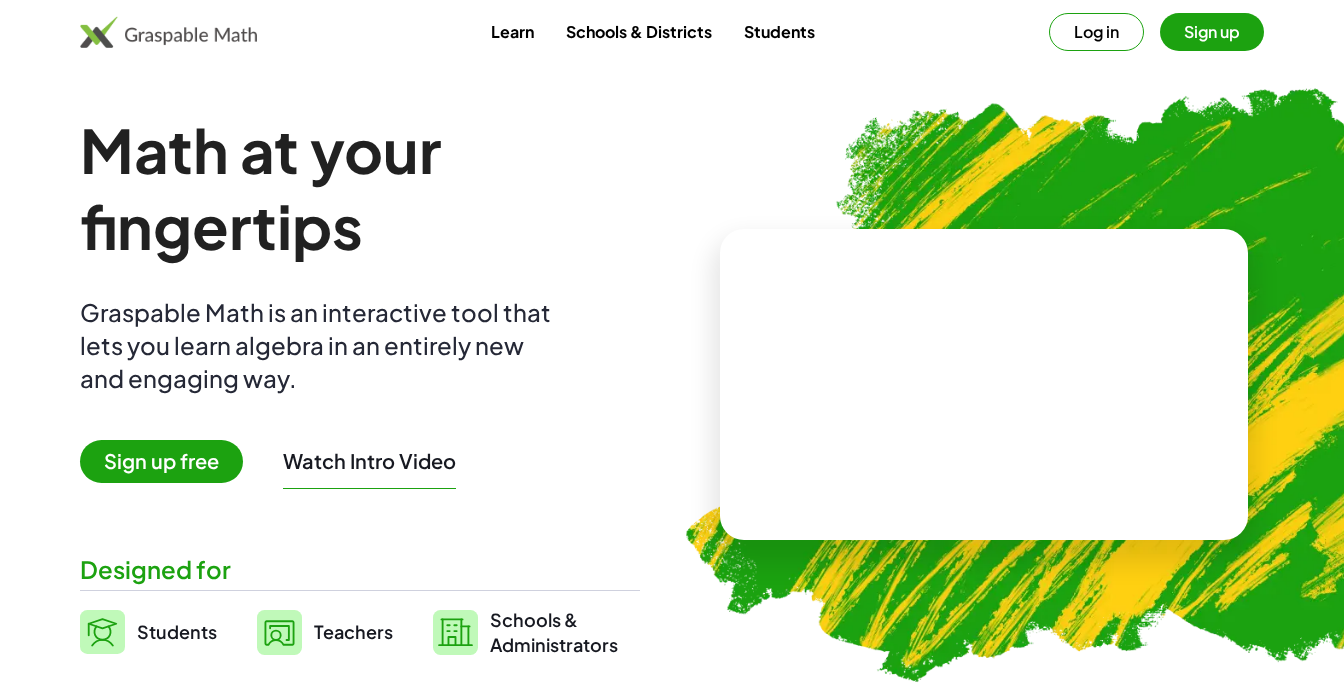 scroll, scrollTop: 0, scrollLeft: 0, axis: both 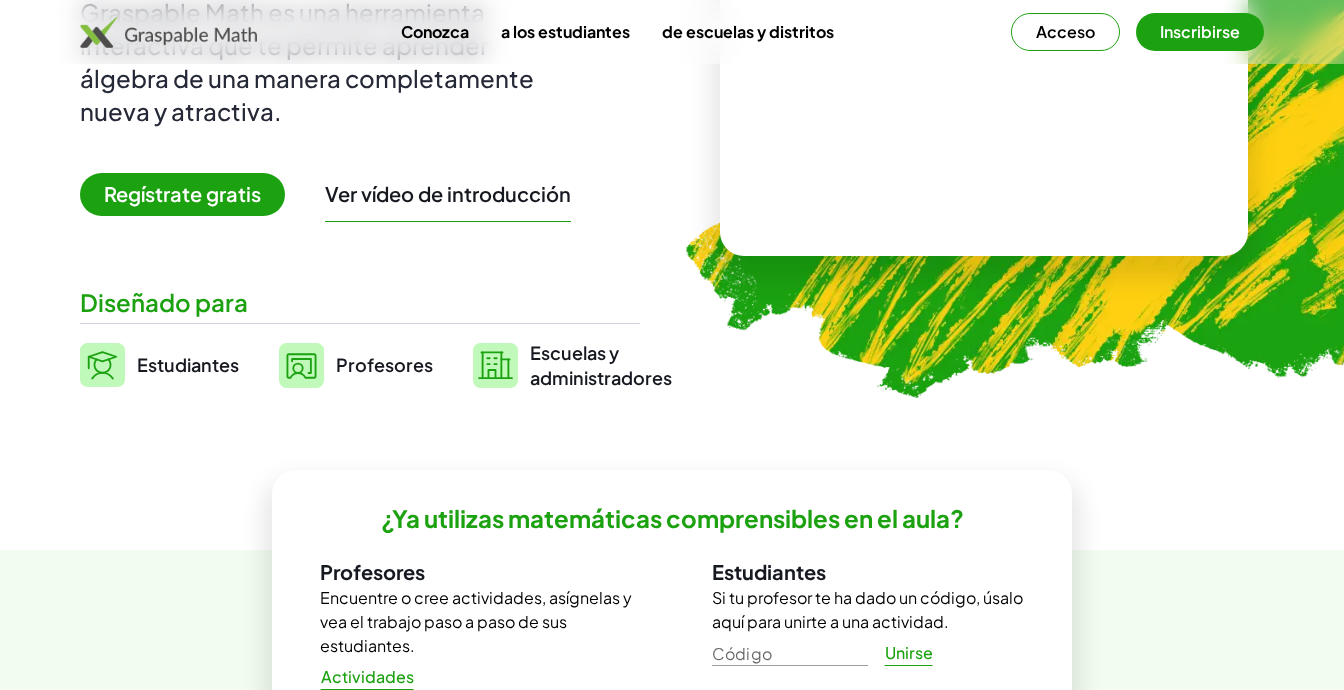 click on "Las matemáticas a tu alcance Graspable Math es una herramienta interactiva que te permite aprender álgebra de una manera completamente nueva y atractiva. Regístrate gratis Ver vídeo de introducción Diseñado para Estudiantes Profesores Escuelas y  administradores ¿Ya utilizas matemáticas comprensibles en el aula? Profesores Encuentre o cree actividades, asígnelas y vea el trabajo paso a paso de sus estudiantes. Actividades Estudiantes Si tu profesor te ha dado un código, úsalo aquí para unirte a una actividad. Código Código Unirse Cómo funcionan las matemáticas comprensibles Desarrollar la fluidez algebraica a través de una lente conceptual Con Graspable Math, los estudiantes cuentan con un sólido apoyo para los pasos algebraicos, lo que les da más confianza para explorar y comprender los conceptos subyacentes. Esto les permite conversaciones más profundas sobre las matemáticas y reduce el tiempo dedicado a la memorización. Pensamiento algebraico a través de múltiples representaciones" 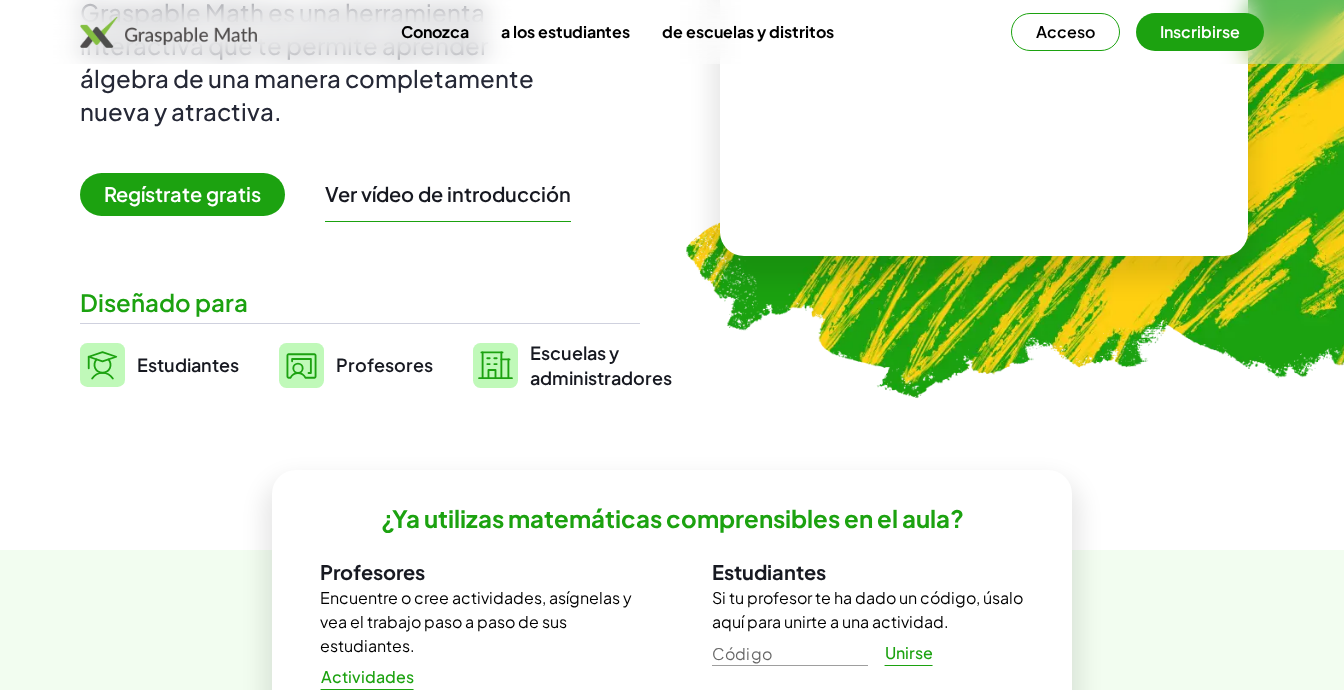 click on "Acceso" at bounding box center (1065, 31) 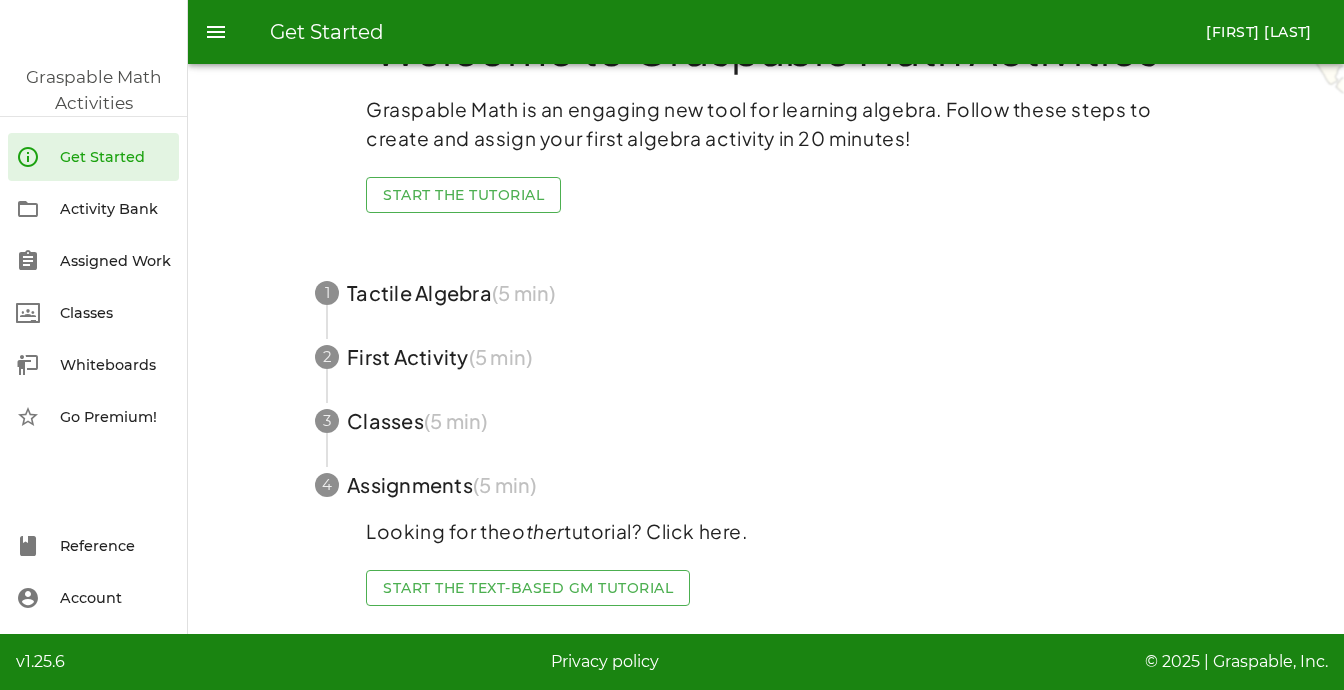 scroll, scrollTop: 83, scrollLeft: 0, axis: vertical 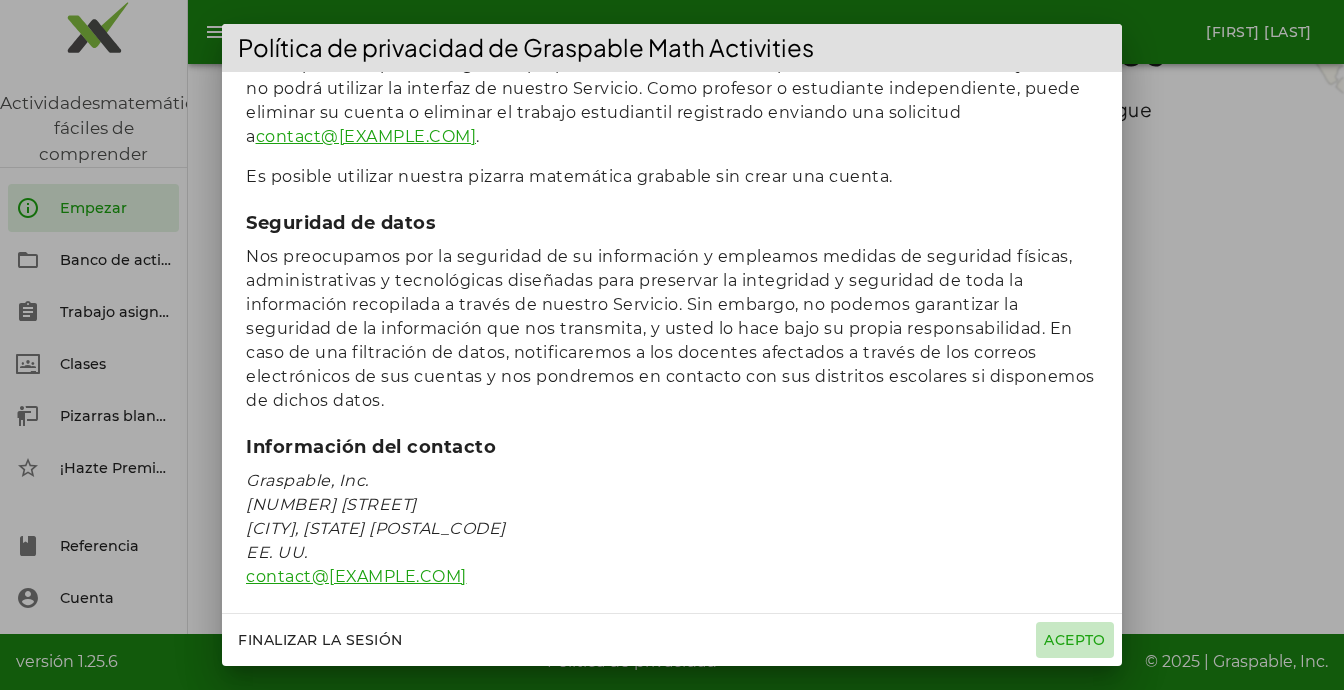 click on "Acepto" at bounding box center [1075, 640] 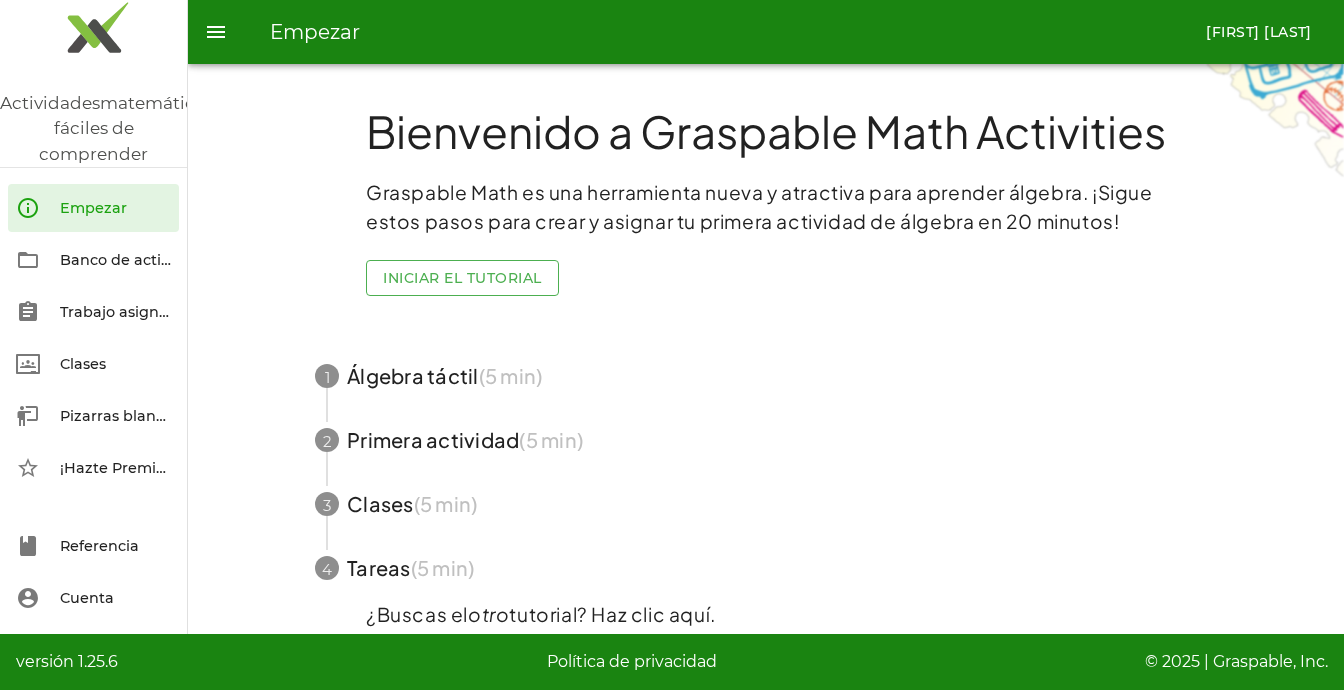 scroll, scrollTop: 83, scrollLeft: 0, axis: vertical 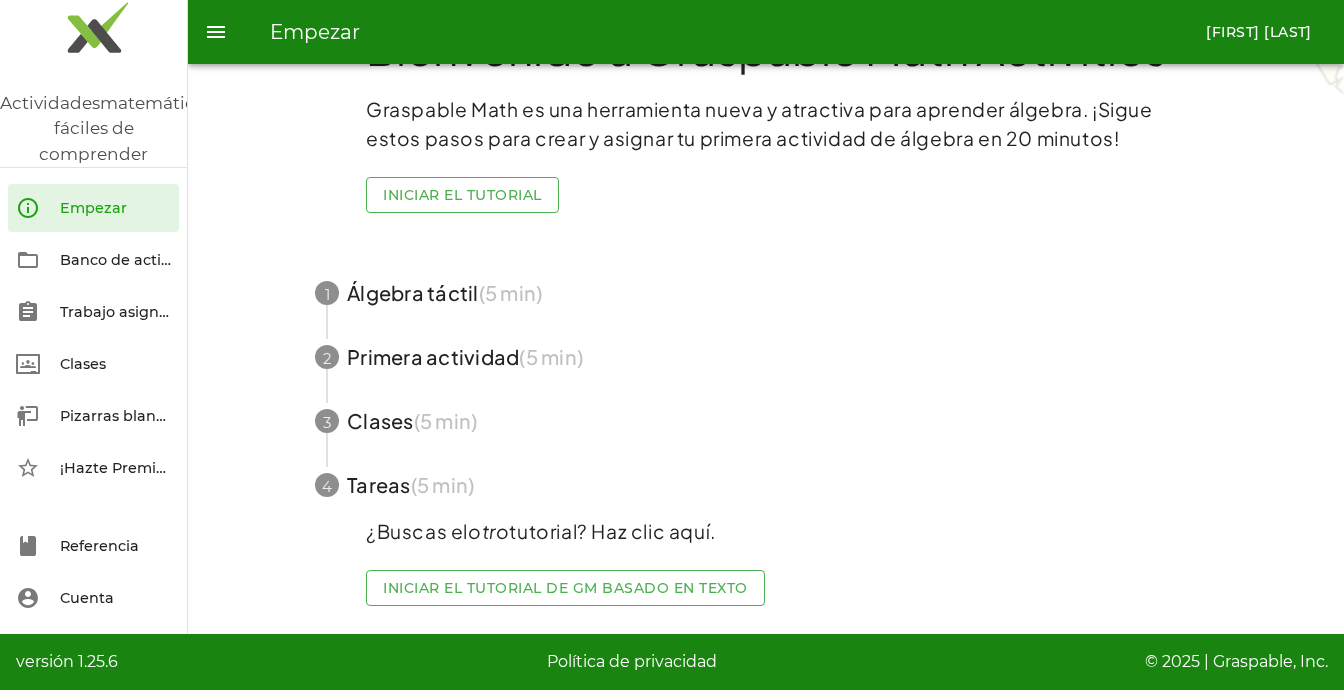 click at bounding box center (766, 293) 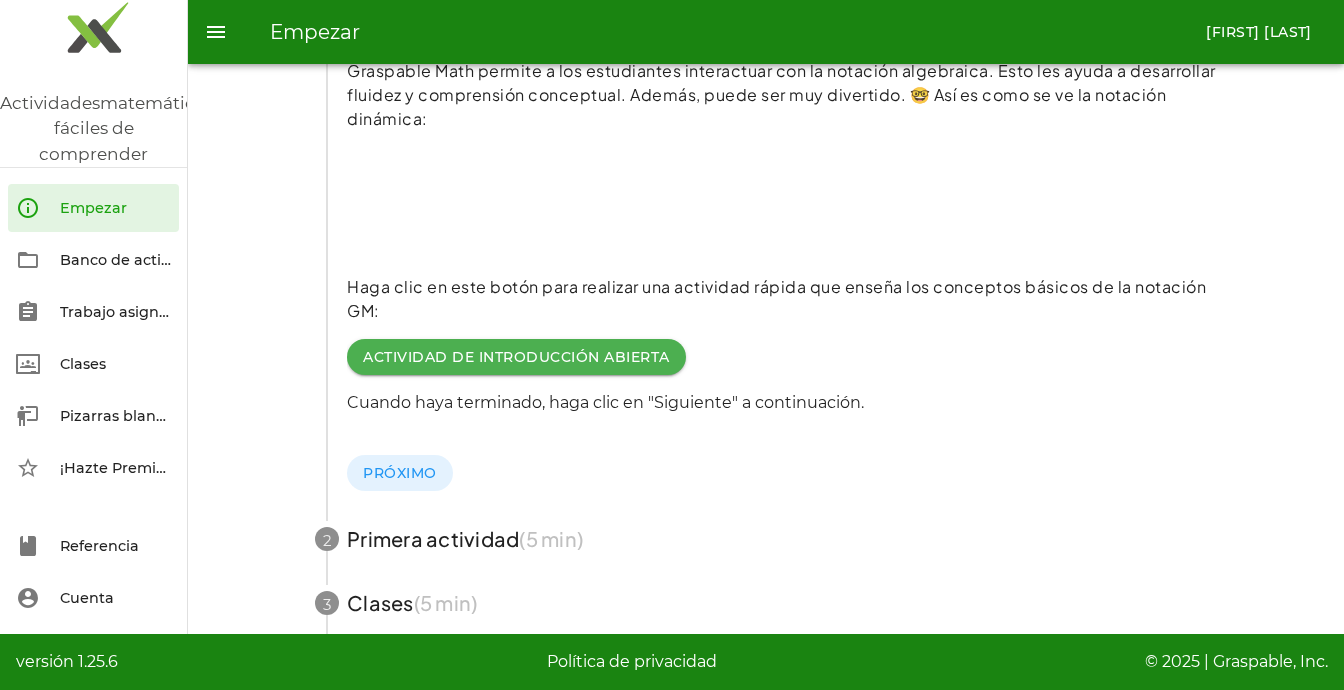 scroll, scrollTop: 283, scrollLeft: 0, axis: vertical 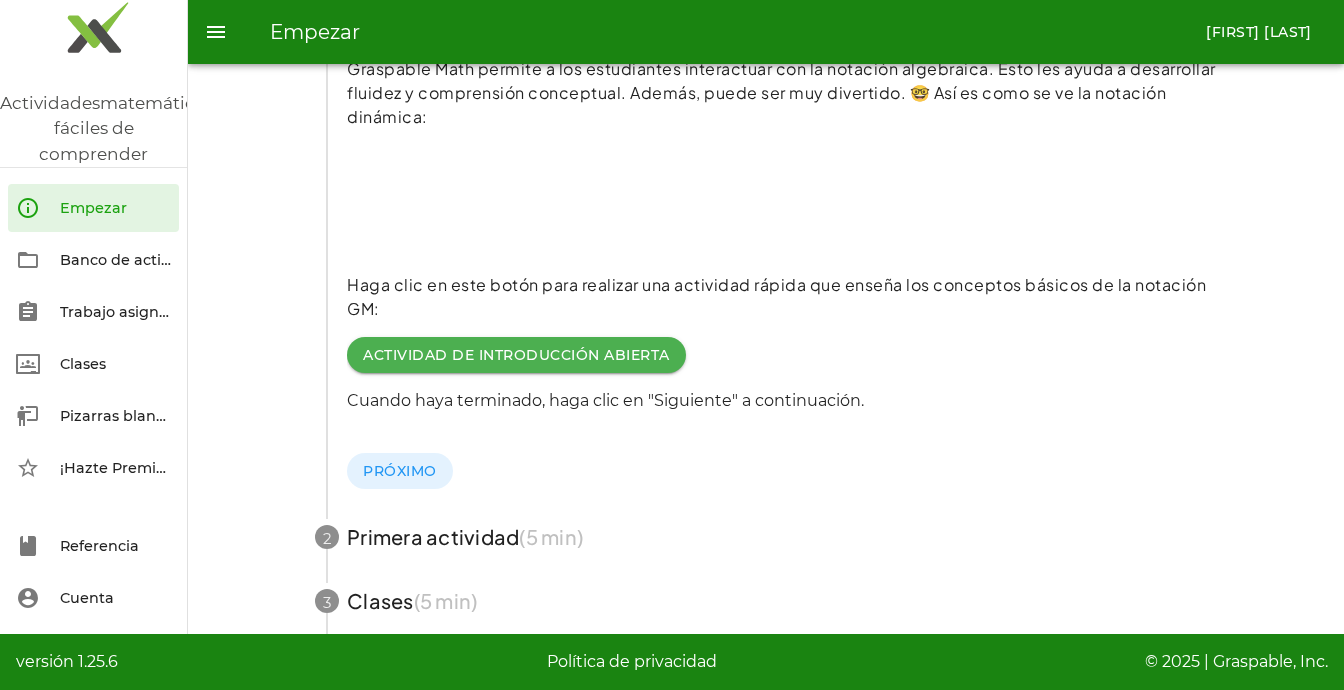 click on "Actividad de introducción abierta" at bounding box center (516, 355) 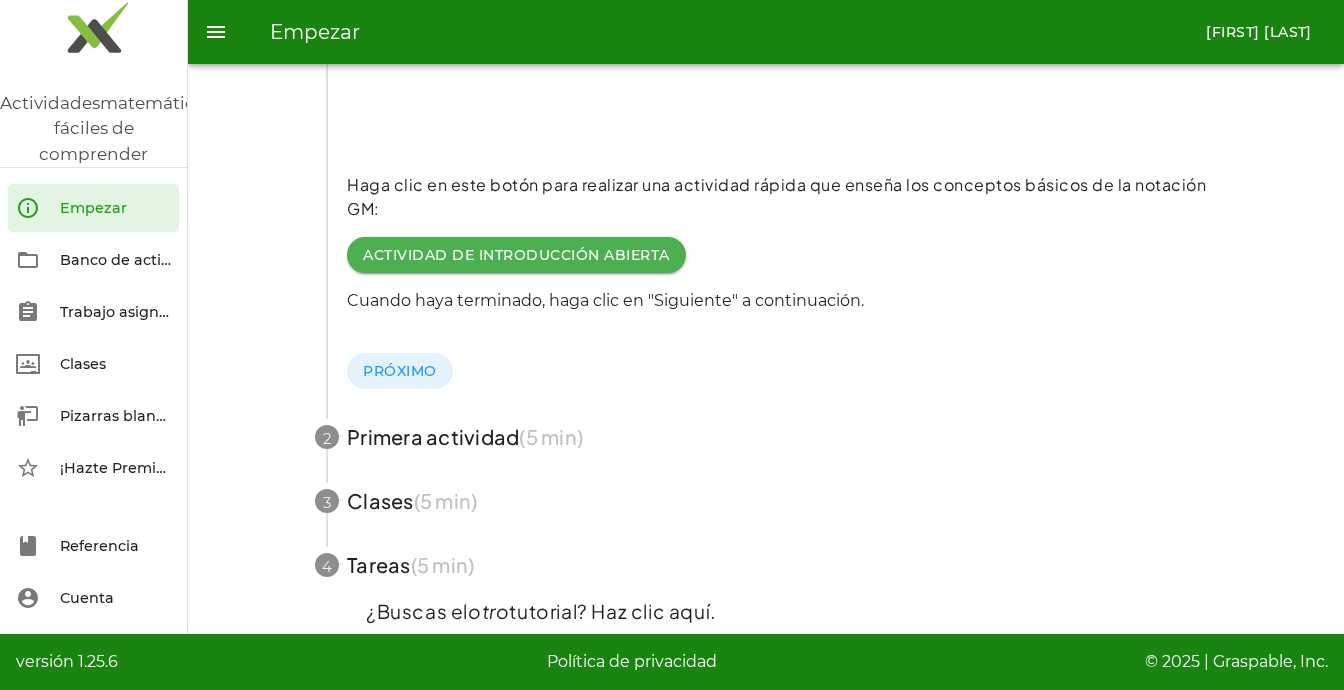 scroll, scrollTop: 463, scrollLeft: 0, axis: vertical 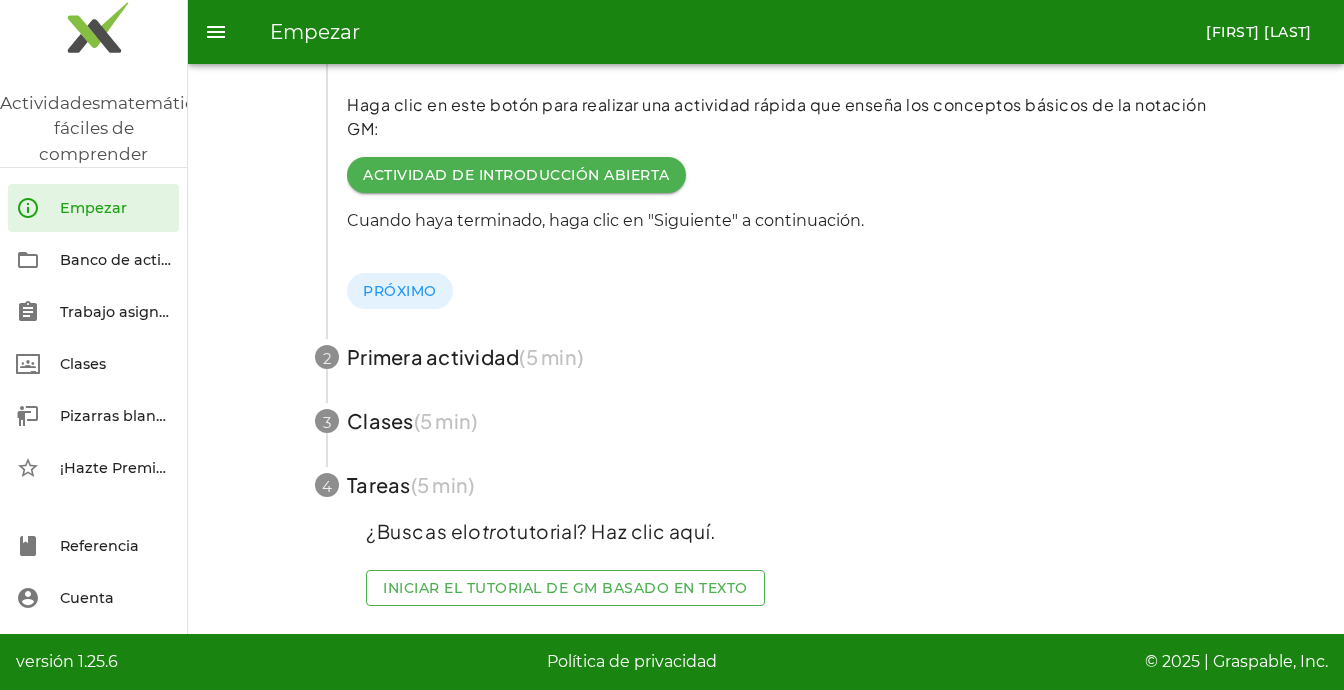 click at bounding box center [766, 357] 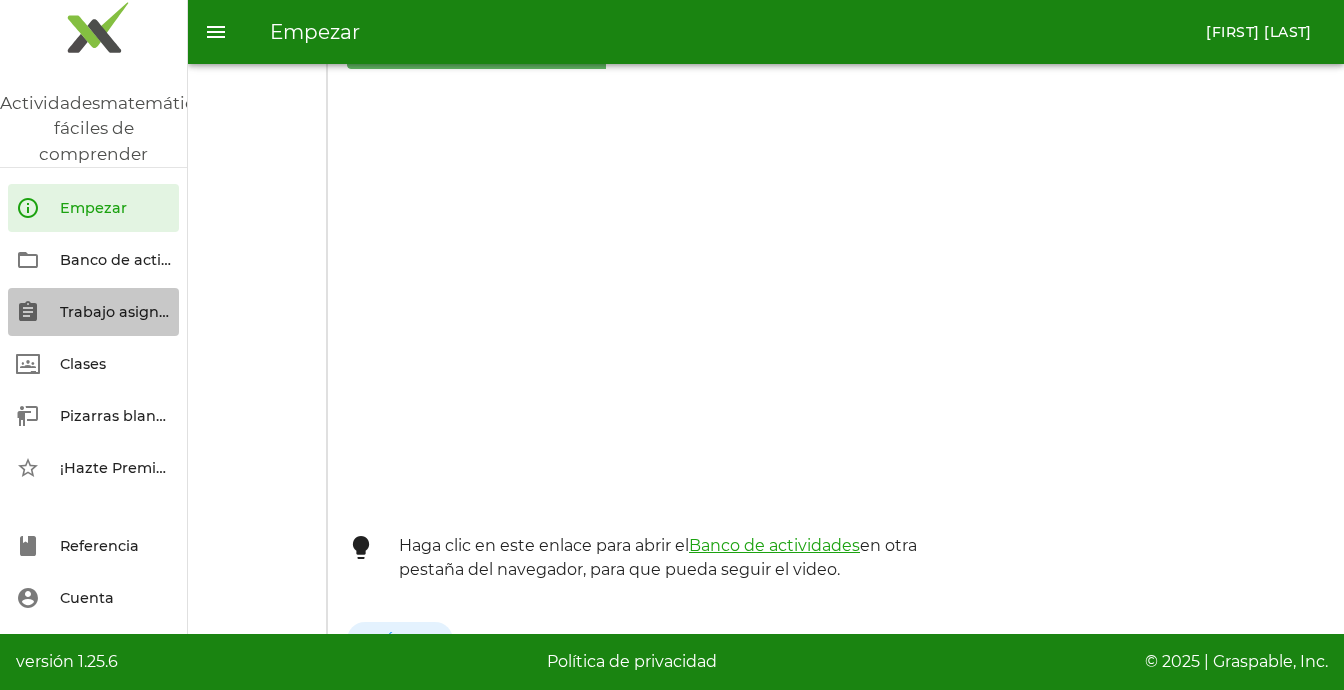 click on "Trabajo asignado" at bounding box center (123, 312) 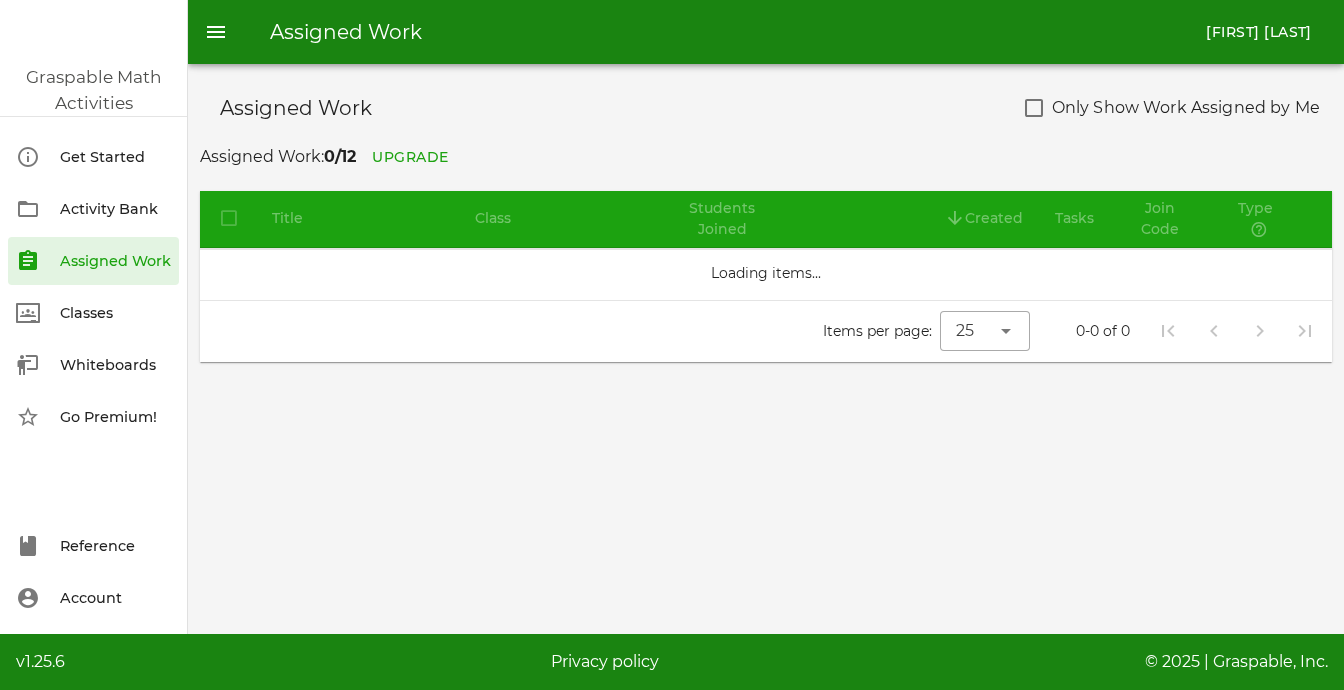 scroll, scrollTop: 0, scrollLeft: 0, axis: both 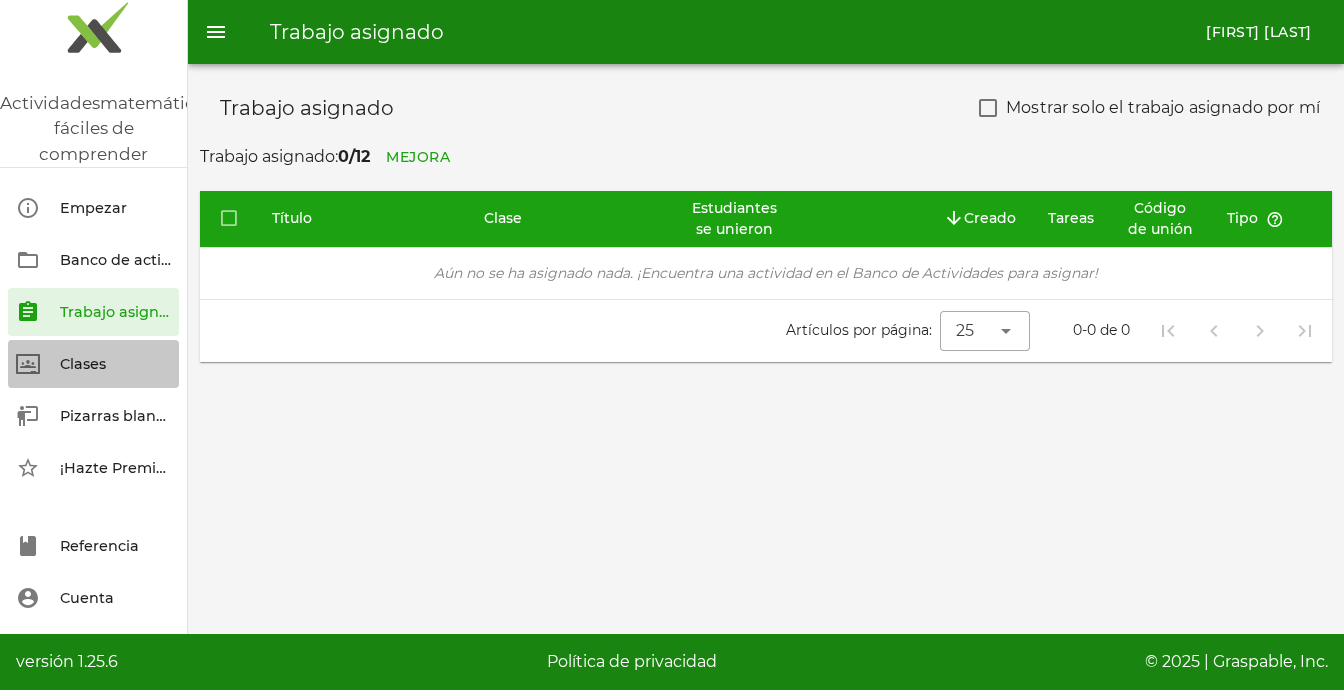 click on "Clases" at bounding box center (83, 364) 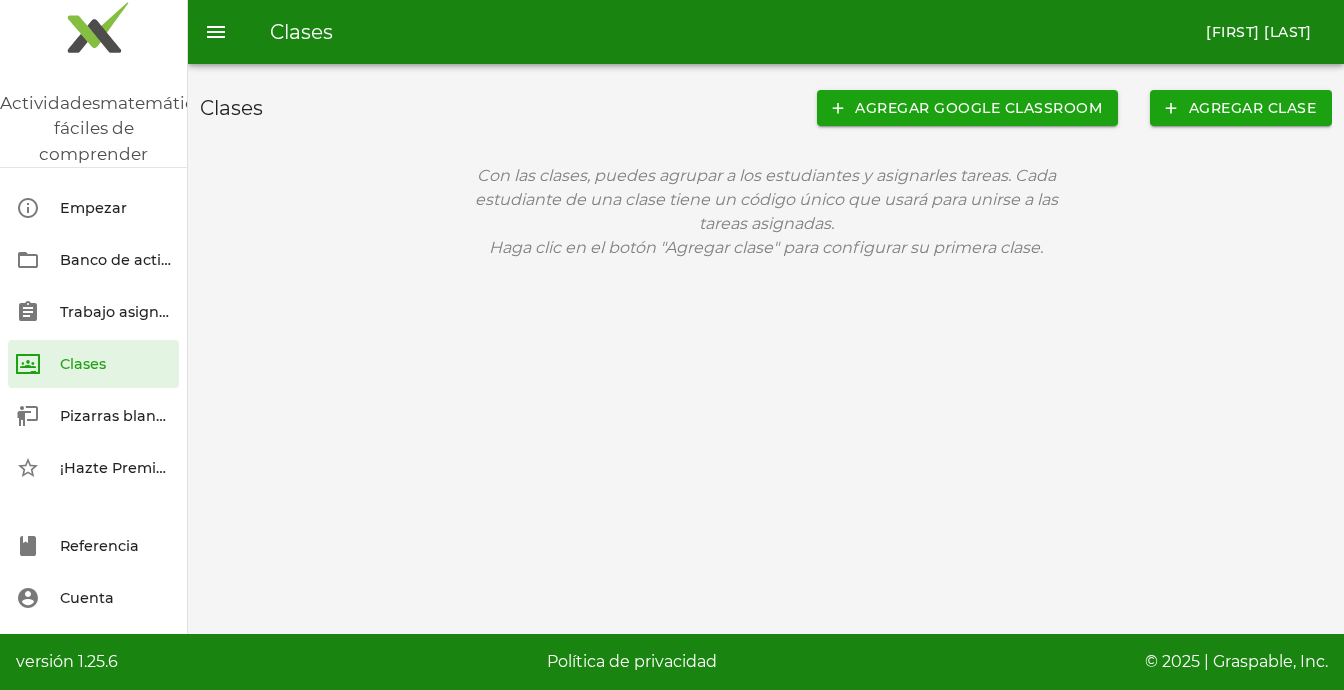 click on "Pizarras blancas" at bounding box center (120, 416) 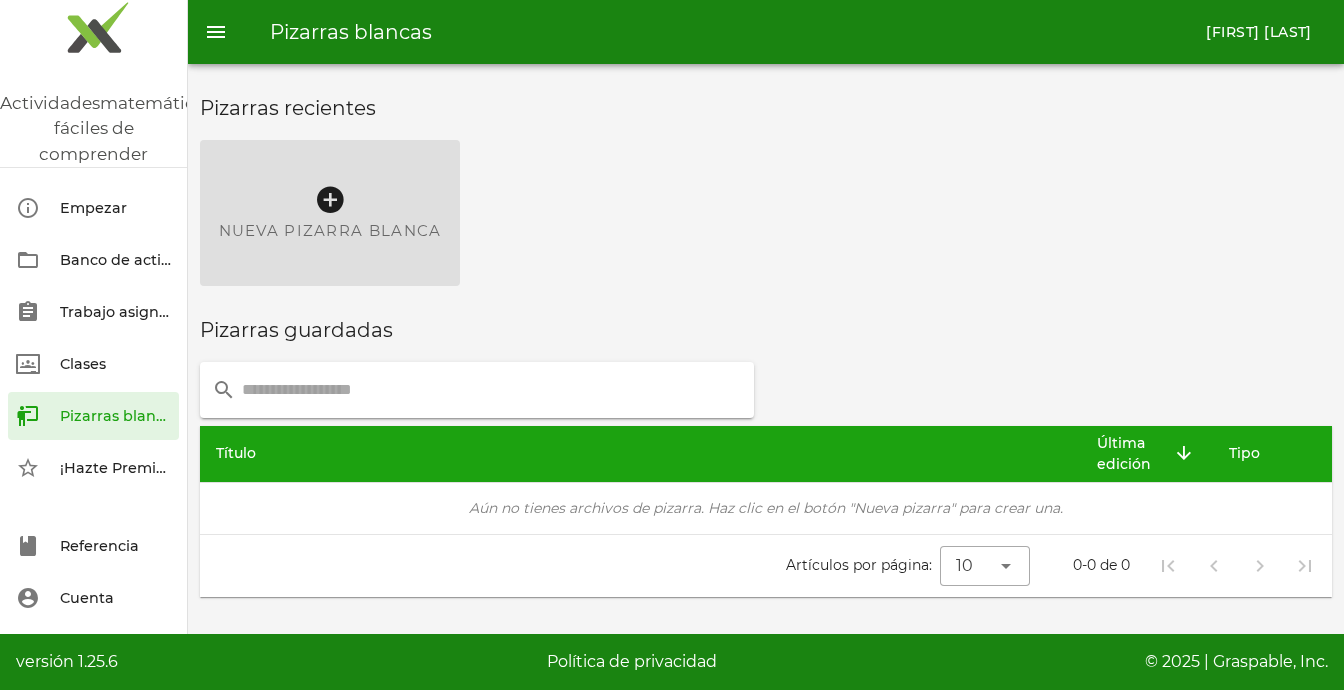 click on "Empezar" 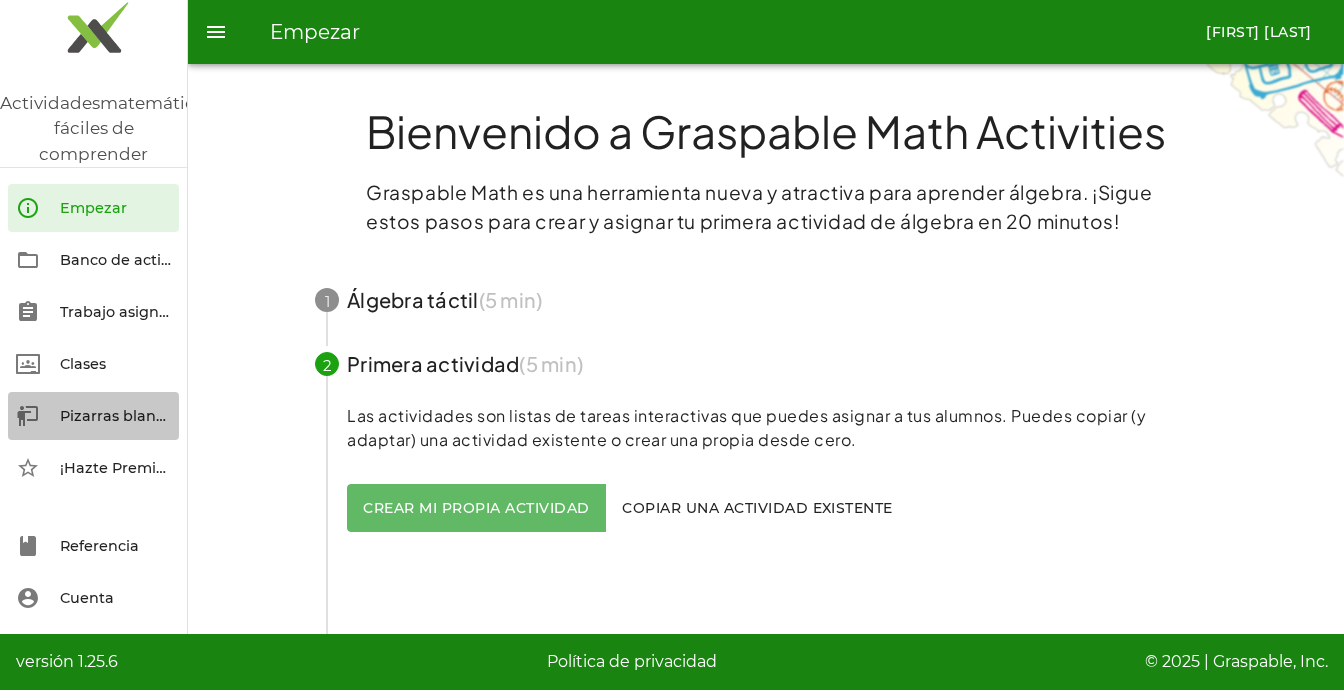 click on "Pizarras blancas" at bounding box center [120, 416] 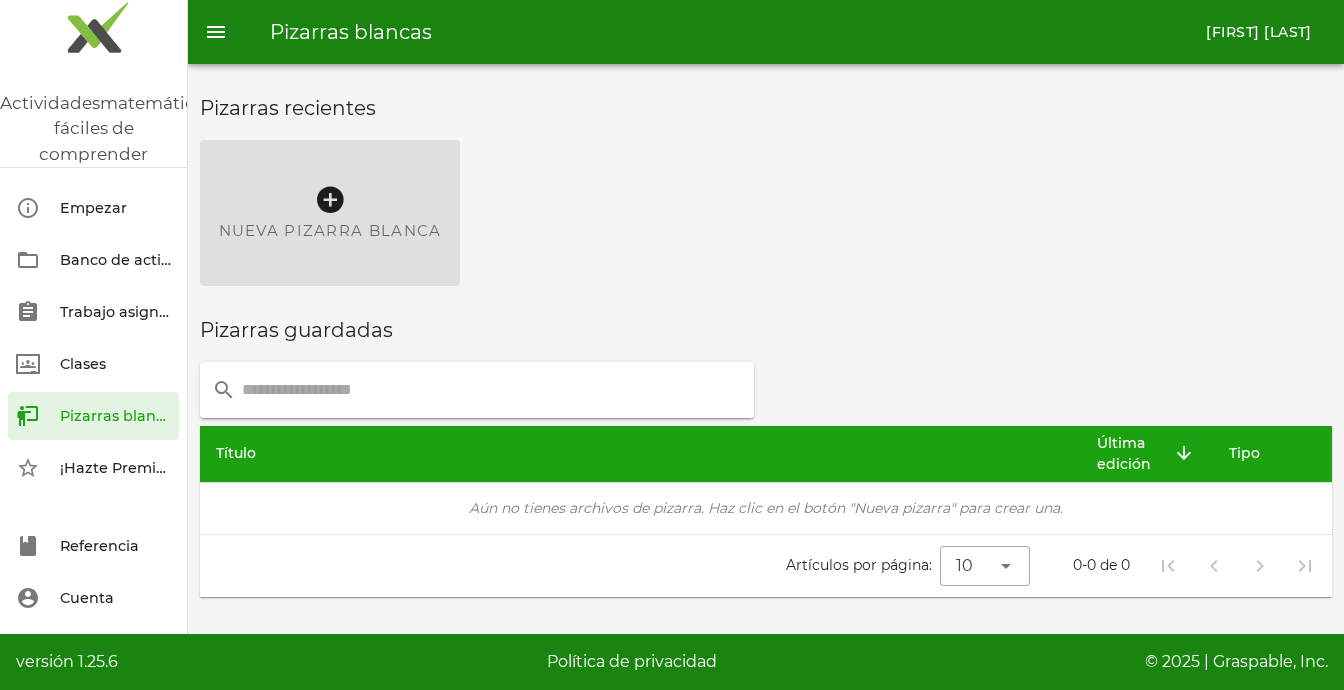 click at bounding box center [330, 200] 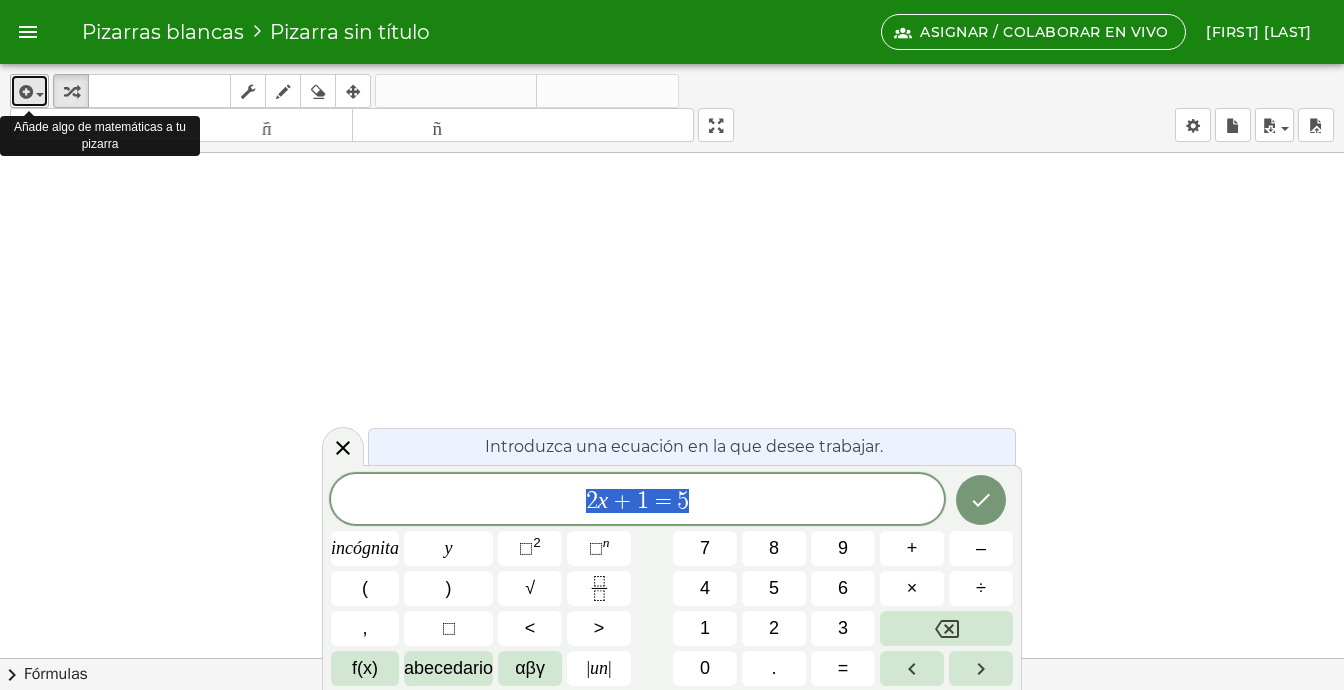 click at bounding box center [29, 91] 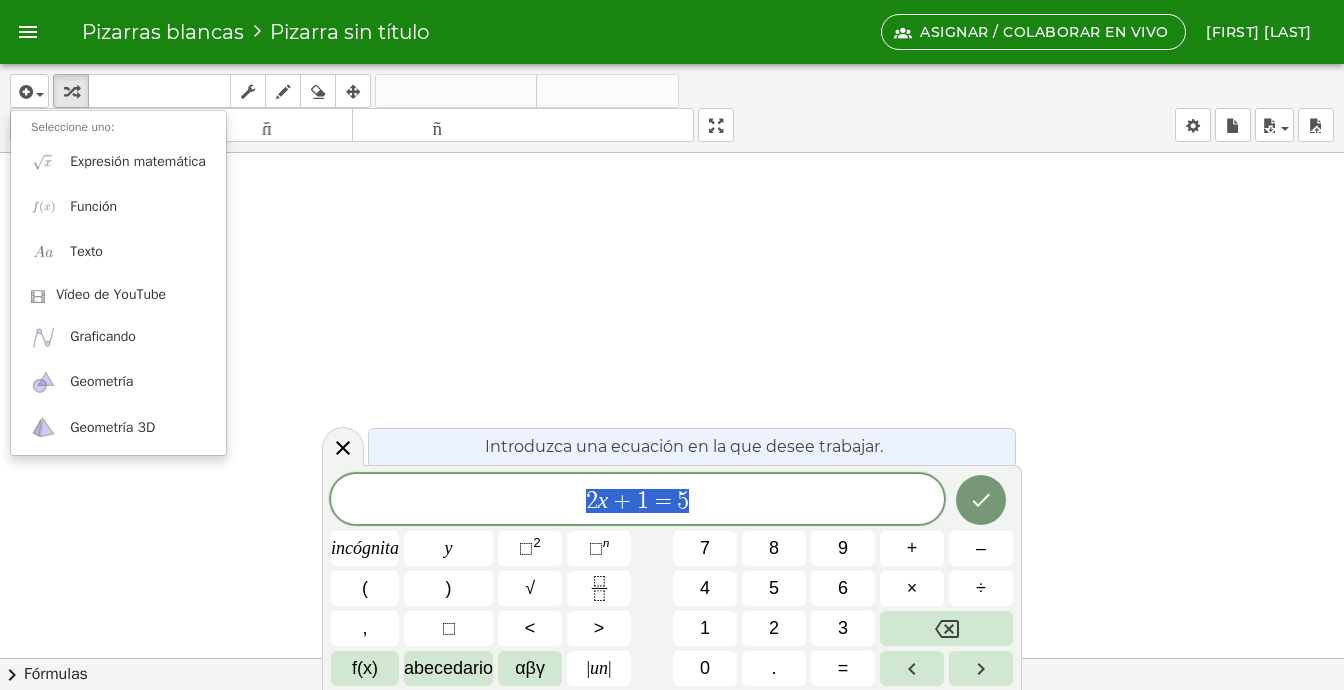 drag, startPoint x: 588, startPoint y: 494, endPoint x: 726, endPoint y: 493, distance: 138.00362 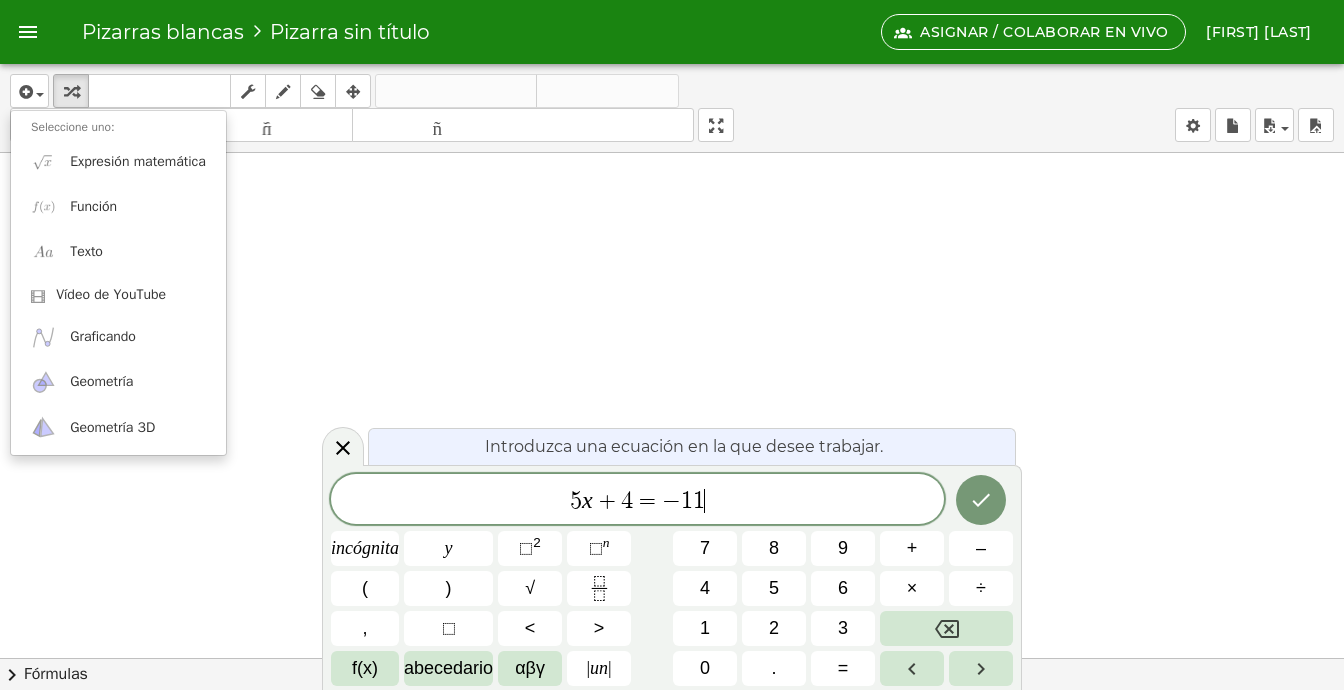 scroll, scrollTop: 400, scrollLeft: 0, axis: vertical 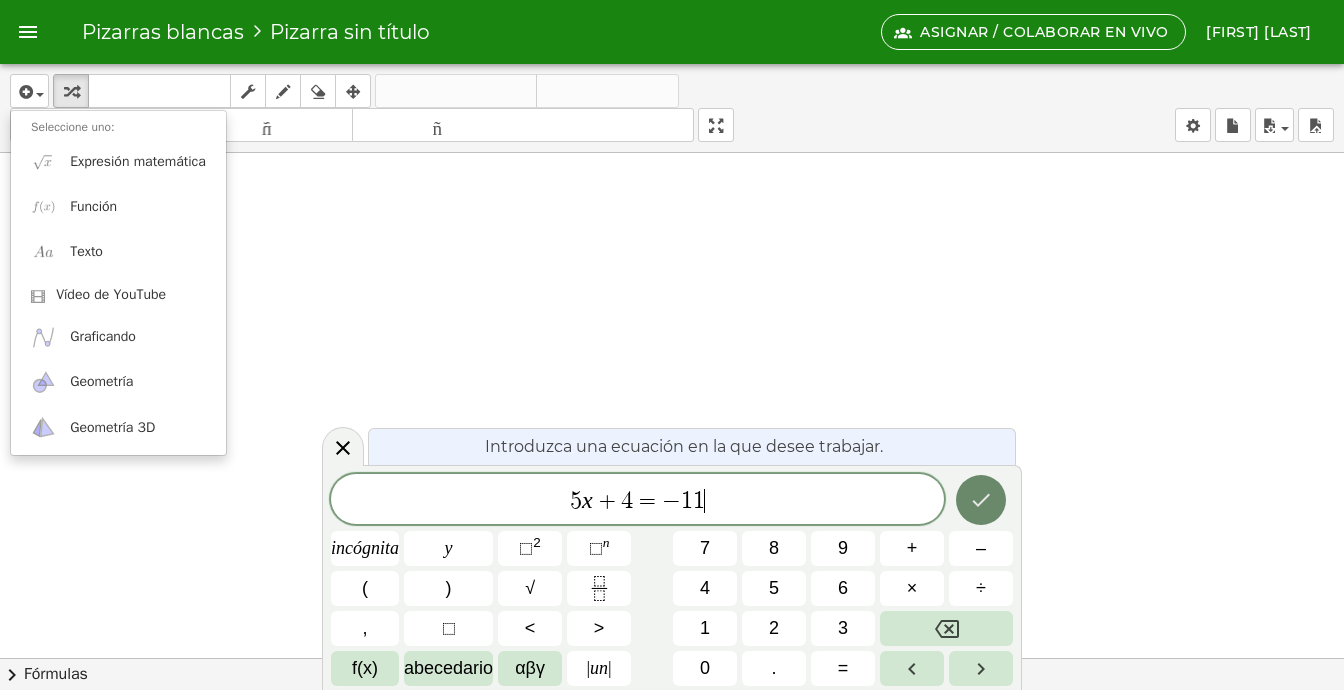 click 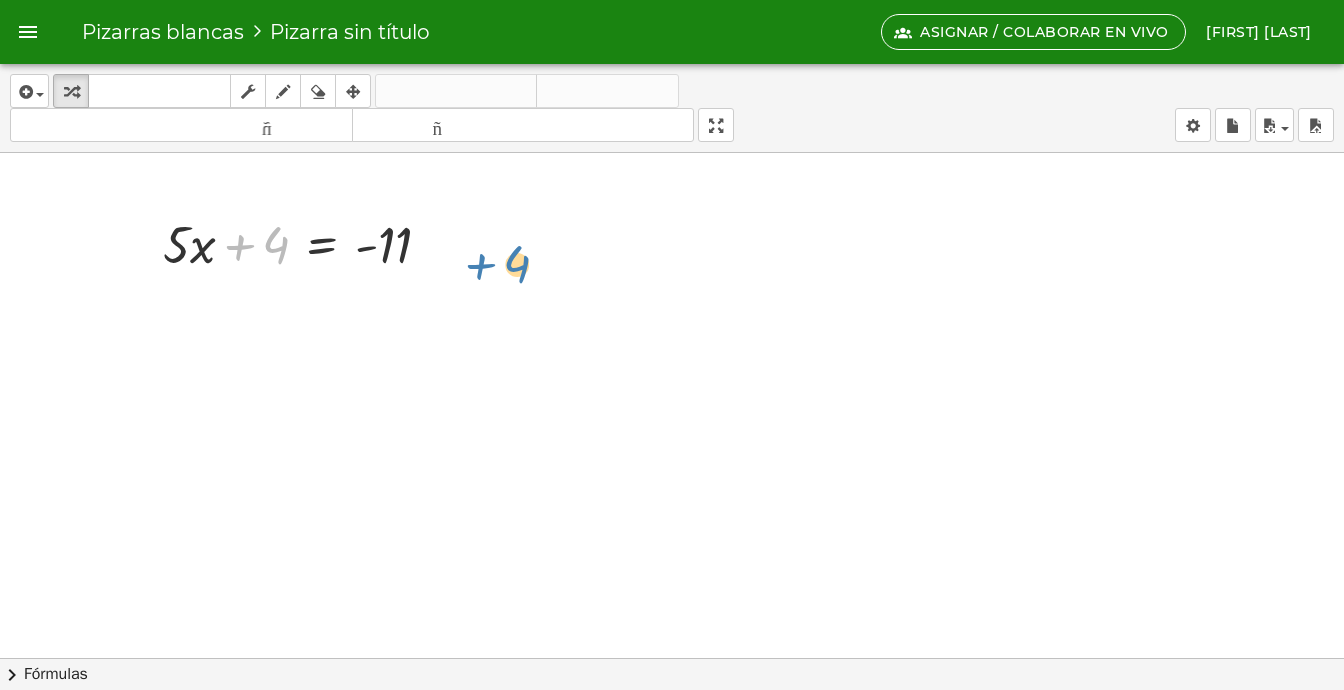 drag, startPoint x: 275, startPoint y: 247, endPoint x: 516, endPoint y: 266, distance: 241.7478 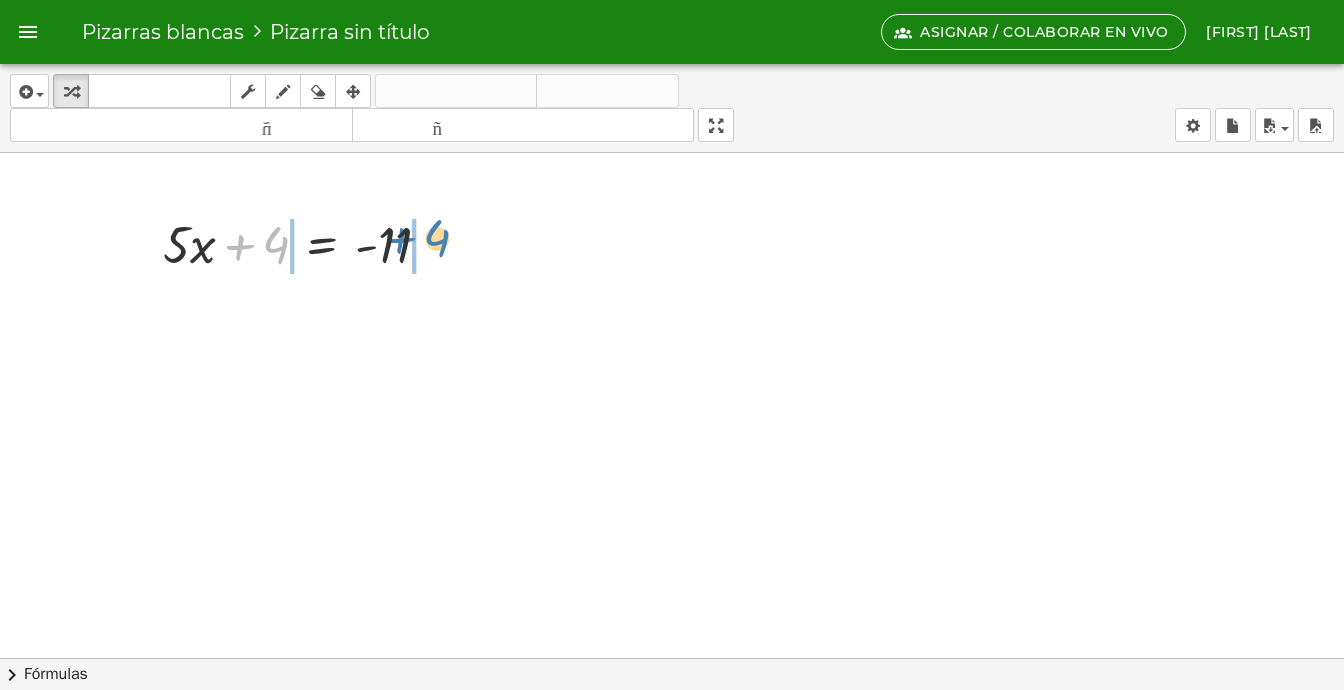 drag, startPoint x: 276, startPoint y: 241, endPoint x: 437, endPoint y: 234, distance: 161.1521 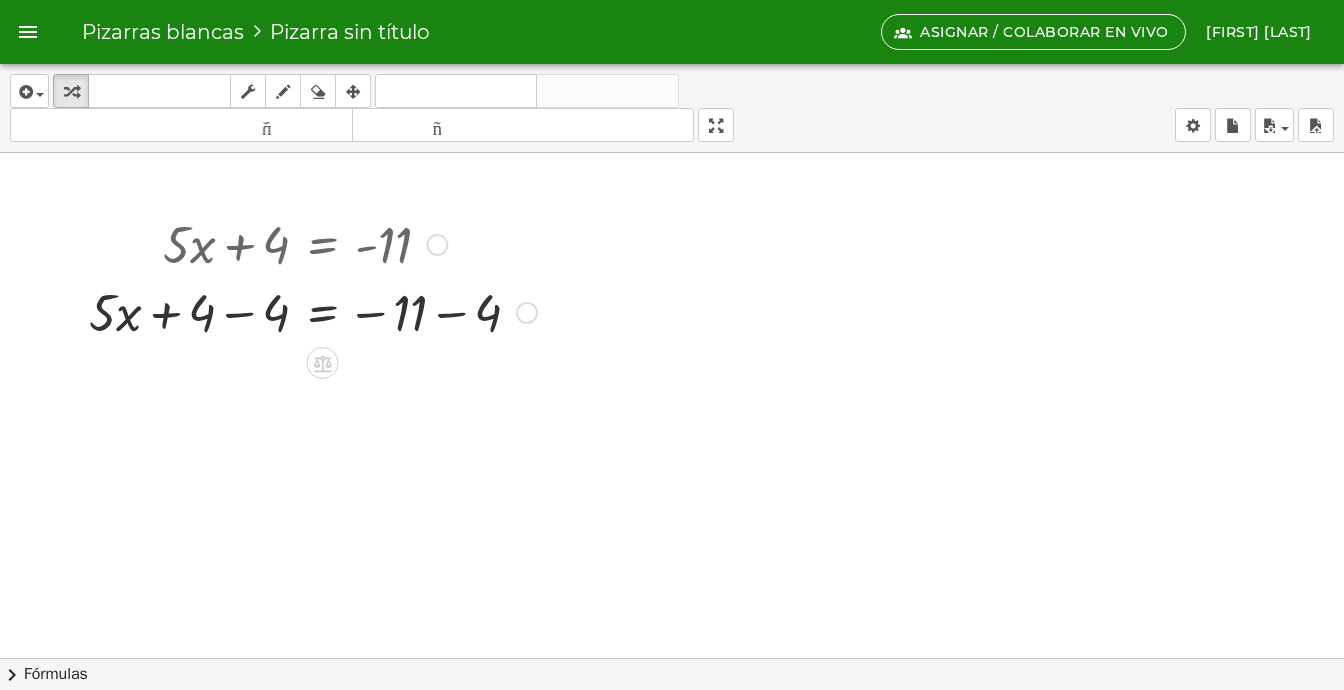 click at bounding box center (313, 311) 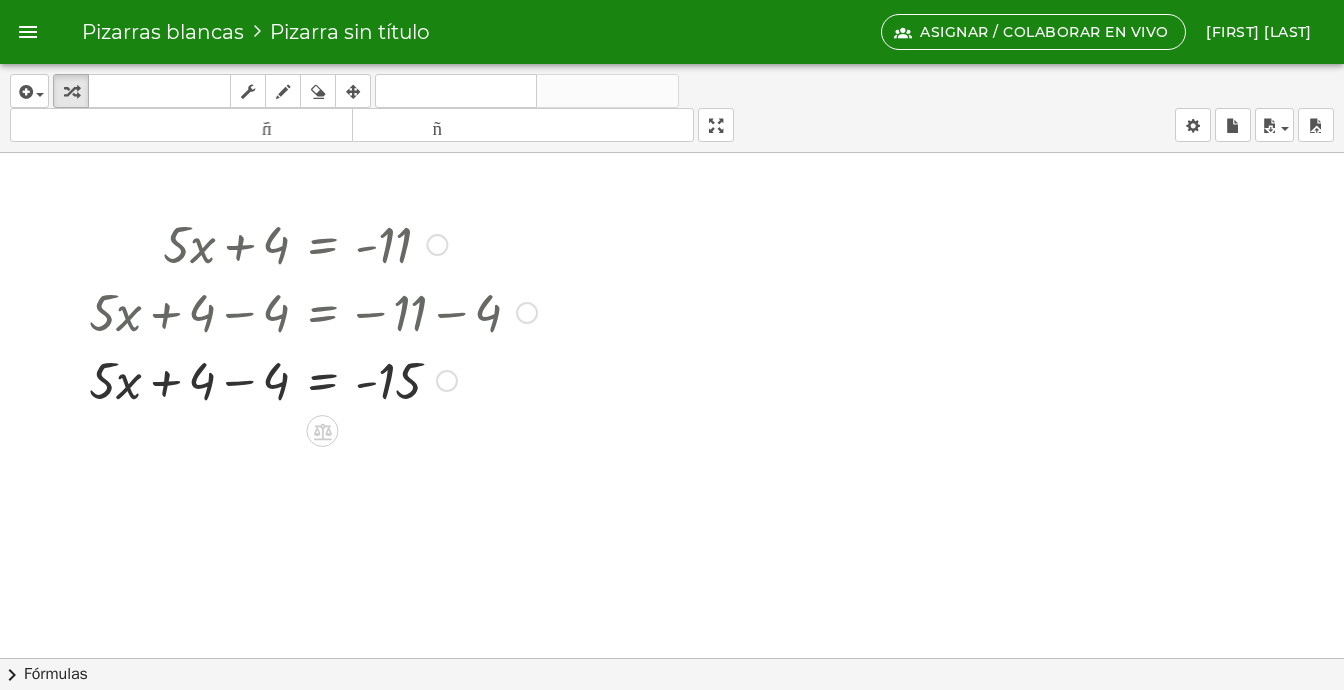 click at bounding box center (313, 379) 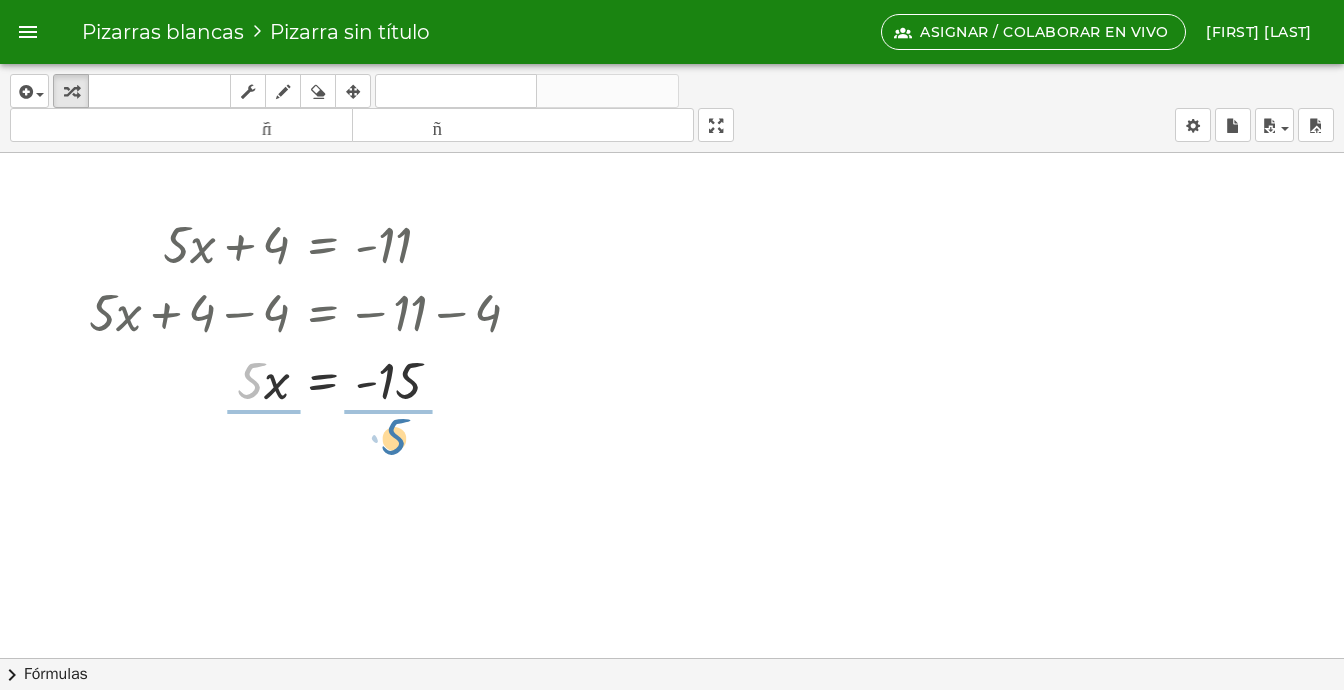 drag, startPoint x: 249, startPoint y: 377, endPoint x: 393, endPoint y: 433, distance: 154.50566 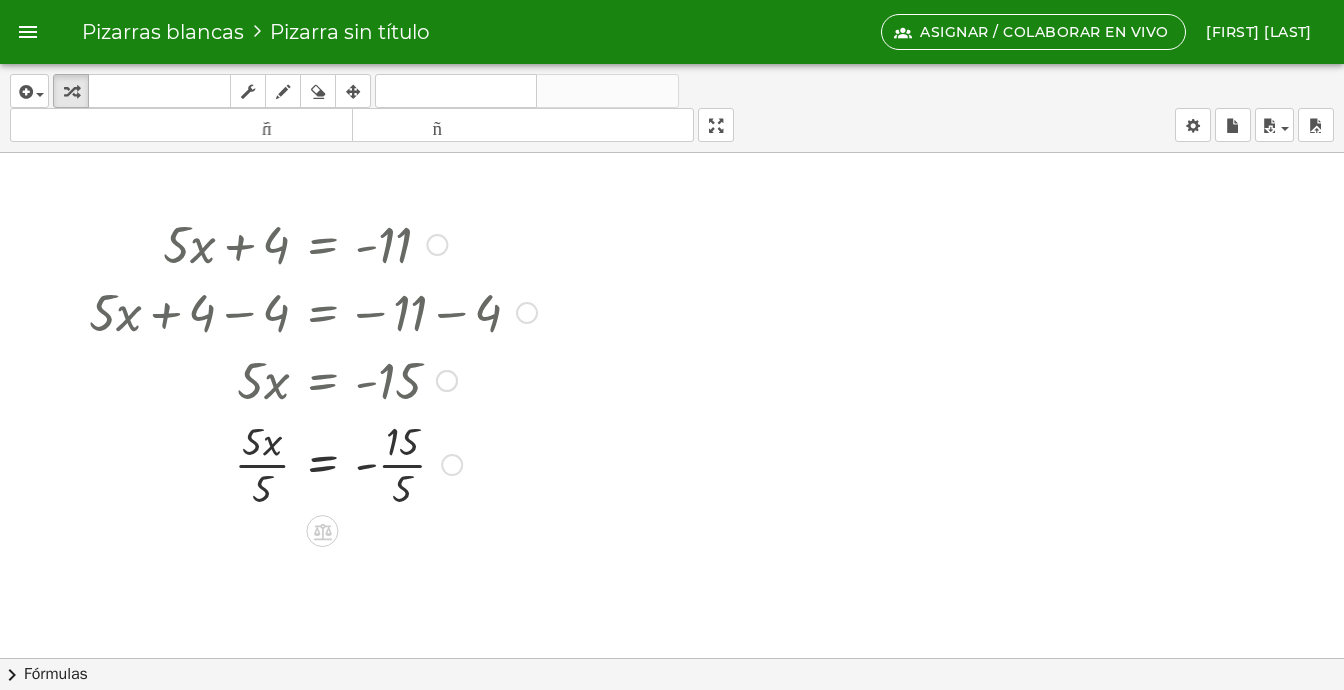 click at bounding box center [313, 463] 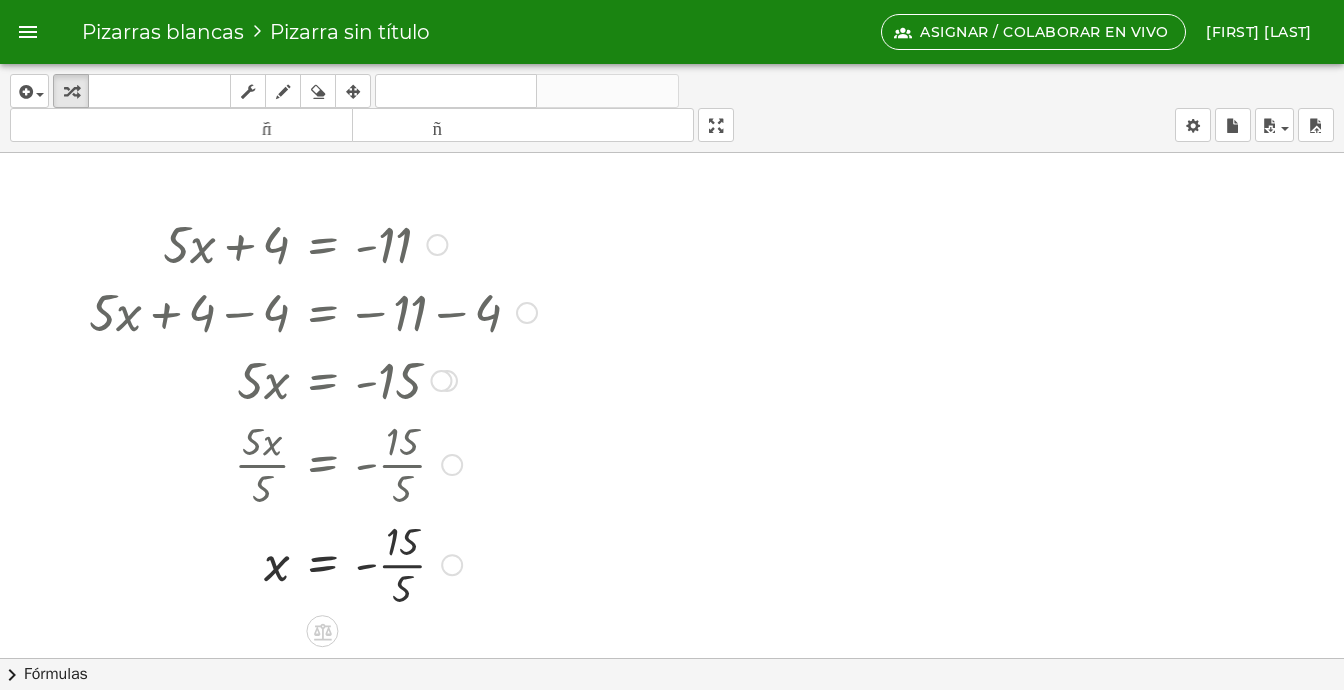 click at bounding box center (313, 563) 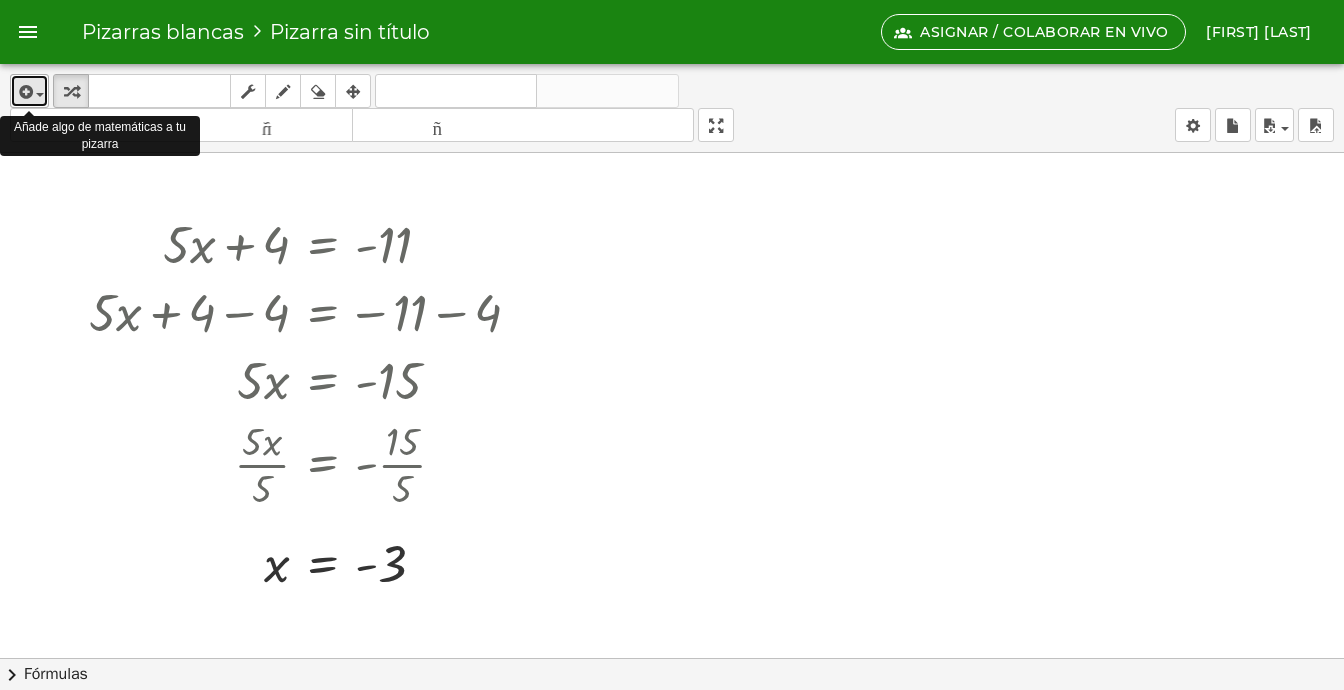 click at bounding box center (29, 91) 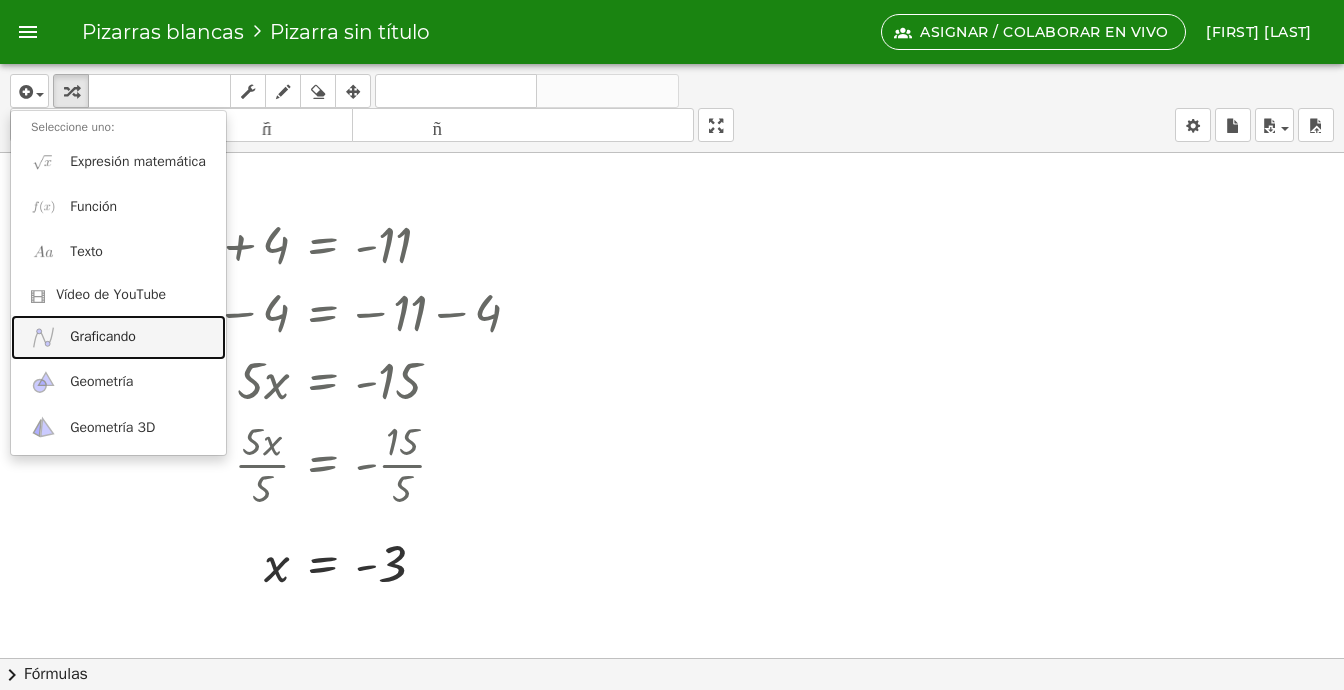 click on "Graficando" at bounding box center [103, 336] 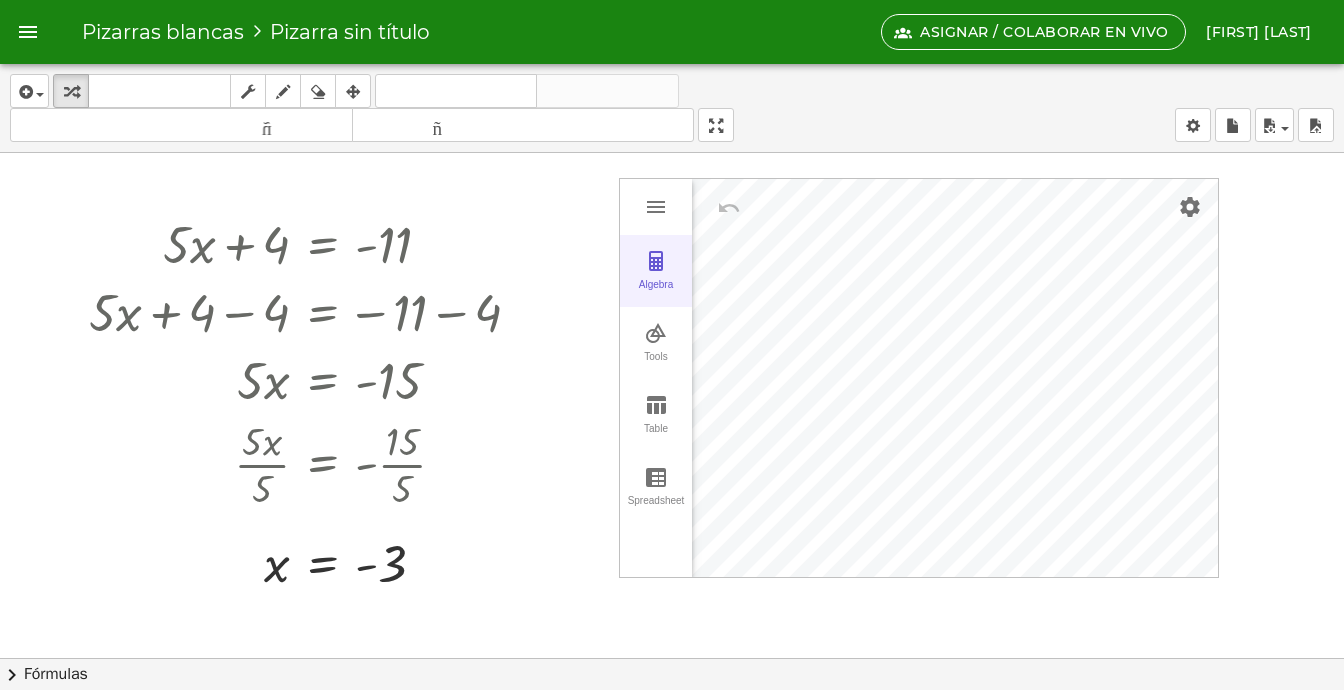 click on "Algebra" at bounding box center (656, 271) 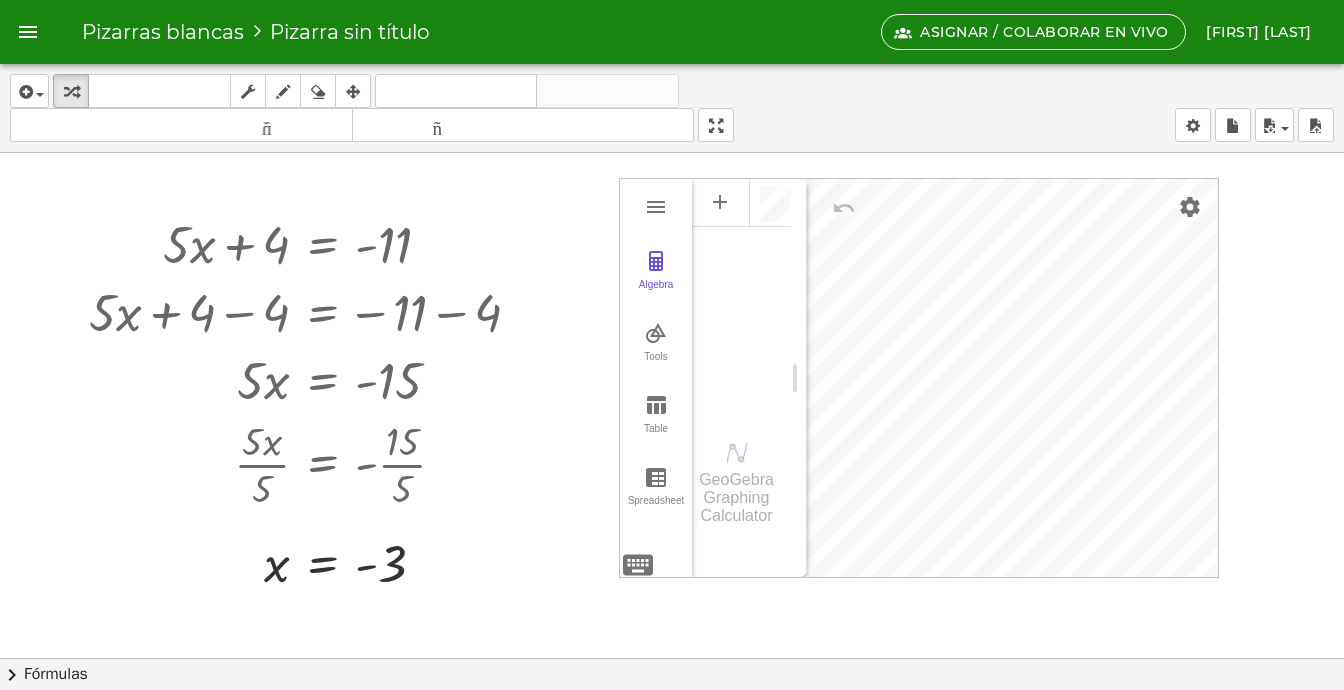 type 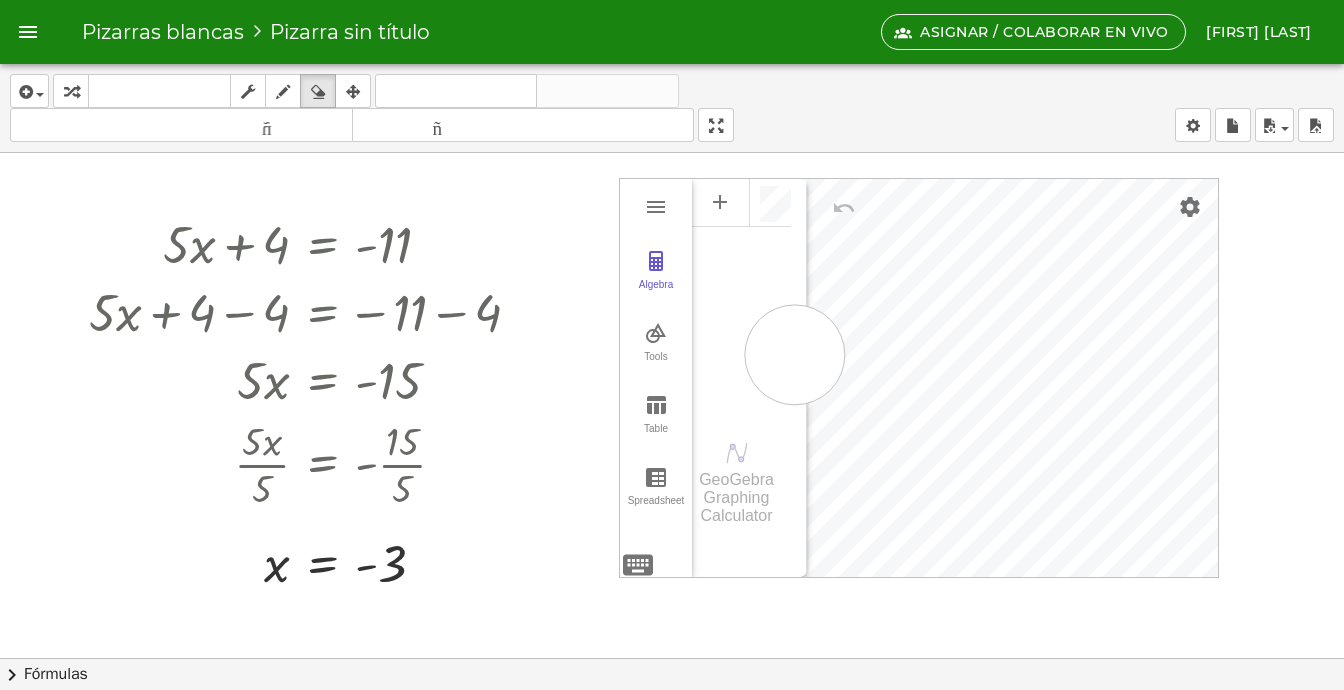 click at bounding box center (672, 336) 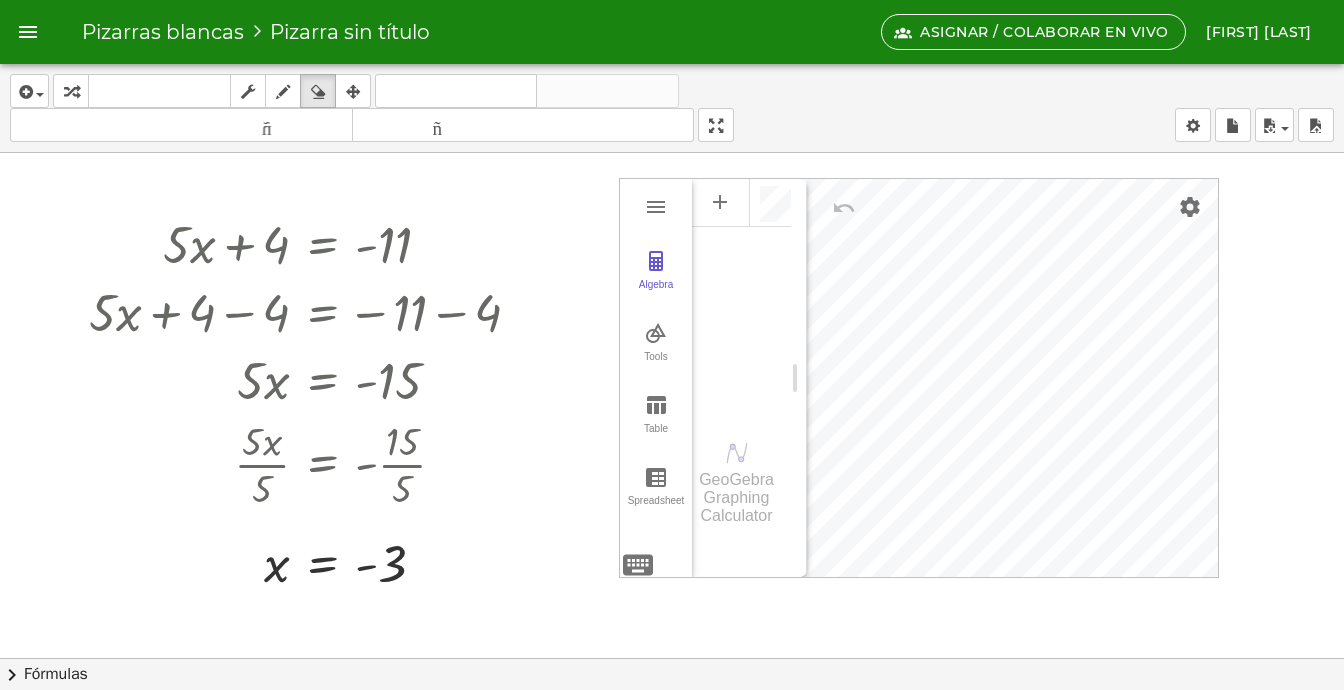 click at bounding box center (672, 336) 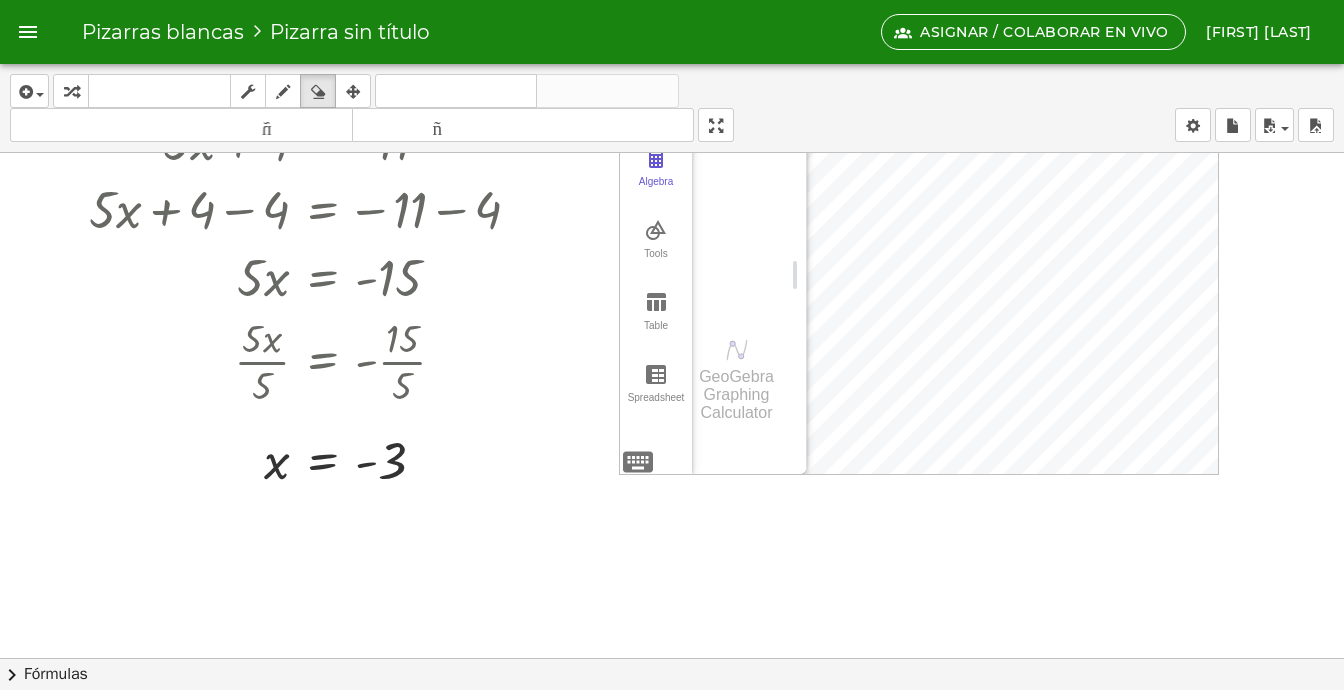 scroll, scrollTop: 360, scrollLeft: 0, axis: vertical 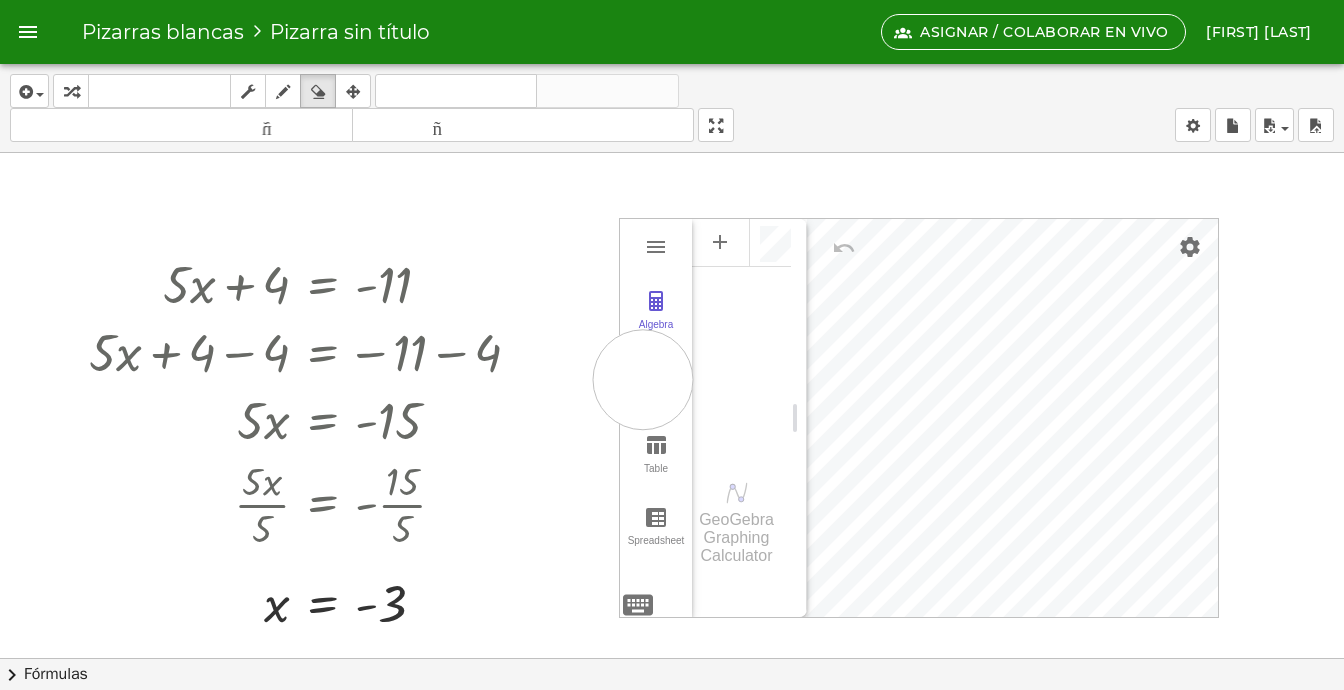 click at bounding box center (672, 298) 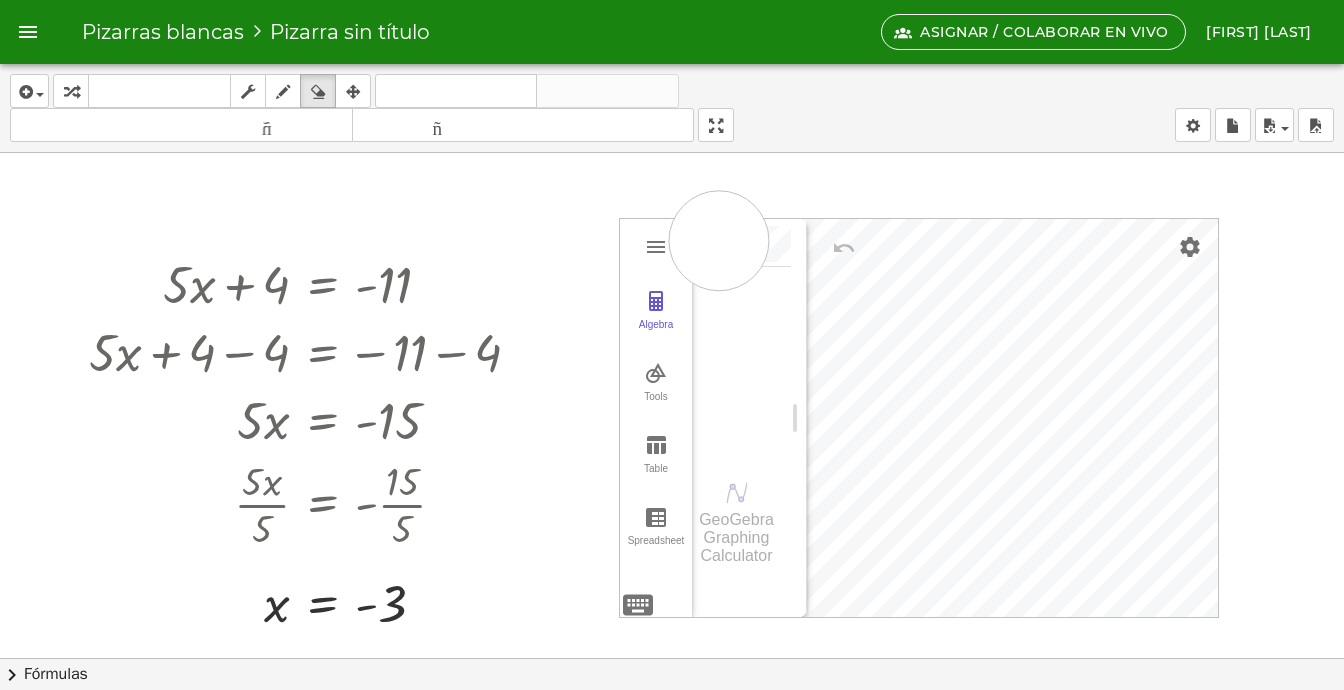 click at bounding box center (672, 298) 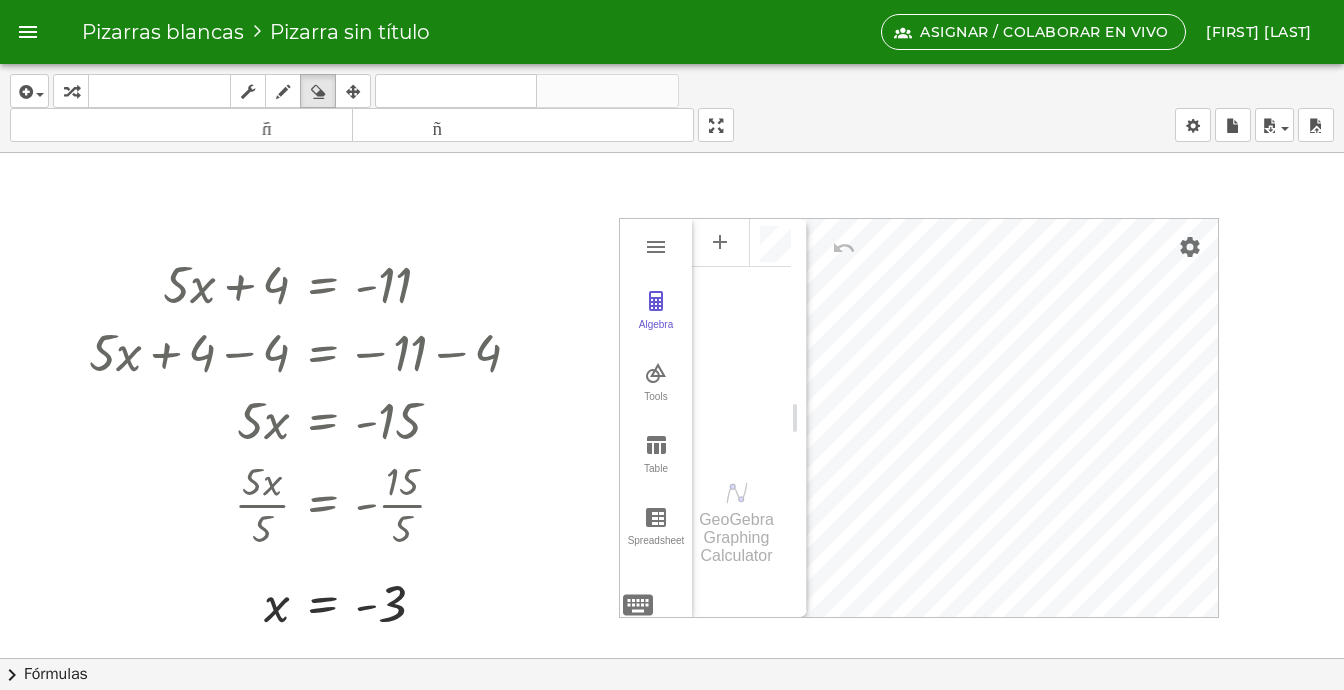click at bounding box center [672, 298] 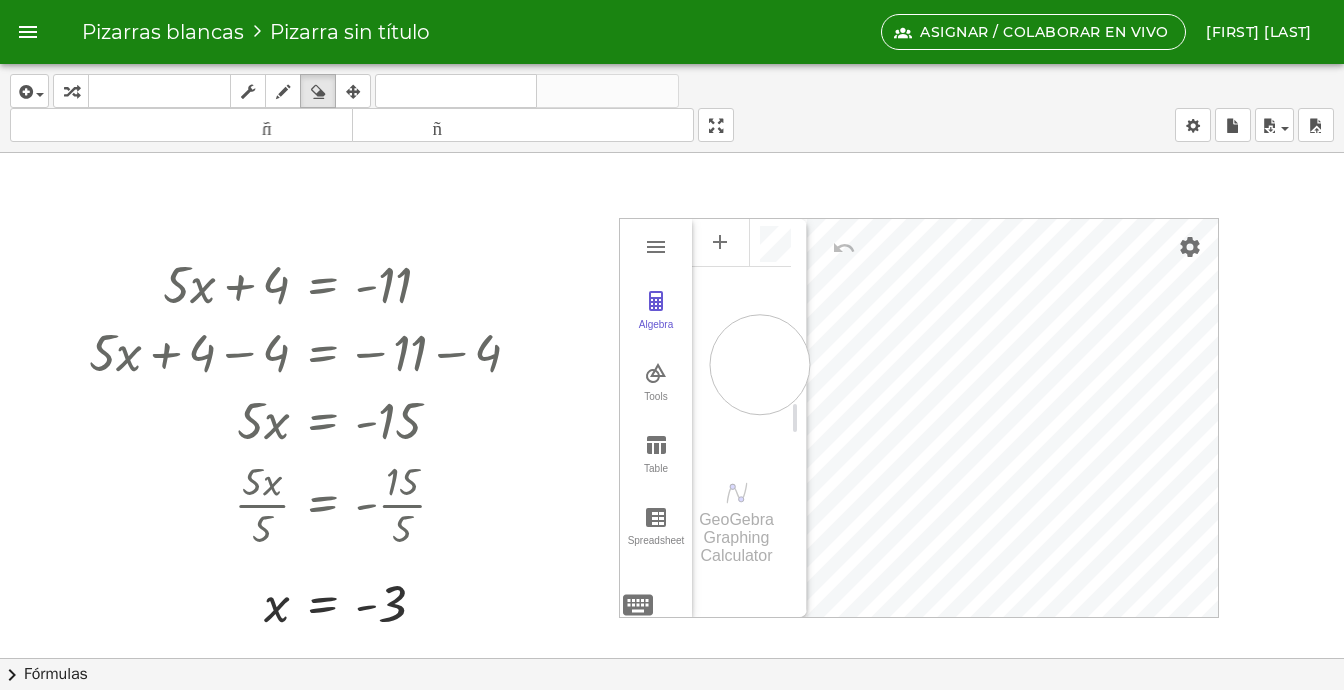 click at bounding box center (672, 298) 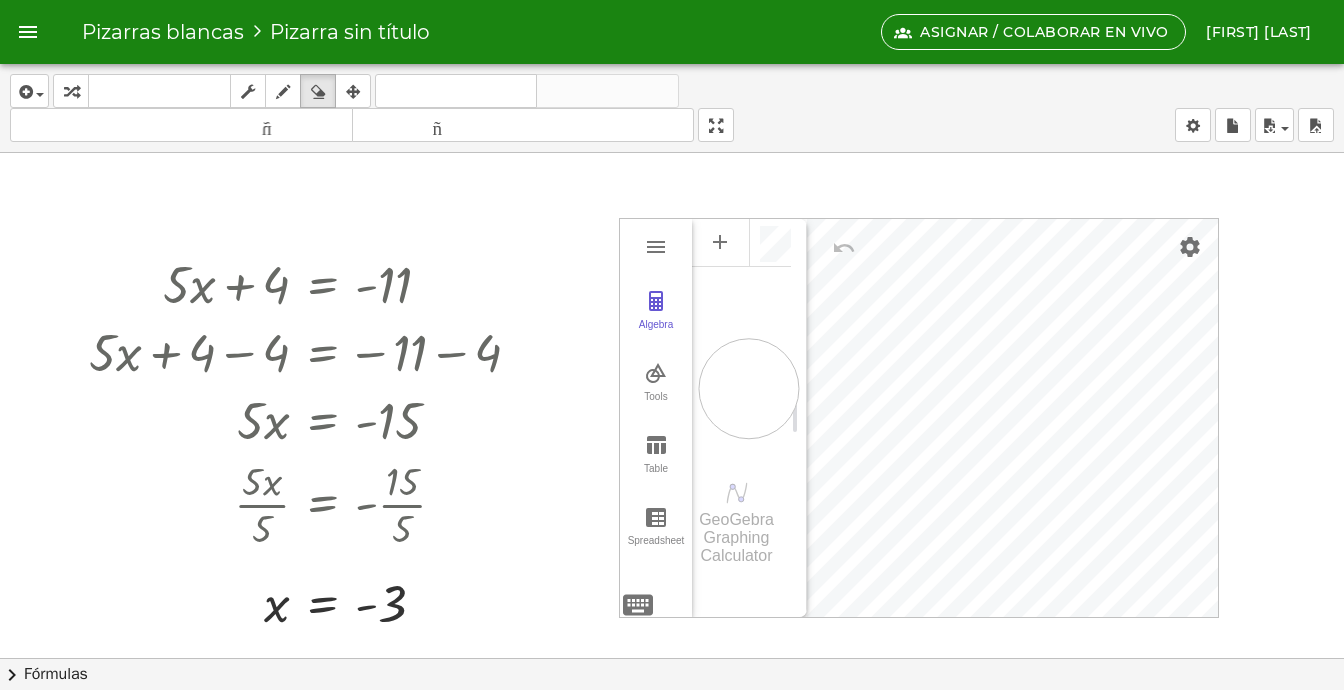 click at bounding box center (672, 298) 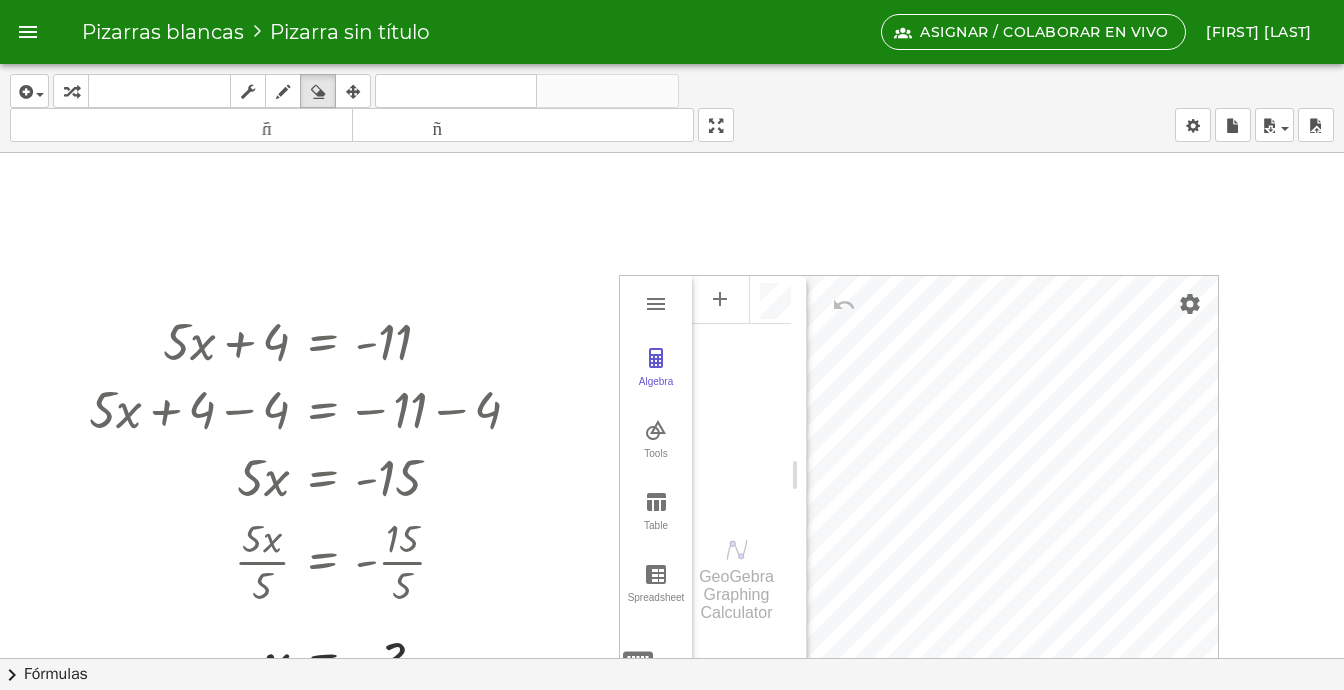 scroll, scrollTop: 400, scrollLeft: 0, axis: vertical 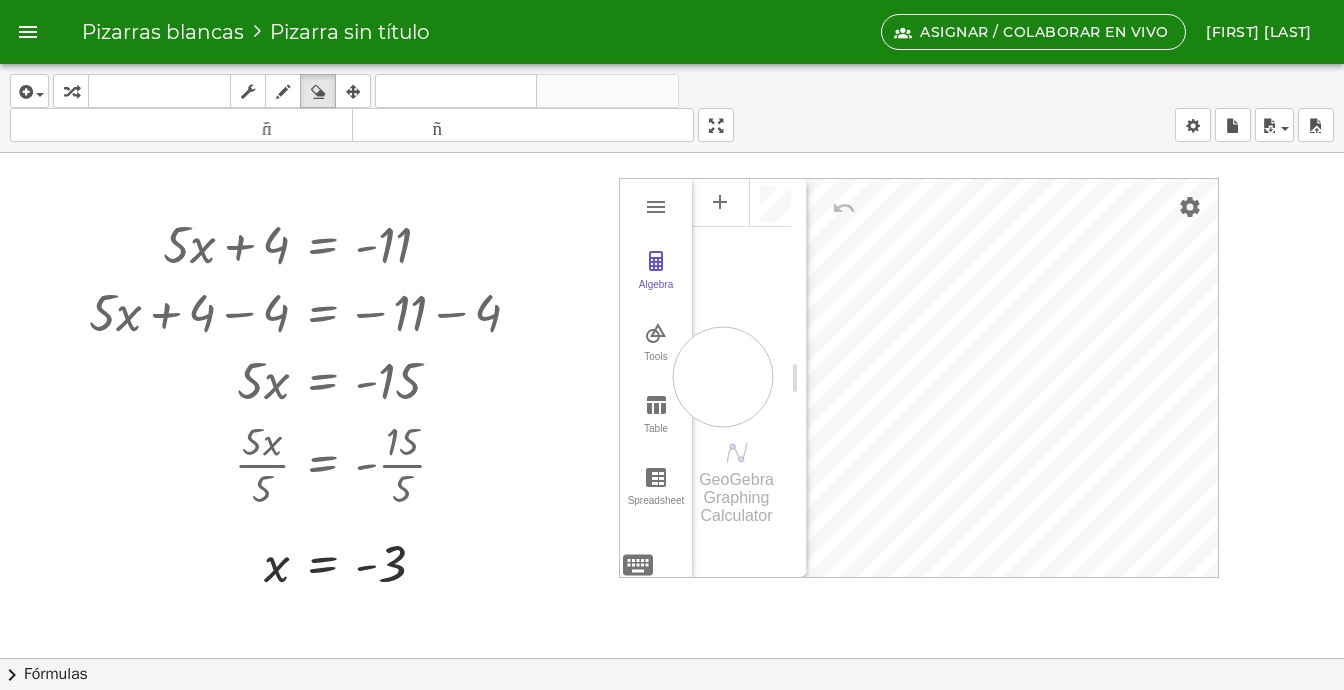 click at bounding box center (672, 258) 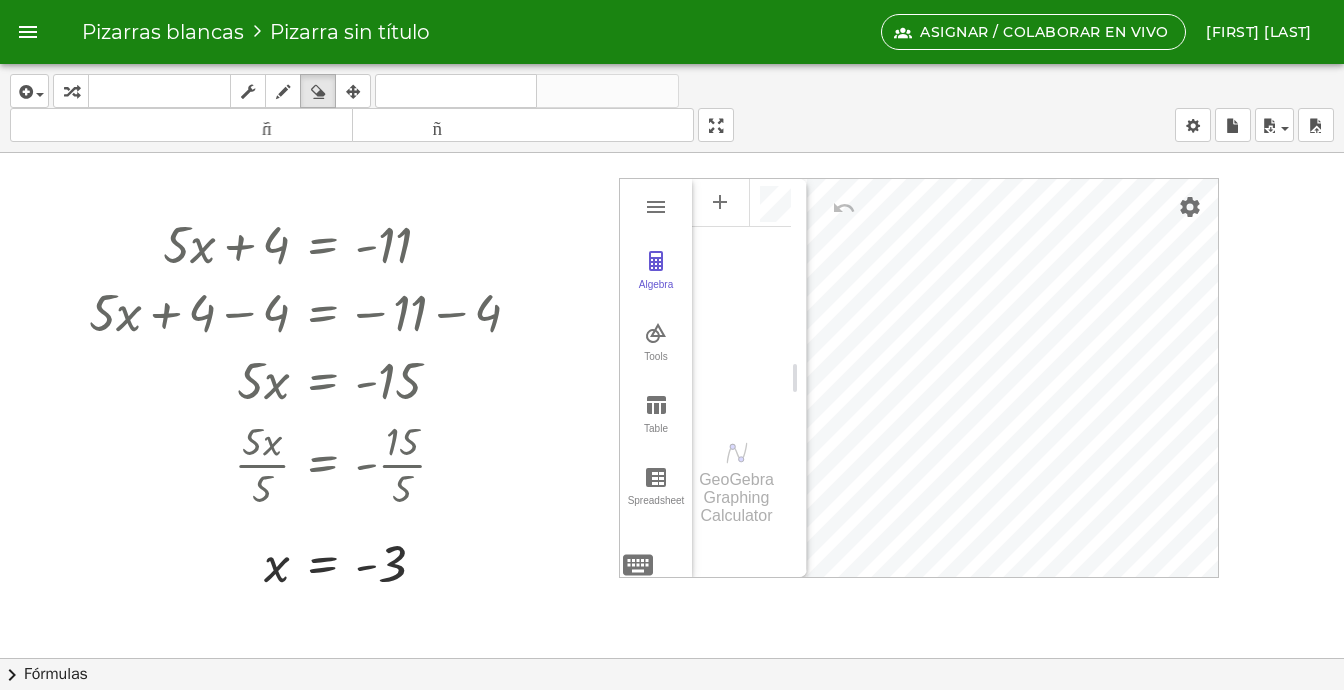 click at bounding box center [672, 258] 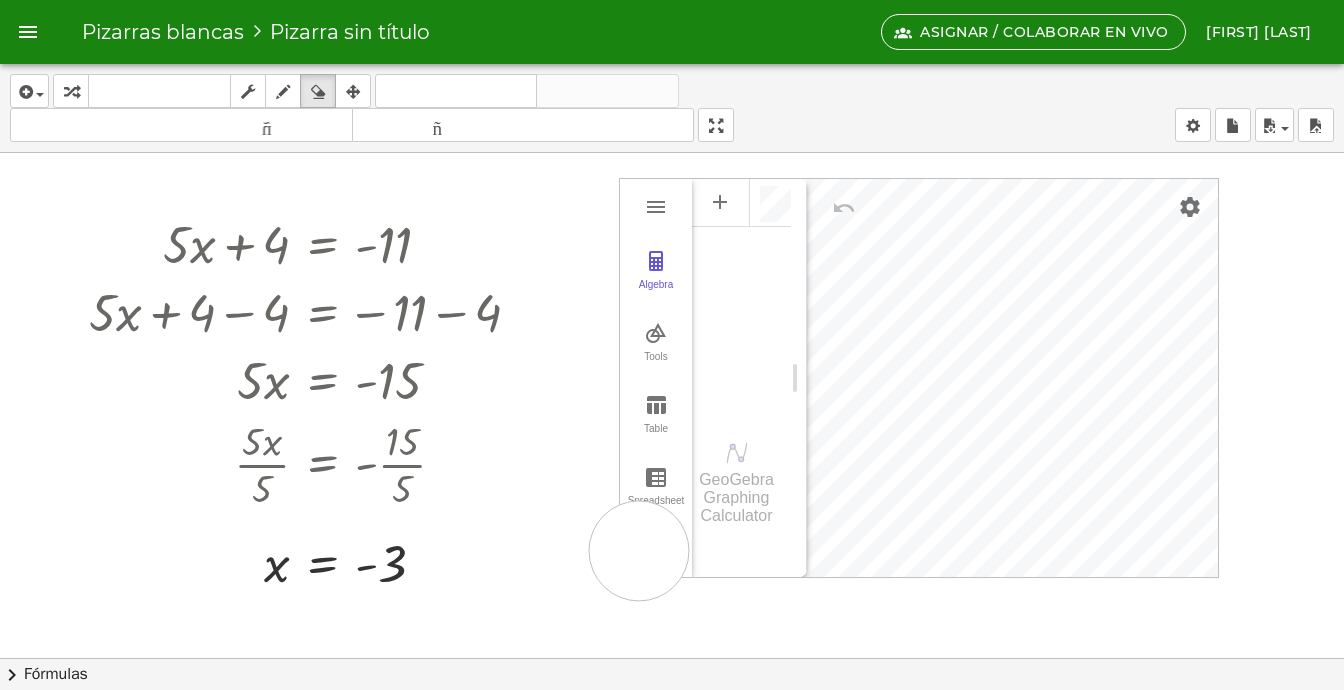 click at bounding box center [672, 258] 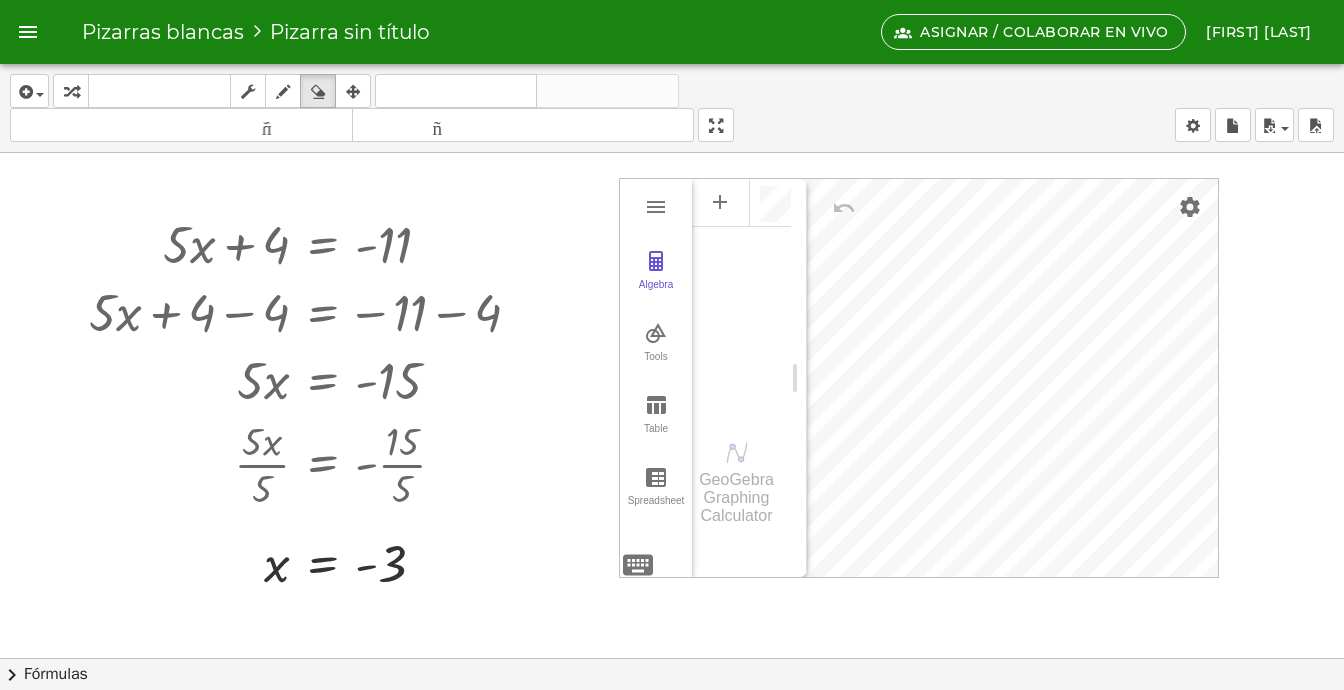 click at bounding box center [672, 258] 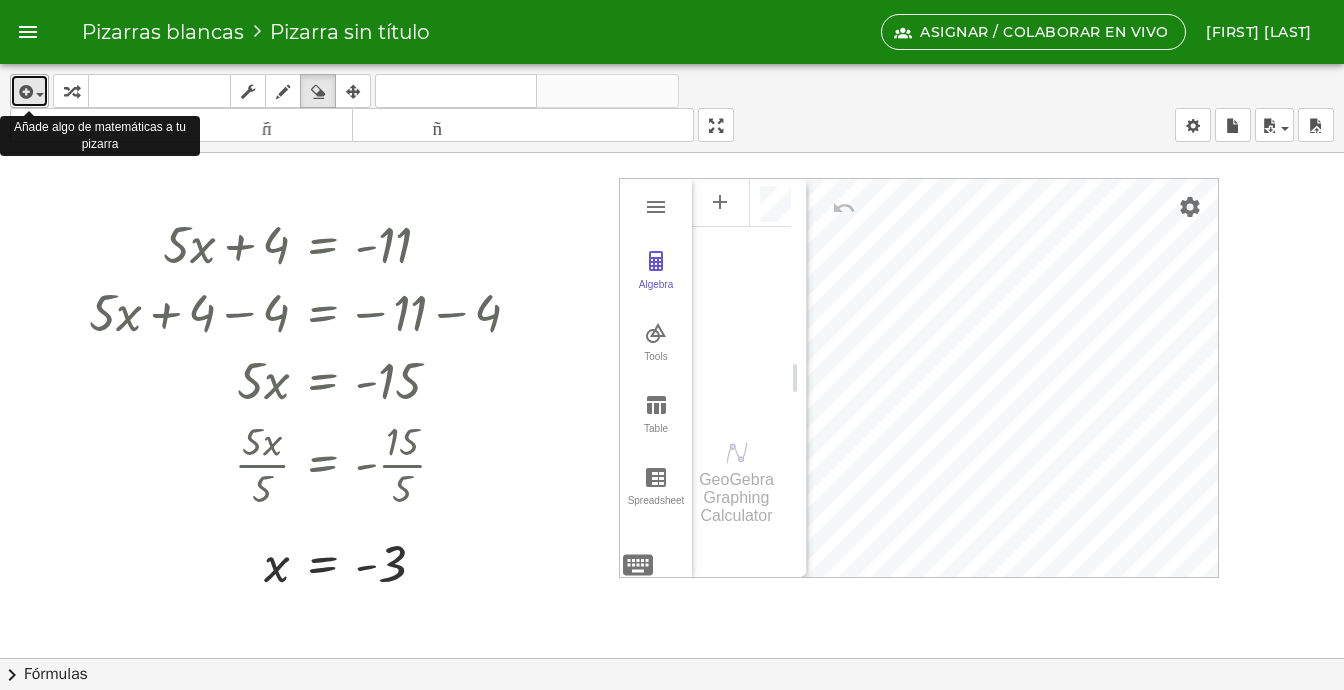 click at bounding box center [29, 91] 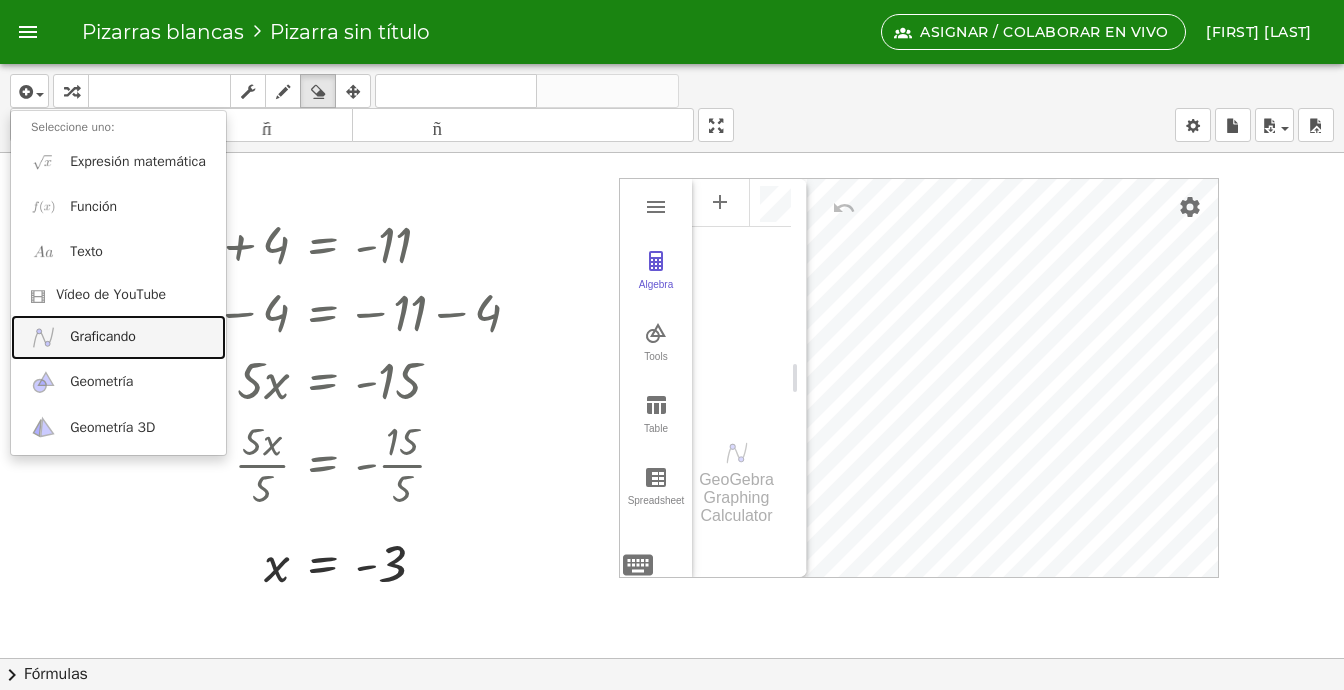click on "Graficando" at bounding box center [103, 336] 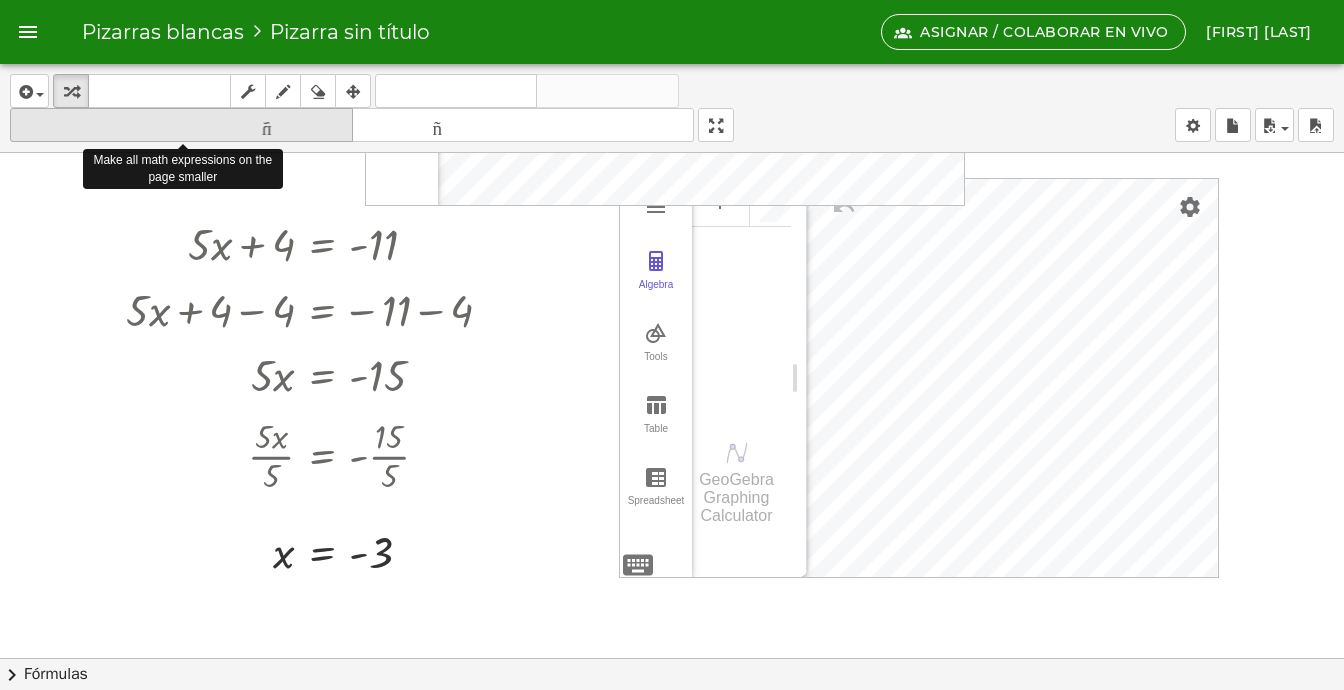 click on "tamaño_del_formato" at bounding box center [181, 125] 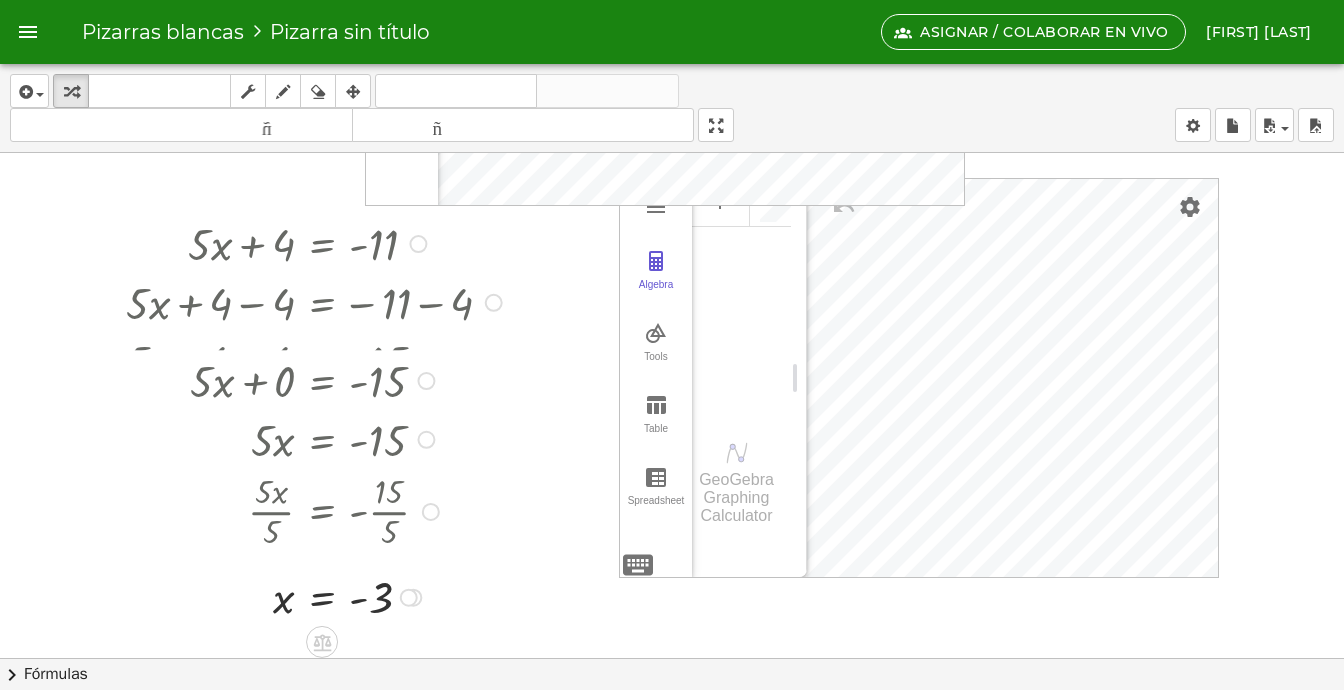 drag, startPoint x: 431, startPoint y: 426, endPoint x: 436, endPoint y: 515, distance: 89.140335 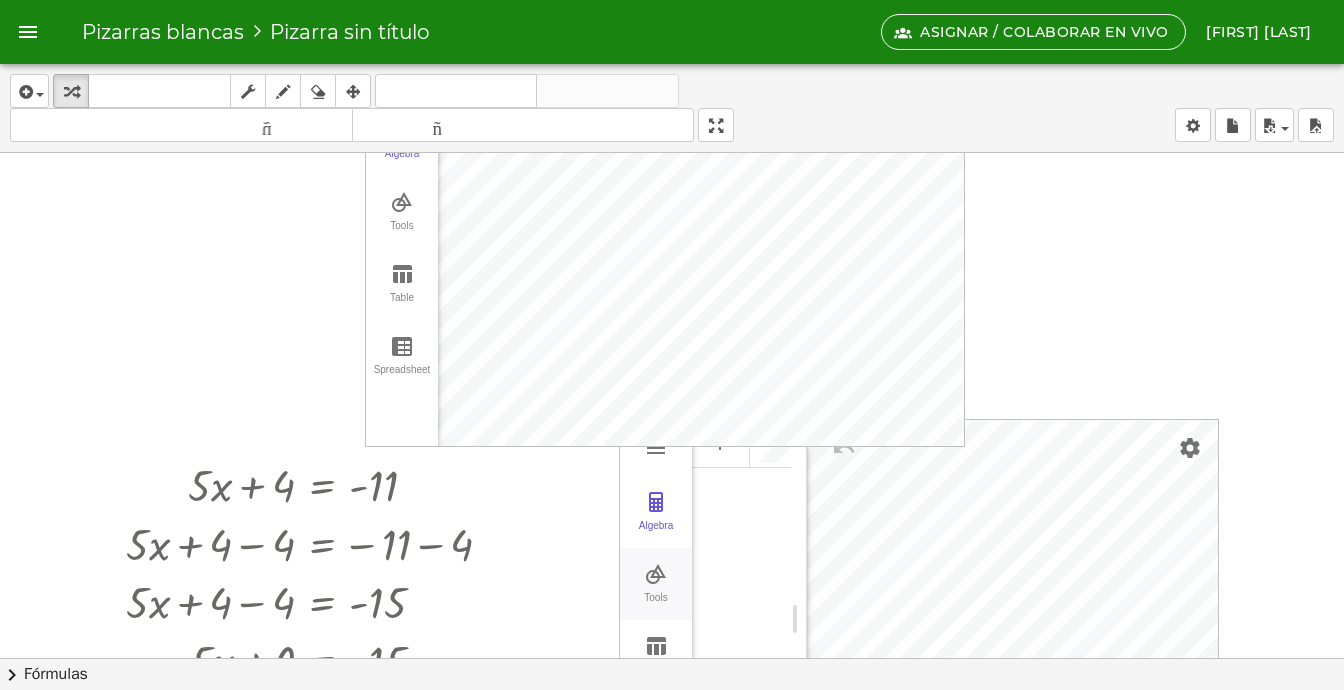 scroll, scrollTop: 100, scrollLeft: 0, axis: vertical 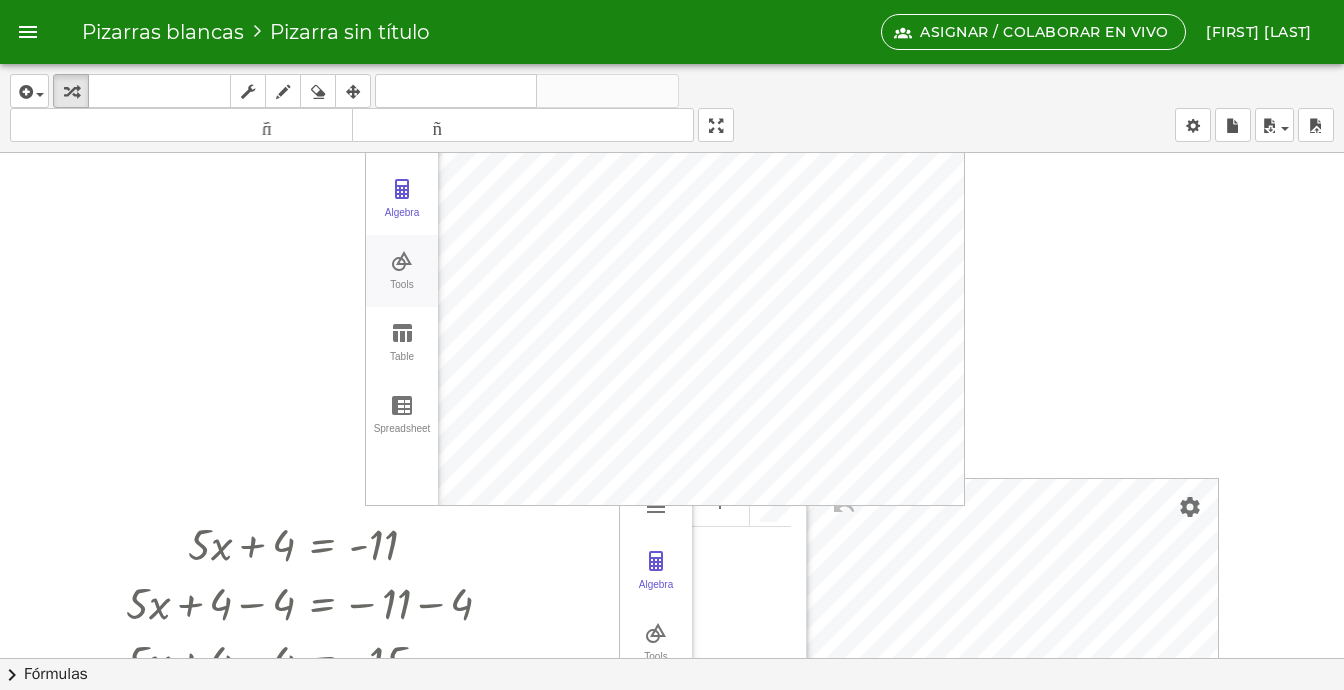 click on "Tools" at bounding box center [402, 293] 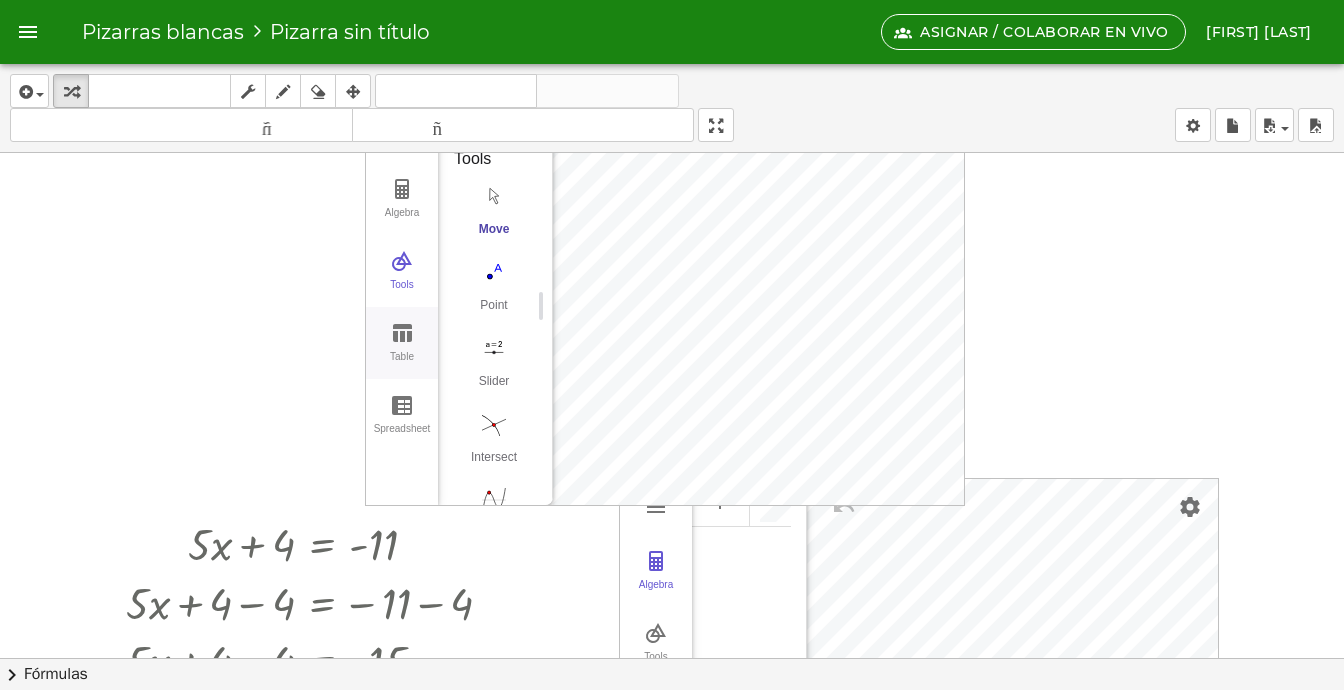 click on "Table" at bounding box center [402, 365] 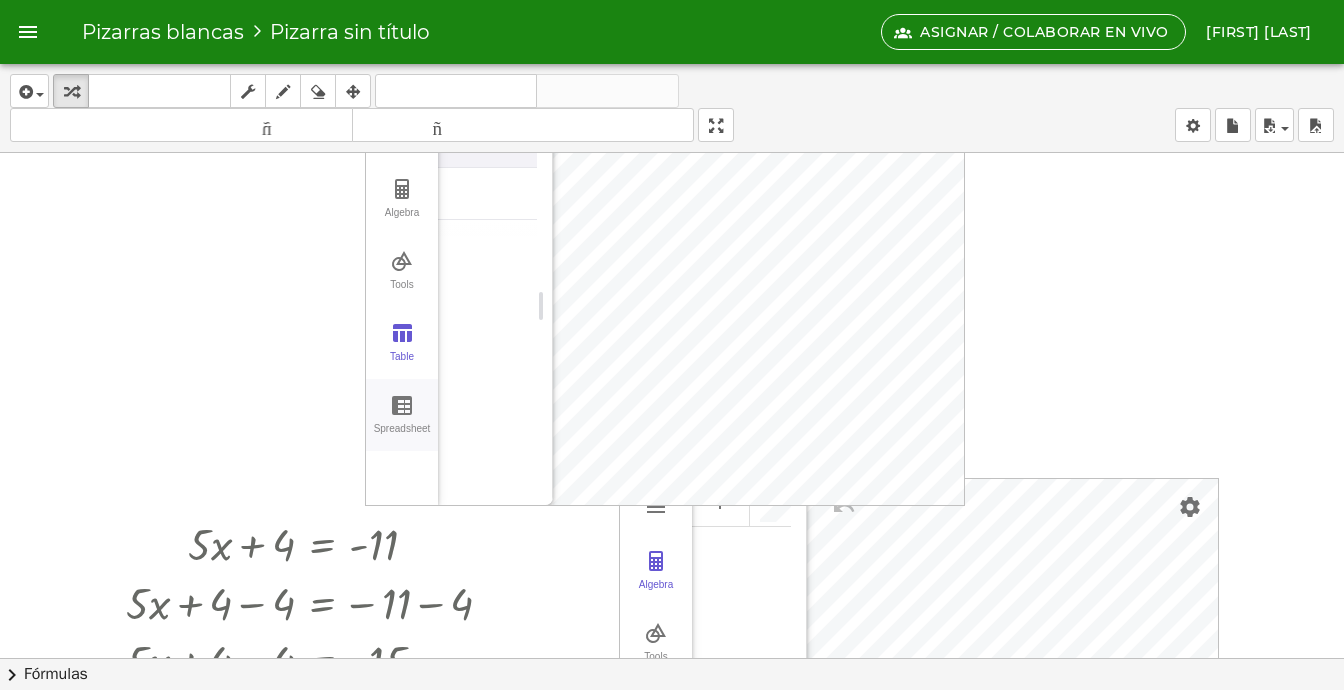 click at bounding box center (402, 405) 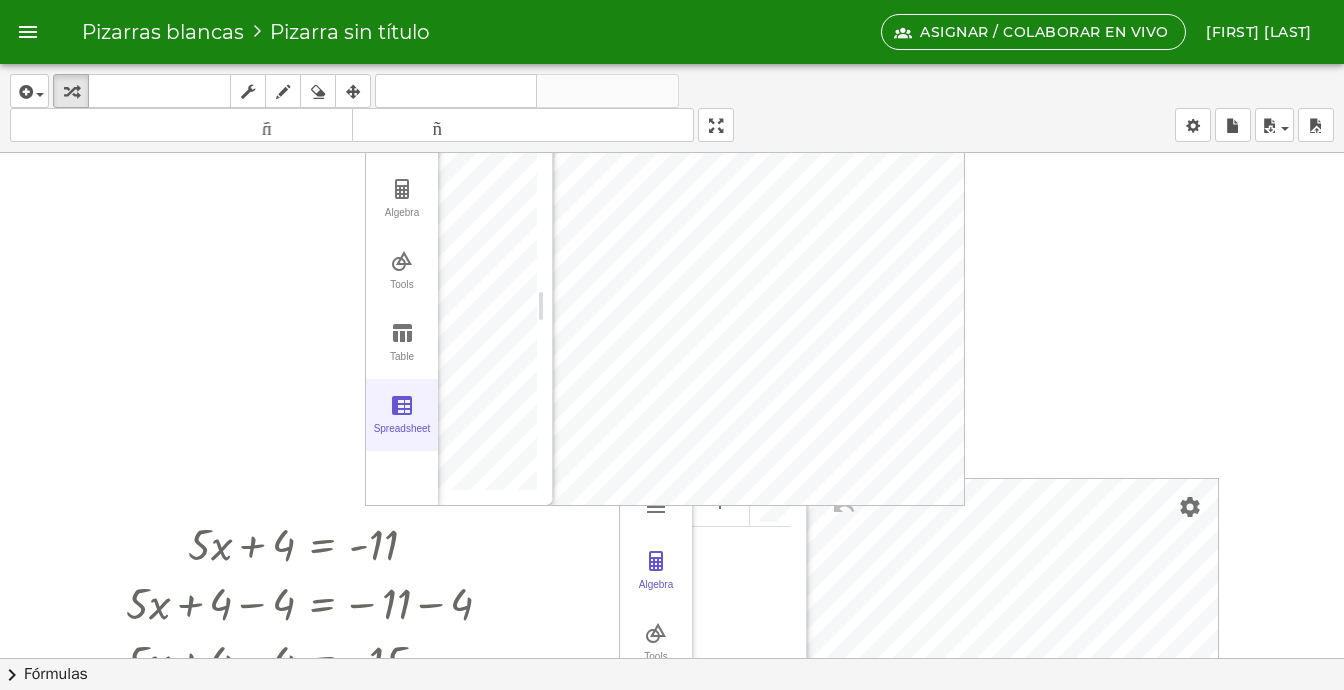 scroll, scrollTop: 0, scrollLeft: 0, axis: both 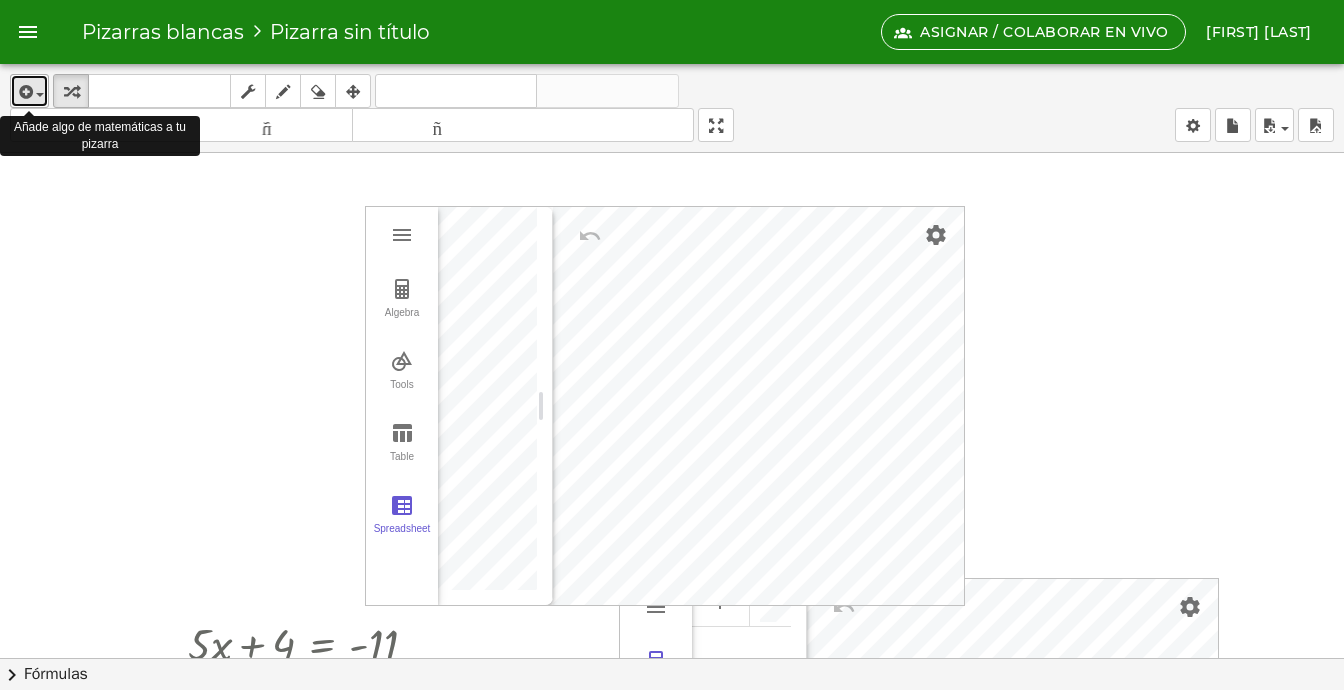 click at bounding box center [40, 95] 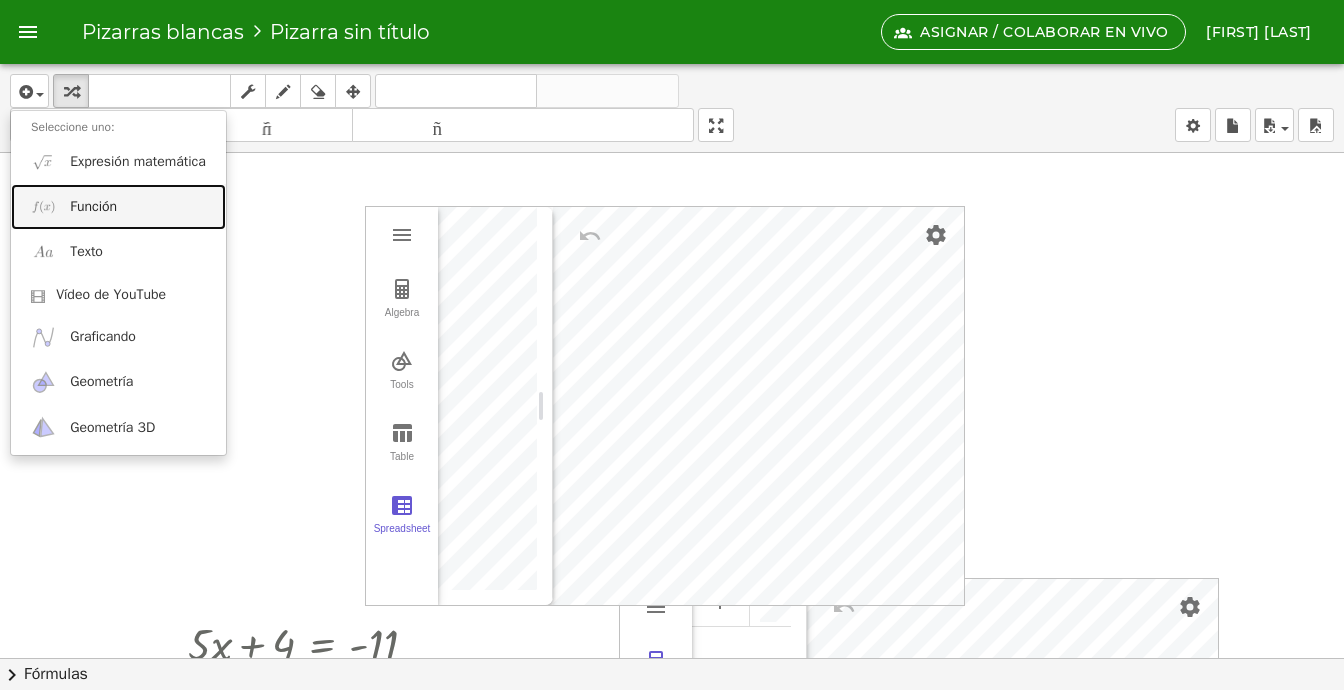 click on "Función" at bounding box center [93, 206] 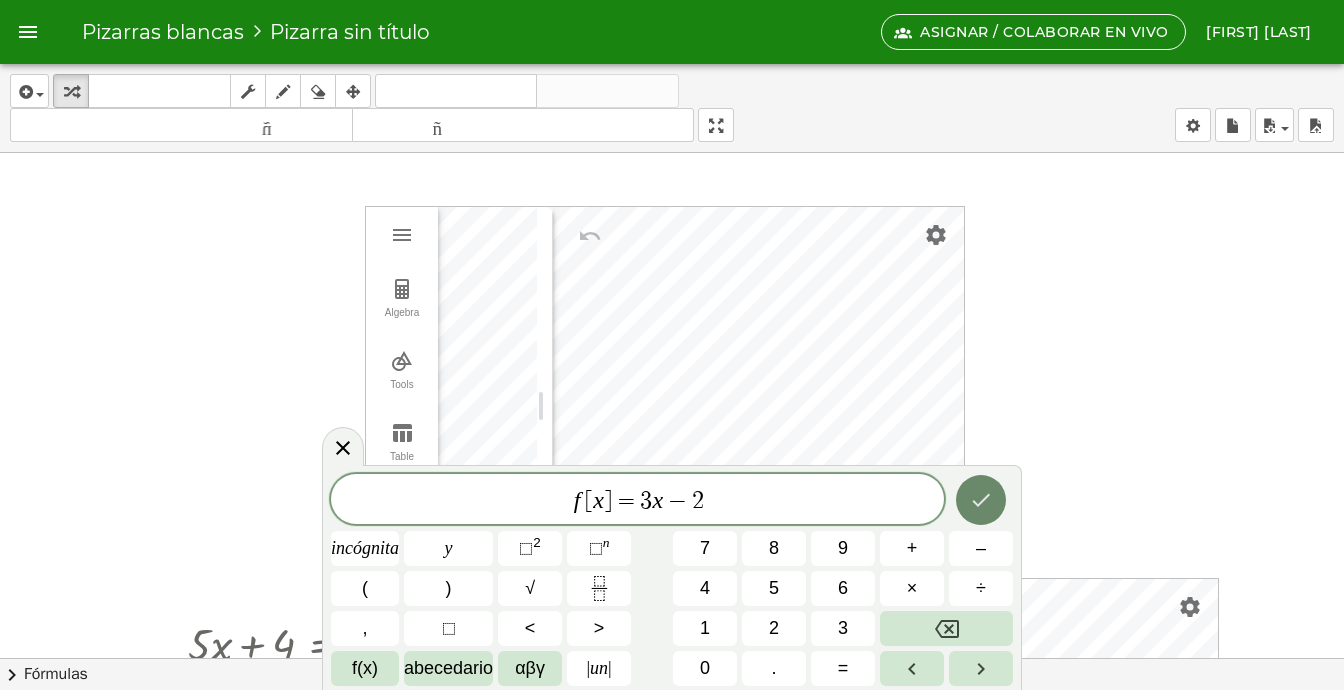 click 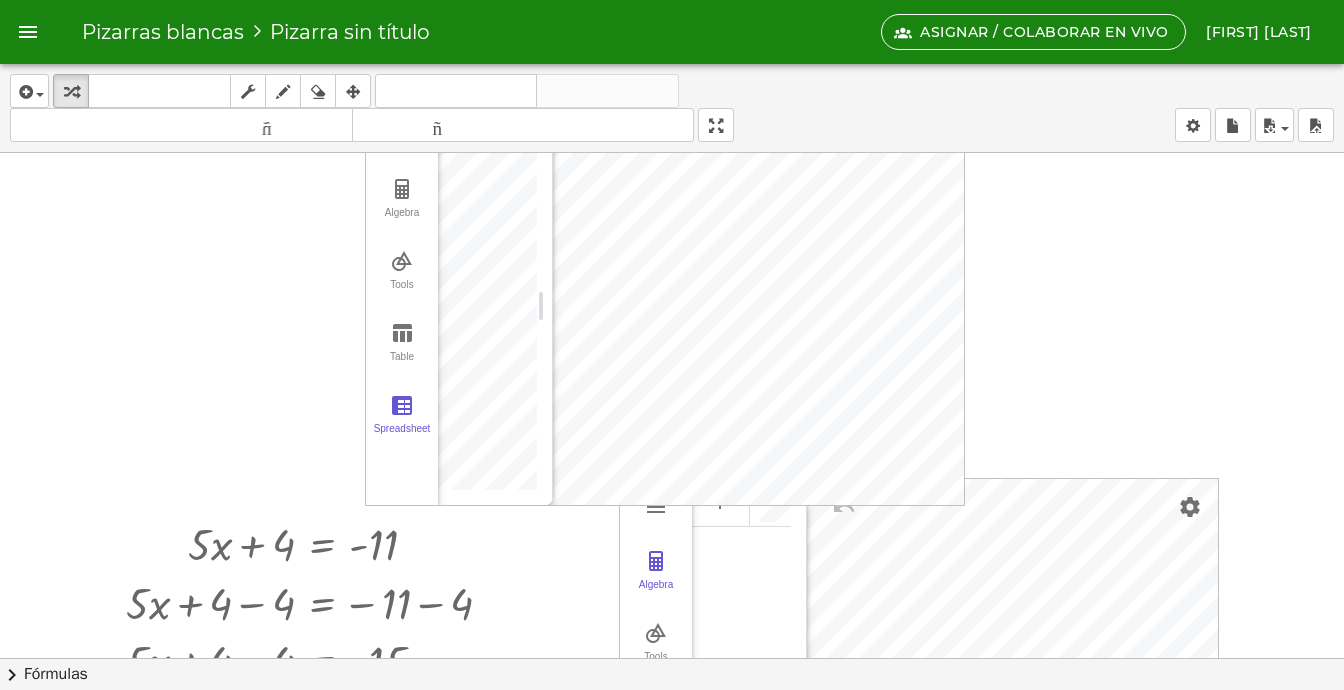 scroll, scrollTop: 0, scrollLeft: 0, axis: both 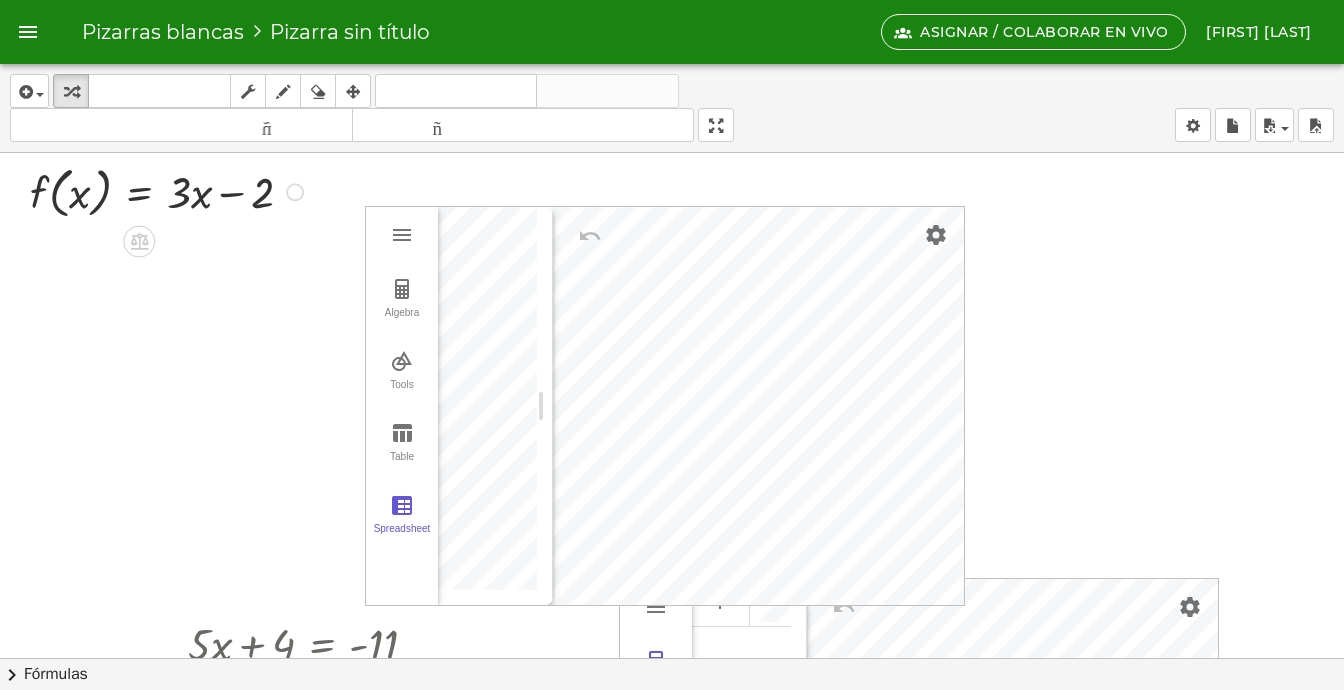 click at bounding box center [169, 190] 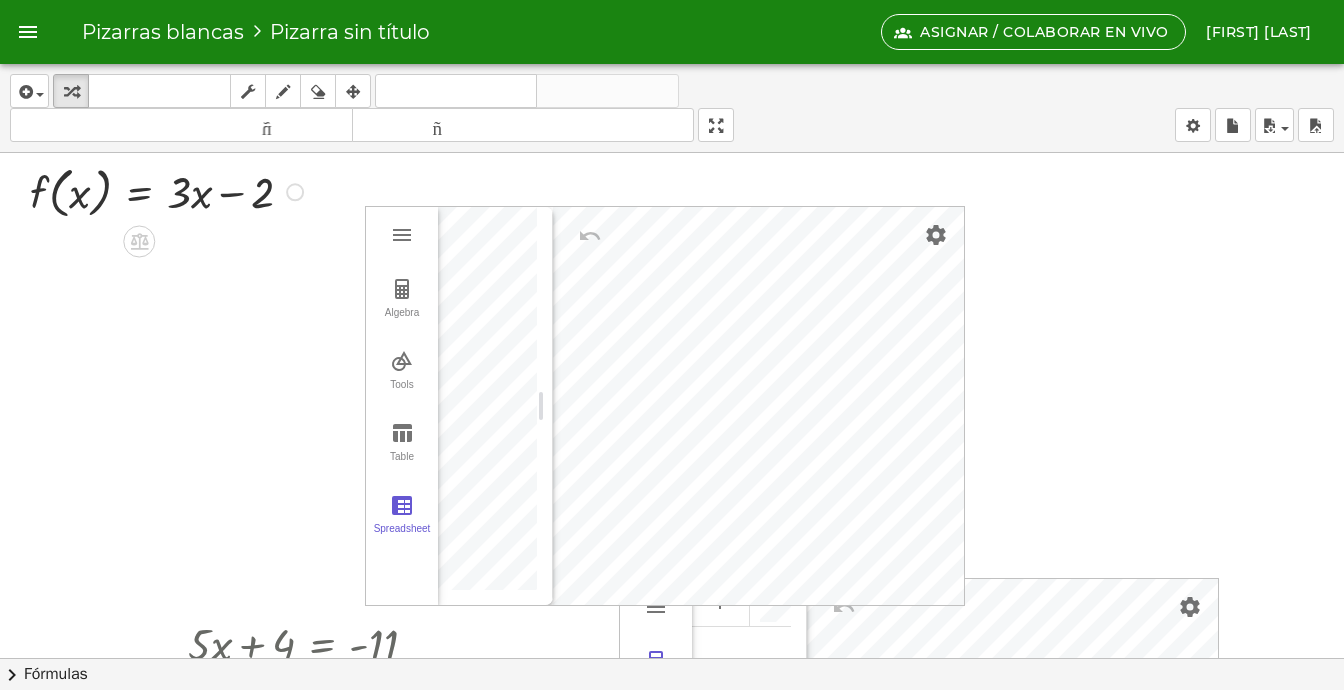 click at bounding box center (295, 192) 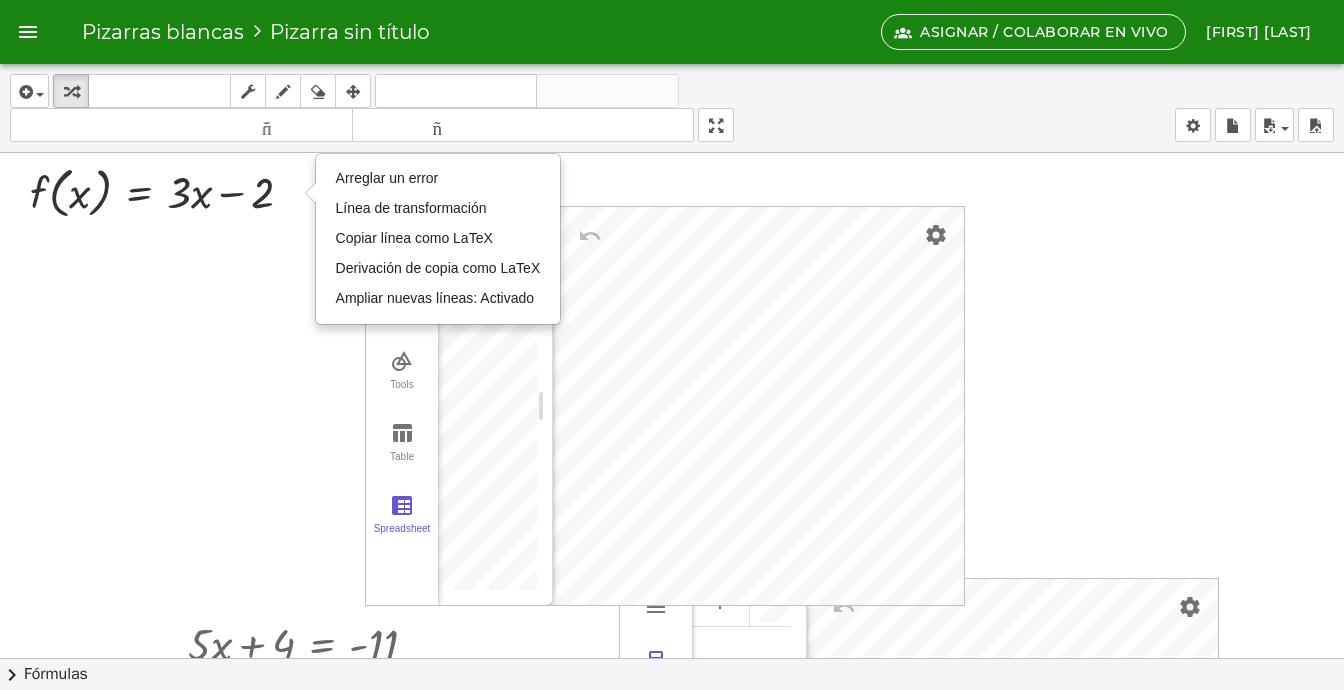 click at bounding box center [672, 658] 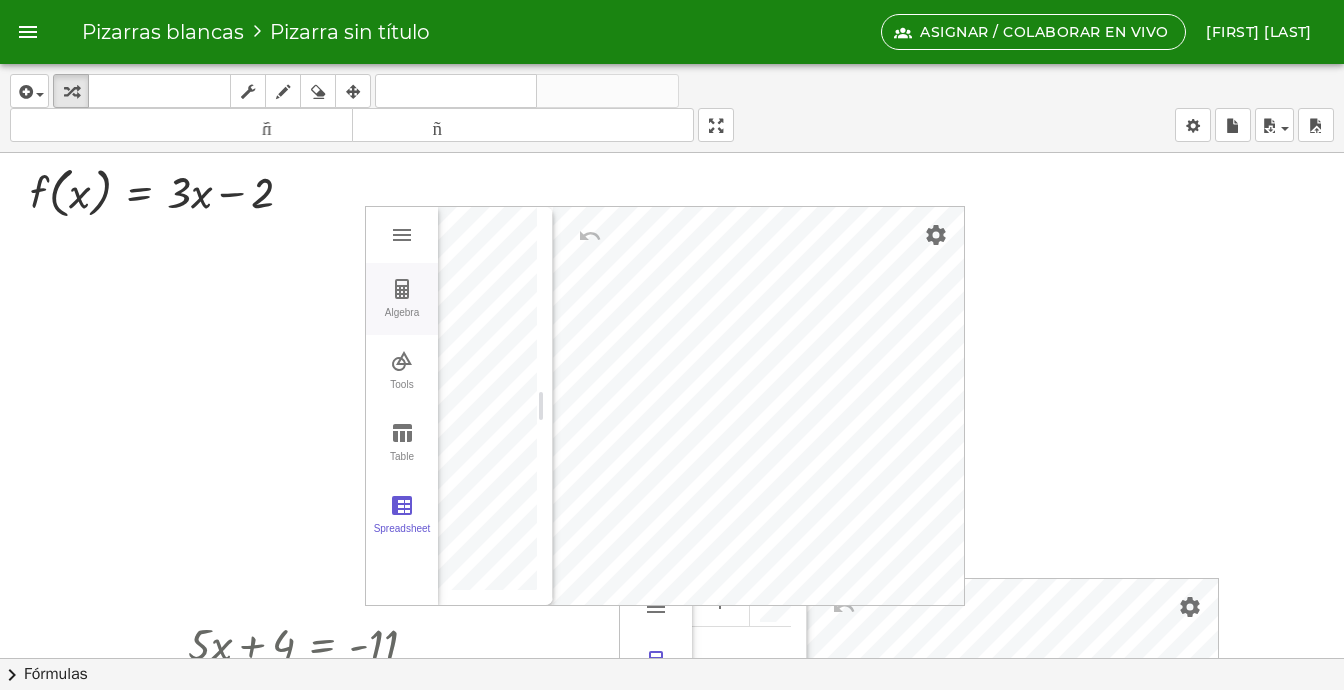 click at bounding box center [402, 289] 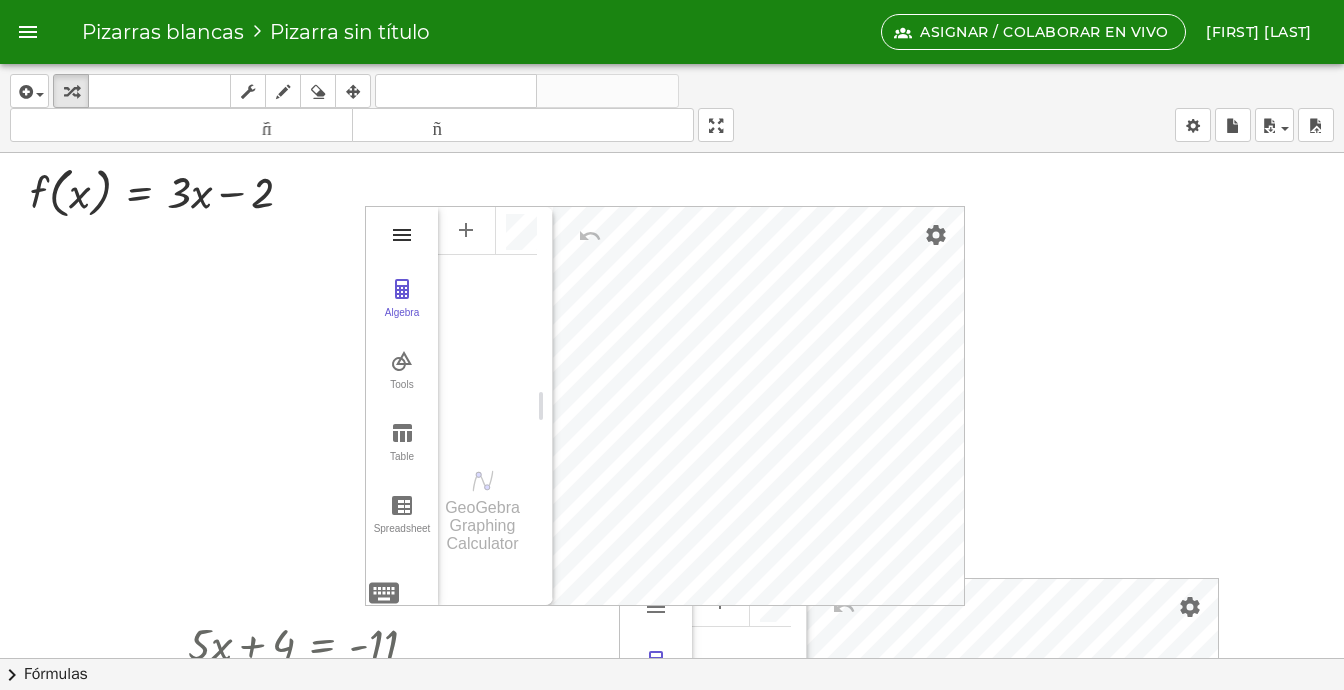 click at bounding box center [402, 235] 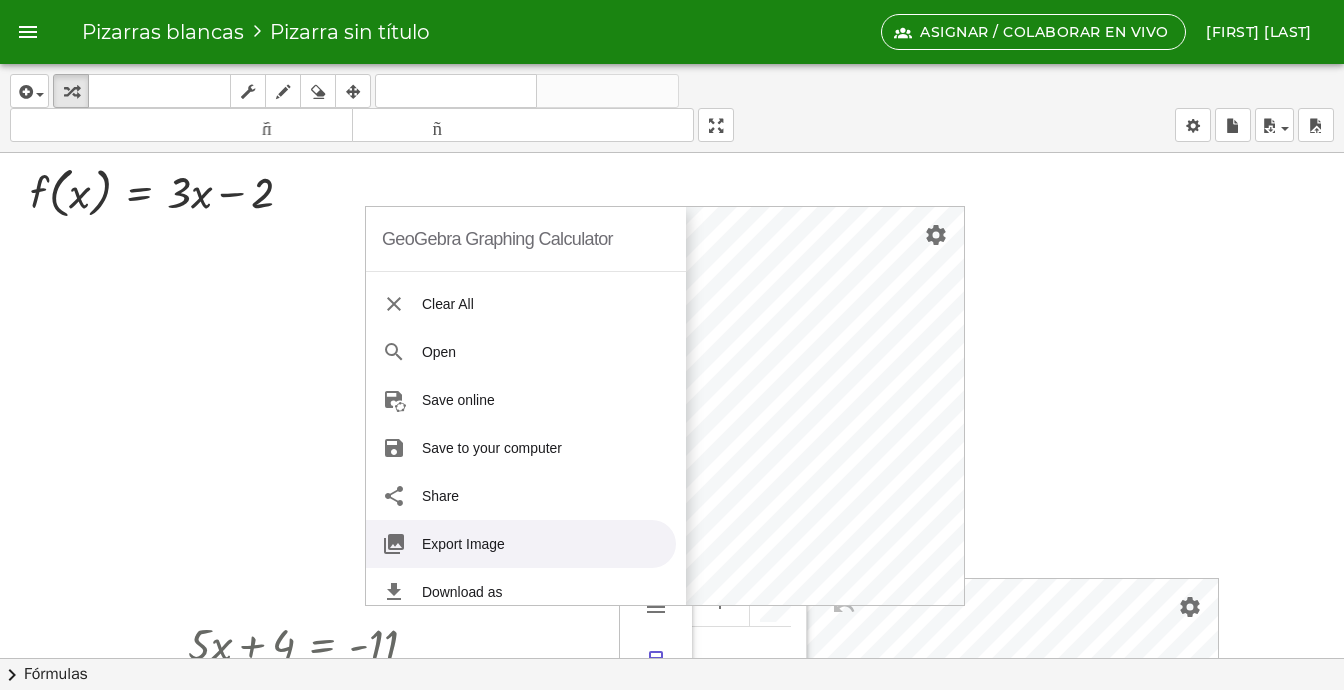click at bounding box center [672, 658] 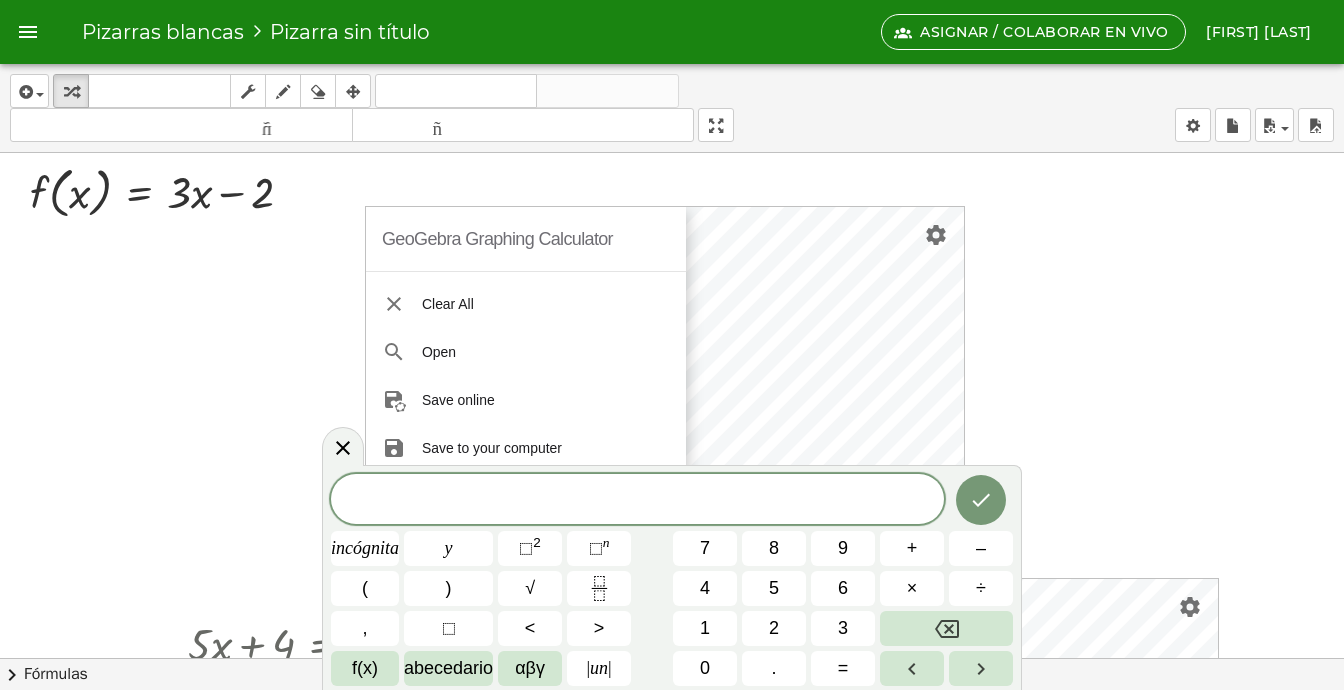 click at bounding box center (672, 658) 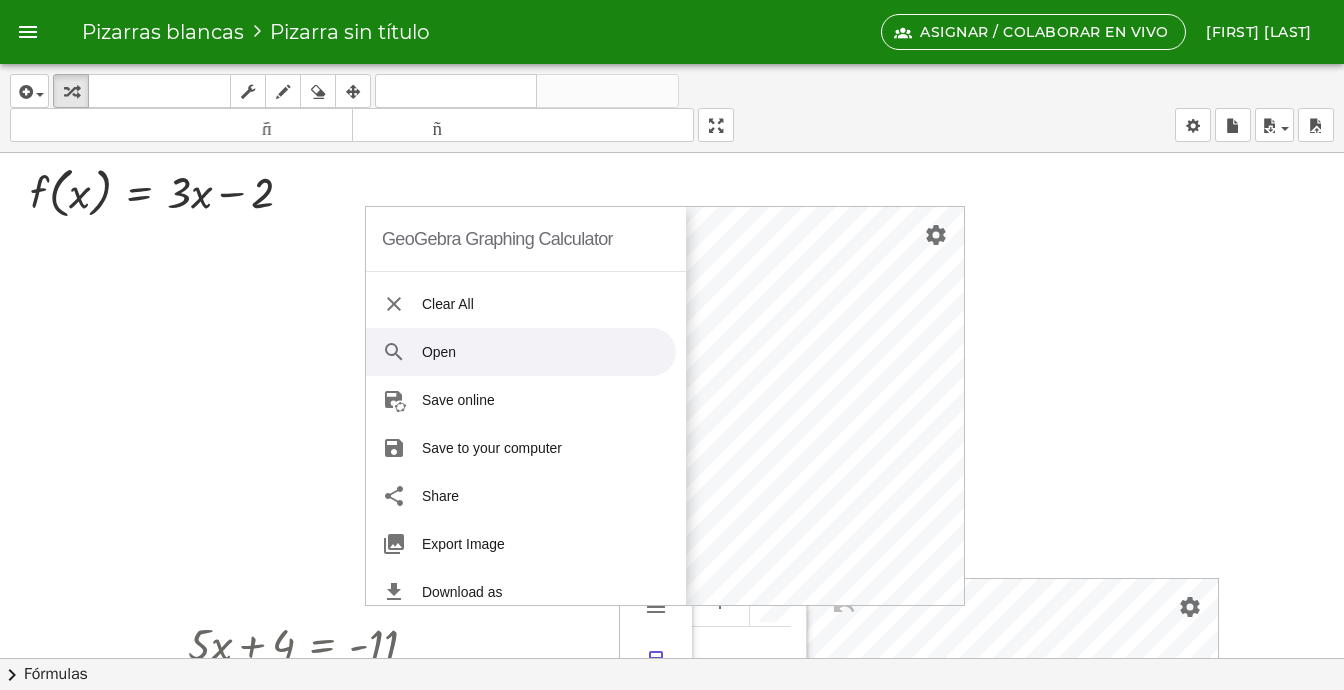 drag, startPoint x: 336, startPoint y: 300, endPoint x: 317, endPoint y: 298, distance: 19.104973 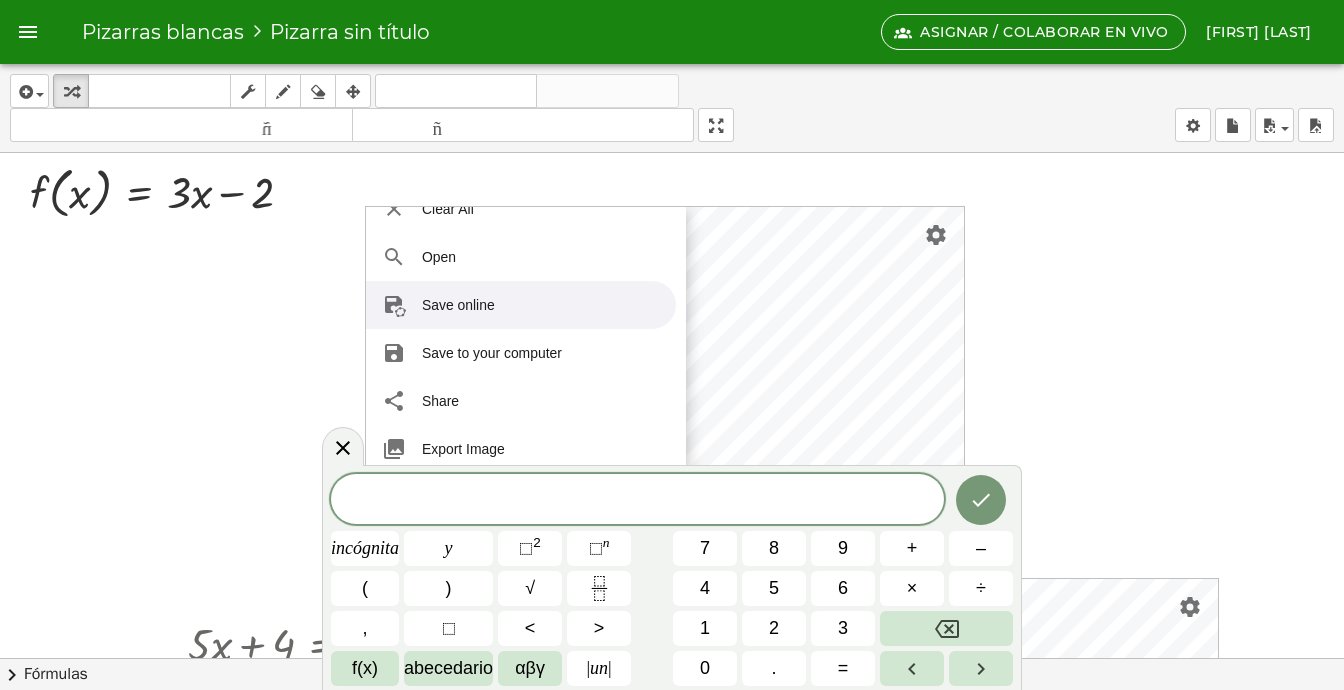 scroll, scrollTop: 0, scrollLeft: 0, axis: both 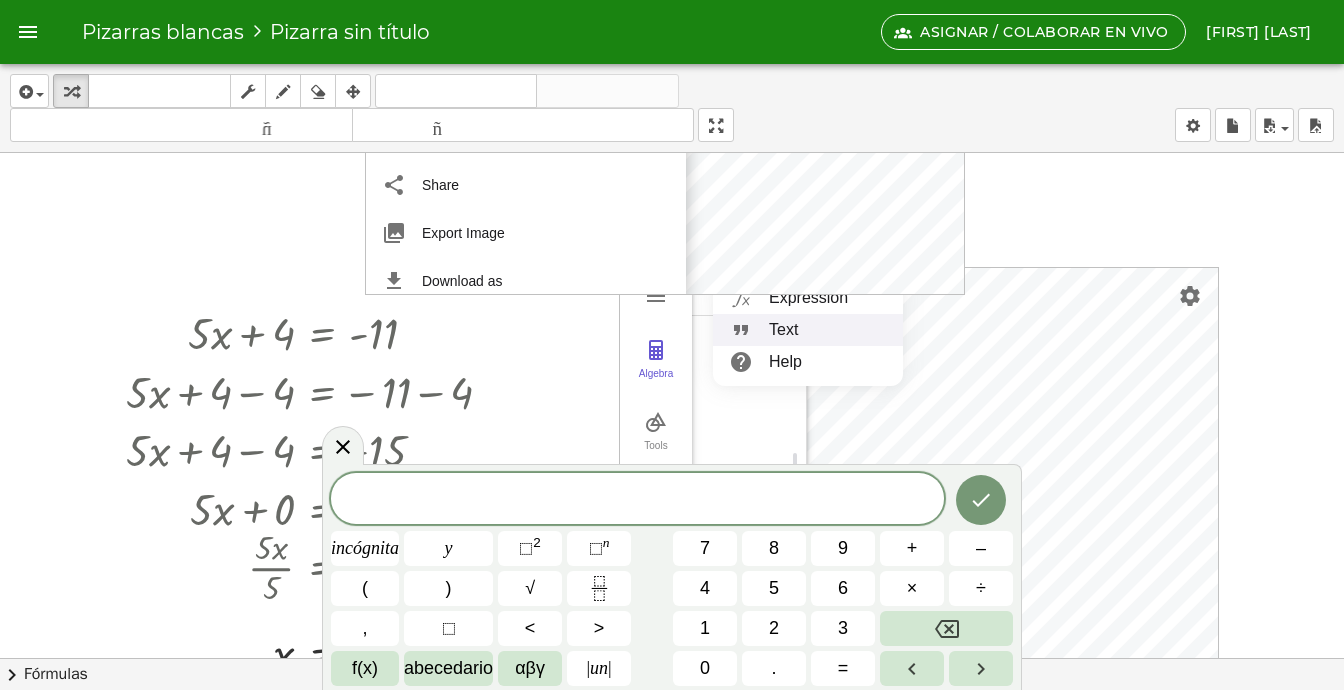 click on "Text" at bounding box center (808, 330) 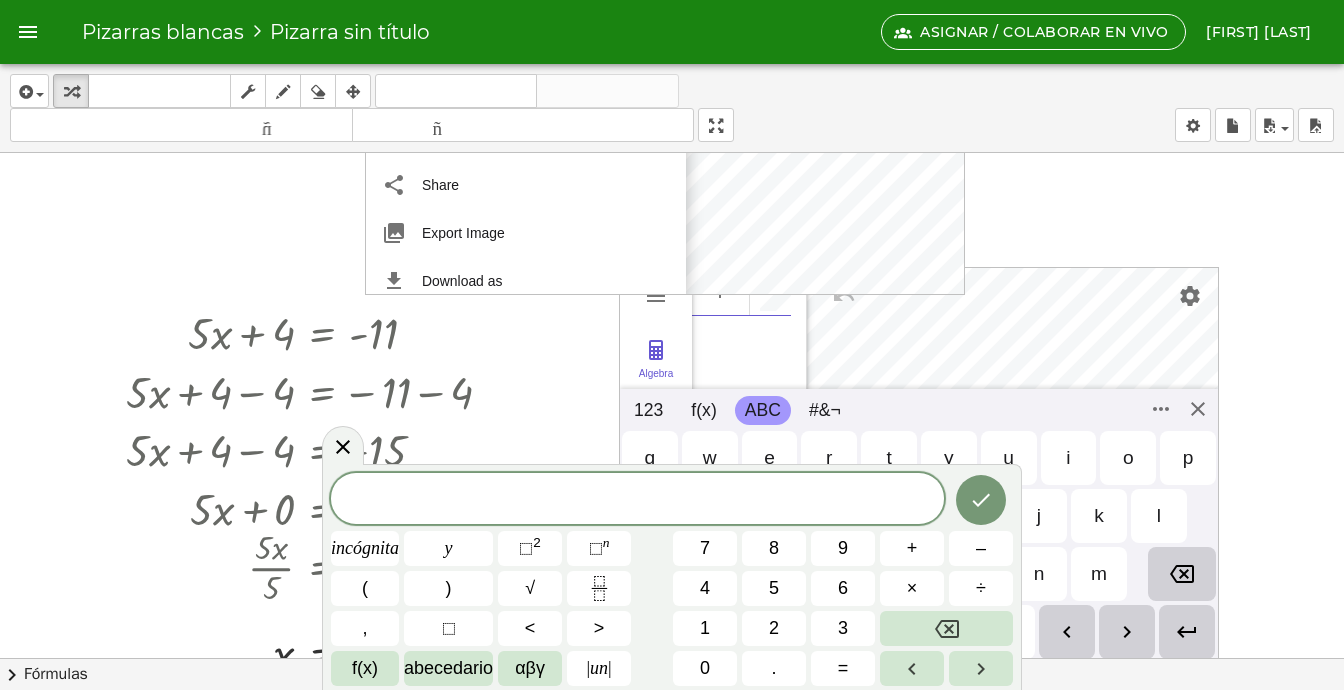 scroll, scrollTop: 12, scrollLeft: 0, axis: vertical 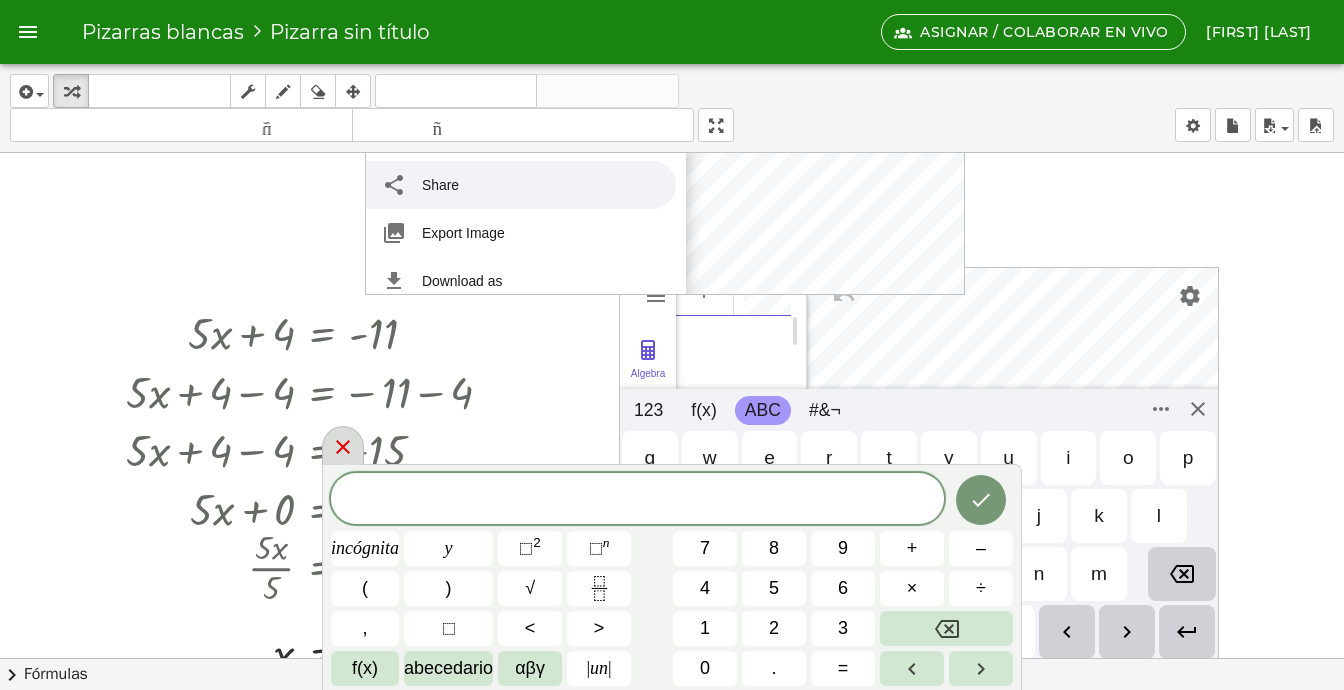 click 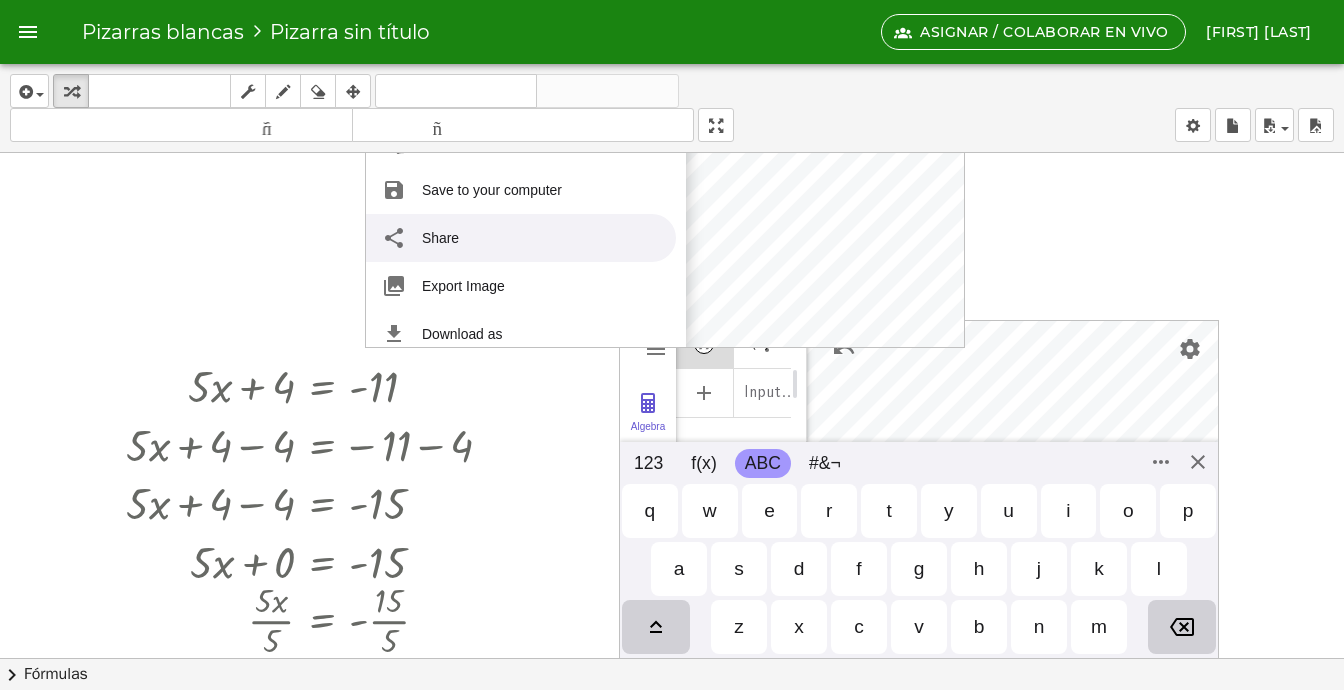 scroll, scrollTop: 211, scrollLeft: 0, axis: vertical 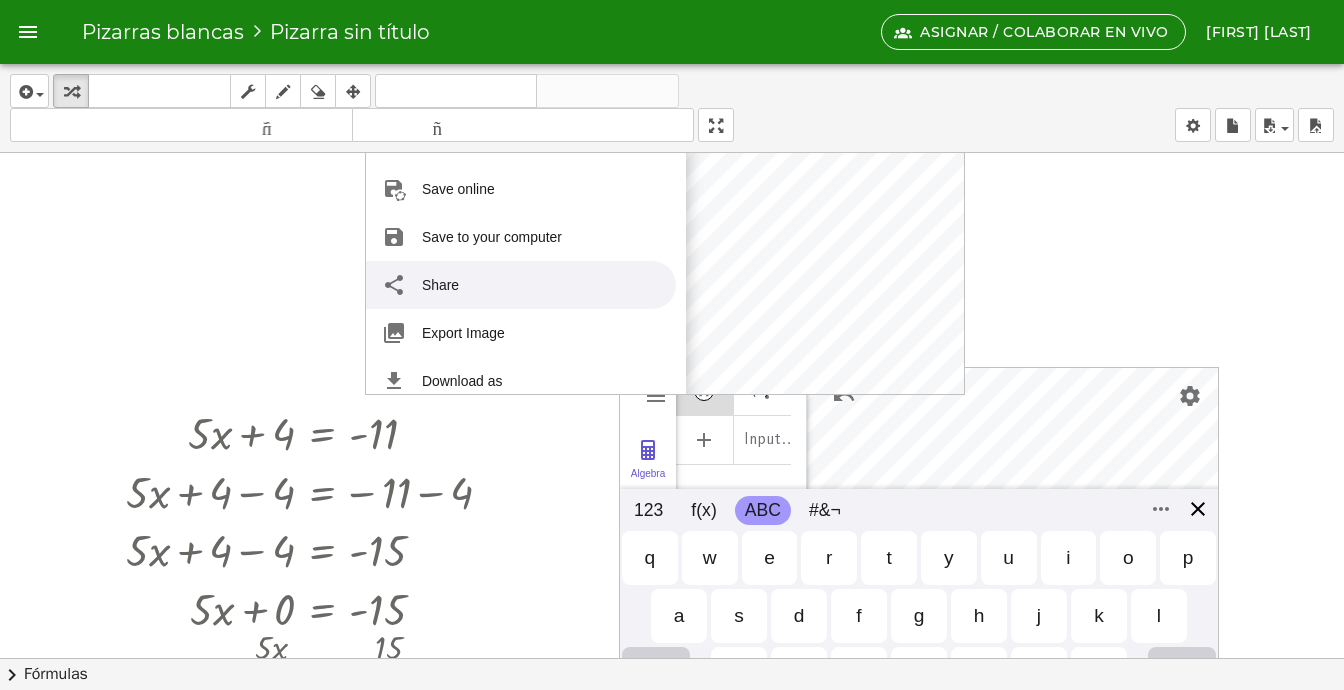 click on "Algebra Tools Table Spreadsheet f(x) = Input… GeoGebra Graphing Calculator Basic Tools Move Point Slider Intersect Extremum Roots Best Fit Line Edit Select Objects Move Graphics View Delete Show / Hide Label Show / Hide Object Copy Visual Style Media Text Points Point Intersect Point on Object Attach / Detach Point Extremum Roots Complex Number List Lines Line Ray Vector Others Pen Freehand Function Button Check Box Input Box   123 123 f(x) ABC #&¬ 𝑥 𝑦 𝜋 𝑒 7 8 9 × ÷ 4 5 6 + − < > 1 2 3 = ans , ( ) 0 . 𝑥 𝑦 𝑧 𝜋 7 8 9 × ÷ 𝑒 4 5 6 + − < > 1 2 3 = ( ) , 0 . q w e r t y u i o p a s d f g h j k l z x c v b n m αβγ , ( )" at bounding box center [919, 567] 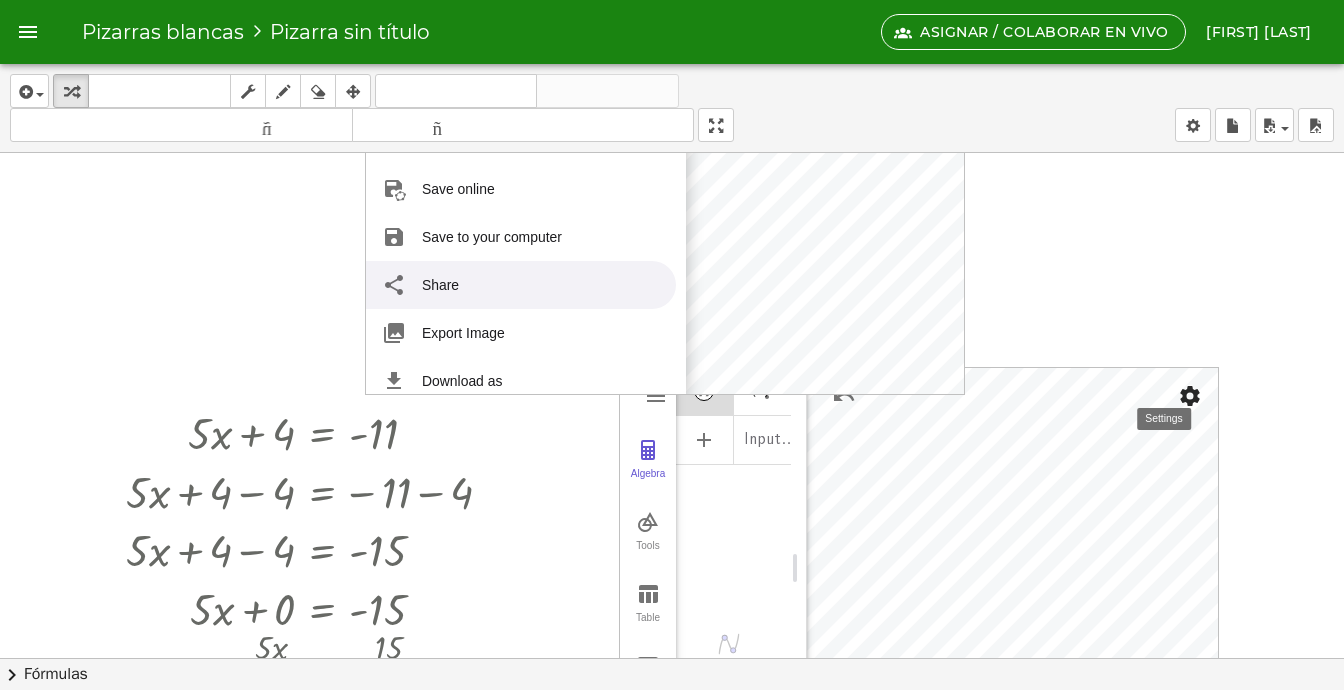 click at bounding box center [1190, 396] 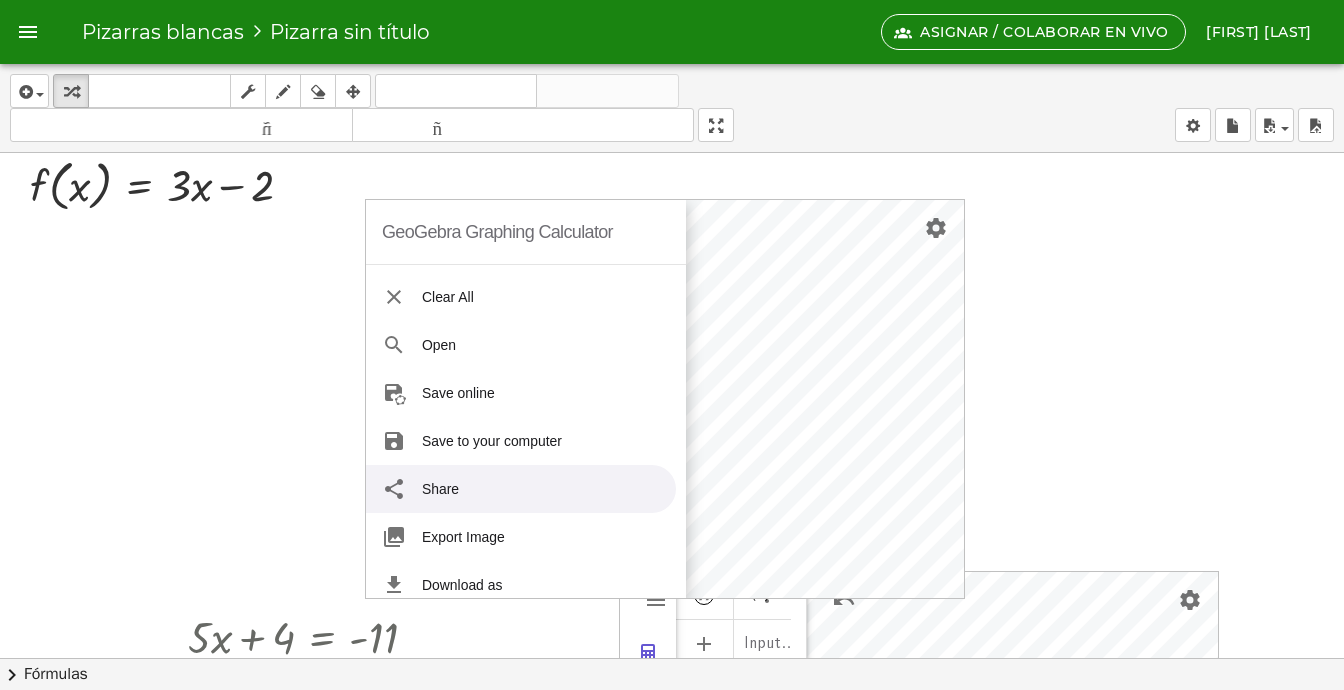 scroll, scrollTop: 0, scrollLeft: 0, axis: both 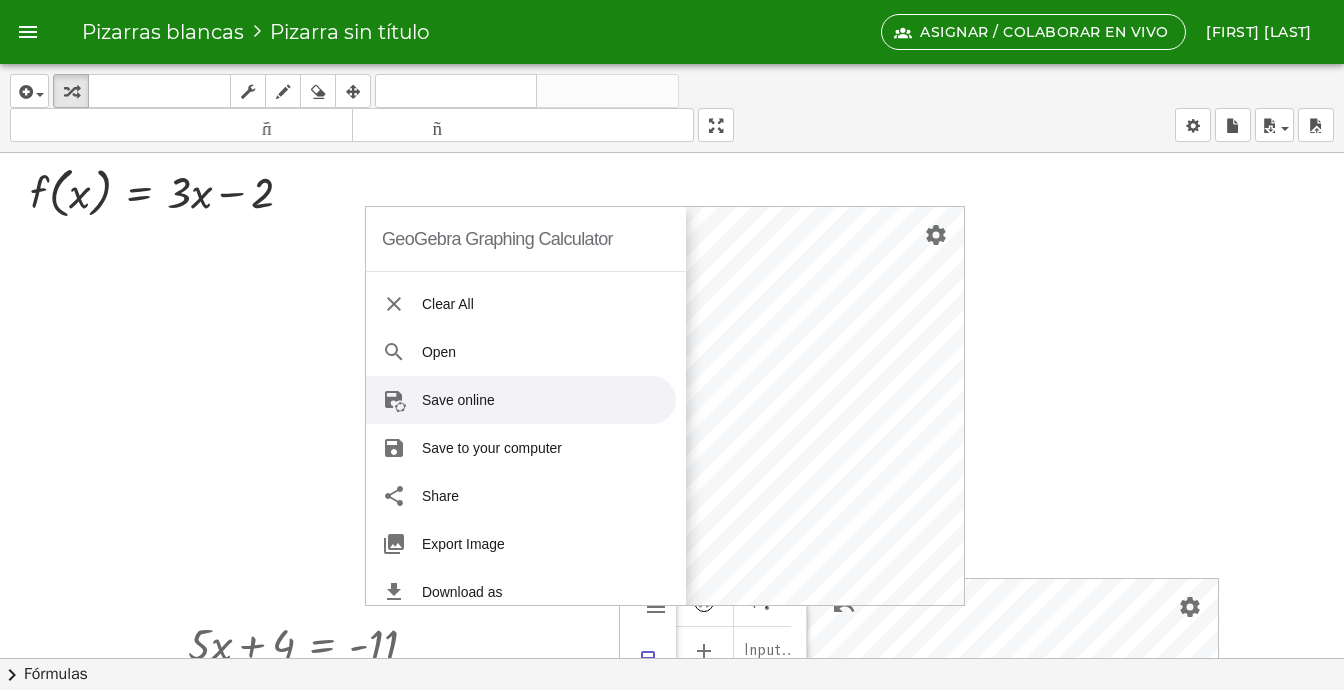click on "+ · 5 · x + 4 = - 11 + · 5 · x + 4 − 4 = − 11 − 4 + · 5 · x + 4 − 4 = - 15 + · 5 · x + 0 = - 15 · 5 · x = - 15 · 5 · x · 5 = - · 15 · 5 x = - · 15 · 5 x = - 3     Algebra Tools Table Spreadsheet f(x) = Input… GeoGebra Graphing Calculator Basic Tools Move Point Slider Intersect Extremum Roots Best Fit Line Edit Select Objects Move Graphics View Delete Show / Hide Label Show / Hide Object Copy Visual Style Media Text Points Point Intersect Point on Object Attach / Detach Point Extremum Roots Complex Number List Lines Line Ray Vector Others Pen Freehand Function Button Check Box Input Box   123 123 f(x) ABC #&¬ 𝑥 𝑦 𝜋 𝑒 7 8 9 × ÷ 4 5 6 + − < > 1 2 3 = ans , ( ) 0 . 𝑥 𝑦 𝑧 𝜋 7 8 9 × ÷ 𝑒 4 5 6 + − < > 1 2 3 = ( ) , 0 . q w e r t y u i o p a s d f g h j k l z x c v b n m αβγ , ( )   GeoGebra Graphing Calculator Clear All Open Save online Save to your computer Share Export Image Download as Print Preview Settings Help & Feedback Sign in     Algebra" at bounding box center (672, 658) 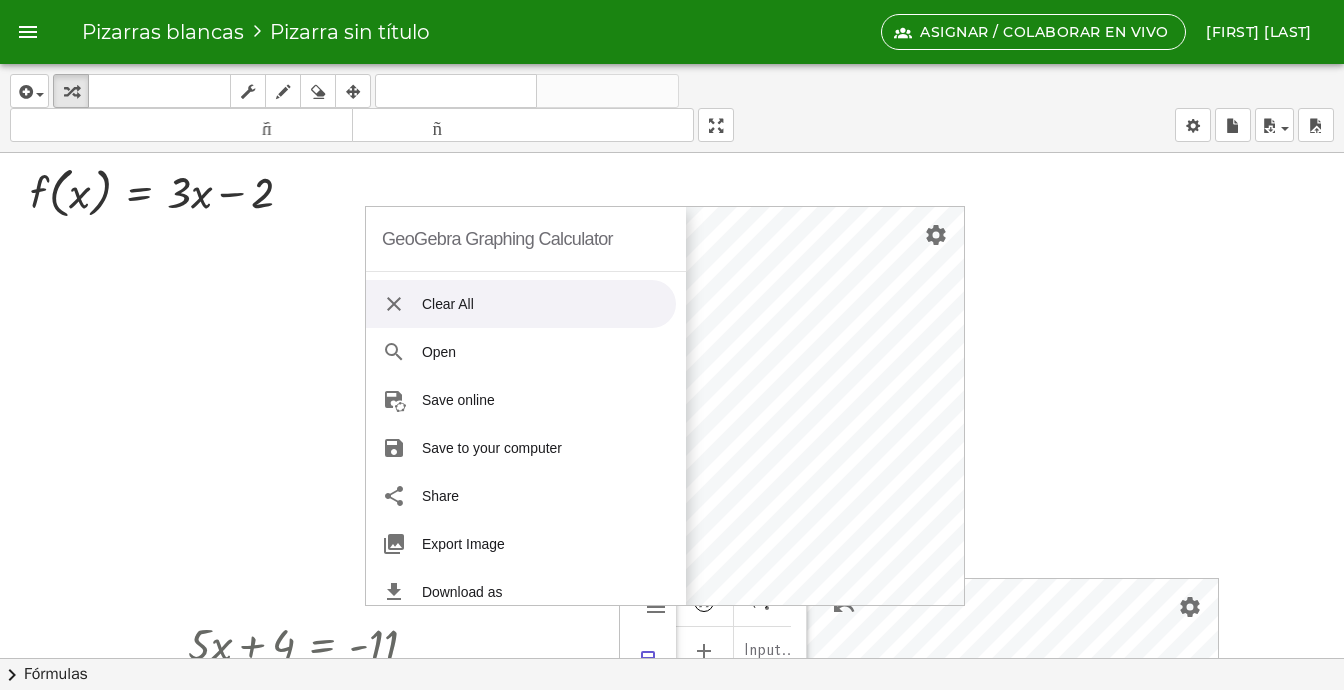 scroll, scrollTop: 244, scrollLeft: 0, axis: vertical 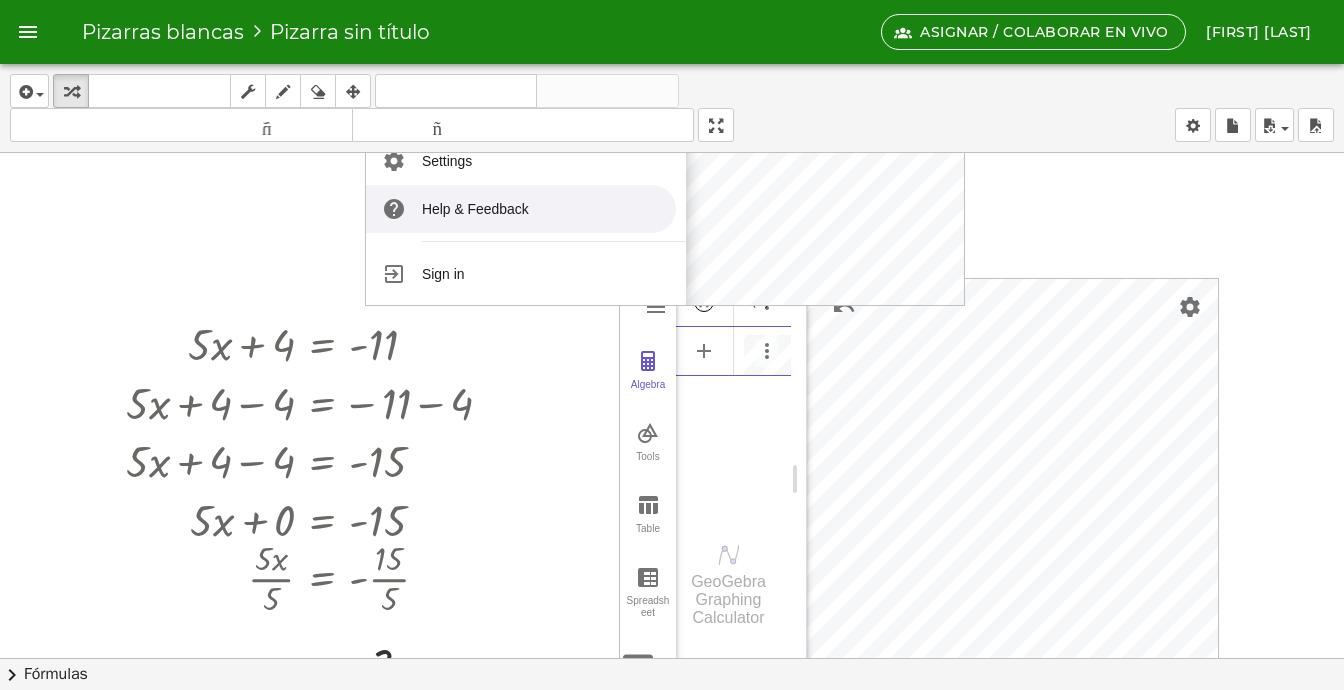 click at bounding box center [672, 358] 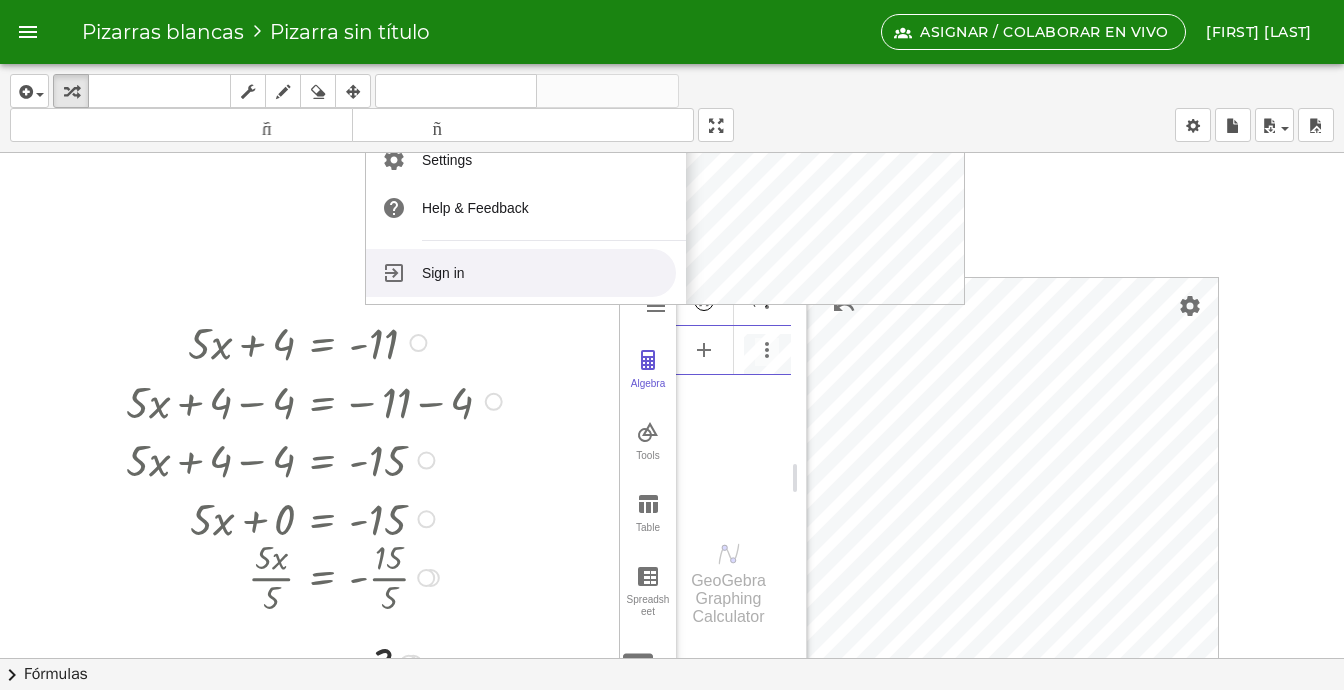 scroll, scrollTop: 300, scrollLeft: 0, axis: vertical 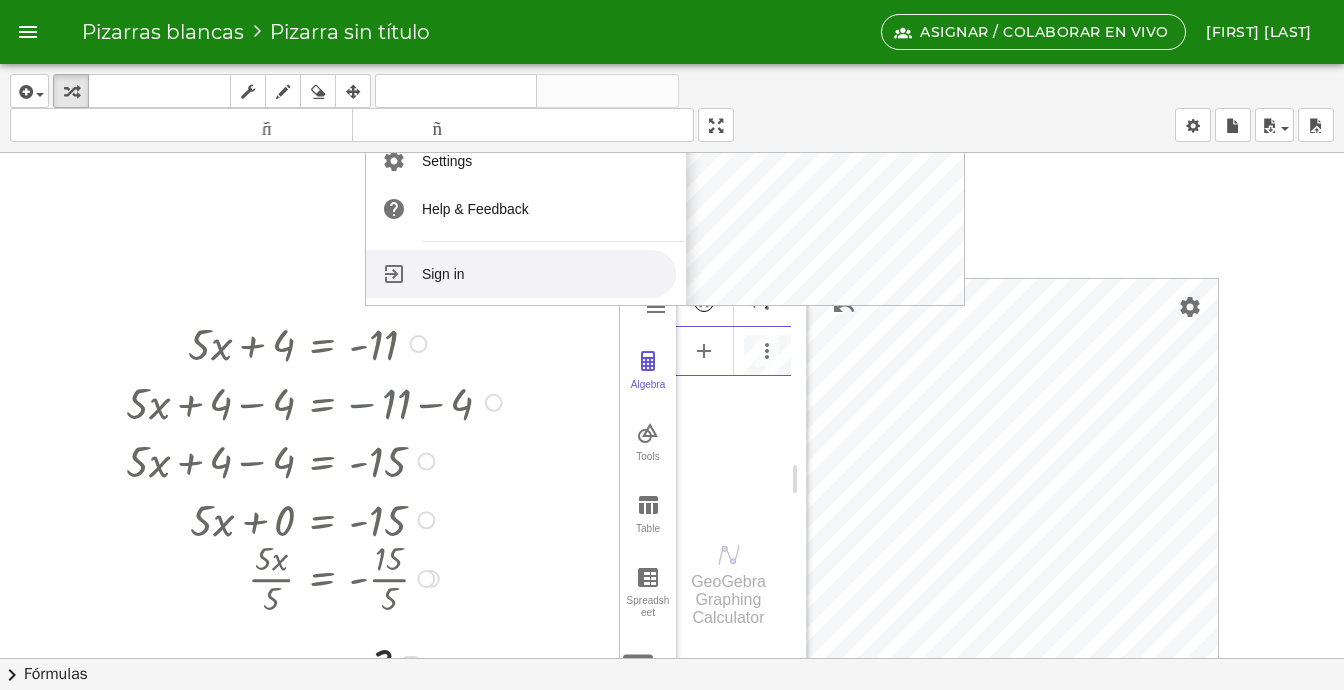 drag, startPoint x: 68, startPoint y: 317, endPoint x: 460, endPoint y: 643, distance: 509.8431 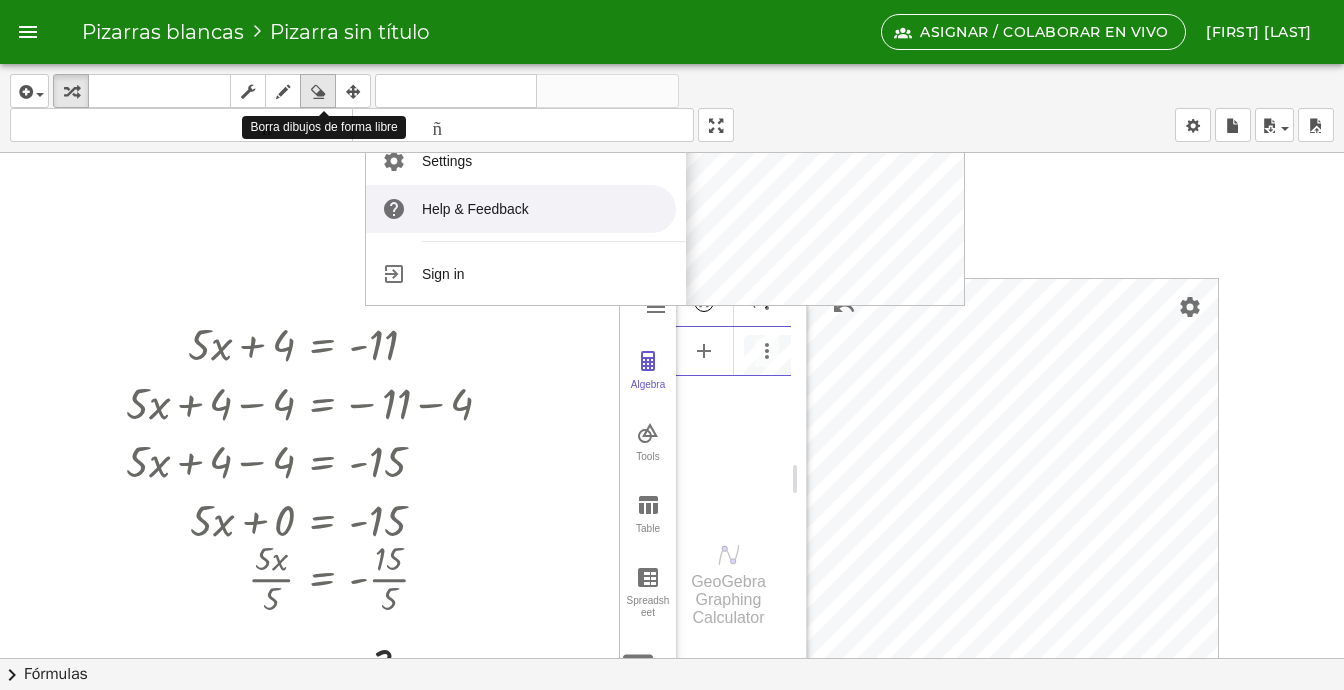 click at bounding box center [318, 92] 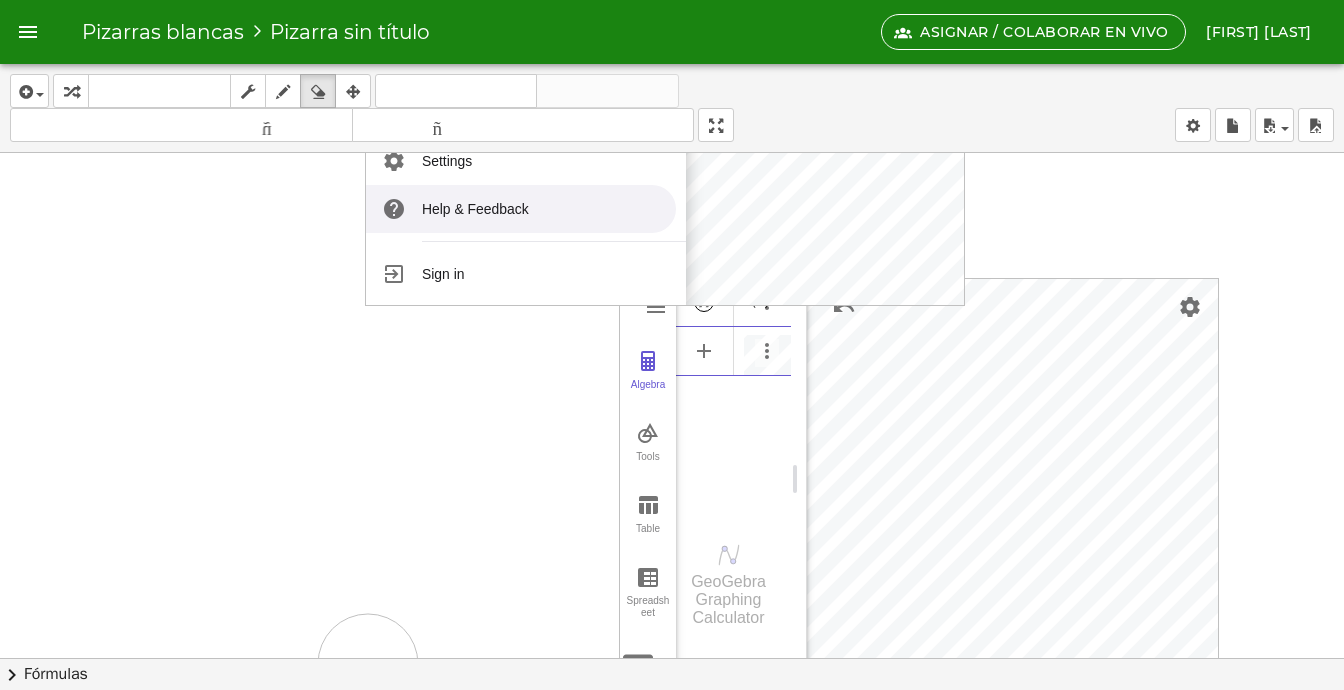 drag, startPoint x: 68, startPoint y: 308, endPoint x: 368, endPoint y: 650, distance: 454.93295 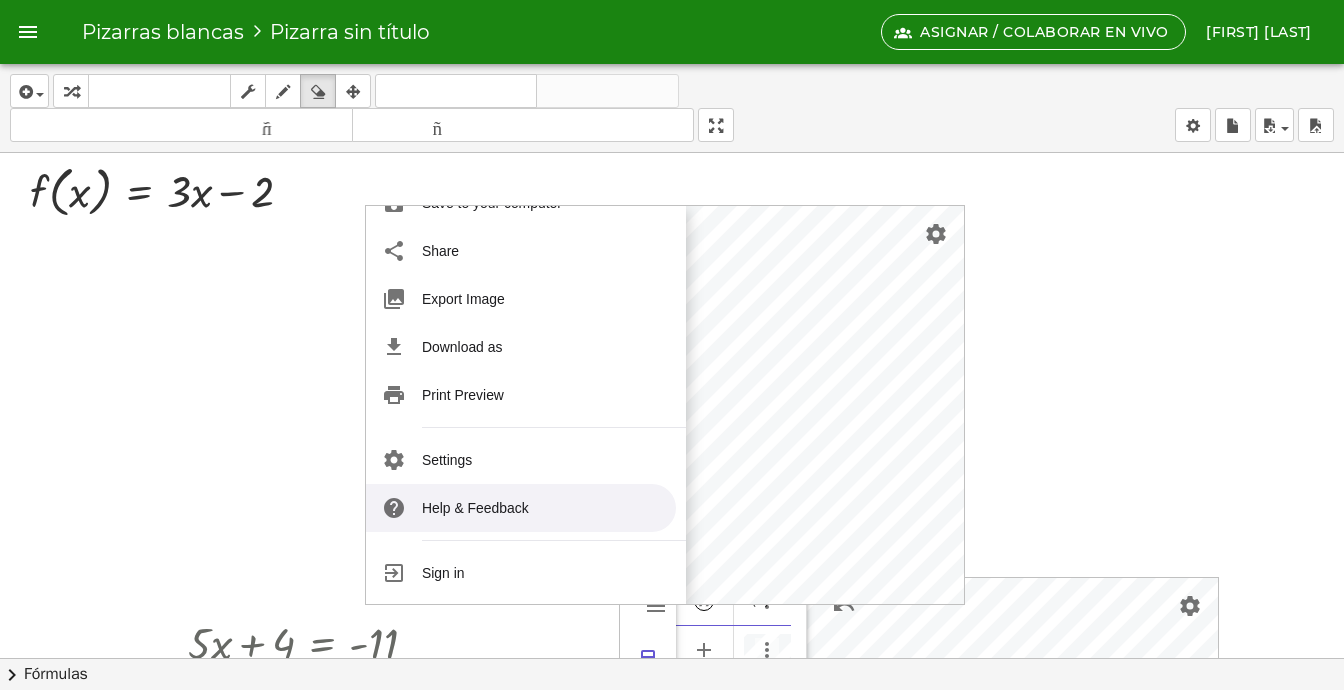 scroll, scrollTop: 0, scrollLeft: 0, axis: both 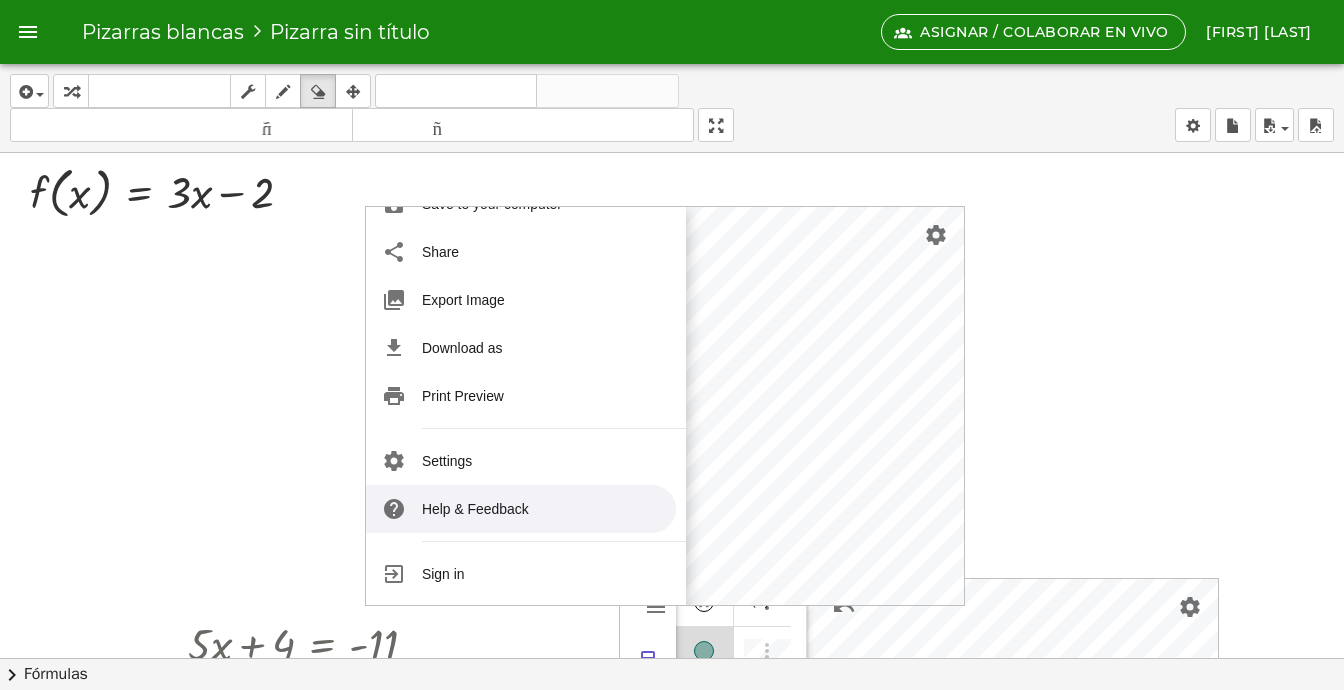click at bounding box center [672, 658] 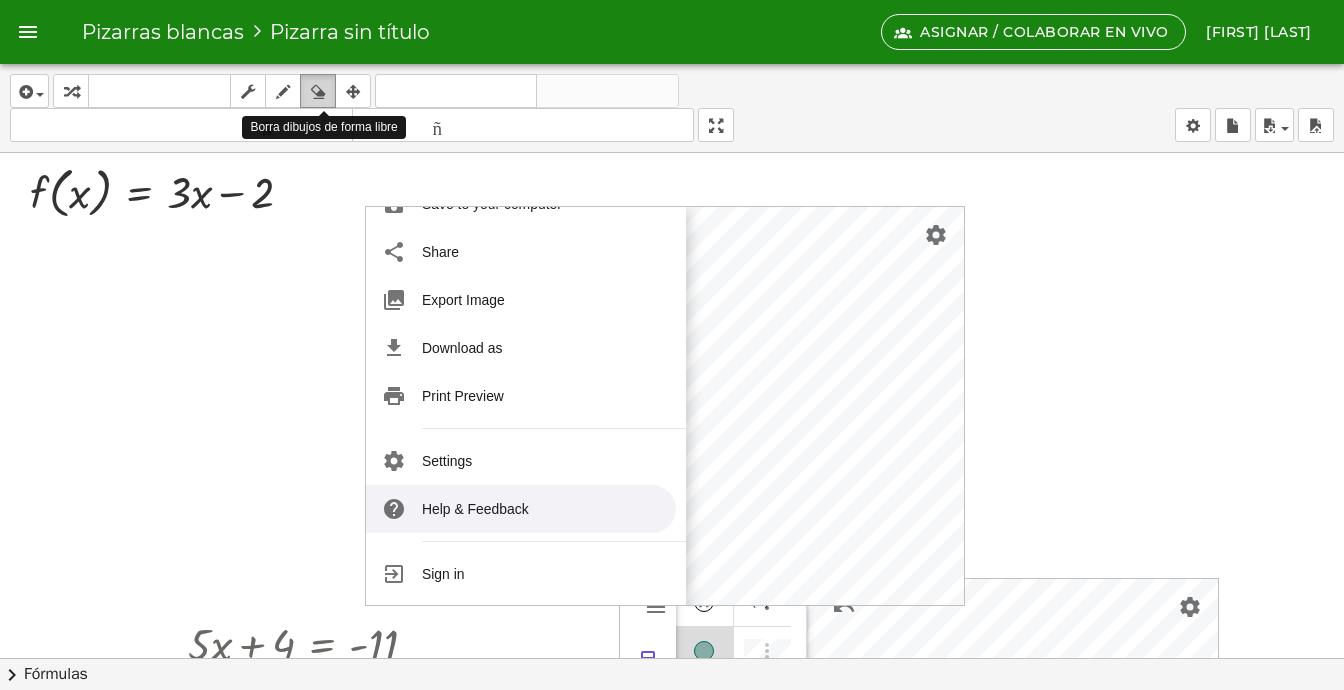 click at bounding box center (318, 92) 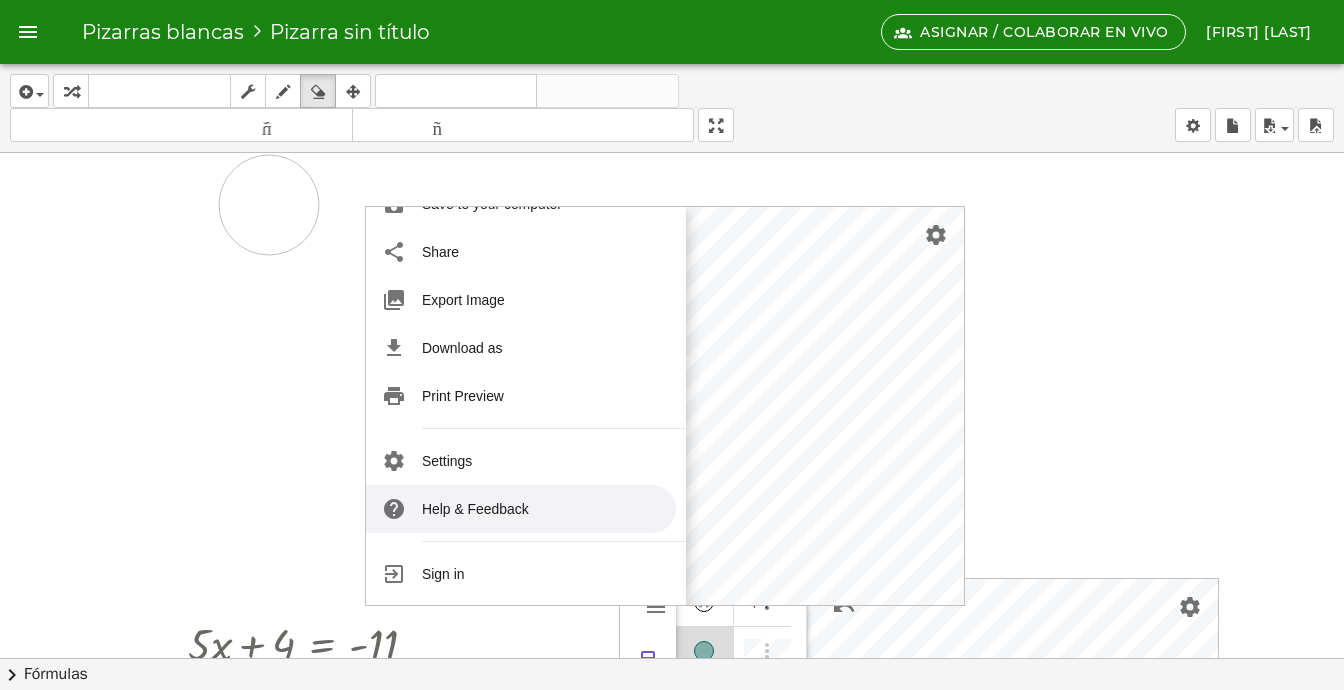 drag, startPoint x: 20, startPoint y: 152, endPoint x: 269, endPoint y: 204, distance: 254.37178 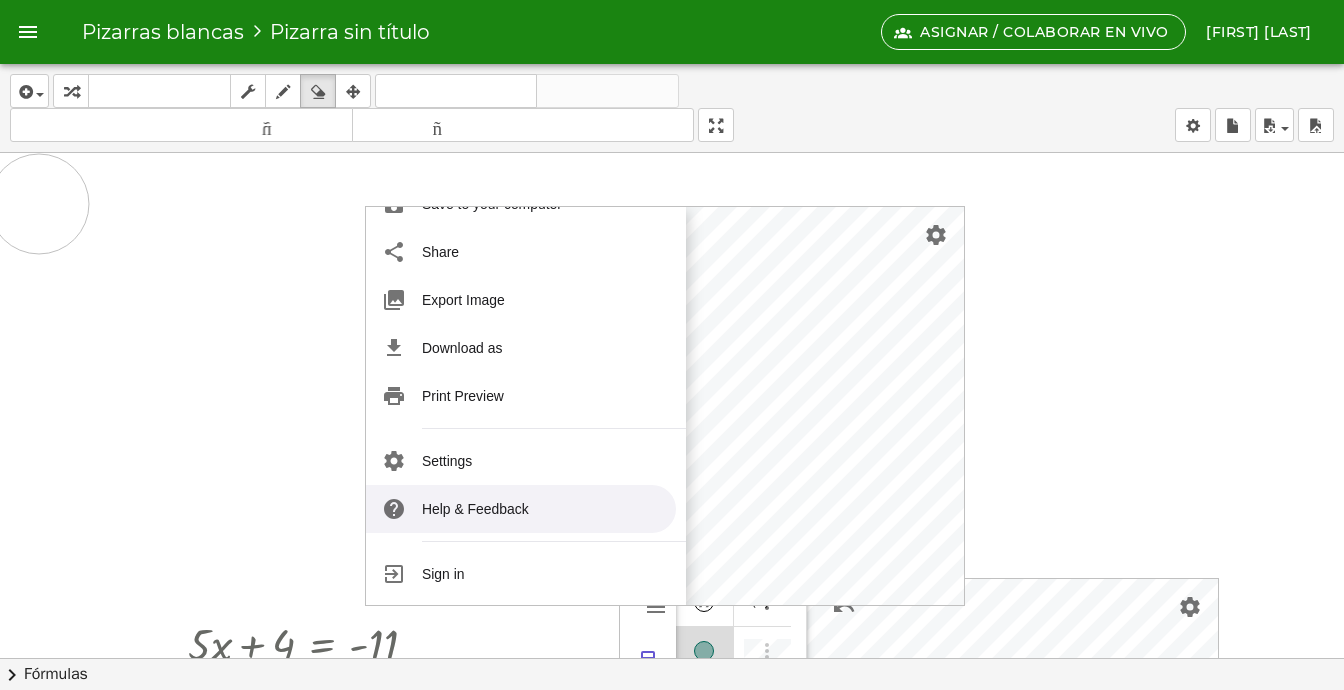 drag, startPoint x: 281, startPoint y: 215, endPoint x: 186, endPoint y: 314, distance: 137.20787 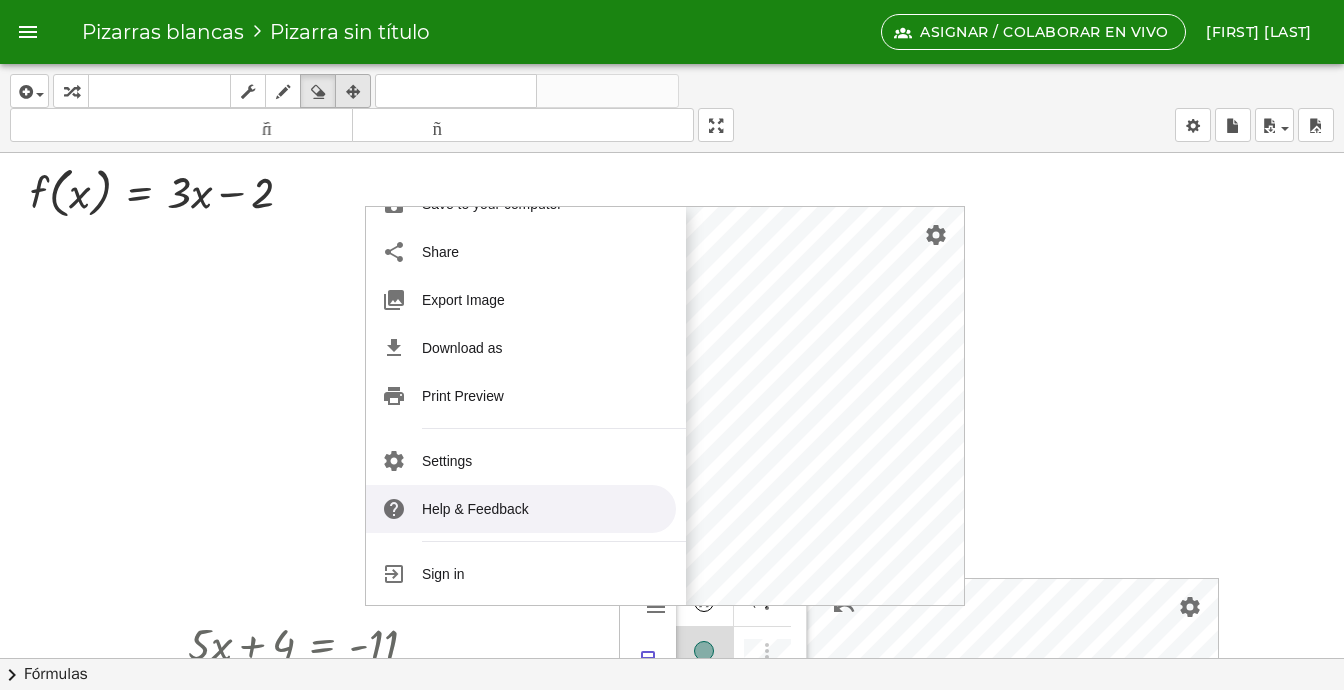 click at bounding box center (353, 92) 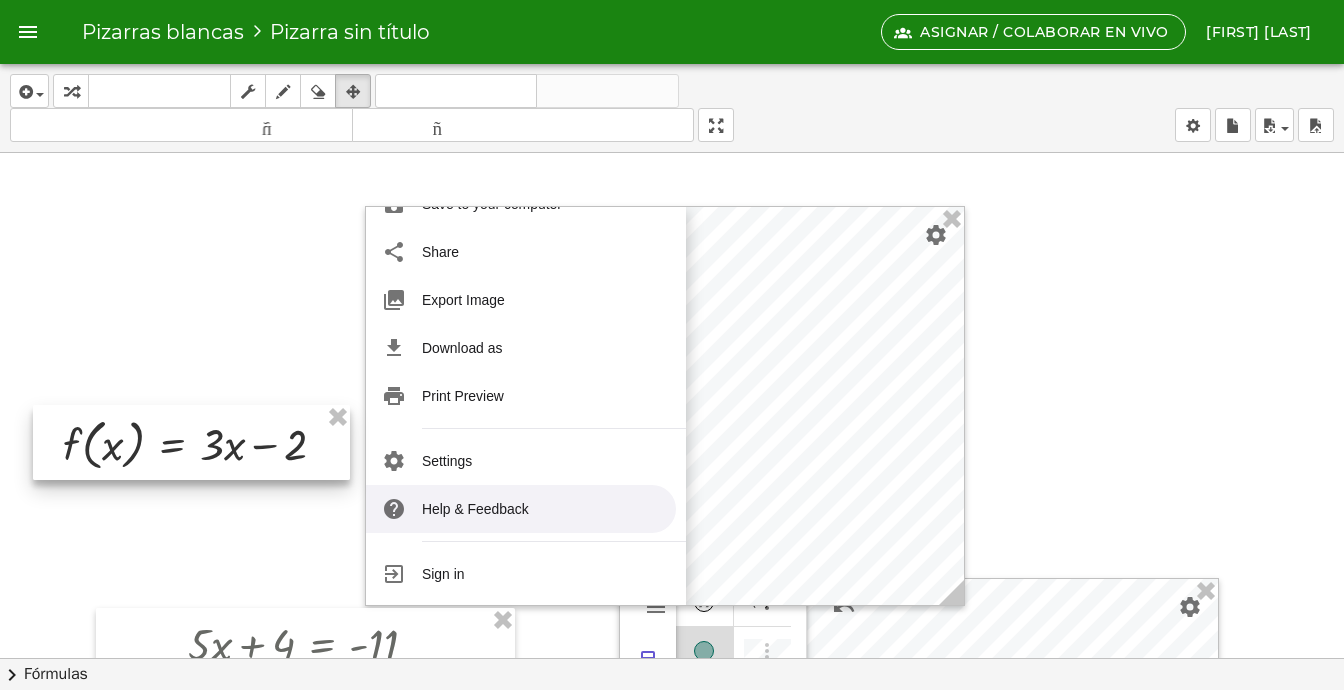 drag, startPoint x: 131, startPoint y: 223, endPoint x: 164, endPoint y: 475, distance: 254.15154 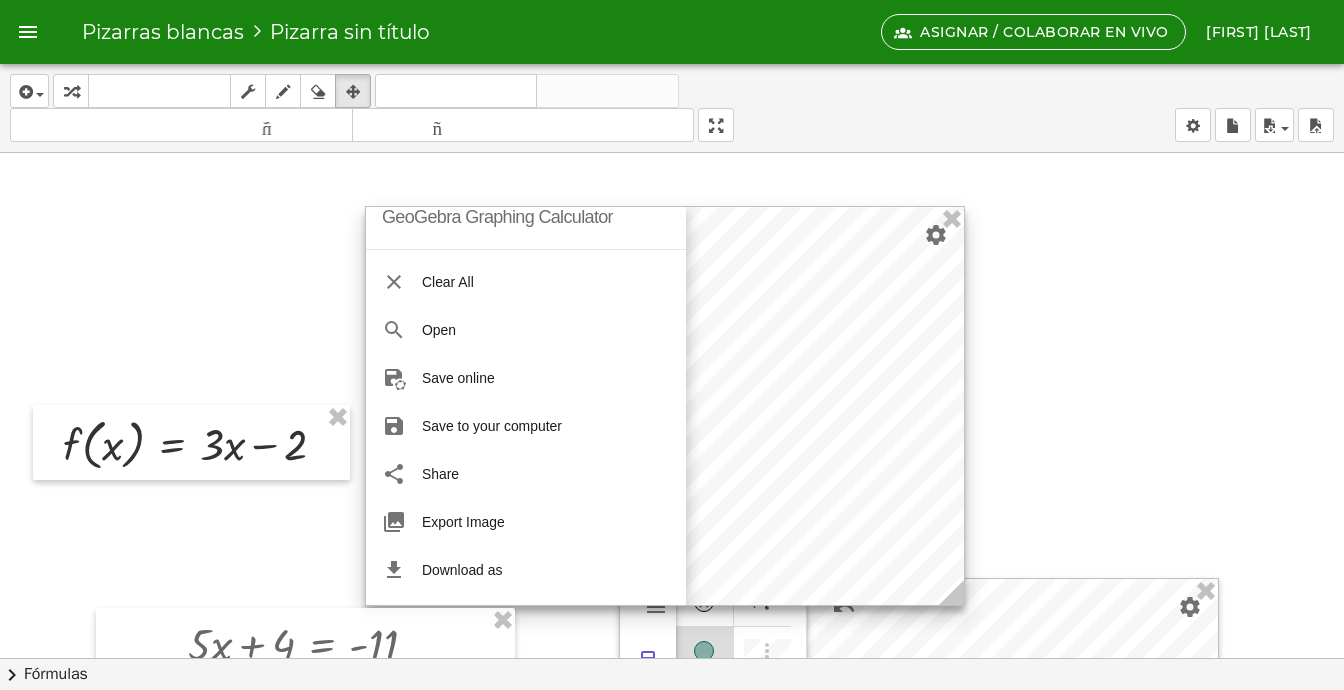 scroll, scrollTop: 0, scrollLeft: 0, axis: both 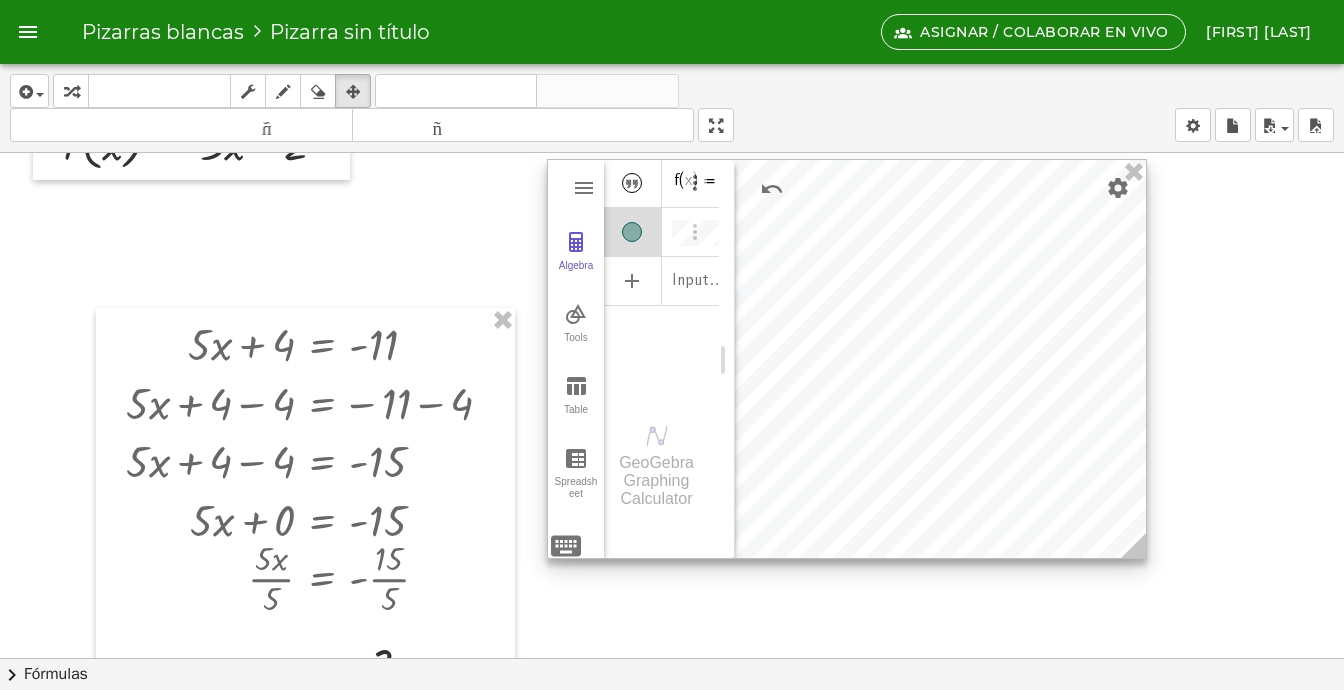 drag, startPoint x: 986, startPoint y: 370, endPoint x: 921, endPoint y: 250, distance: 136.47343 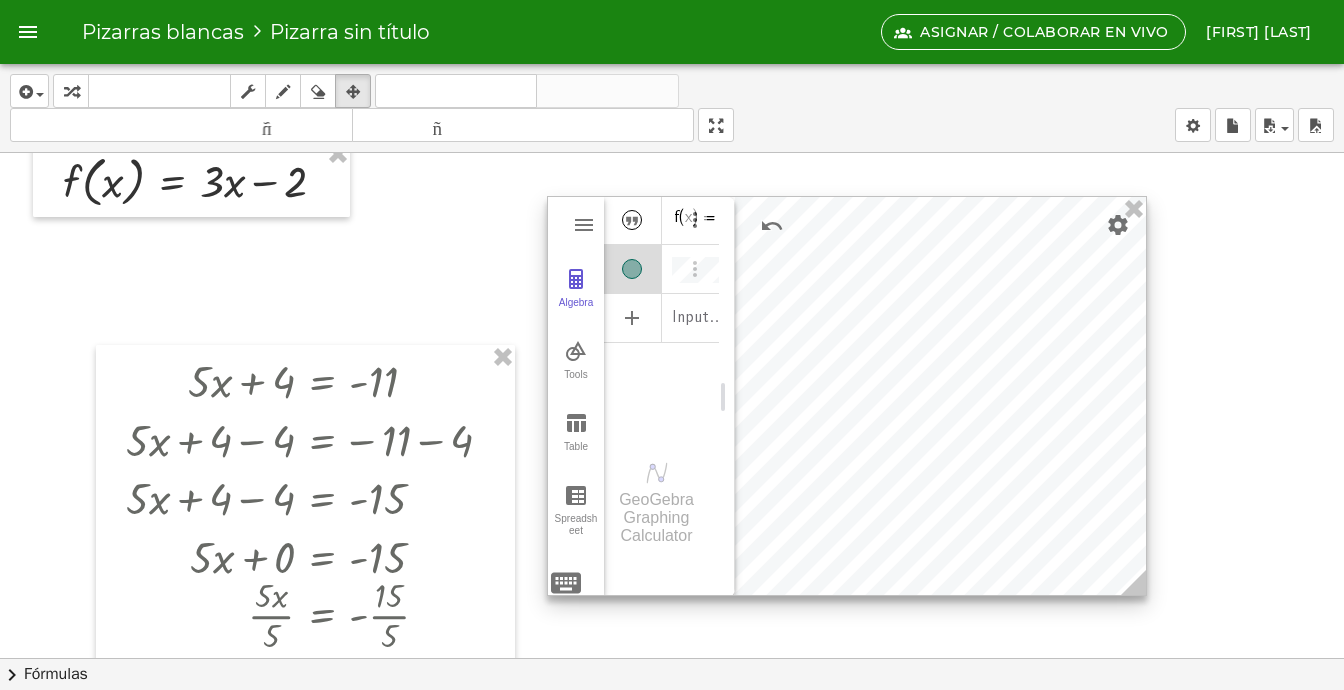 scroll, scrollTop: 300, scrollLeft: 0, axis: vertical 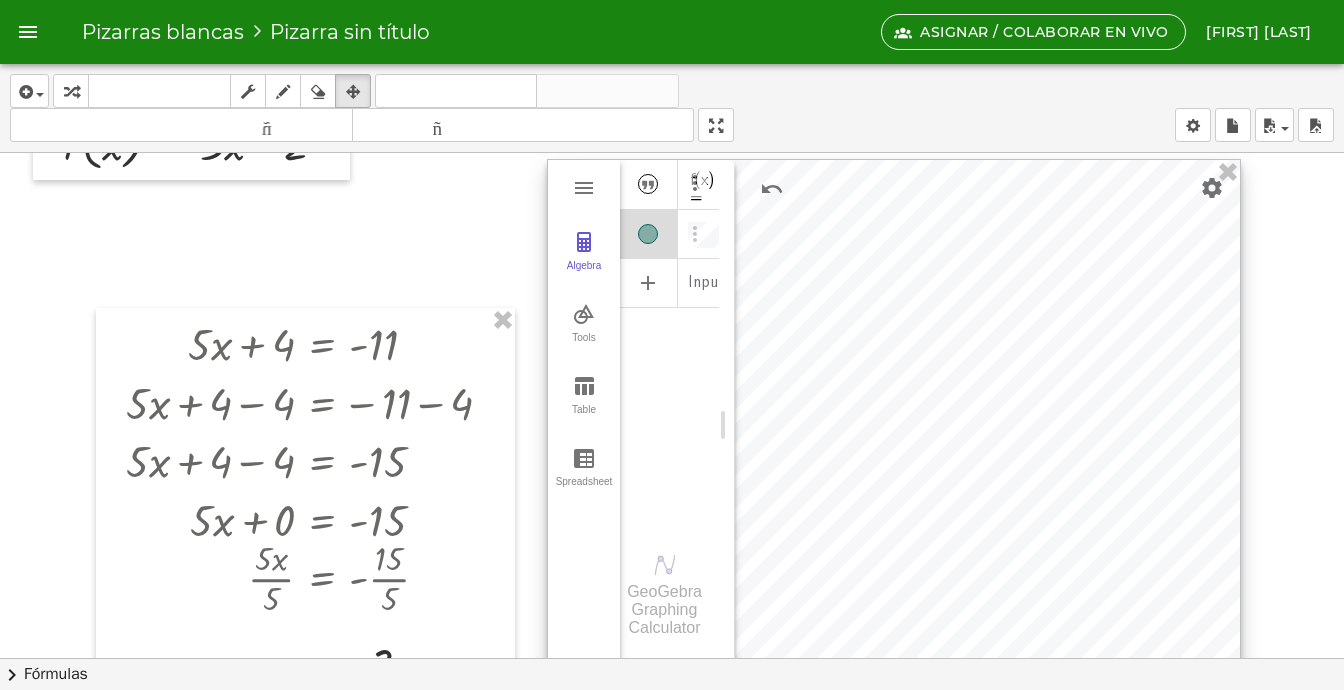drag, startPoint x: 1138, startPoint y: 548, endPoint x: 1232, endPoint y: 679, distance: 161.23586 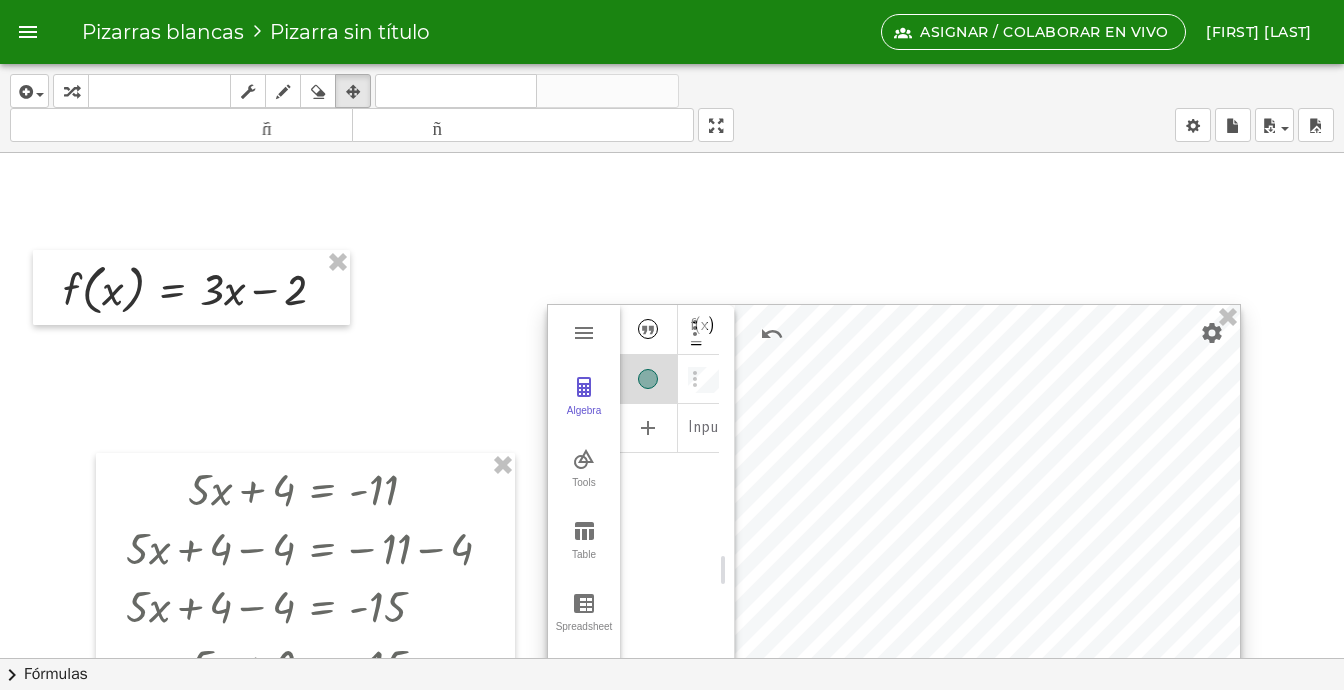 scroll, scrollTop: 0, scrollLeft: 0, axis: both 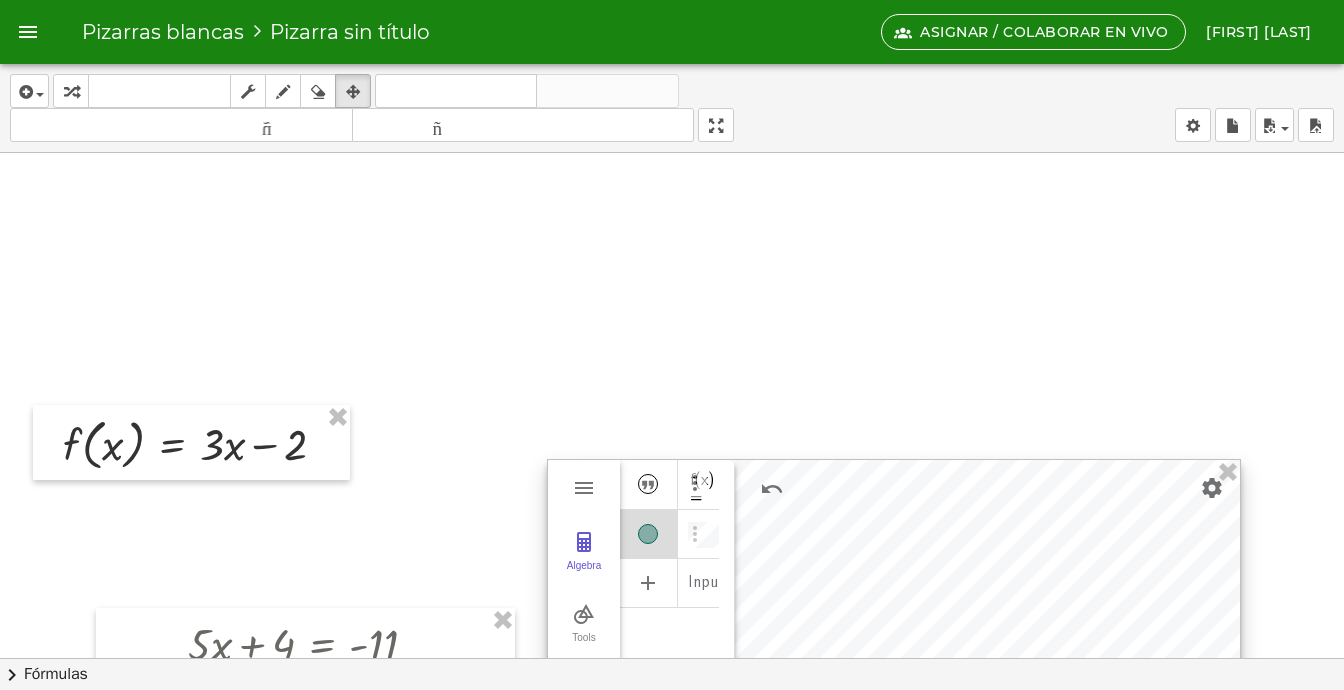 click on "Algebra Tools Table Spreadsheet" at bounding box center (584, 724) 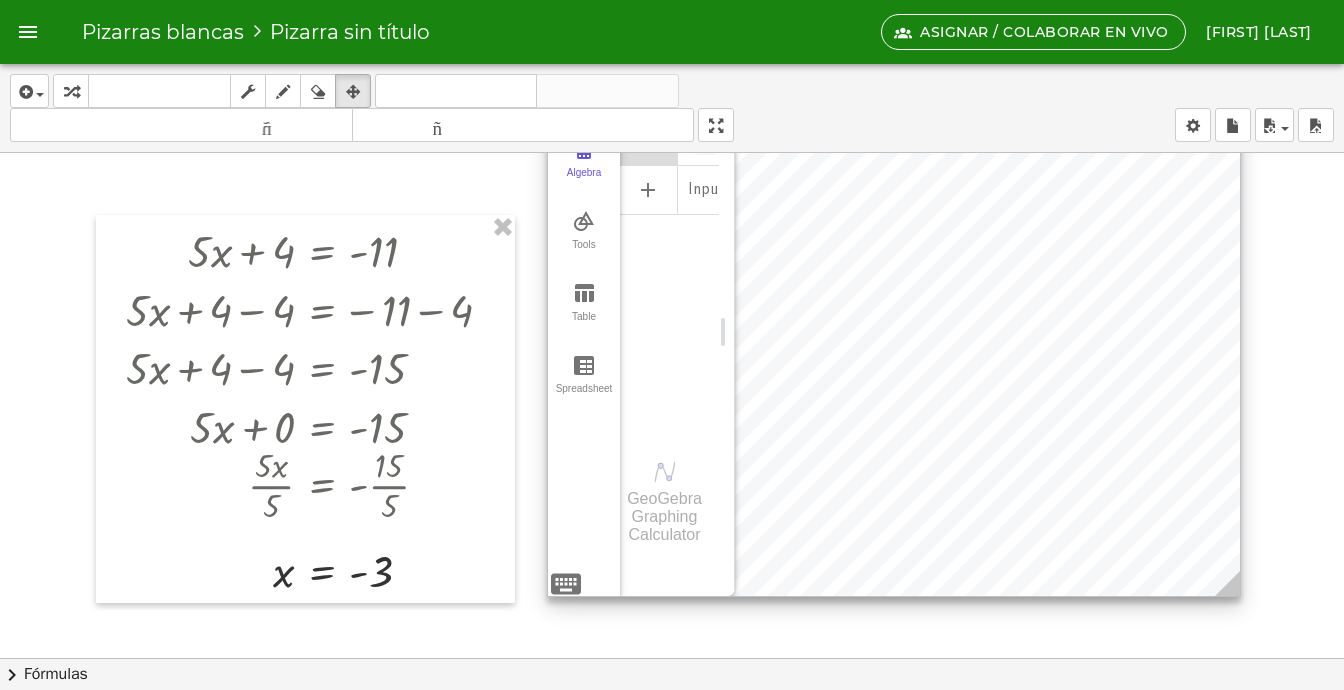 scroll, scrollTop: 400, scrollLeft: 0, axis: vertical 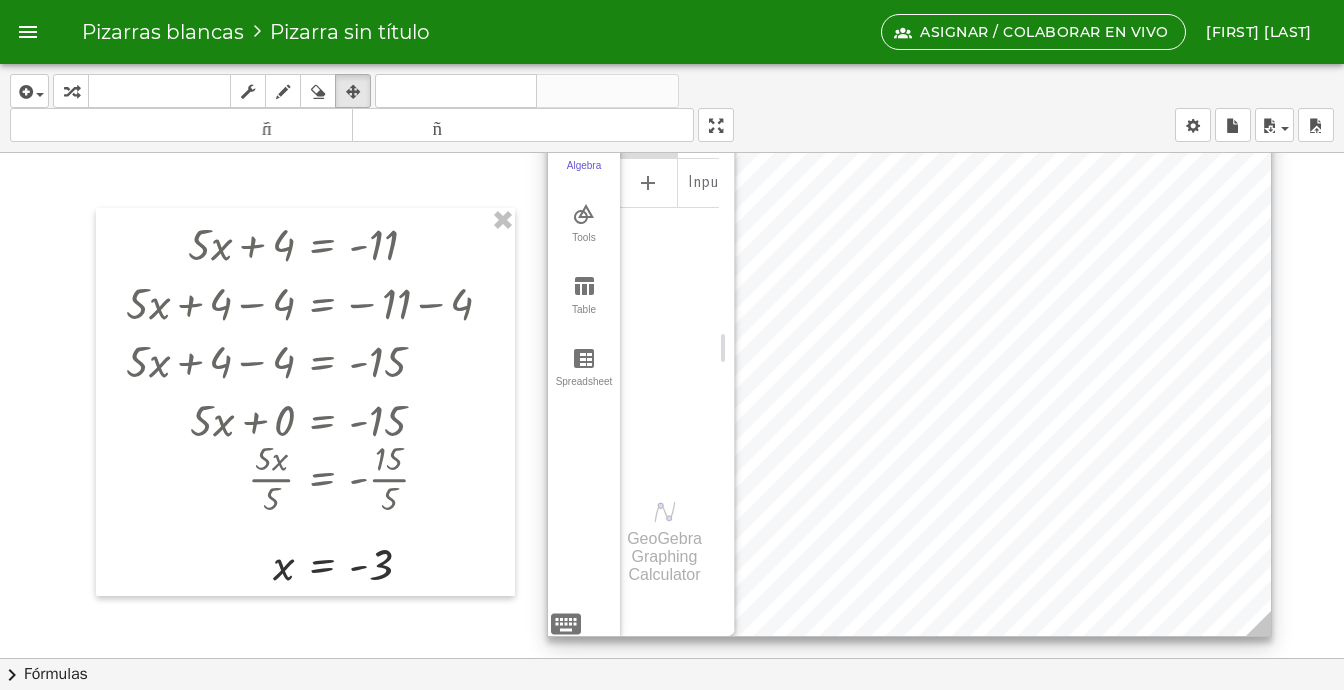 drag, startPoint x: 1232, startPoint y: 575, endPoint x: 1263, endPoint y: 622, distance: 56.302753 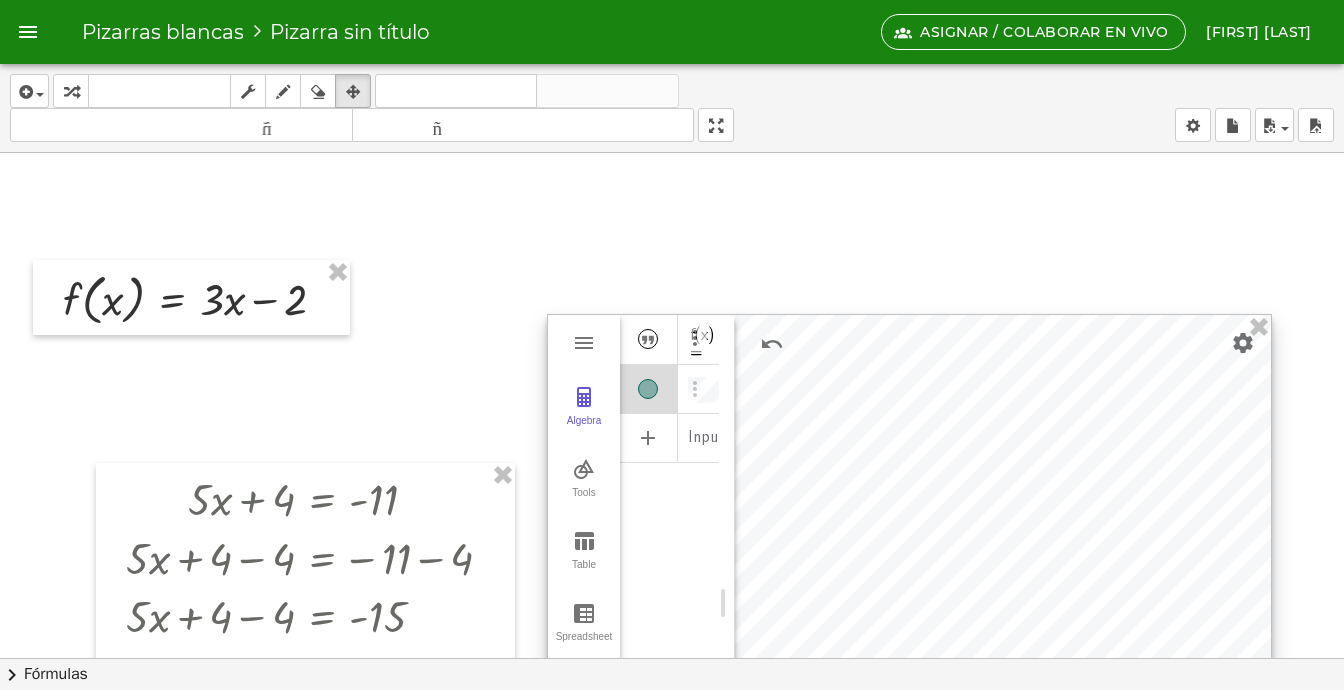scroll, scrollTop: 100, scrollLeft: 0, axis: vertical 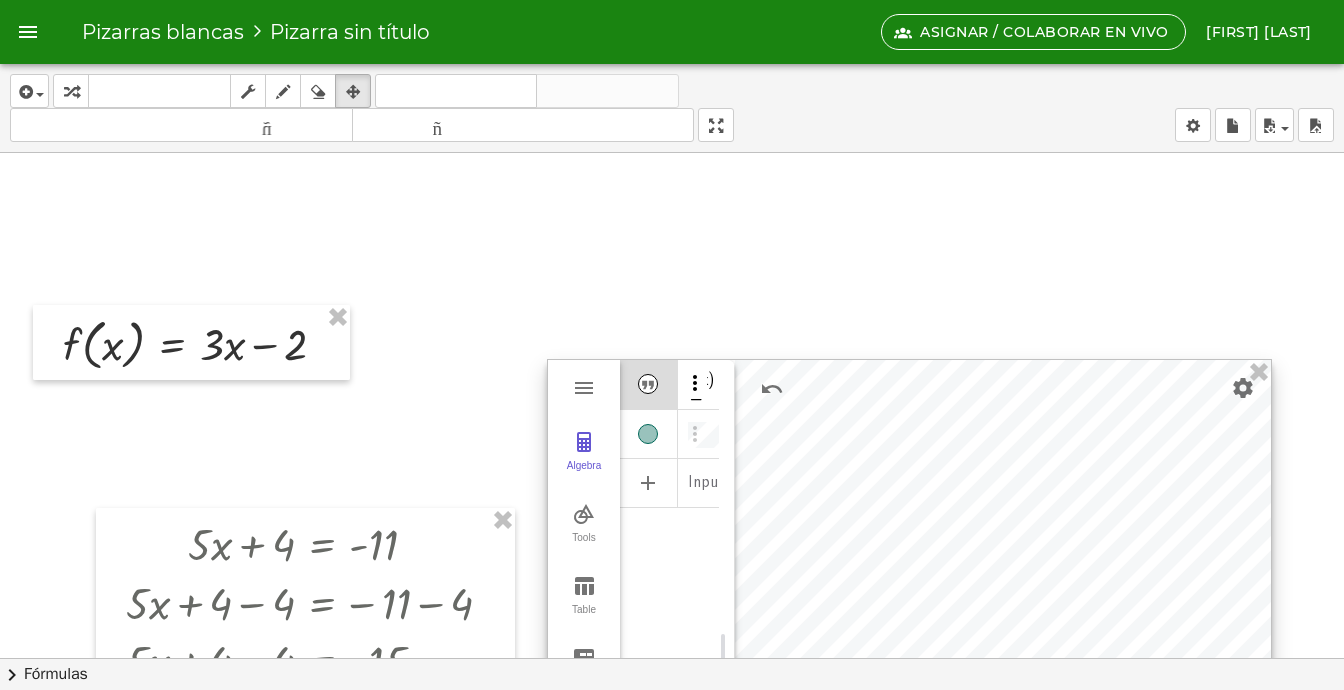 click at bounding box center [695, 383] 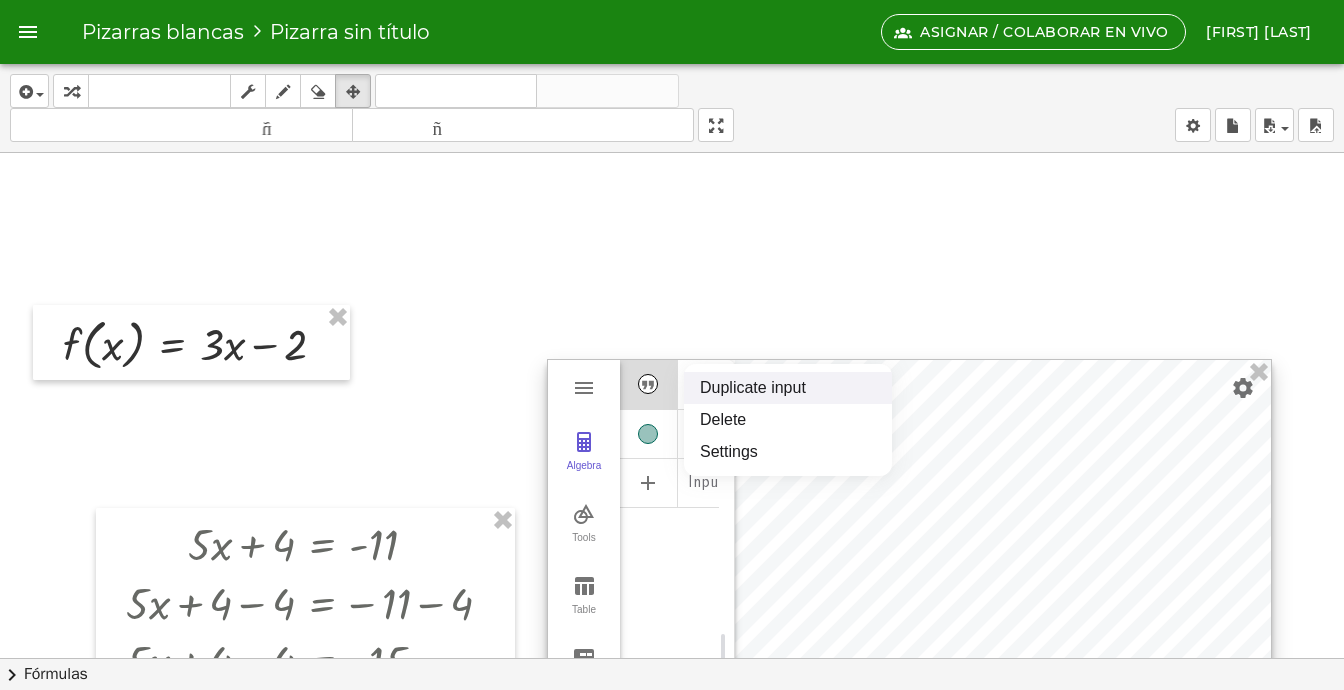 click at bounding box center (649, 384) 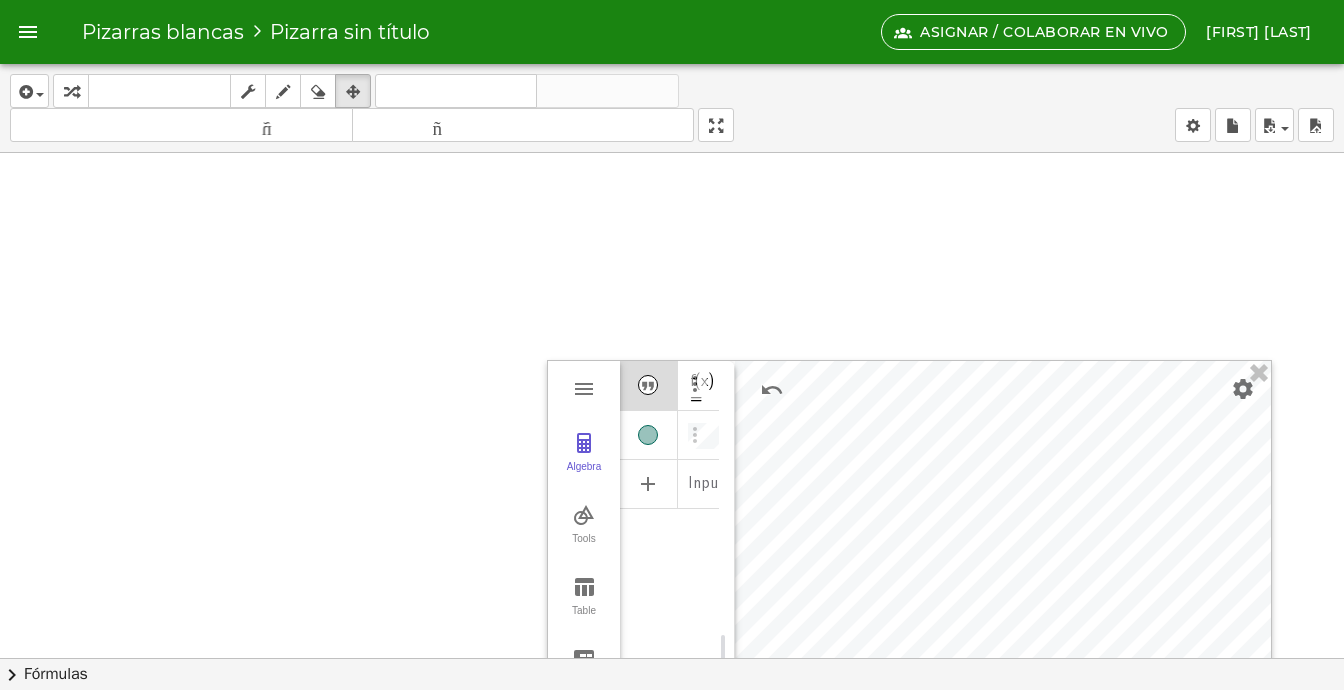 scroll, scrollTop: 100, scrollLeft: 0, axis: vertical 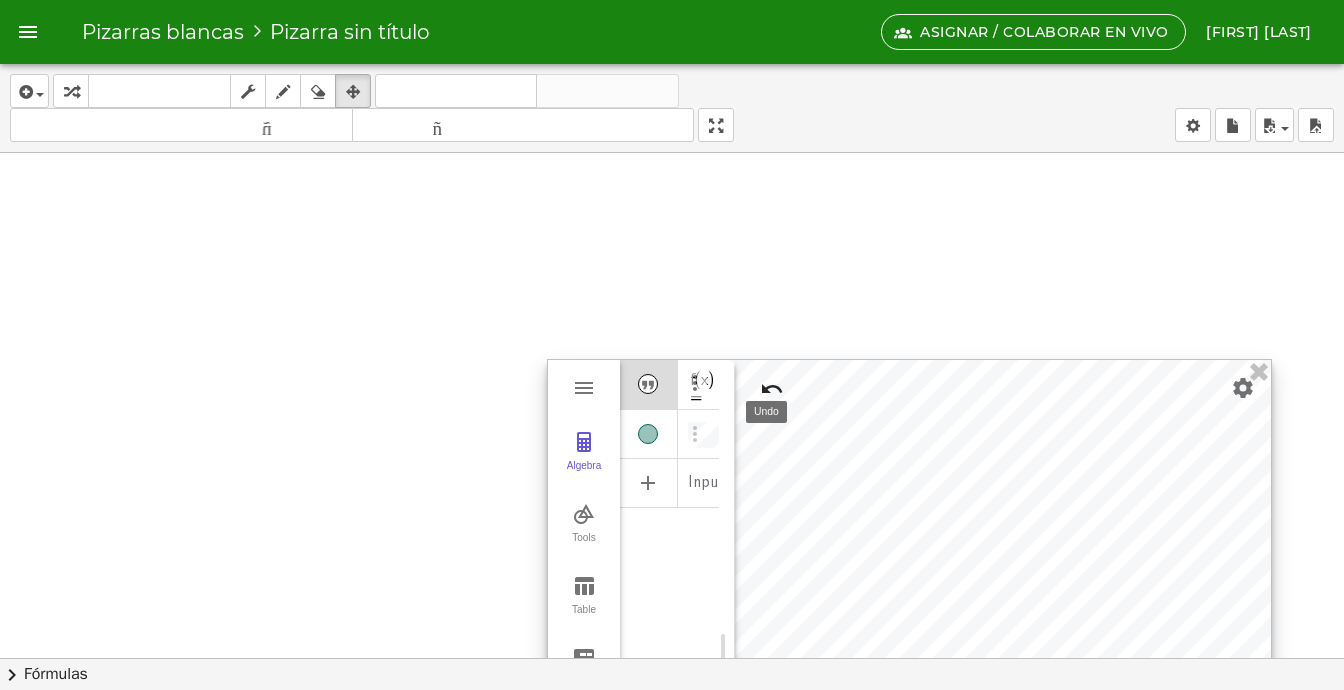 click at bounding box center [772, 389] 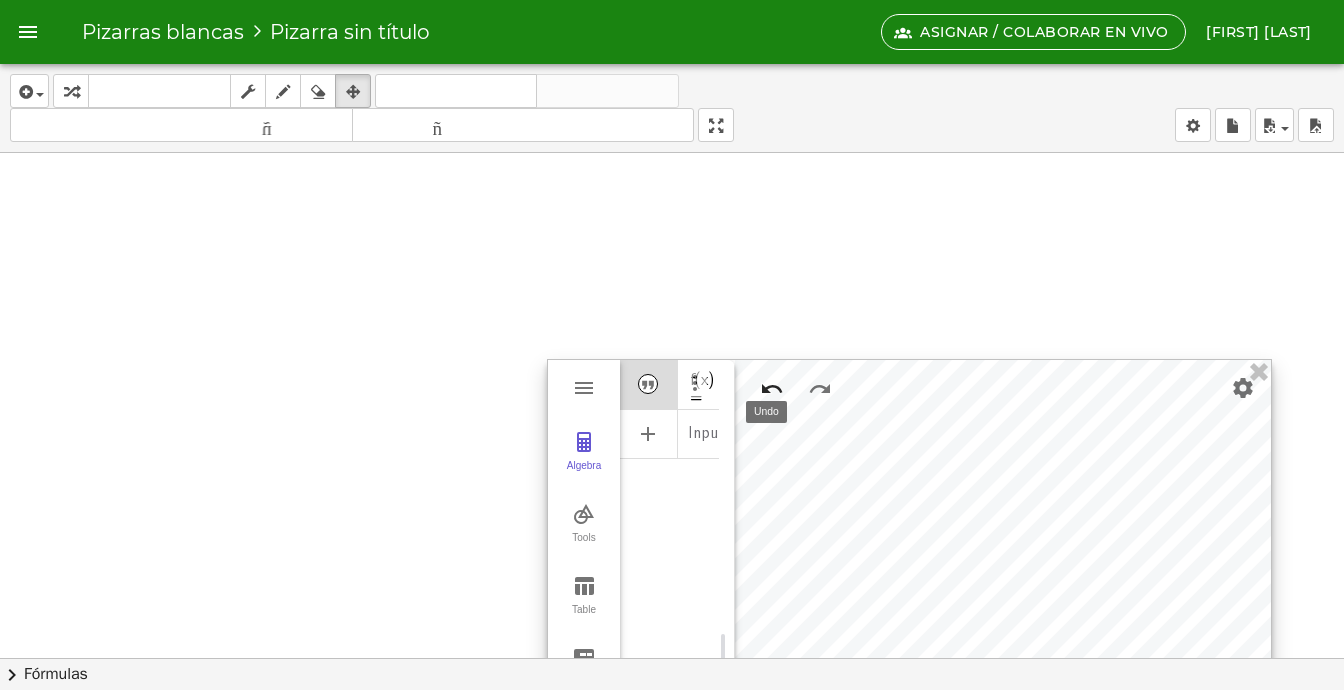 click at bounding box center [772, 389] 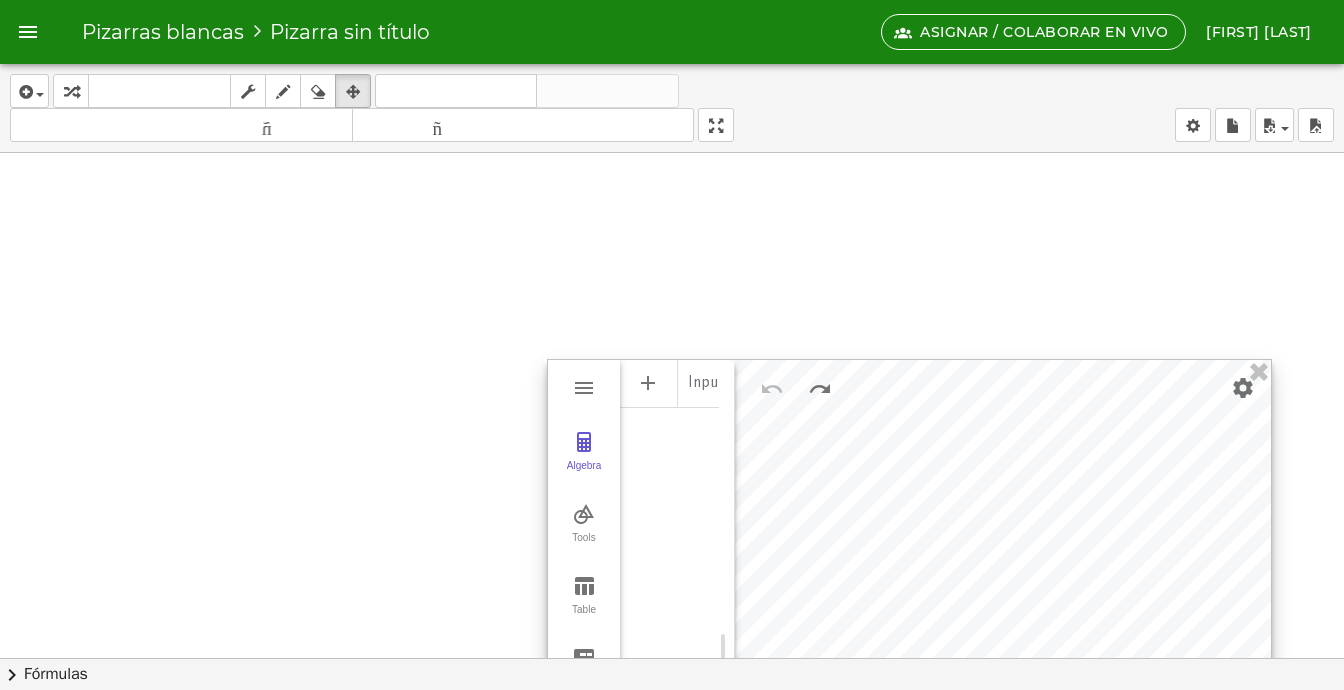 scroll, scrollTop: 12, scrollLeft: 0, axis: vertical 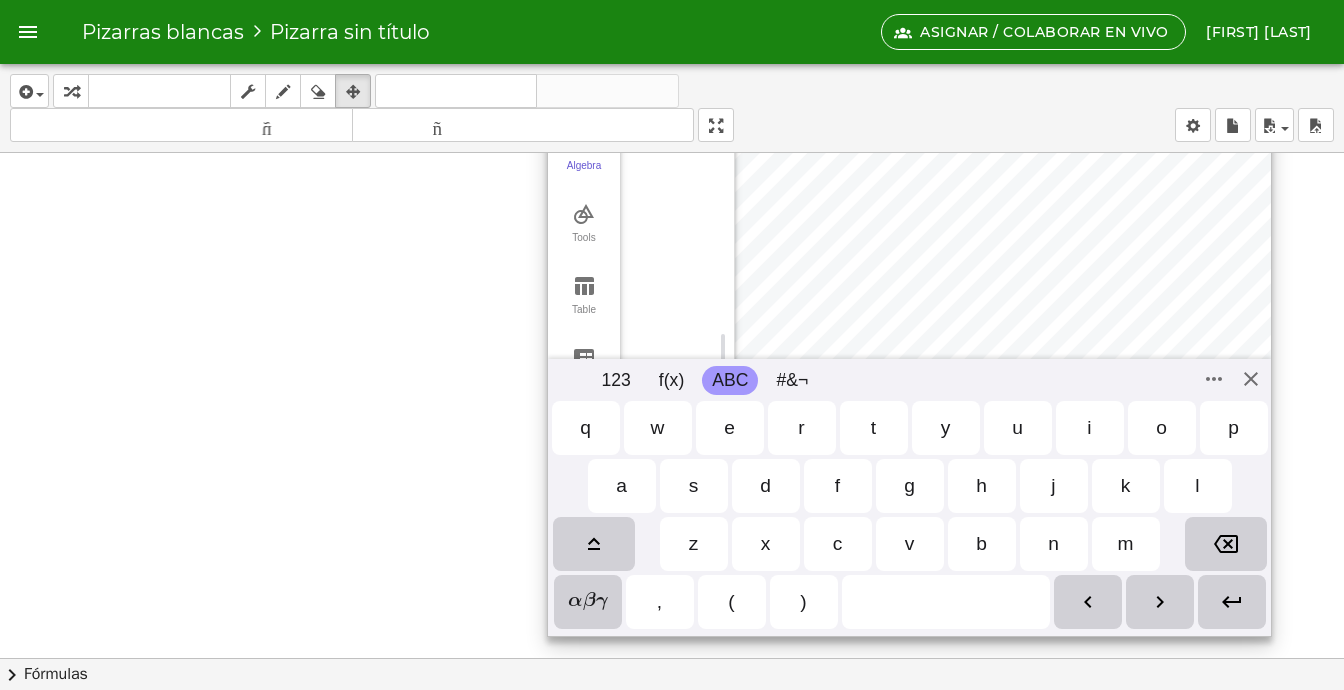 click on "Algebra Tools Table Spreadsheet GeoGebra Graphing Calculator Basic Tools Move Point Slider Intersect Extremum Roots Best Fit Line Edit Select Objects Move Graphics View Delete Show / Hide Label Show / Hide Object Copy Visual Style Media Text Points Point Intersect Point on Object Attach / Detach Point Extremum Roots Complex Number List Lines Line Ray Vector Others Pen Freehand Function Button Check Box Input Box   123 123 f(x) ABC #&¬ 𝑥 𝑦 𝜋 𝑒 7 8 9 × ÷ 4 5 6 + − < > 1 2 3 = ans , ( ) 0 . 𝑥 𝑦 𝑧 𝜋 7 8 9 × ÷ 𝑒 4 5 6 + − < > 1 2 3 = ( ) , 0 . q w e r t y u i o p a s d f g h j k l z x c v b n m αβγ , ( )" at bounding box center [909, 348] 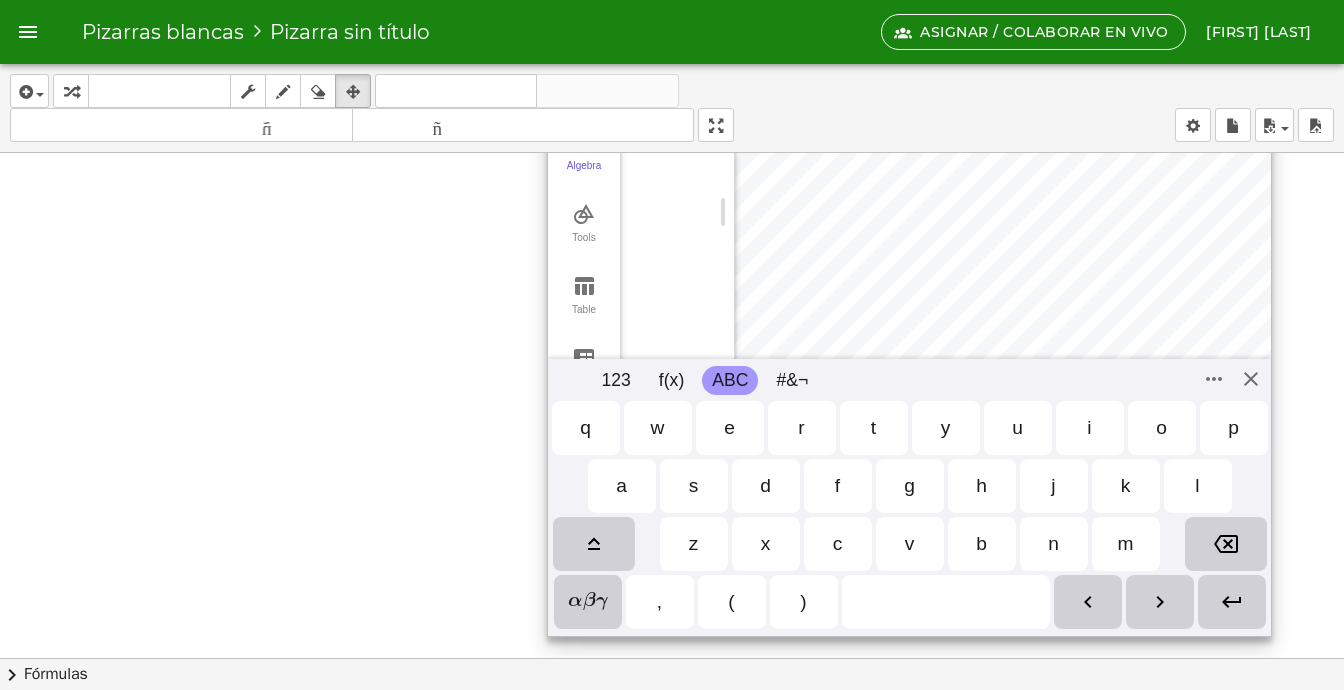 click on "f" at bounding box center [837, 486] 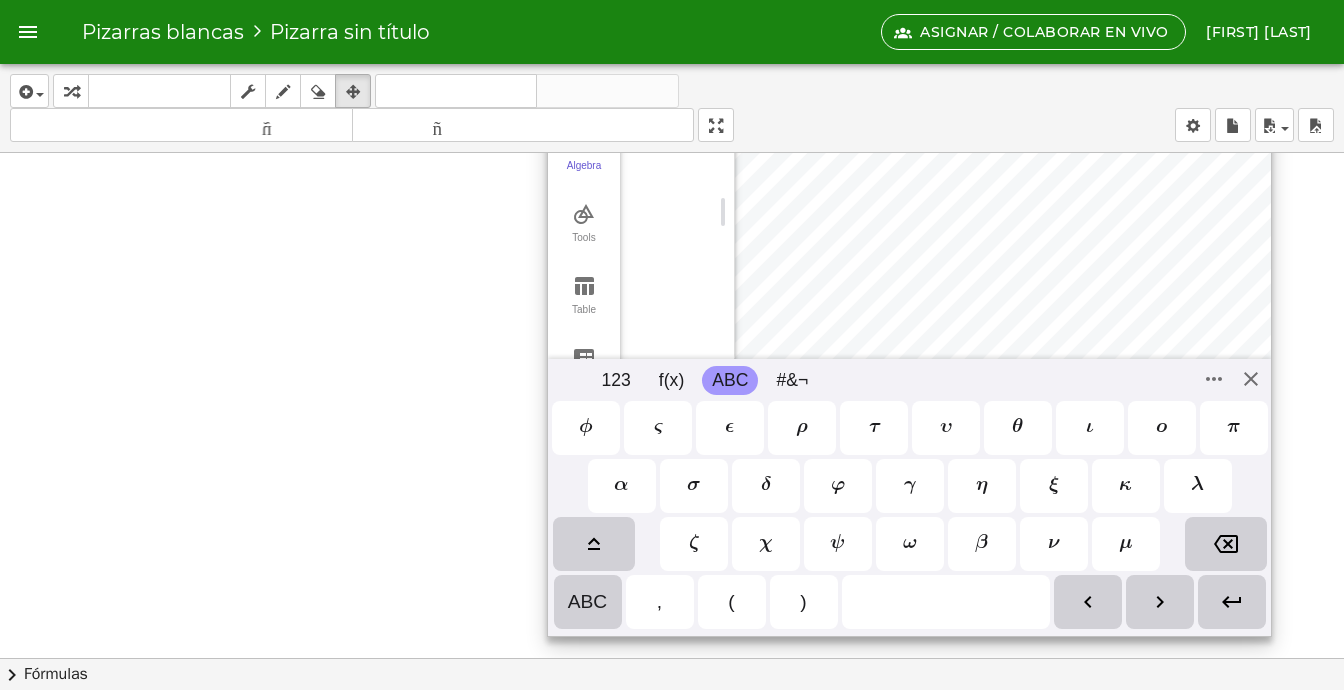 click on "𝑥 𝑦 𝜋 𝑒 7 8 9 × ÷ 4 5 6 + − < > 1 2 3 = ans , ( ) 0 . 𝑥 𝑦 𝑧 𝜋 7 8 9 × ÷ 𝑒 4 5 6 + − < > 1 2 3 = ( ) , 0 . q w e r t y u i o p a s d f g h j k l z x c v b n m αβγ , ( )   ϕ ς ε ρ τ υ θ ι ο π α σ δ φ γ η ξ κ λ ζ χ ψ ω β ν μ ABC , ( )" at bounding box center (909, 515) 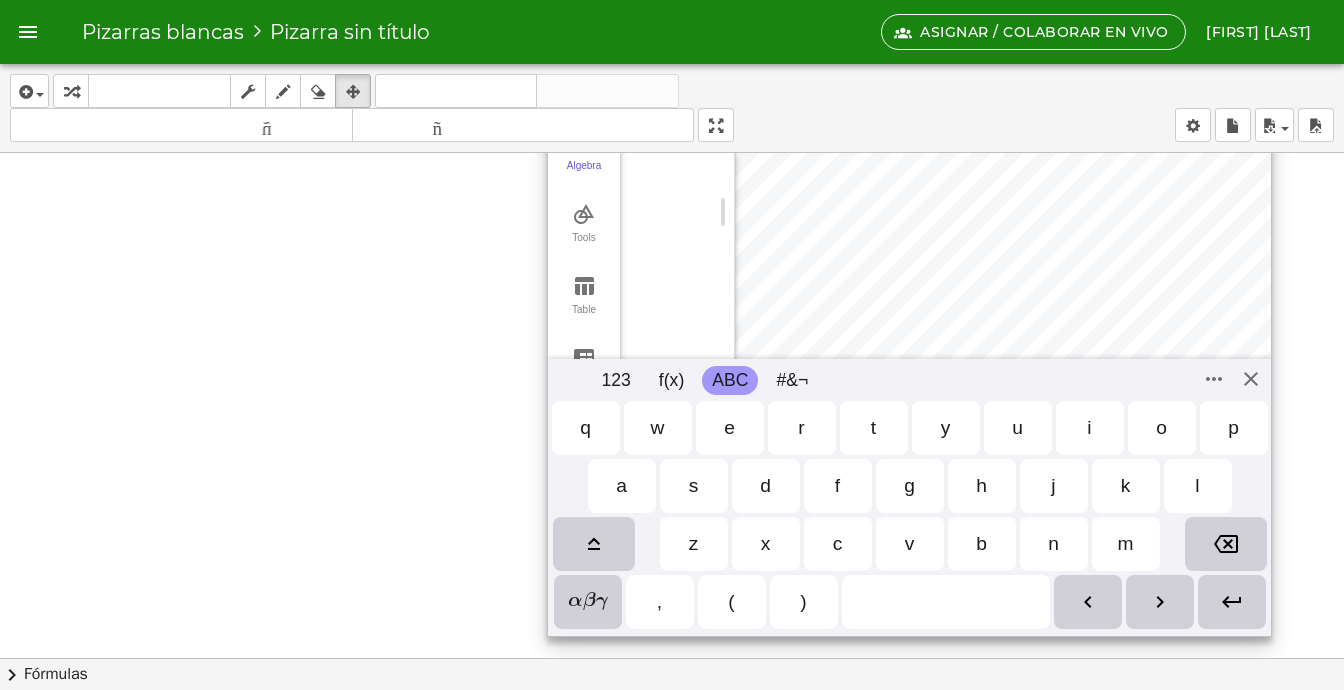 click on "𝑥 𝑦 𝜋 𝑒 7 8 9 × ÷ 4 5 6 + − < > 1 2 3 = ans , ( ) 0 . 𝑥 𝑦 𝑧 𝜋 7 8 9 × ÷ 𝑒 4 5 6 + − < > 1 2 3 = ( ) , 0 . q w e r t y u i o p a s d f g h j k l z x c v b n m αβγ , ( )   ϕ ς ε ρ τ υ θ ι ο π α σ δ φ γ η ξ κ λ ζ χ ψ ω β ν μ ABC , ( )" at bounding box center (909, 515) 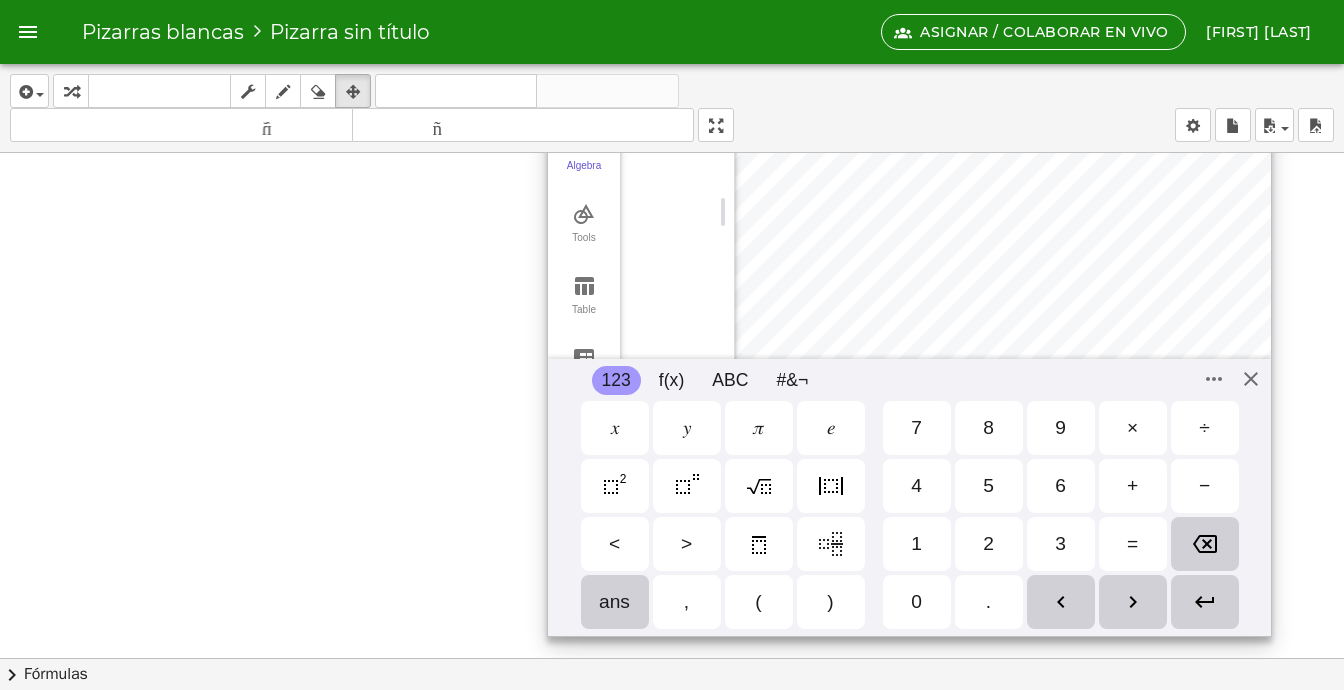 click on "123" at bounding box center [616, 380] 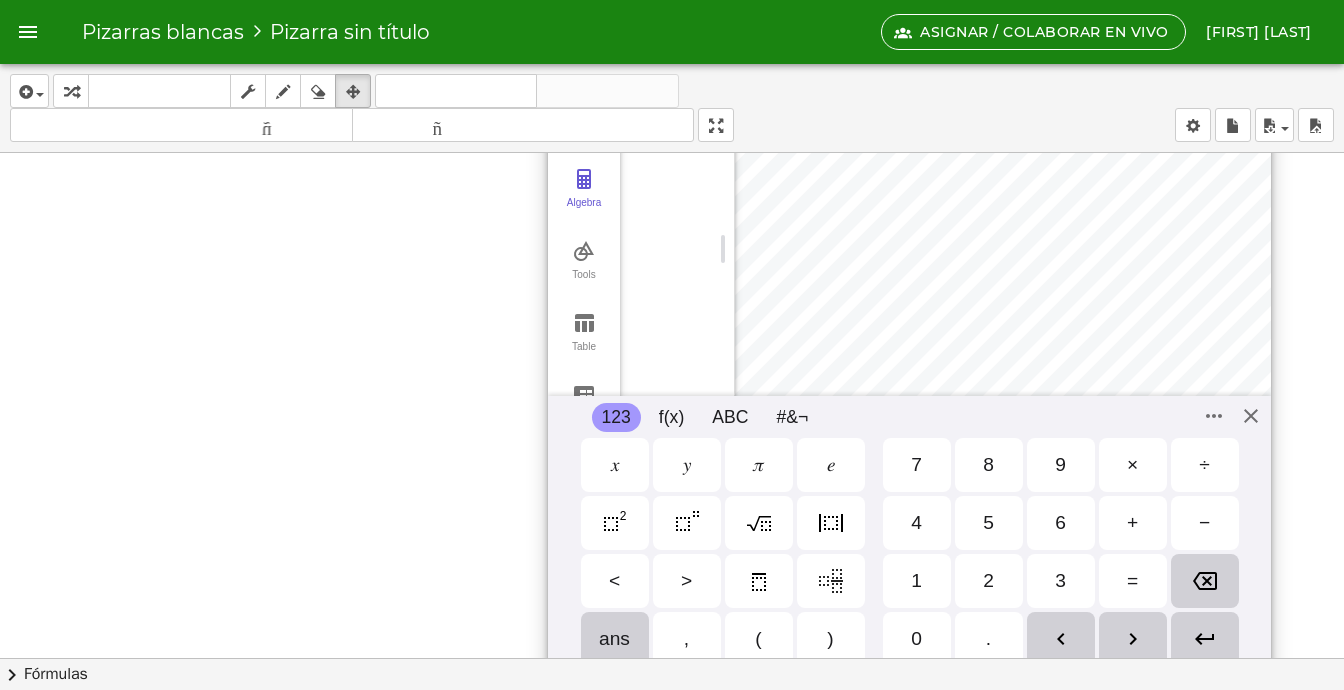 scroll, scrollTop: 300, scrollLeft: 0, axis: vertical 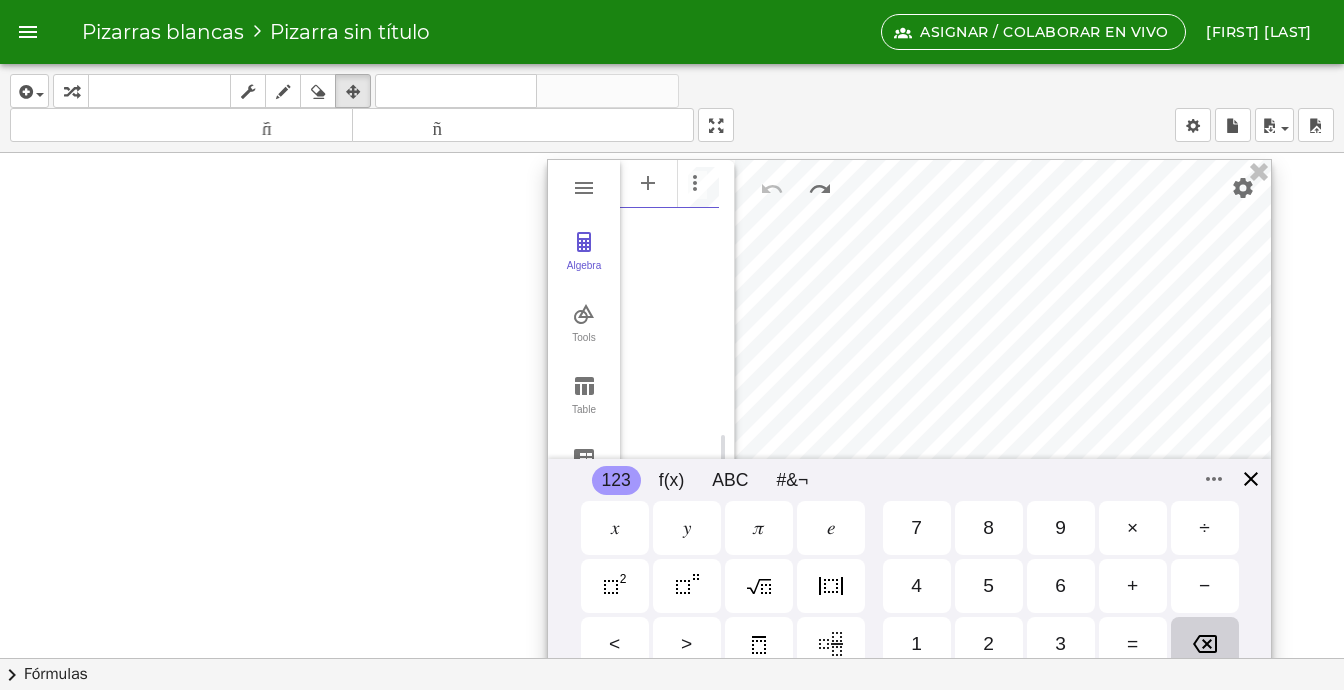 click on "Algebra Tools Table Spreadsheet GeoGebra Graphing Calculator Basic Tools Move Point Slider Intersect Extremum Roots Best Fit Line Edit Select Objects Move Graphics View Delete Show / Hide Label Show / Hide Object Copy Visual Style Media Text Points Point Intersect Point on Object Attach / Detach Point Extremum Roots Complex Number List Lines Line Ray Vector Others Pen Freehand Function Button Check Box Input Box   123 123 f(x) ABC #&¬ 𝑥 𝑦 𝜋 𝑒 7 8 9 × ÷ 4 5 6 + − < > 1 2 3 = ans , ( ) 0 . 𝑥 𝑦 𝑧 𝜋 7 8 9 × ÷ 𝑒 4 5 6 + − < > 1 2 3 = ( ) , 0 . q w e r t y u i o p a s d f g h j k l z x c v b n m αβγ , ( )   ϕ ς ε ρ τ υ θ ι ο π α σ δ φ γ η ξ κ λ ζ χ ψ ω β ν μ ABC , ( )" at bounding box center (909, 448) 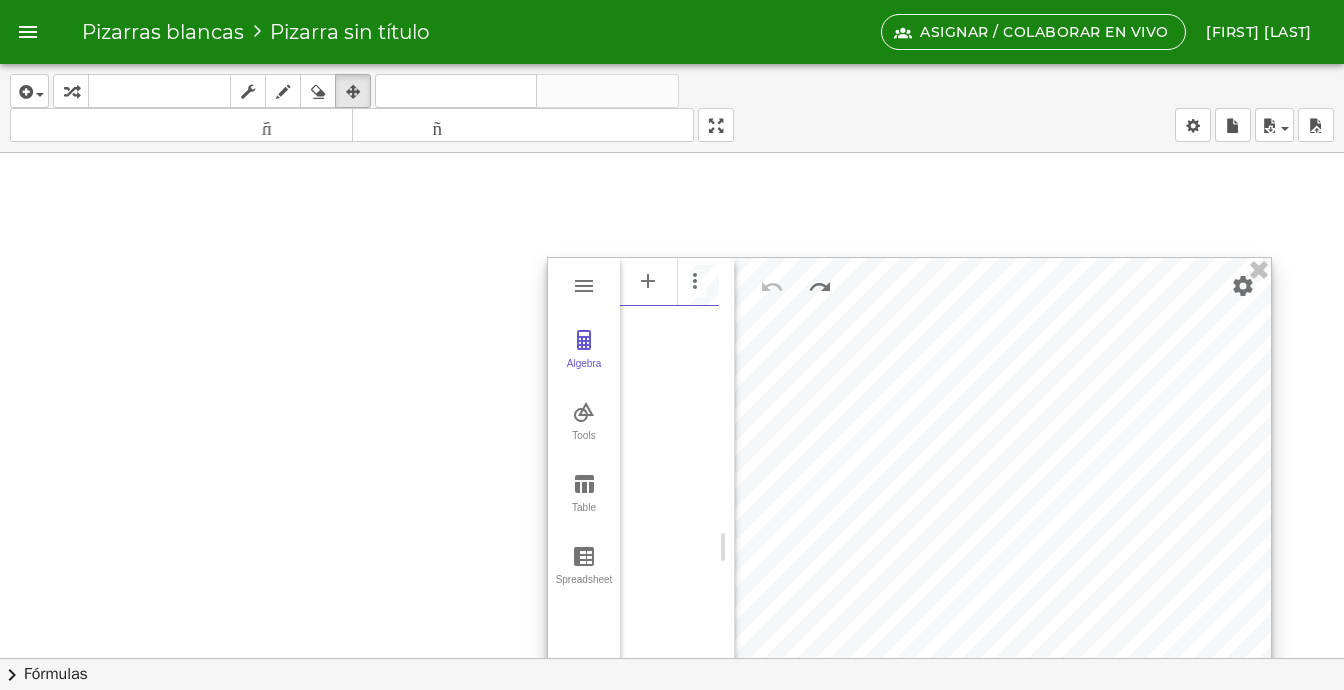 scroll, scrollTop: 100, scrollLeft: 0, axis: vertical 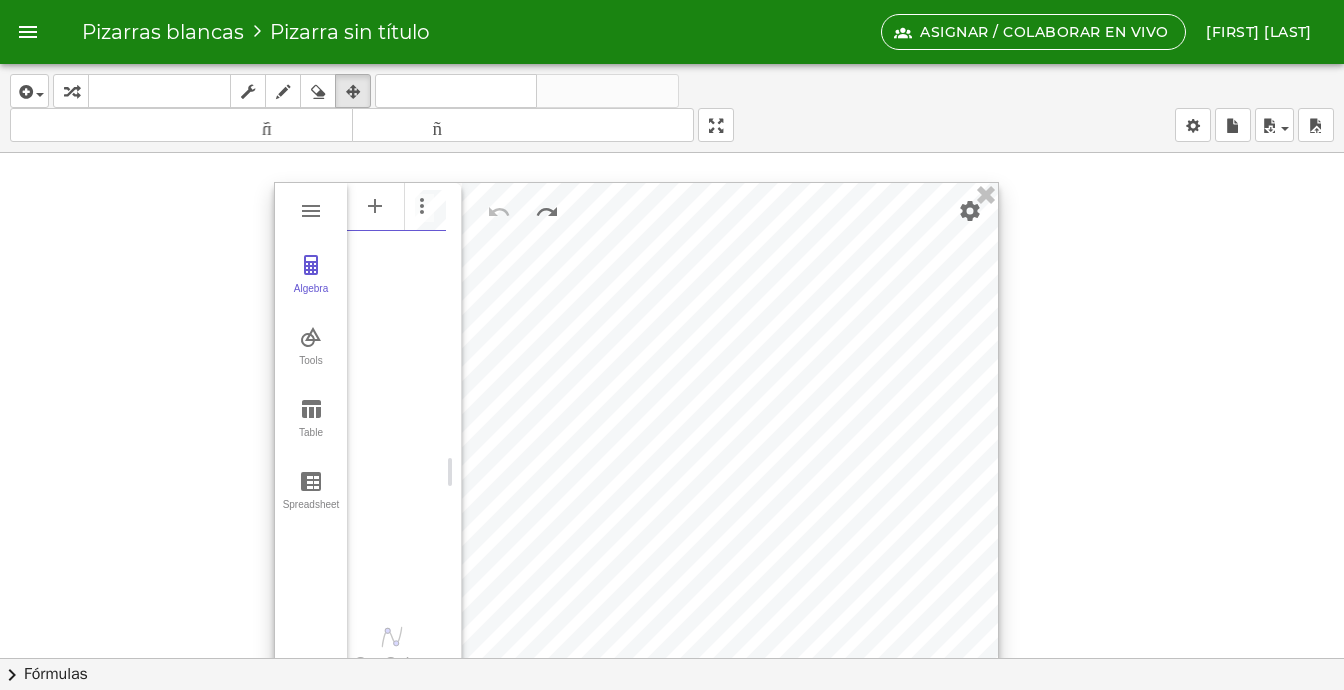 drag, startPoint x: 739, startPoint y: 449, endPoint x: 466, endPoint y: 272, distance: 325.35828 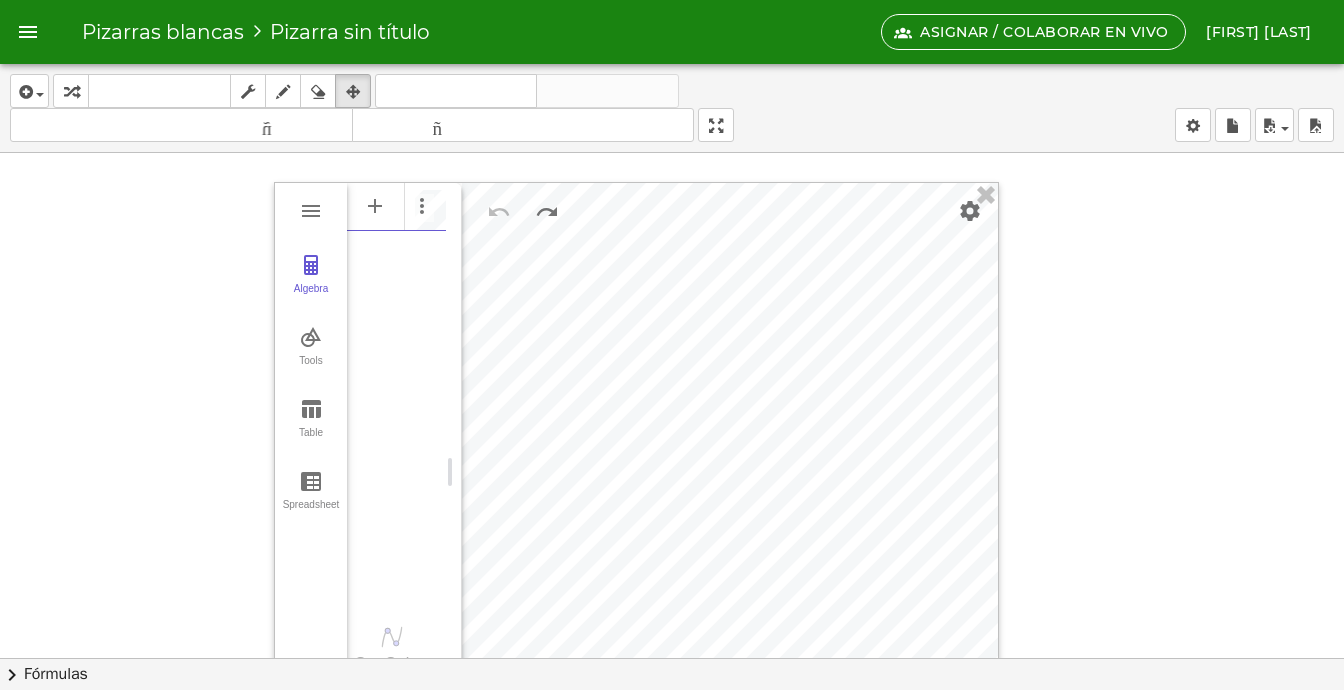 scroll, scrollTop: 0, scrollLeft: 0, axis: both 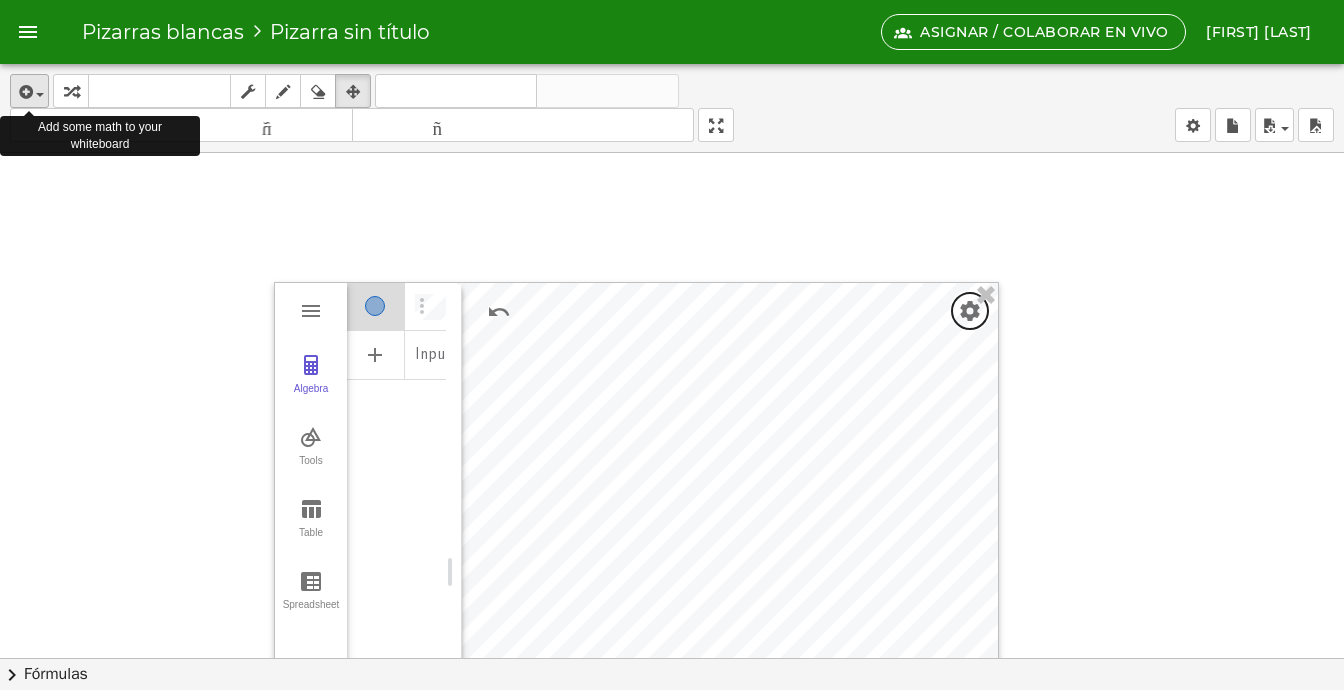 click at bounding box center (35, 94) 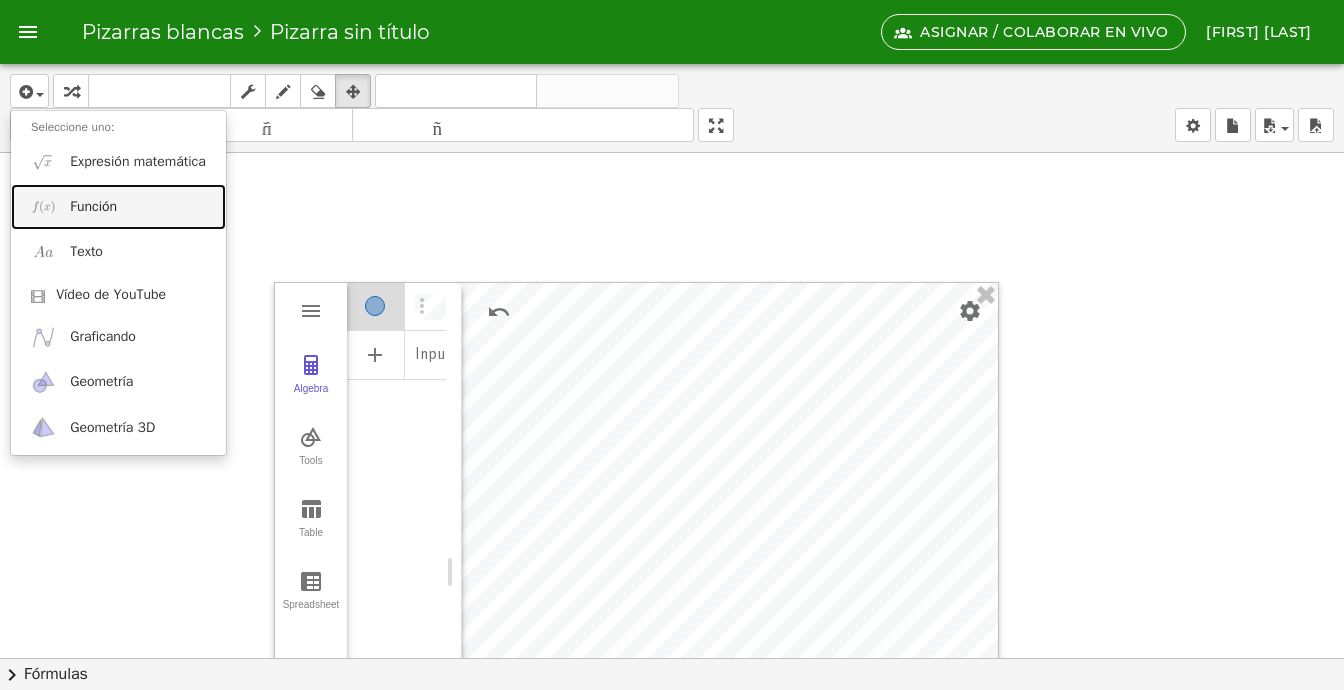 click on "Función" at bounding box center (93, 206) 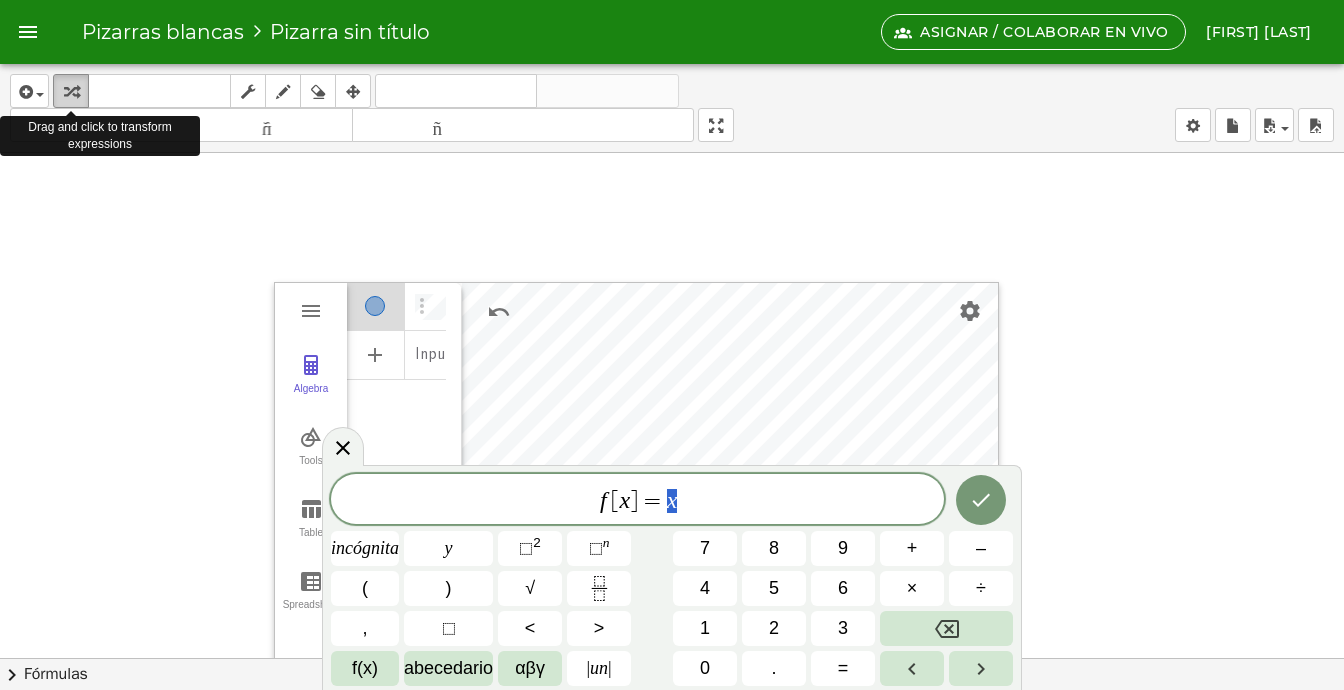 click at bounding box center [71, 92] 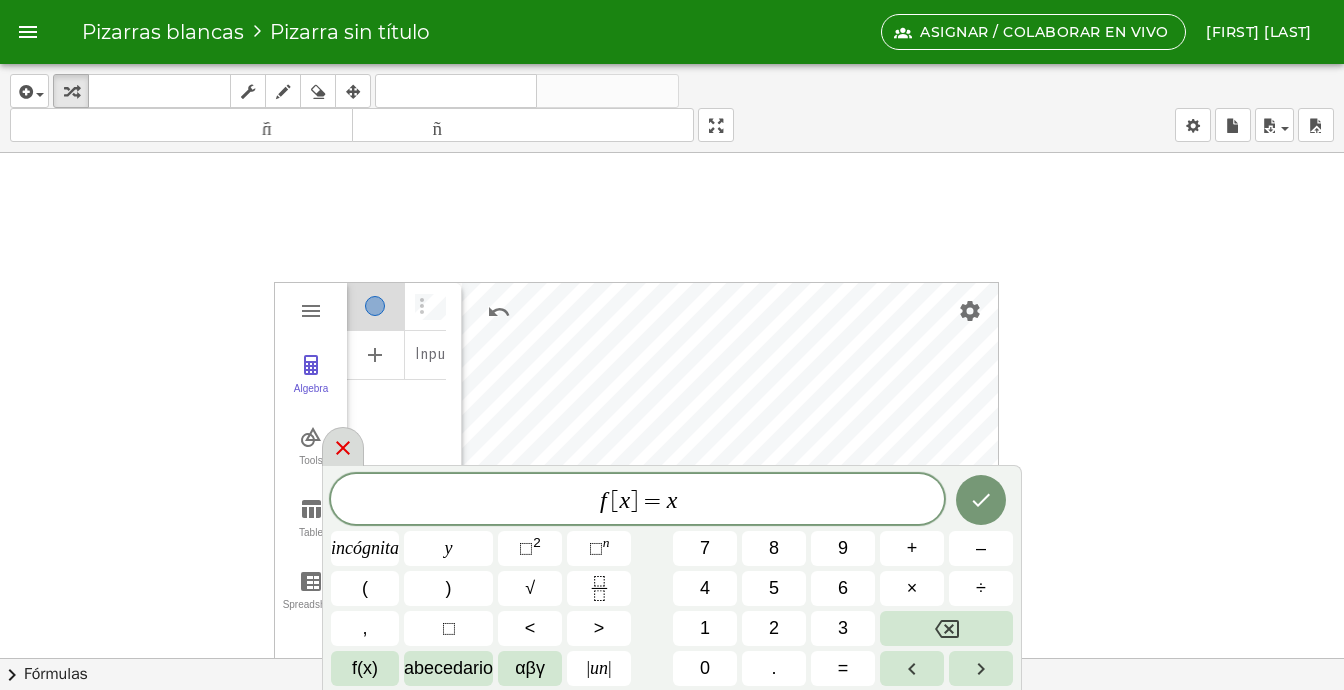 click 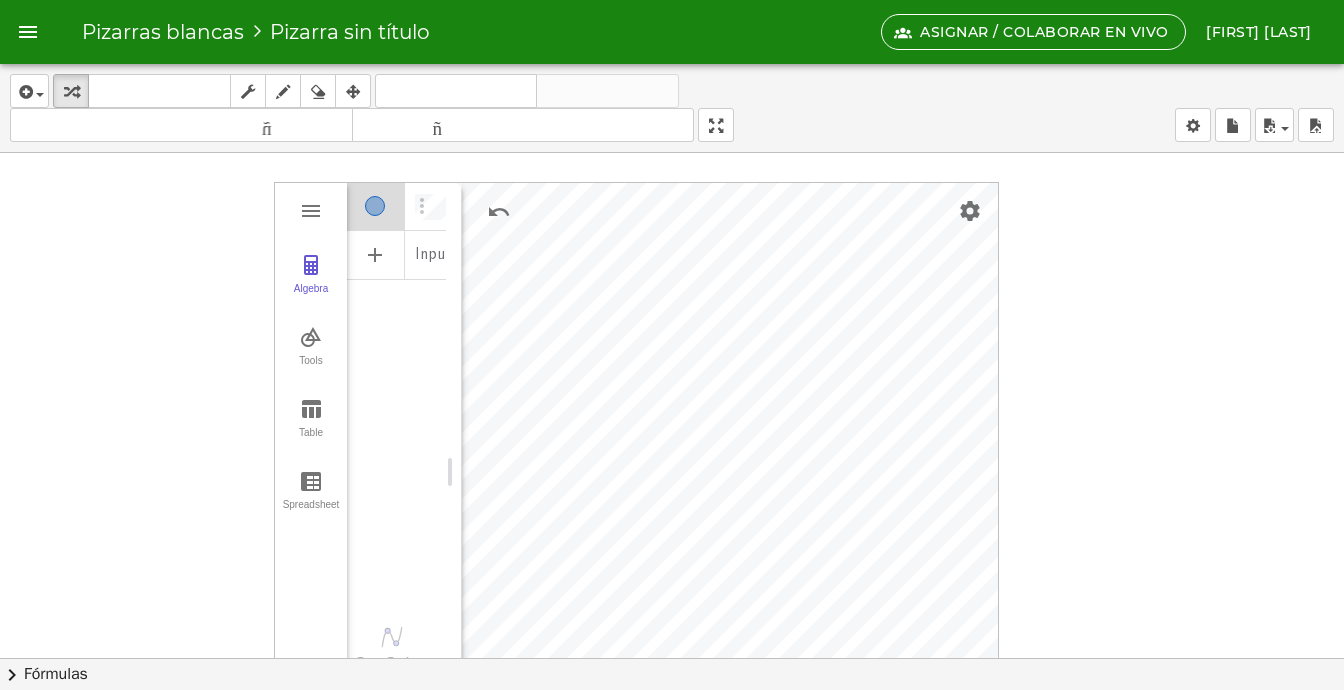 scroll, scrollTop: 0, scrollLeft: 0, axis: both 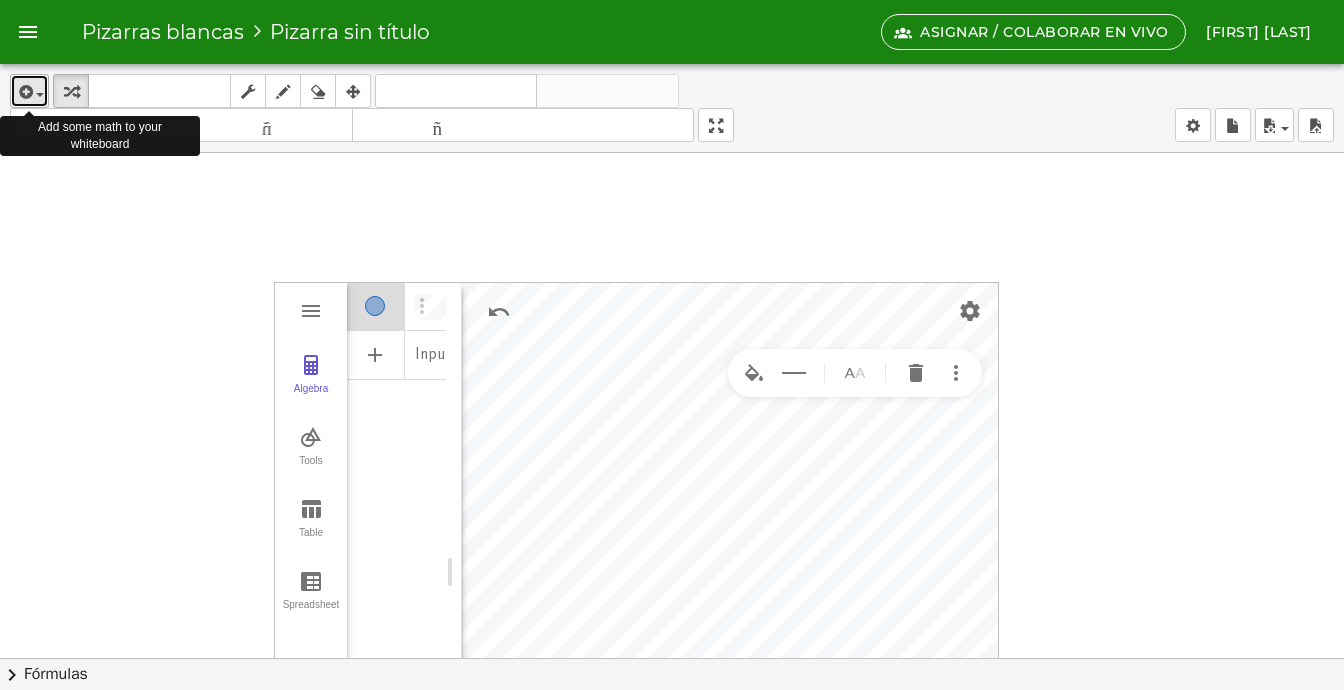 click at bounding box center [40, 95] 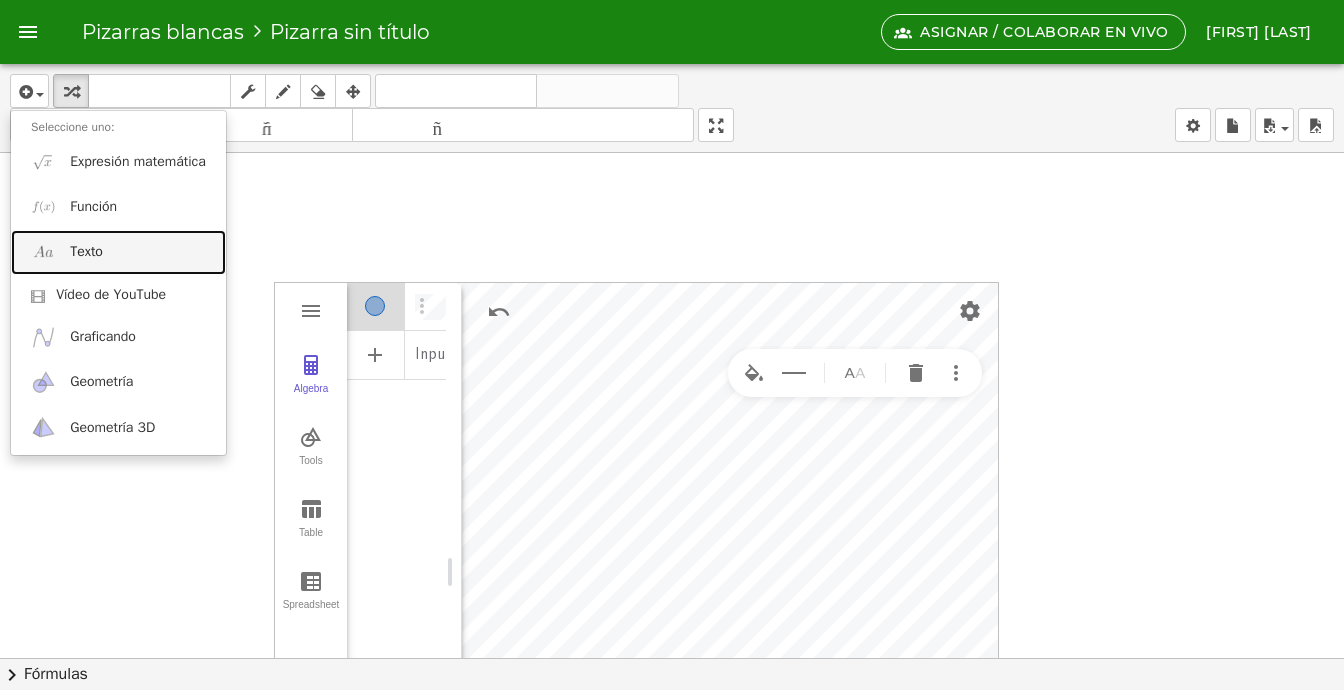click on "Texto" at bounding box center (86, 251) 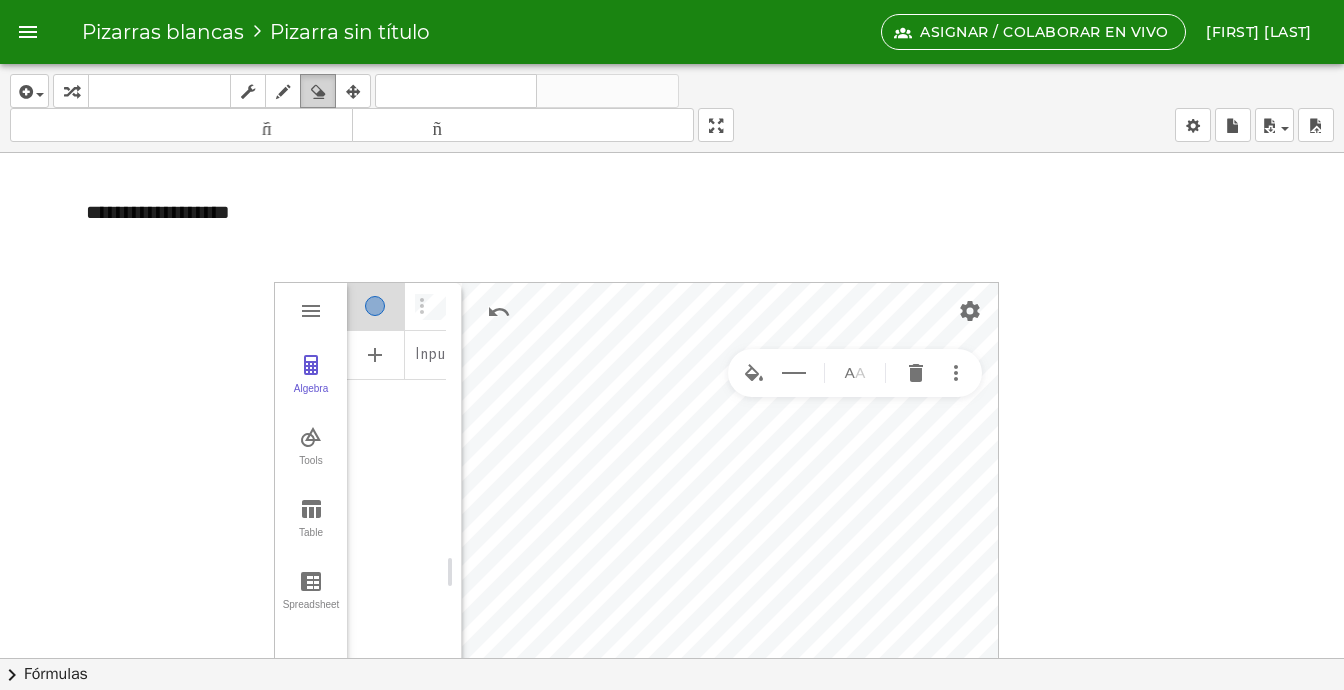 click at bounding box center [318, 92] 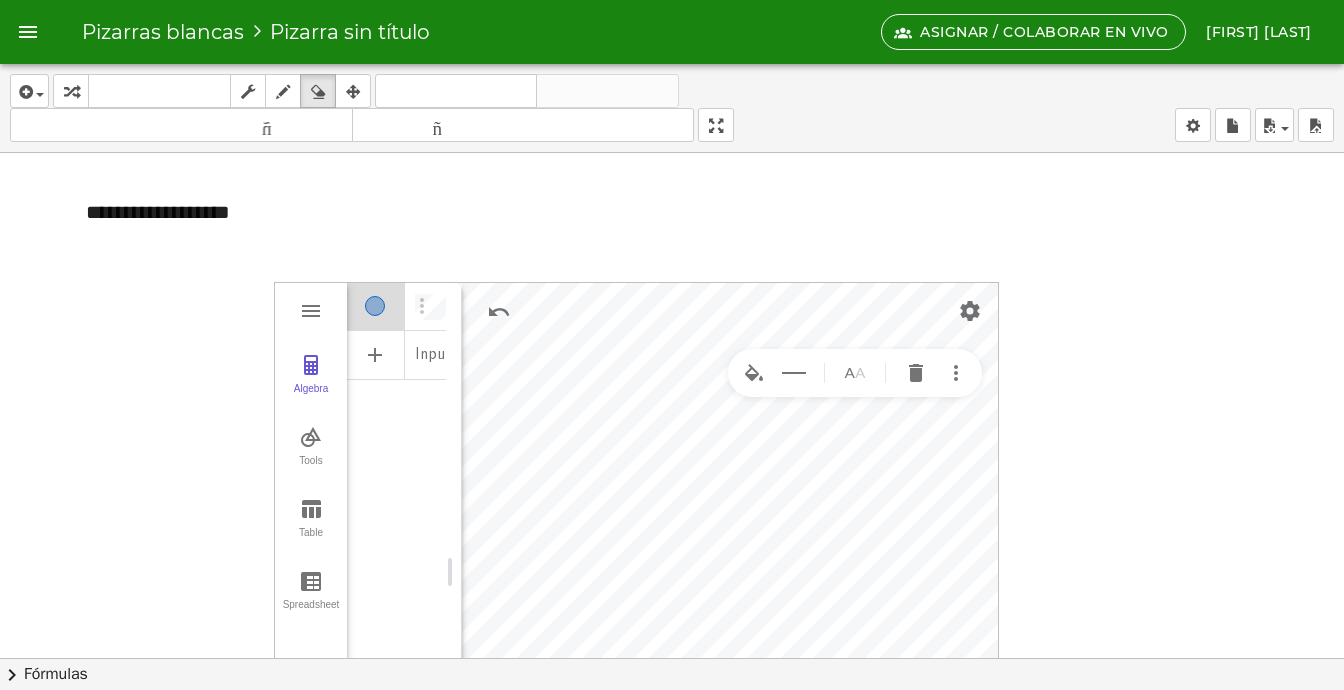 click at bounding box center [672, 658] 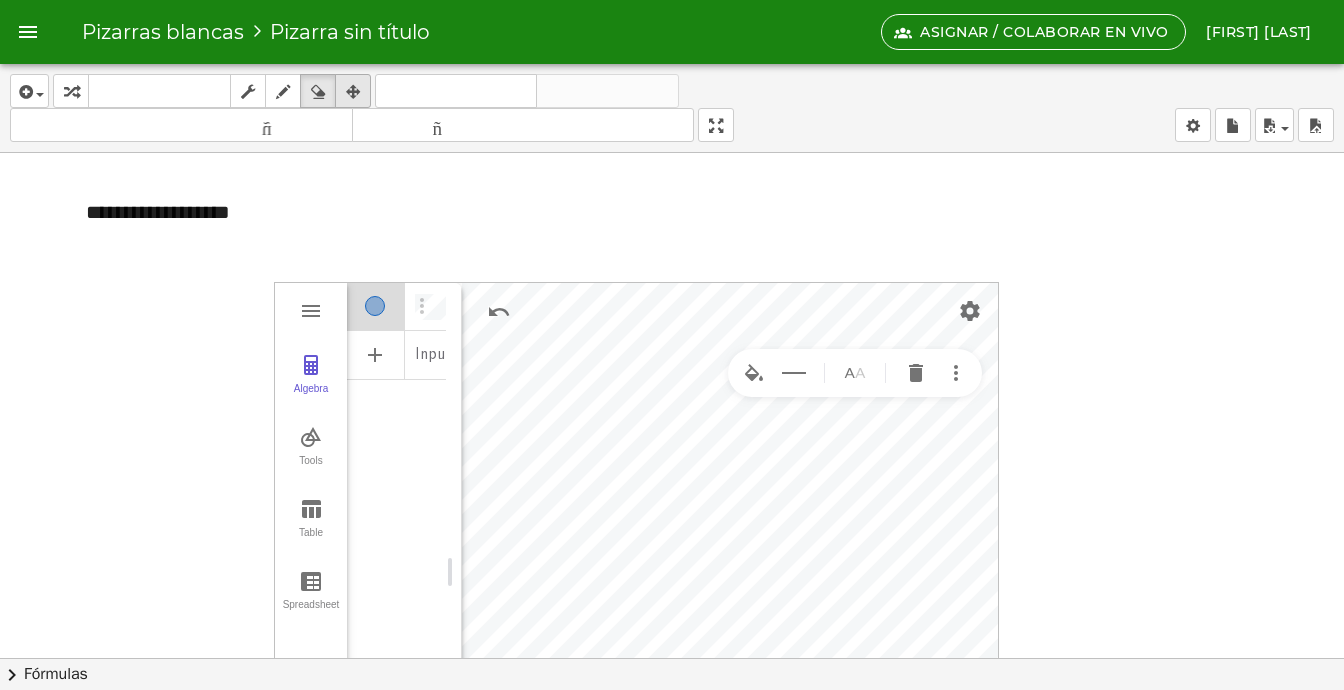 click at bounding box center [353, 92] 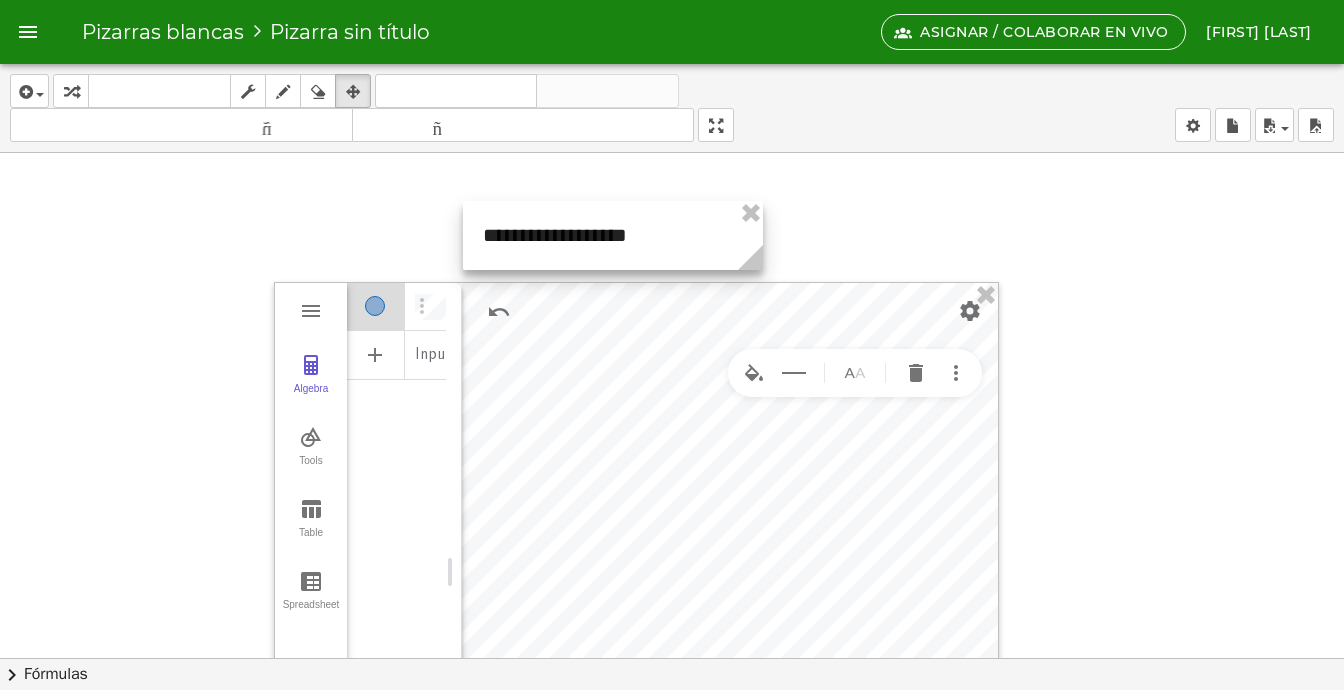 drag, startPoint x: 158, startPoint y: 216, endPoint x: 555, endPoint y: 239, distance: 397.66568 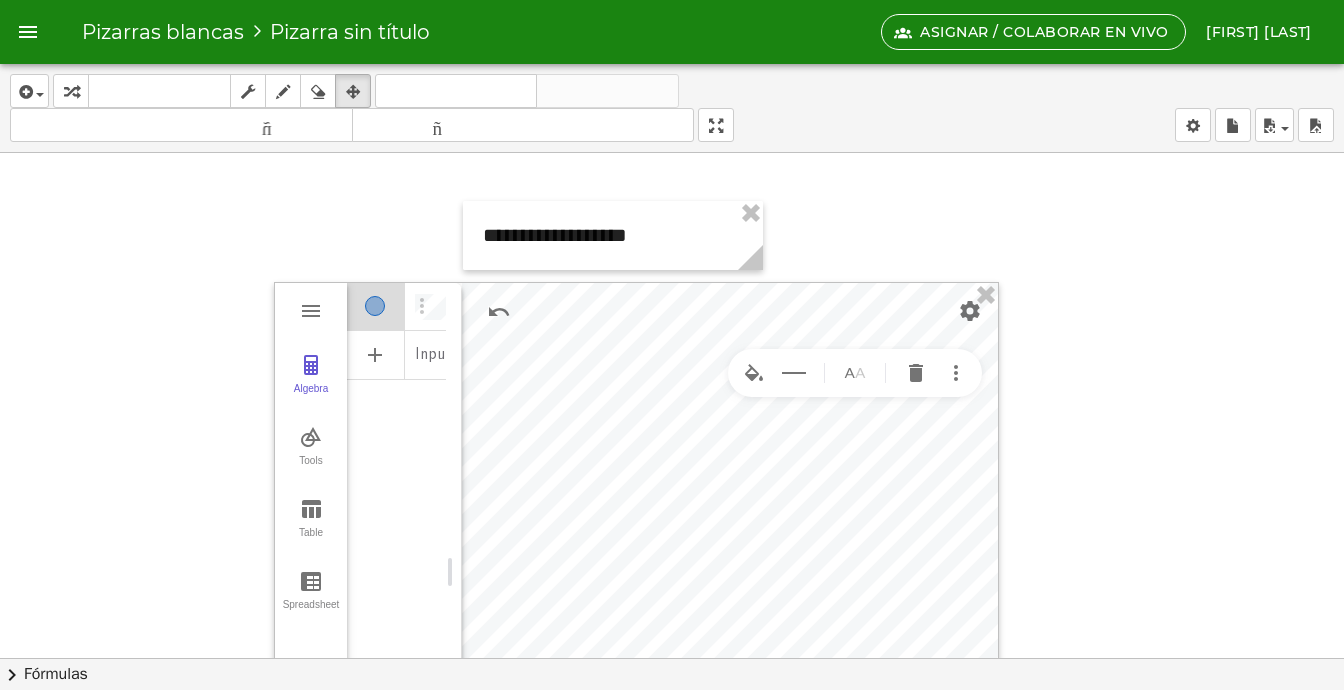 click at bounding box center [672, 658] 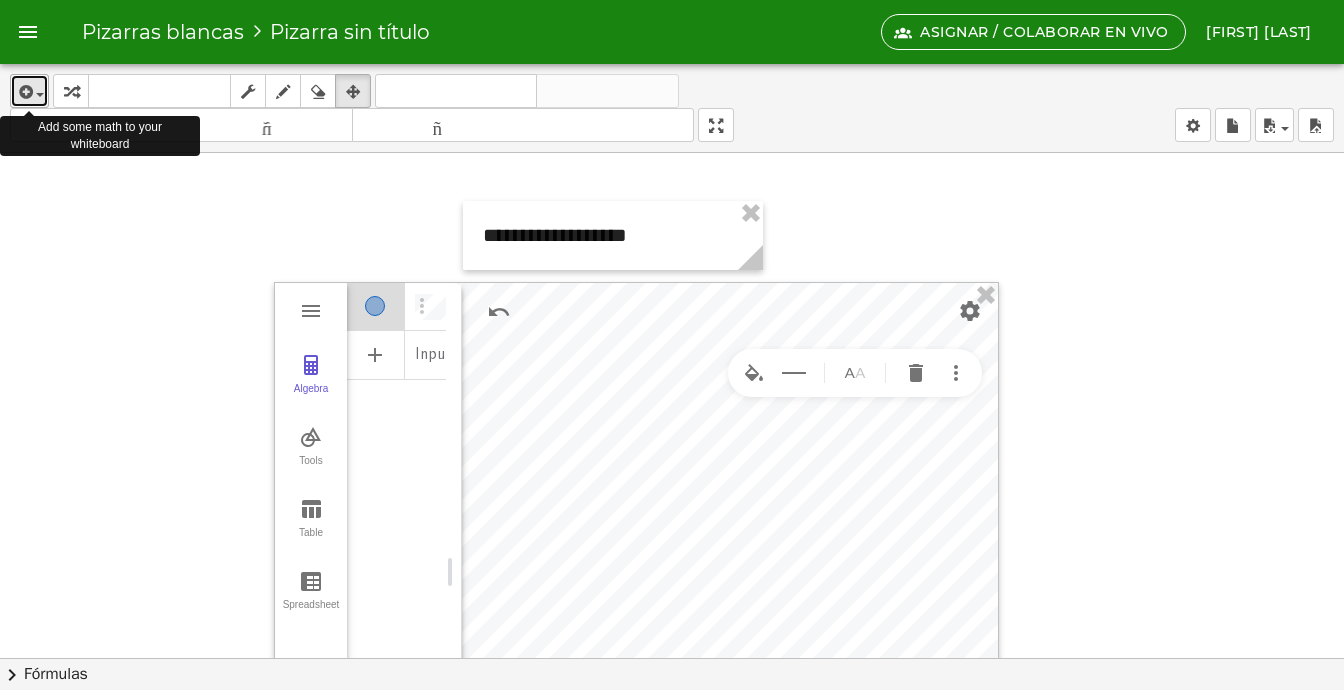 click at bounding box center (40, 95) 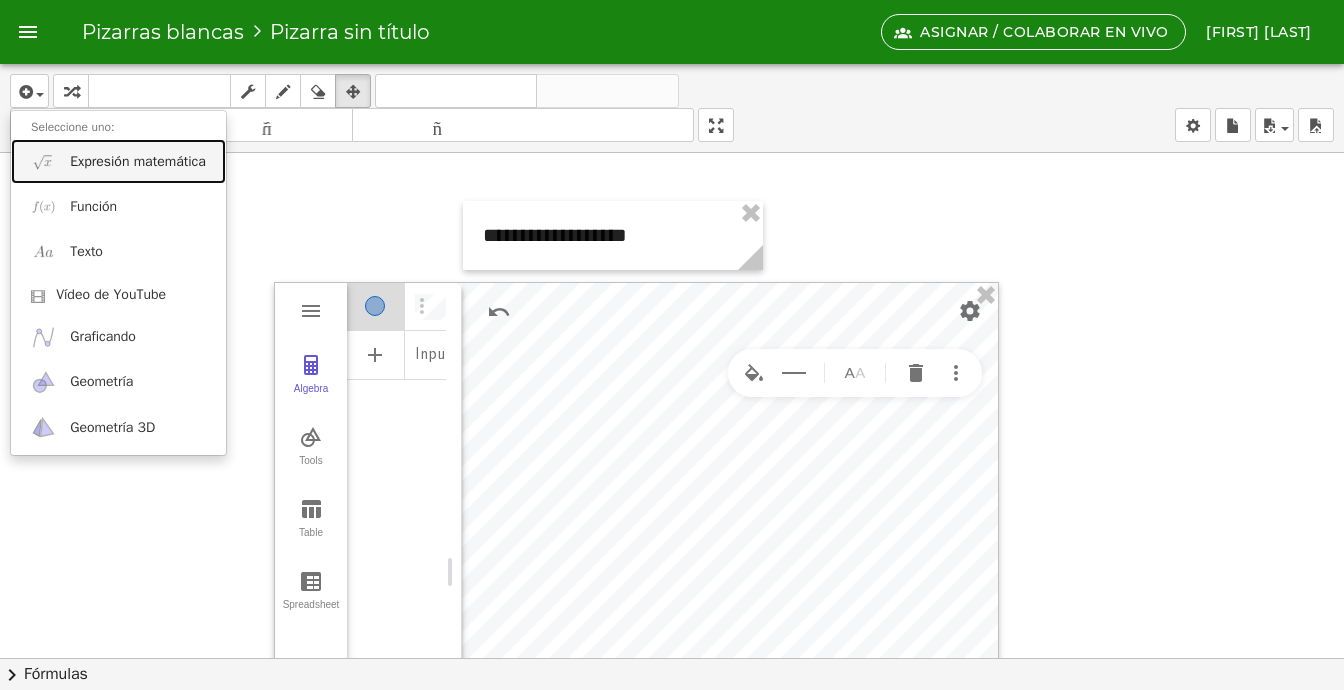 click on "Expresión matemática" at bounding box center [138, 161] 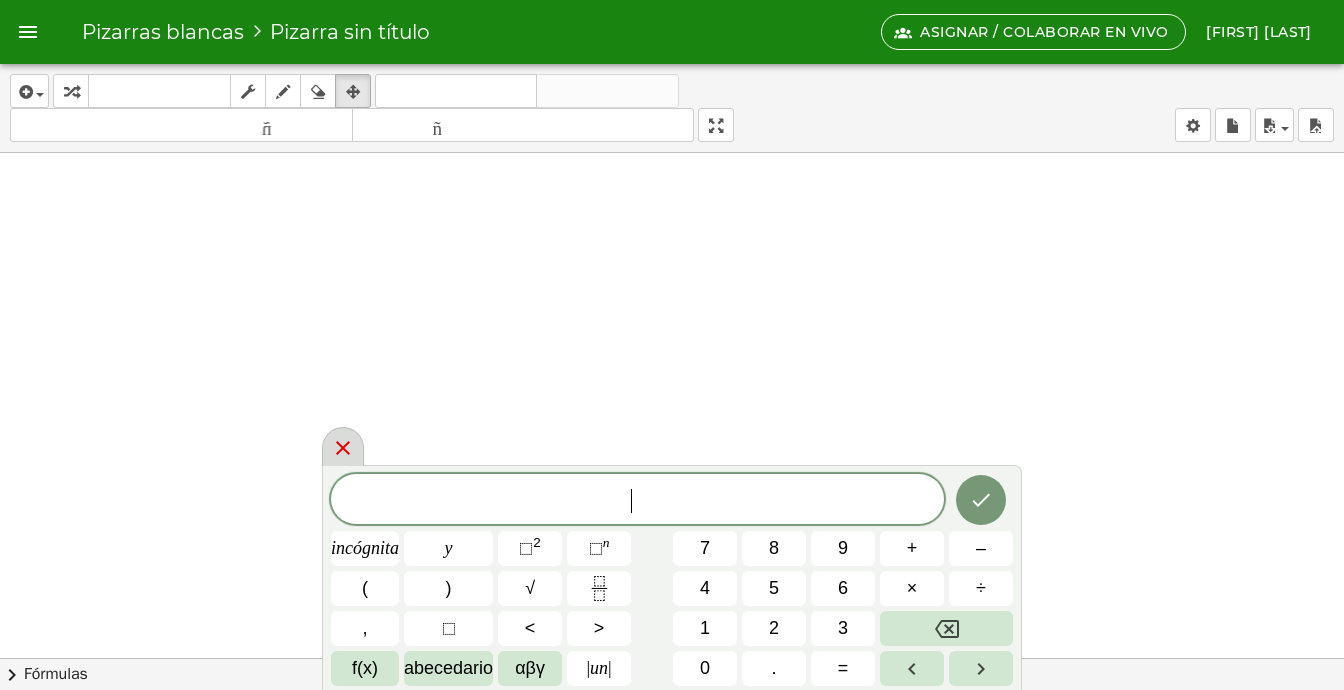 click 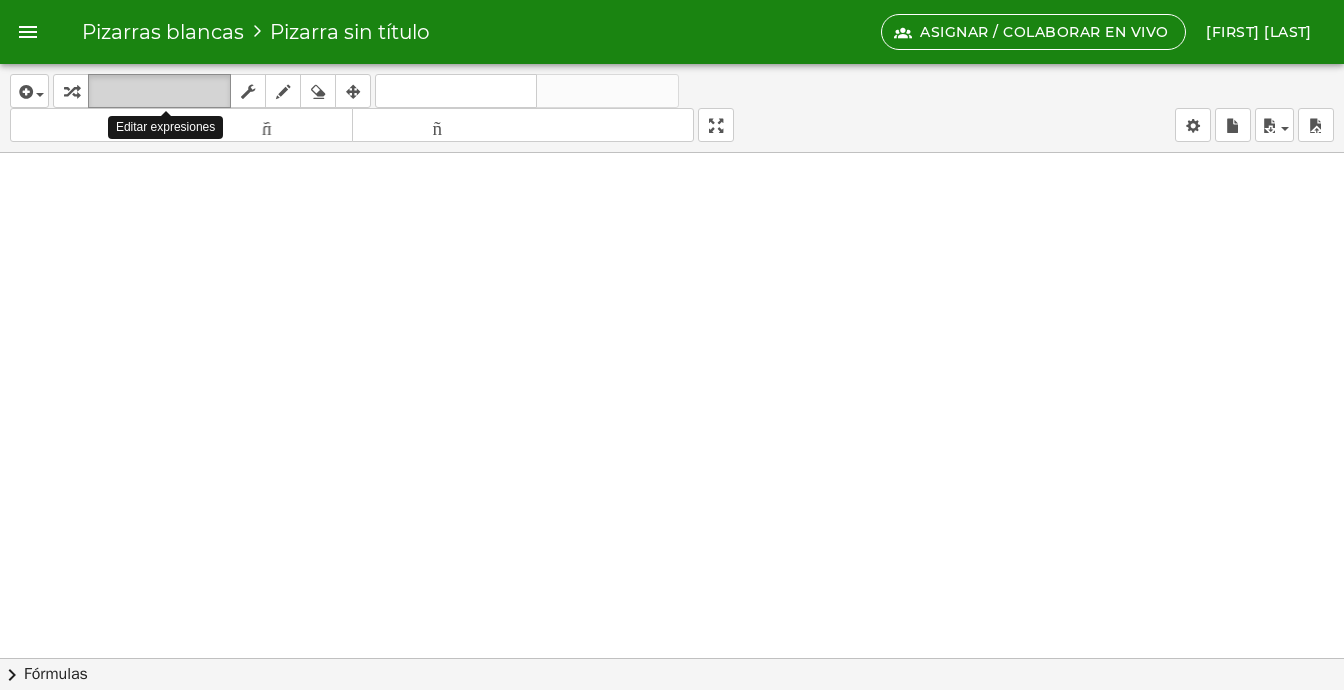 click on "teclado" at bounding box center [159, 91] 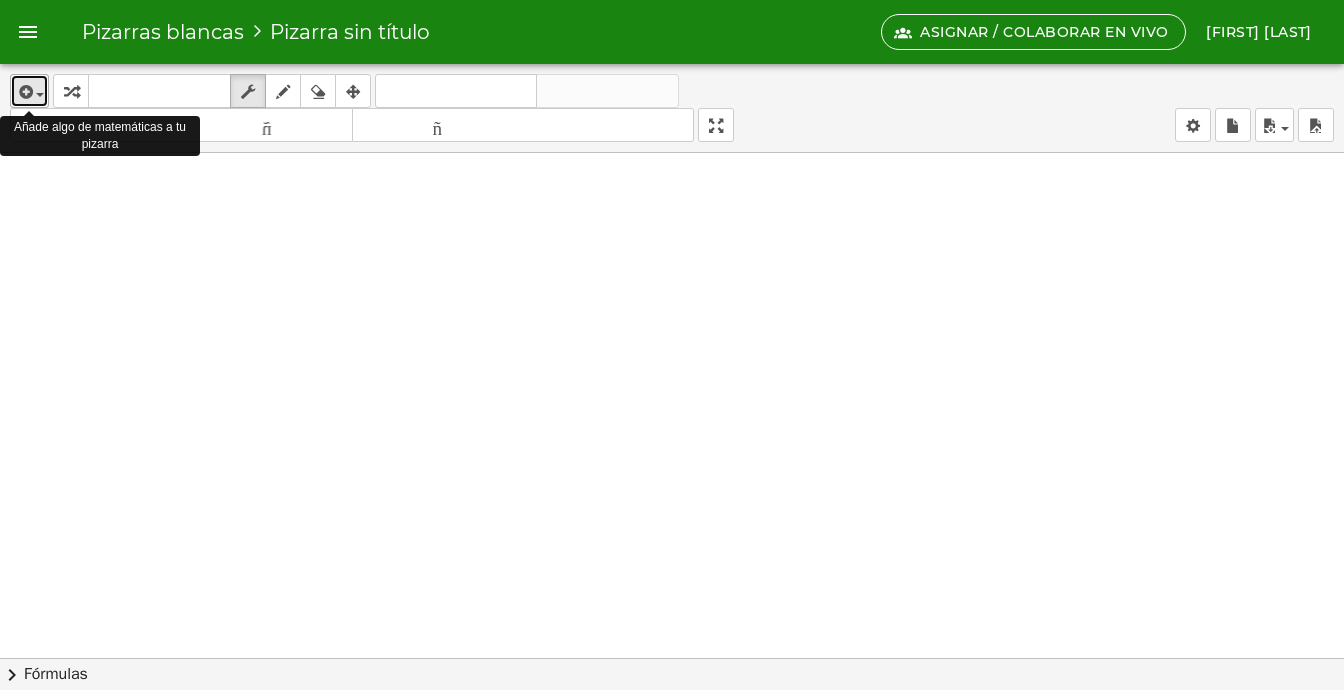 click at bounding box center (24, 92) 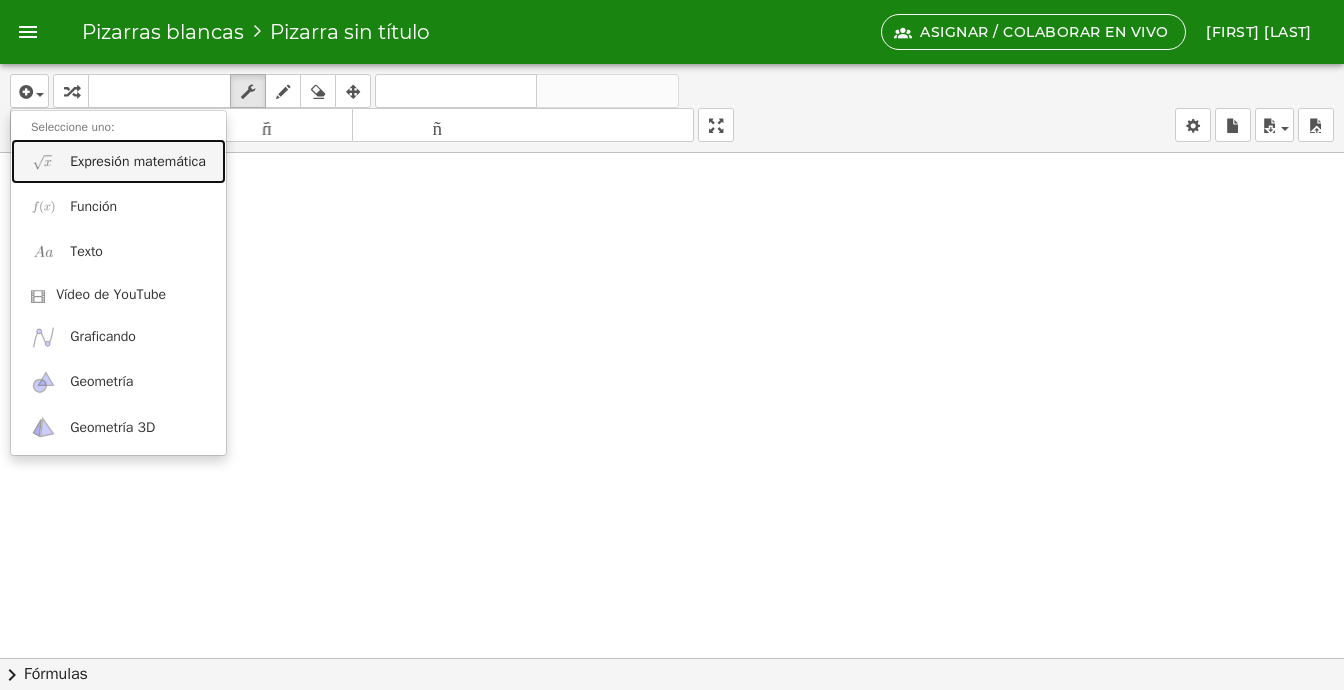 click on "Expresión matemática" at bounding box center [138, 161] 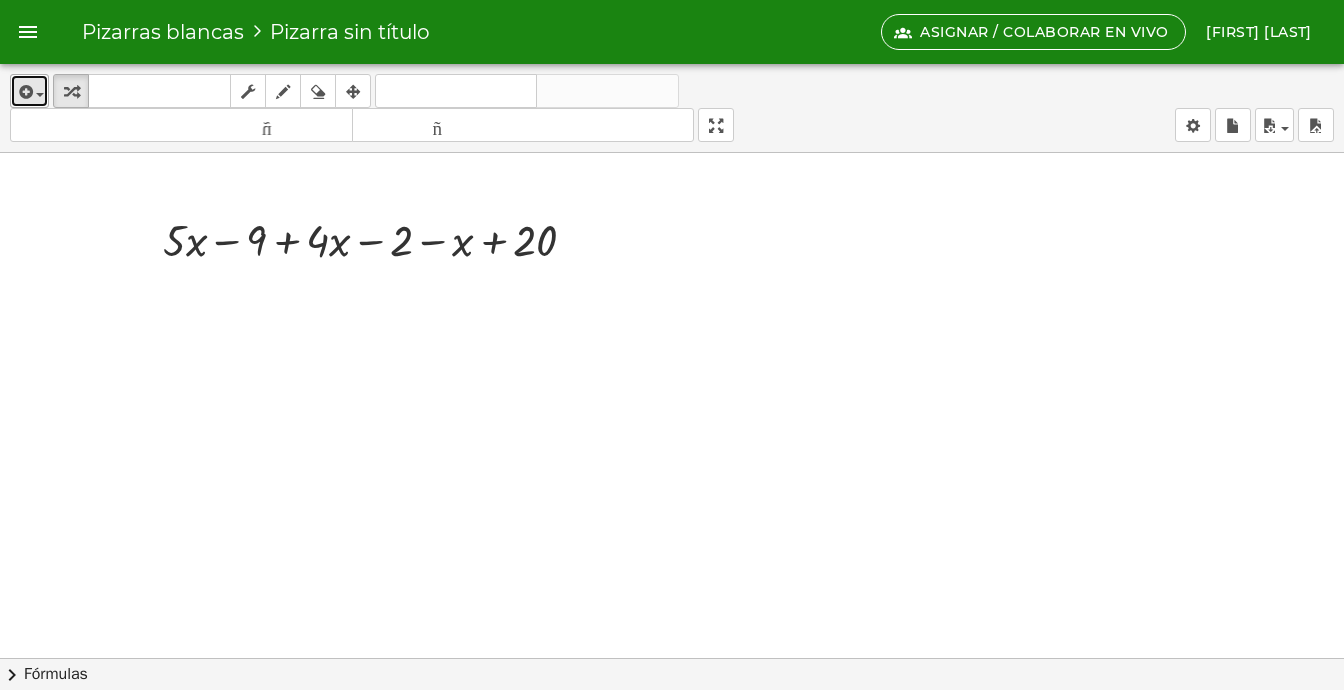 click at bounding box center (29, 91) 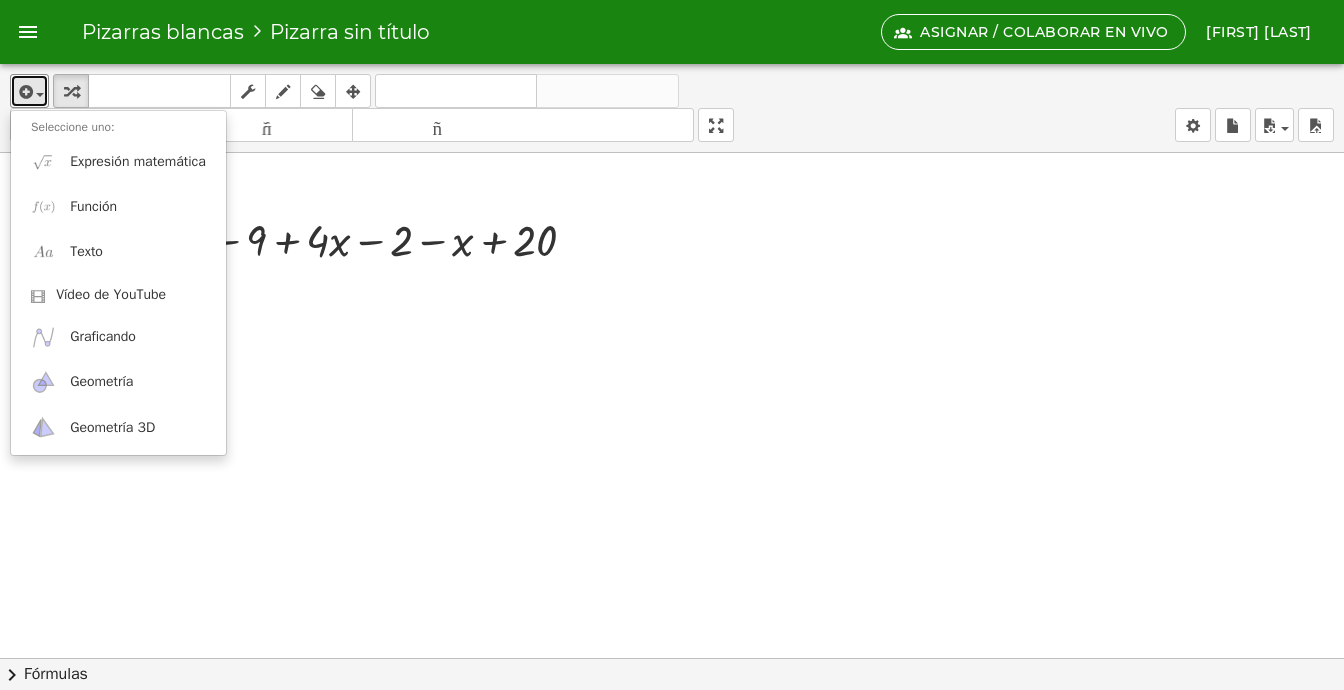 click at bounding box center (672, 658) 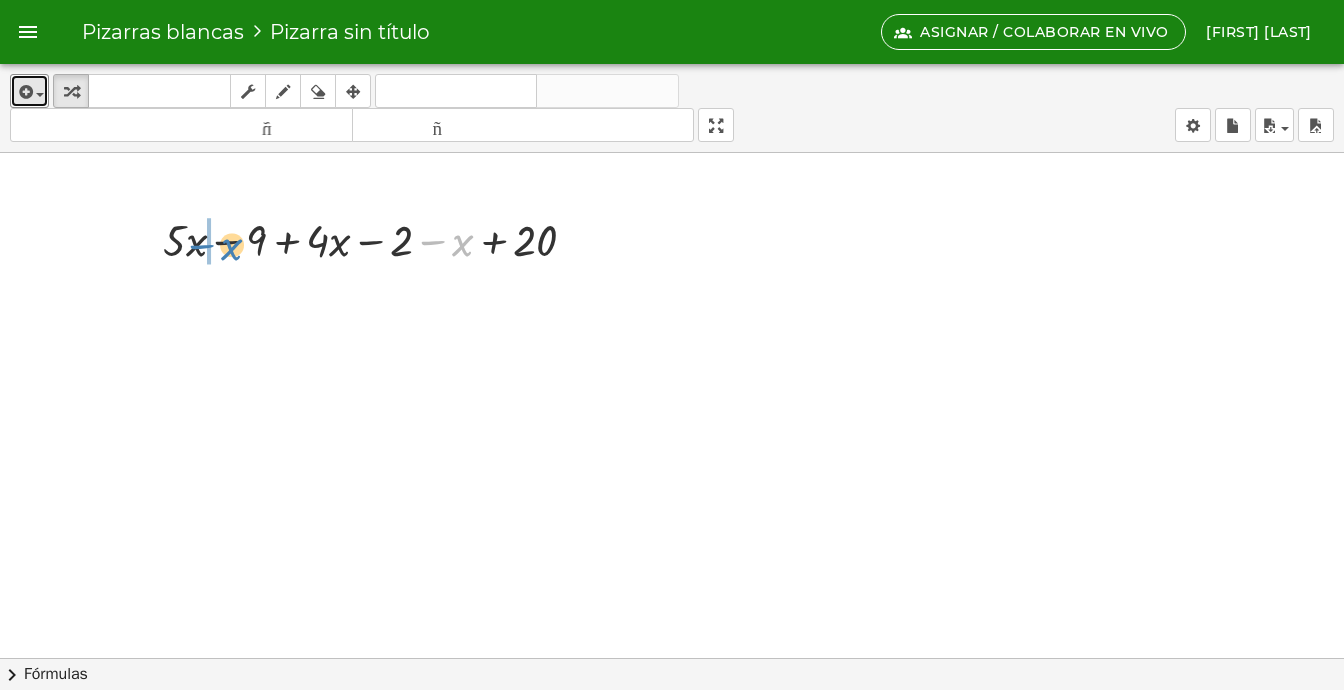 drag, startPoint x: 459, startPoint y: 247, endPoint x: 228, endPoint y: 251, distance: 231.03462 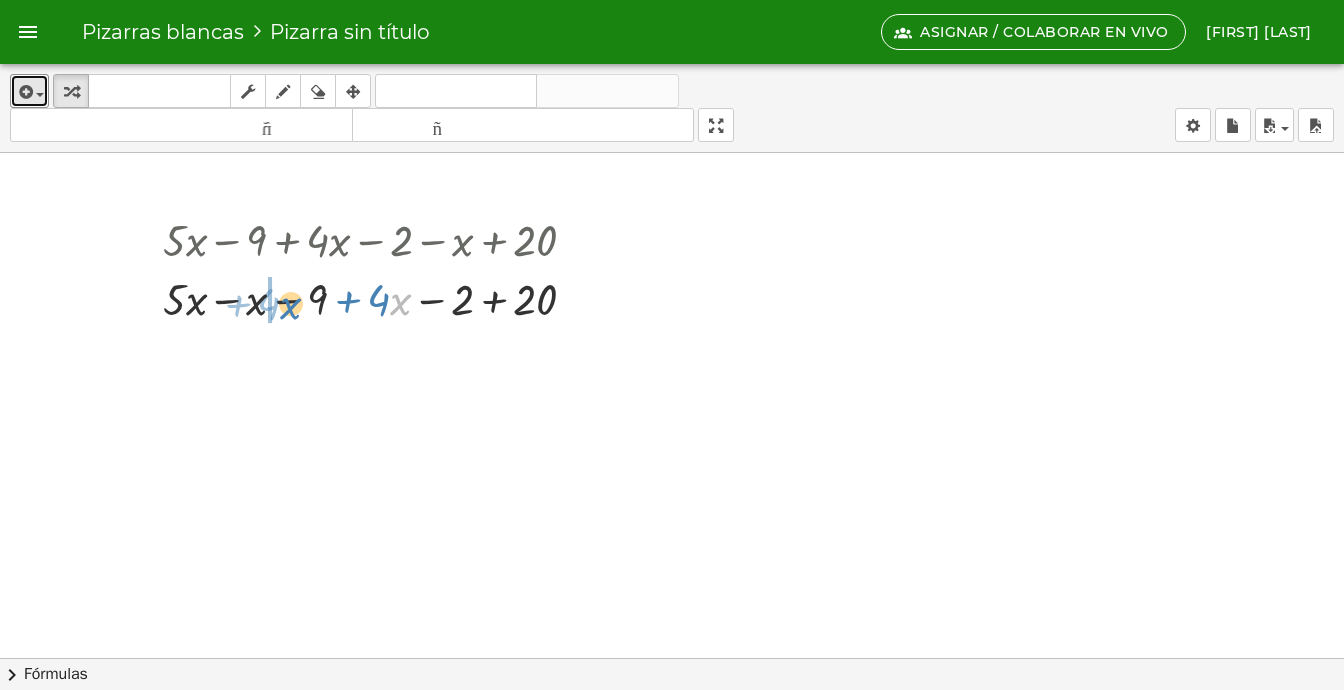 drag, startPoint x: 391, startPoint y: 310, endPoint x: 282, endPoint y: 314, distance: 109.07337 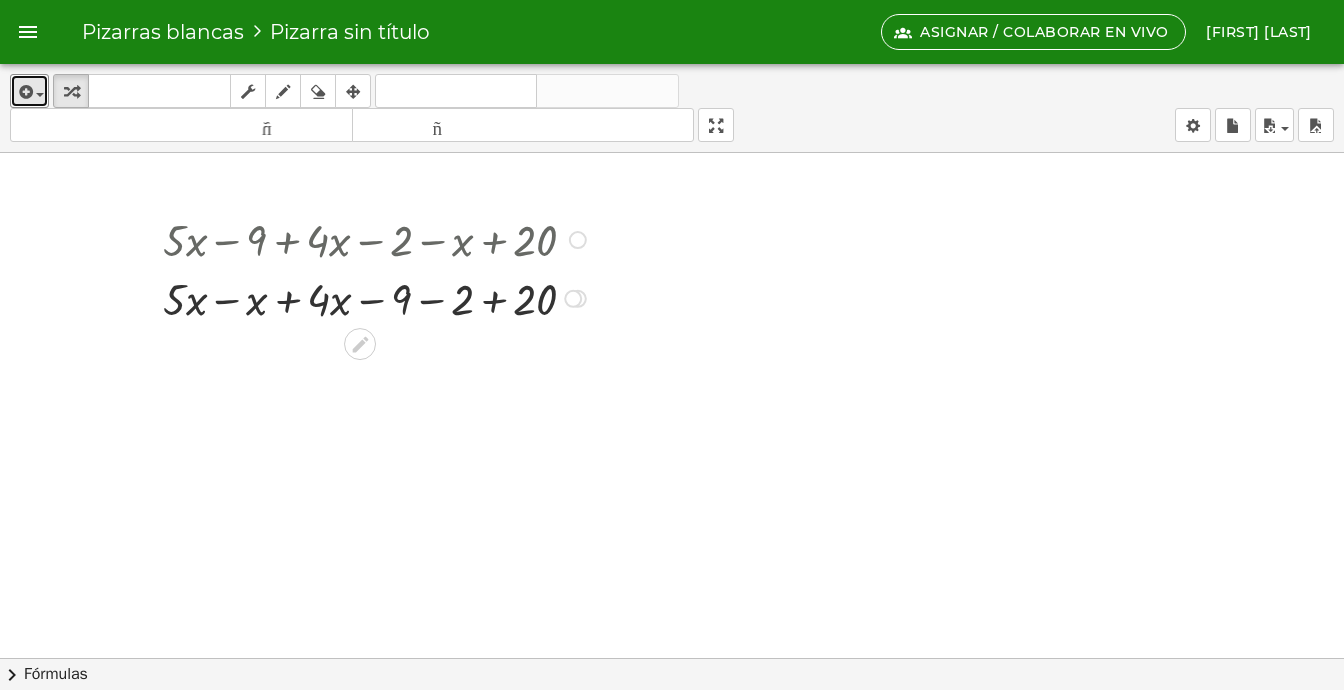 click at bounding box center (377, 297) 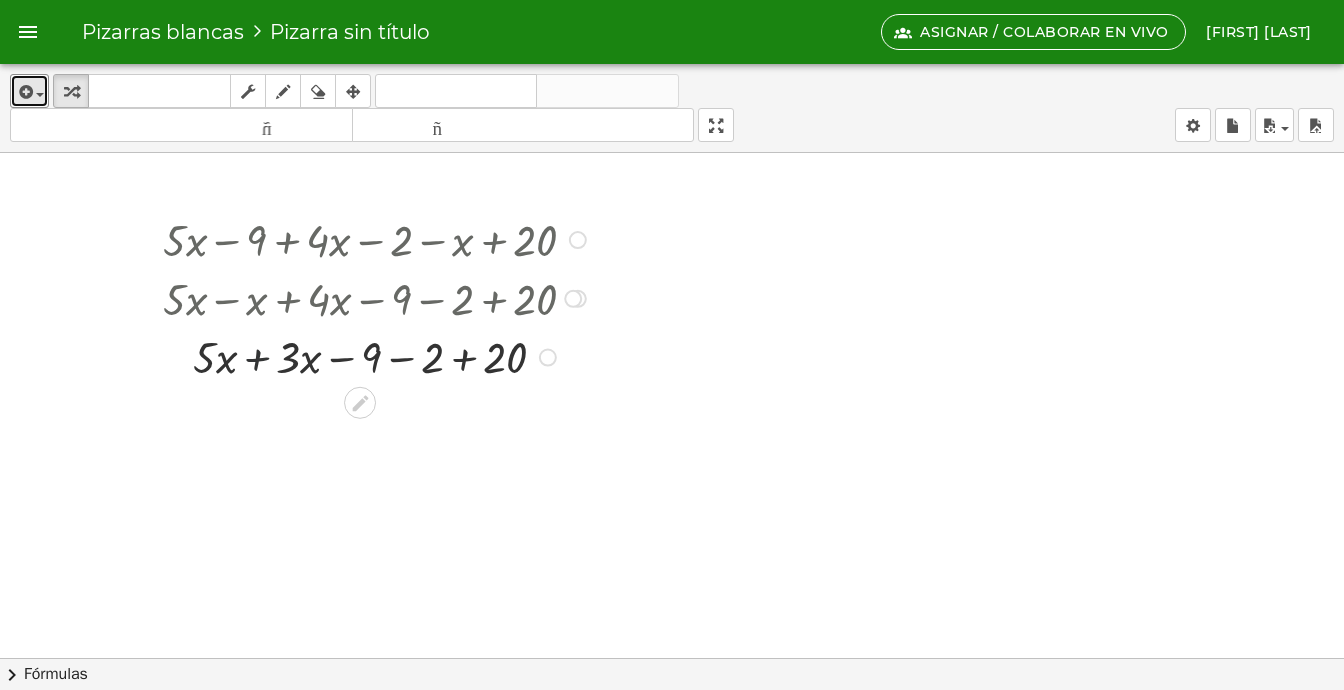 click at bounding box center [377, 355] 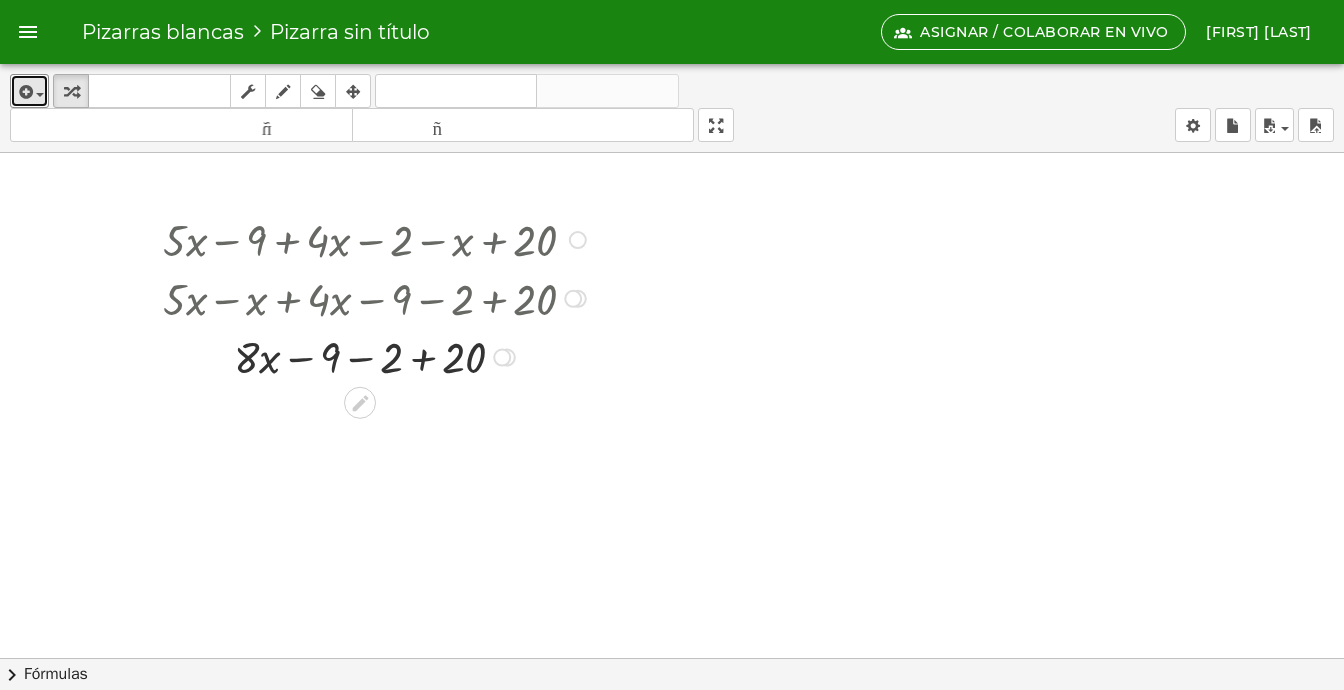 click at bounding box center (377, 355) 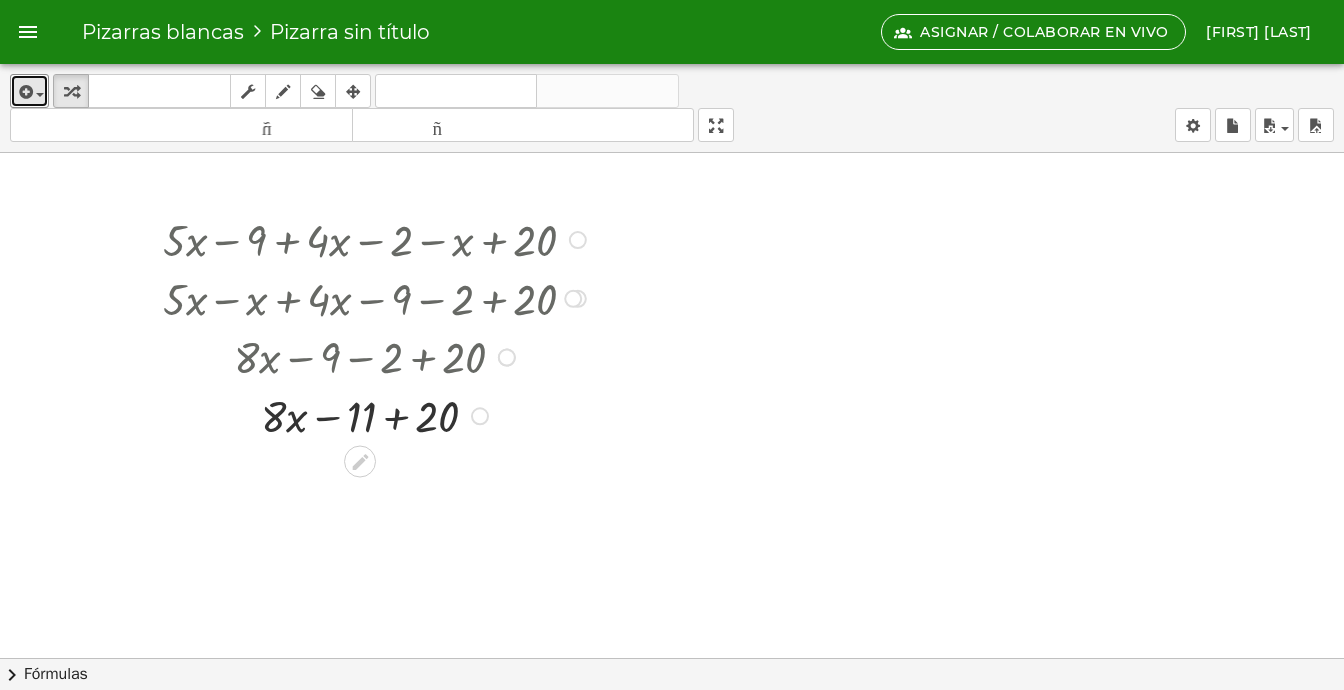 click at bounding box center (377, 414) 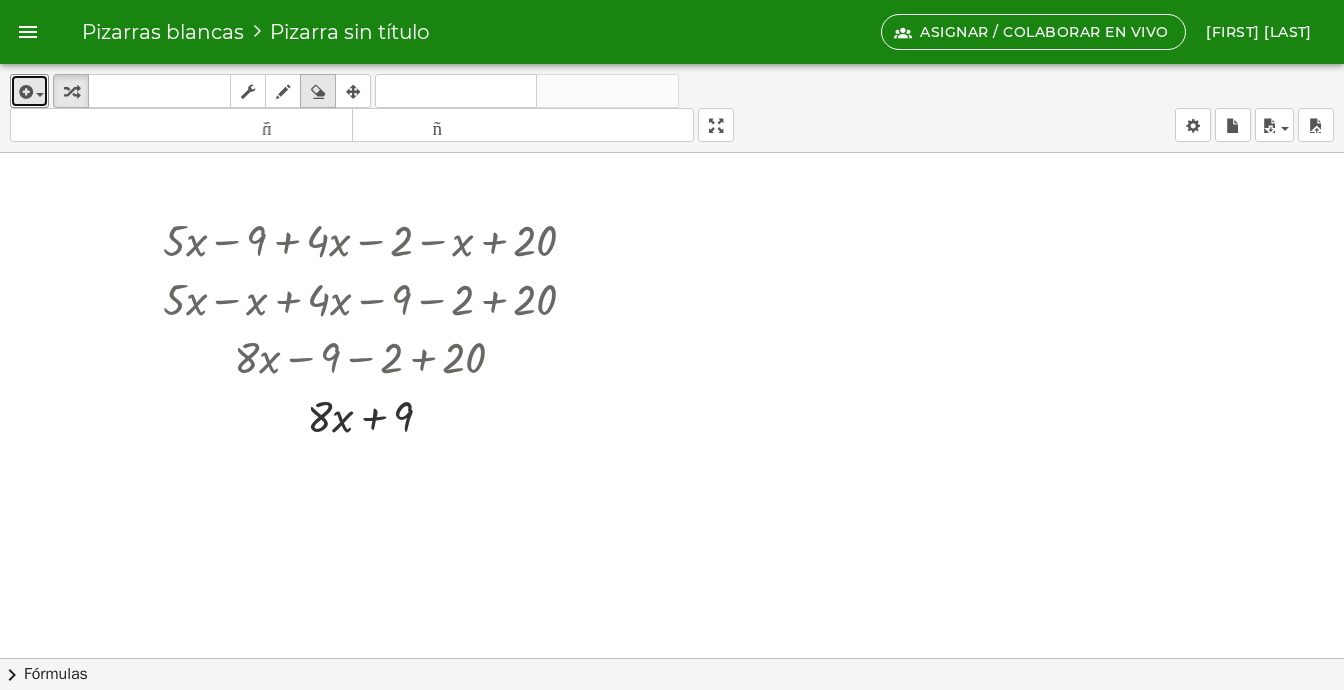 click at bounding box center [318, 92] 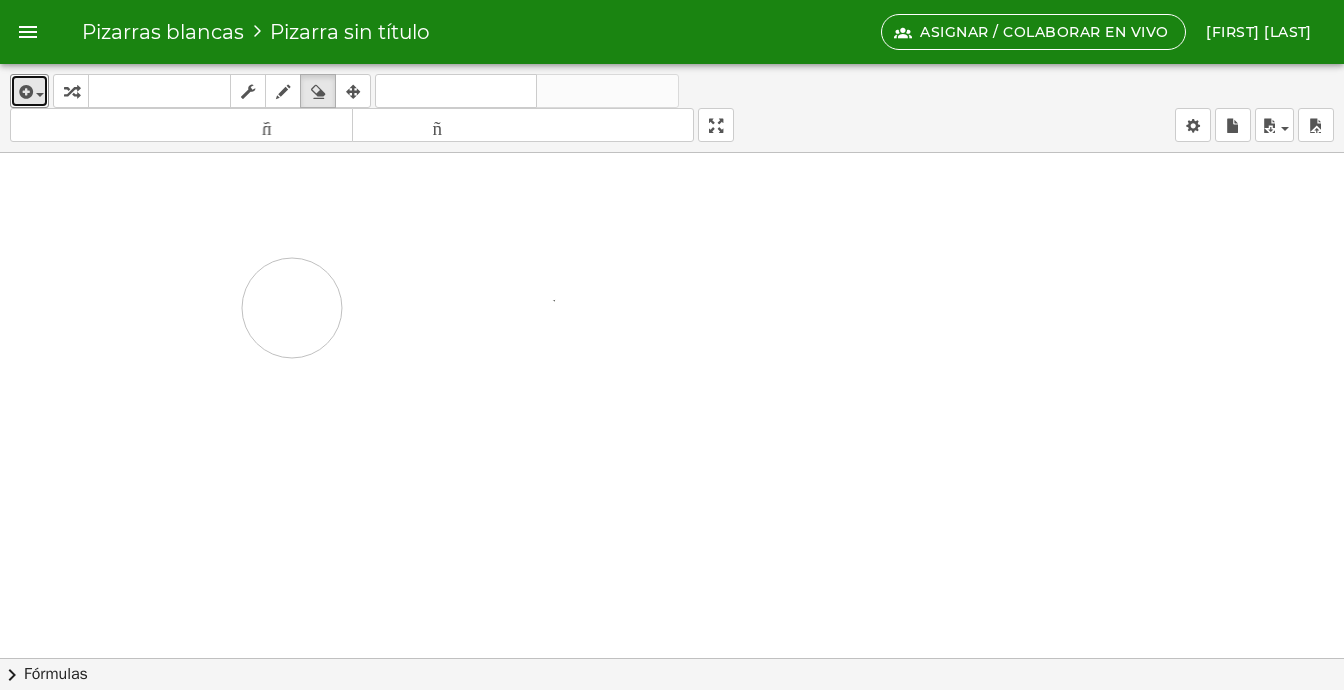 drag, startPoint x: 144, startPoint y: 217, endPoint x: 130, endPoint y: 250, distance: 35.846897 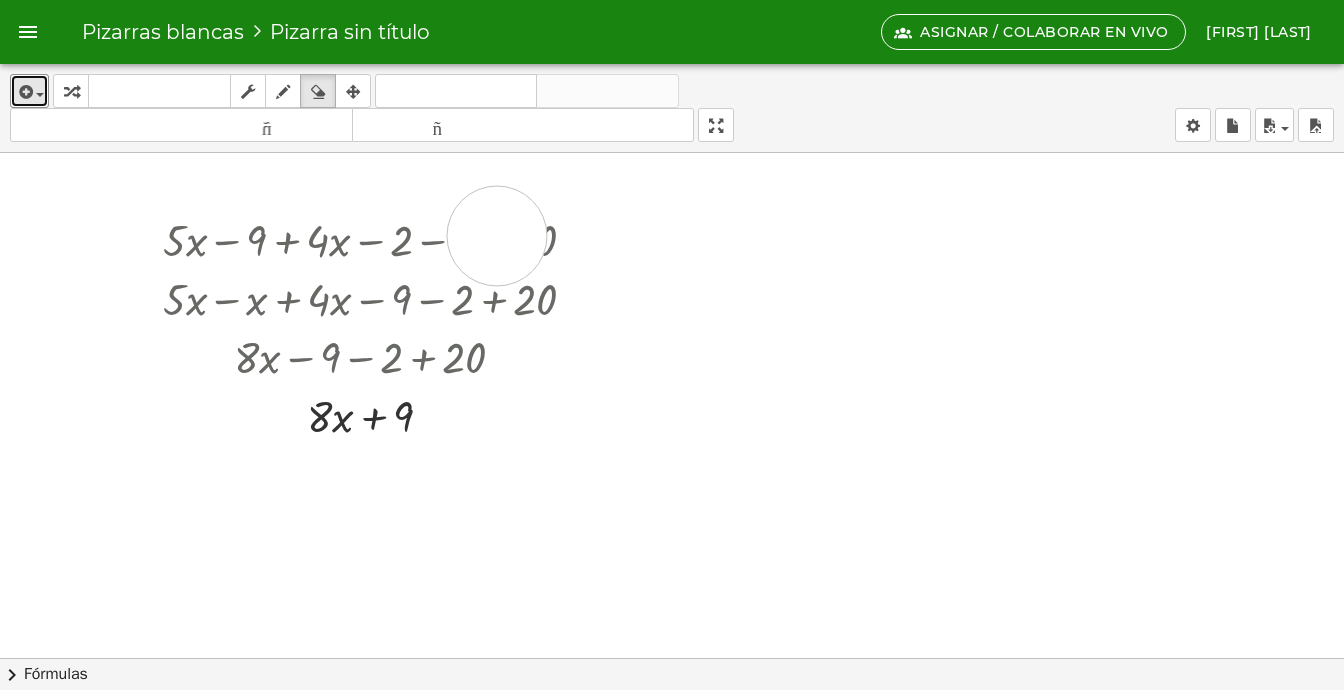 click at bounding box center [672, 658] 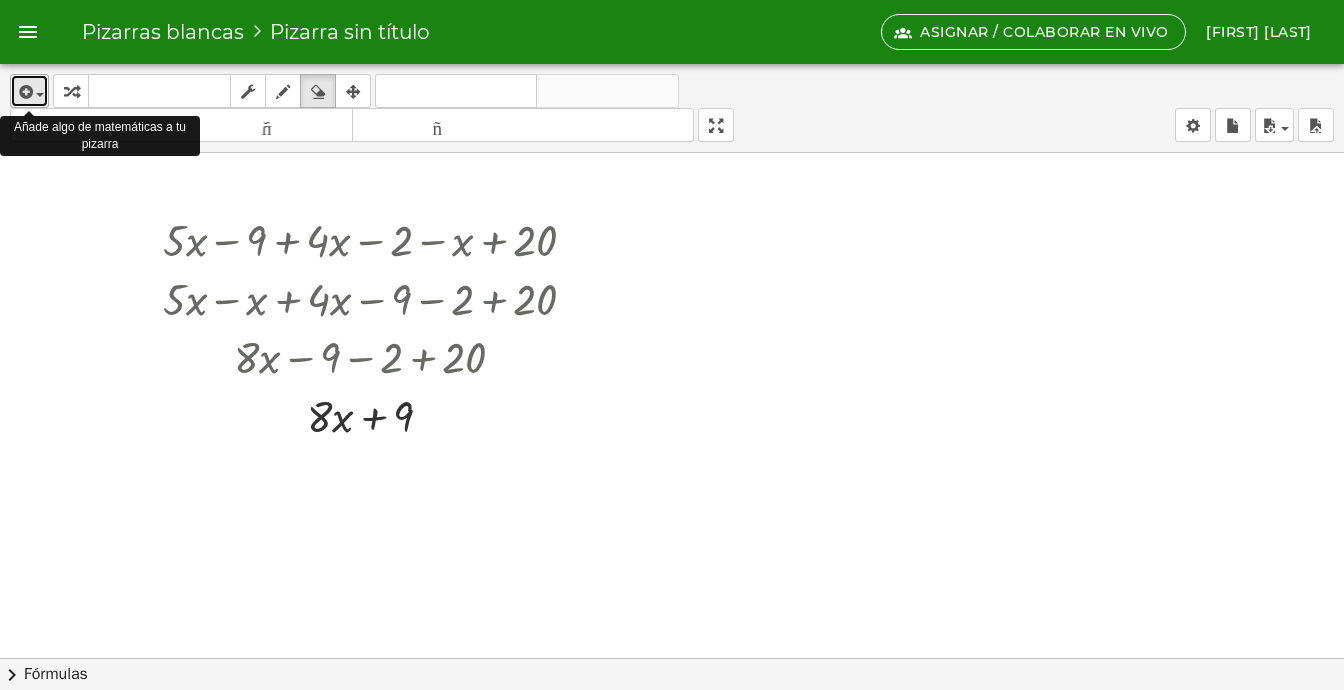 click at bounding box center (29, 91) 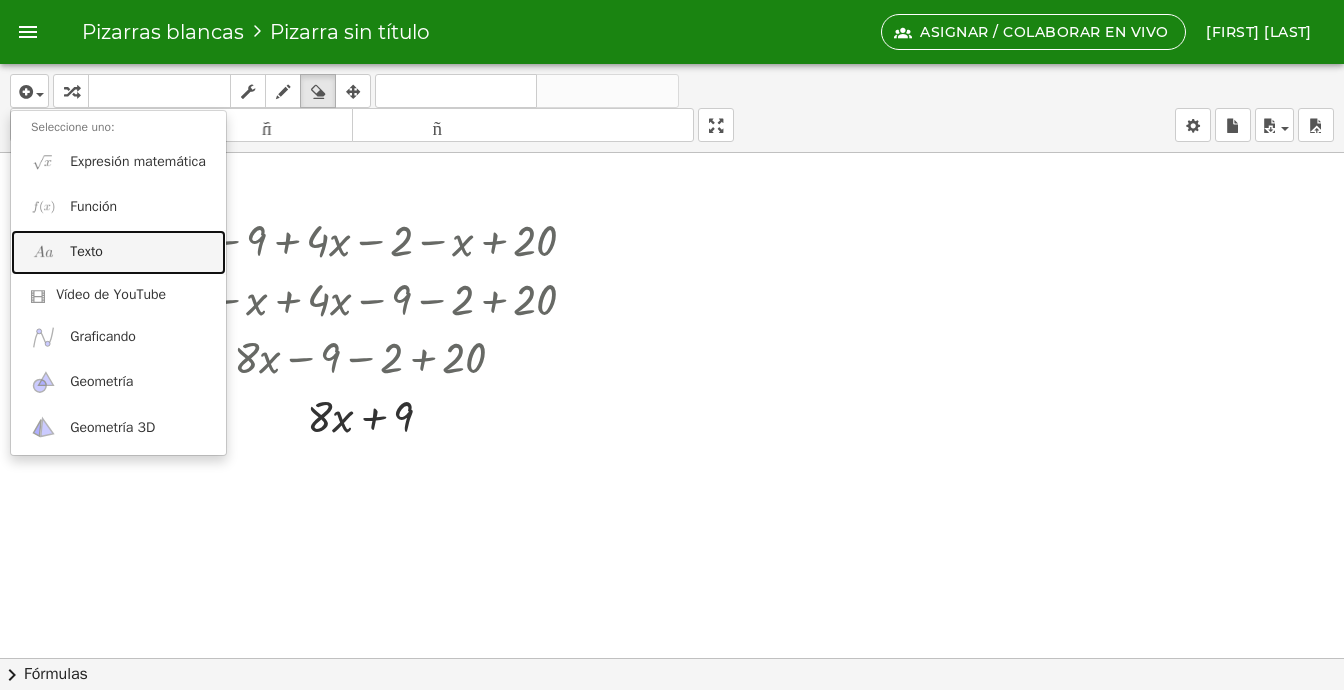 click on "Texto" at bounding box center (86, 251) 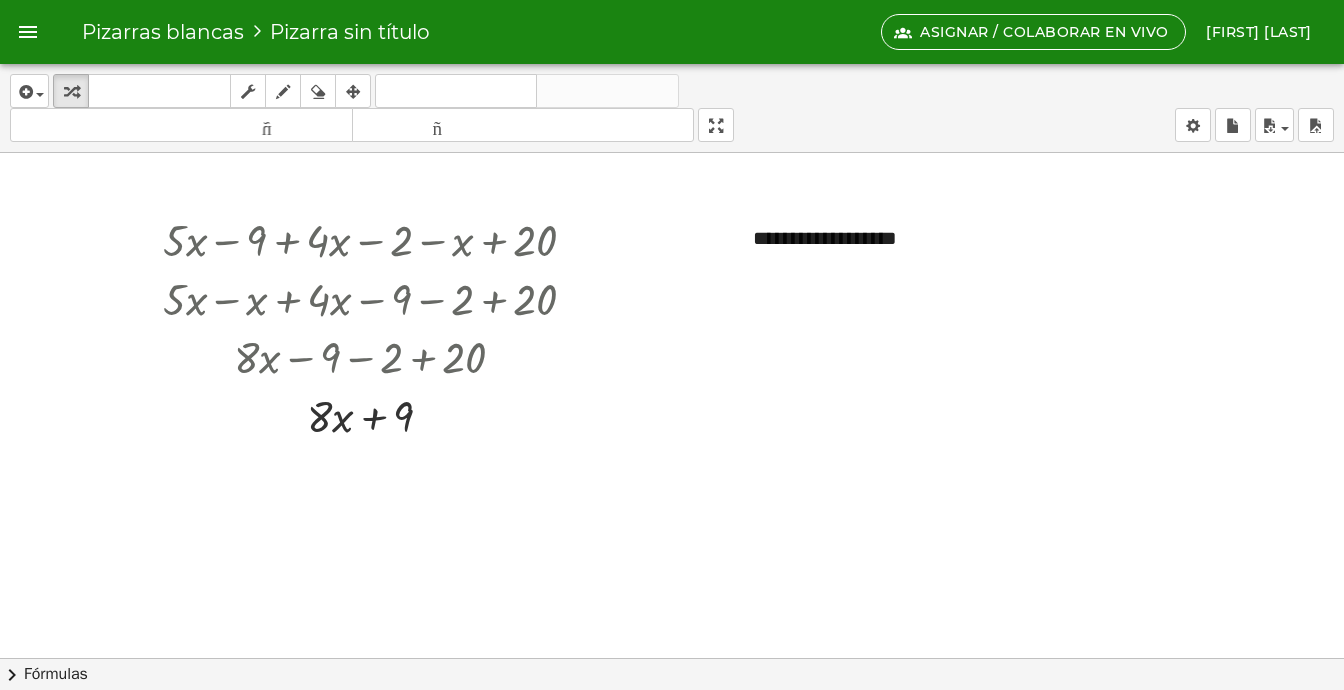 click at bounding box center (672, 658) 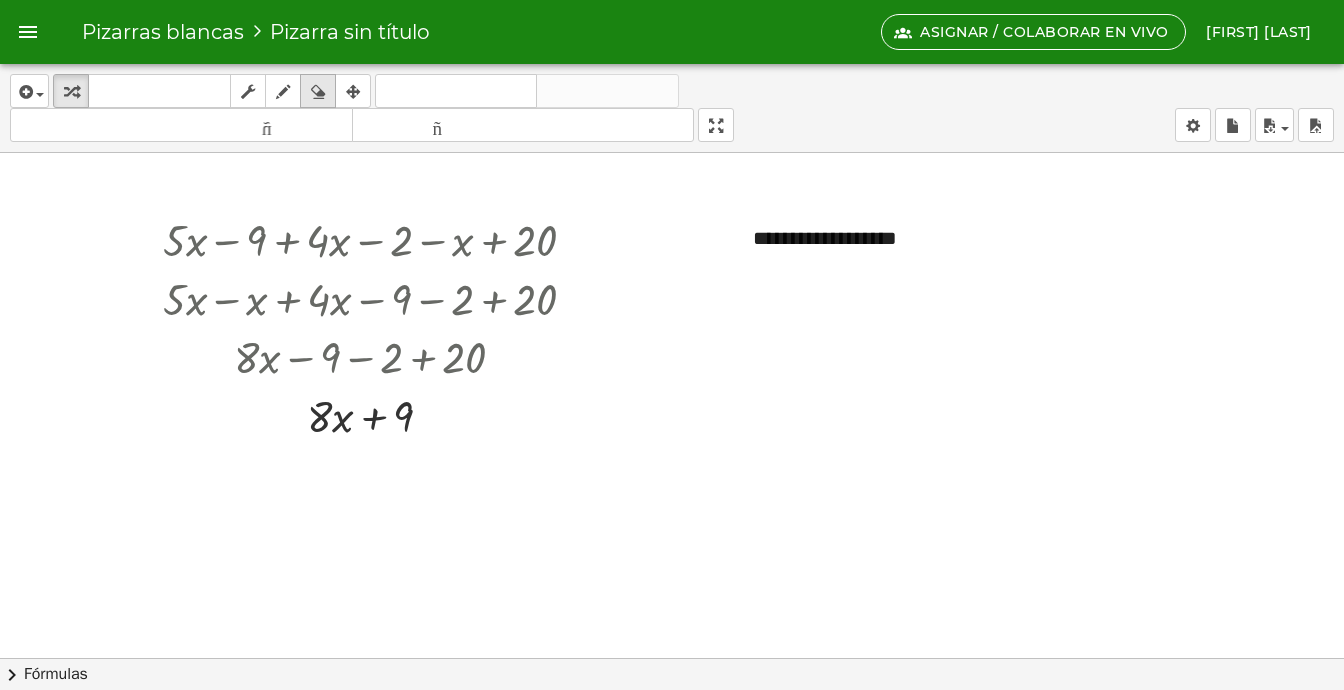 click at bounding box center [318, 92] 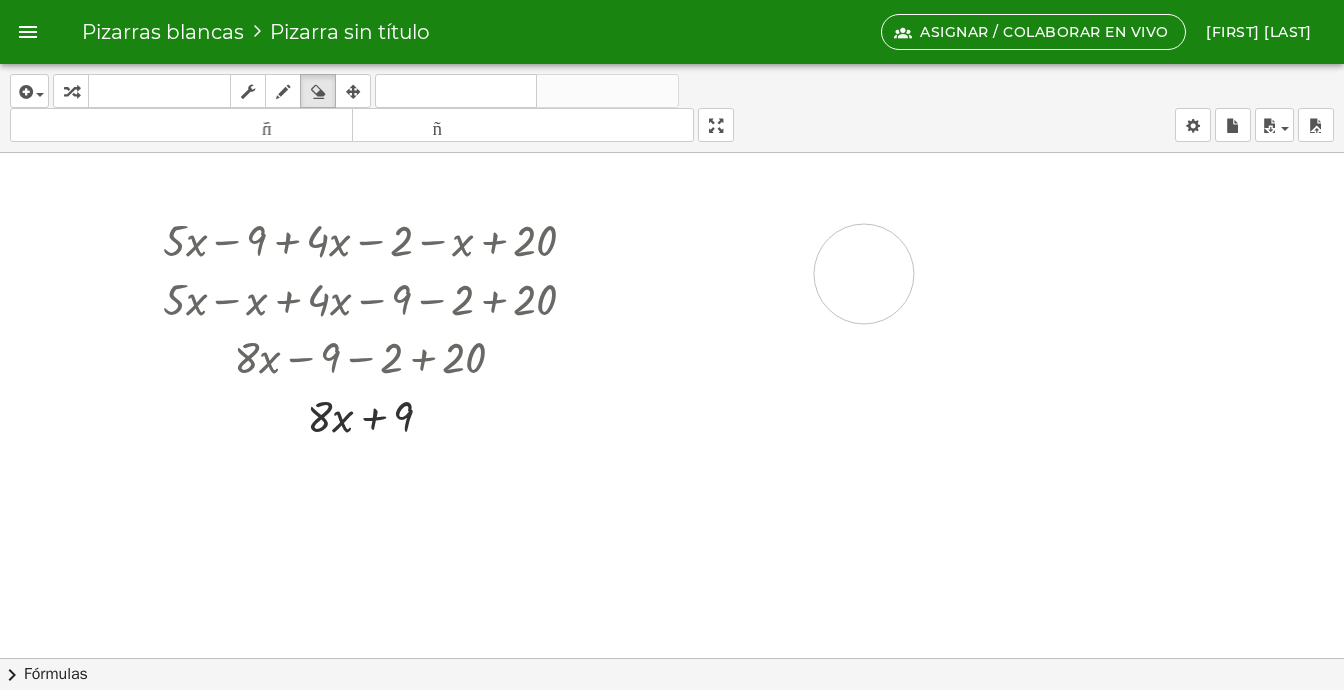 drag, startPoint x: 711, startPoint y: 222, endPoint x: 813, endPoint y: 363, distance: 174.02586 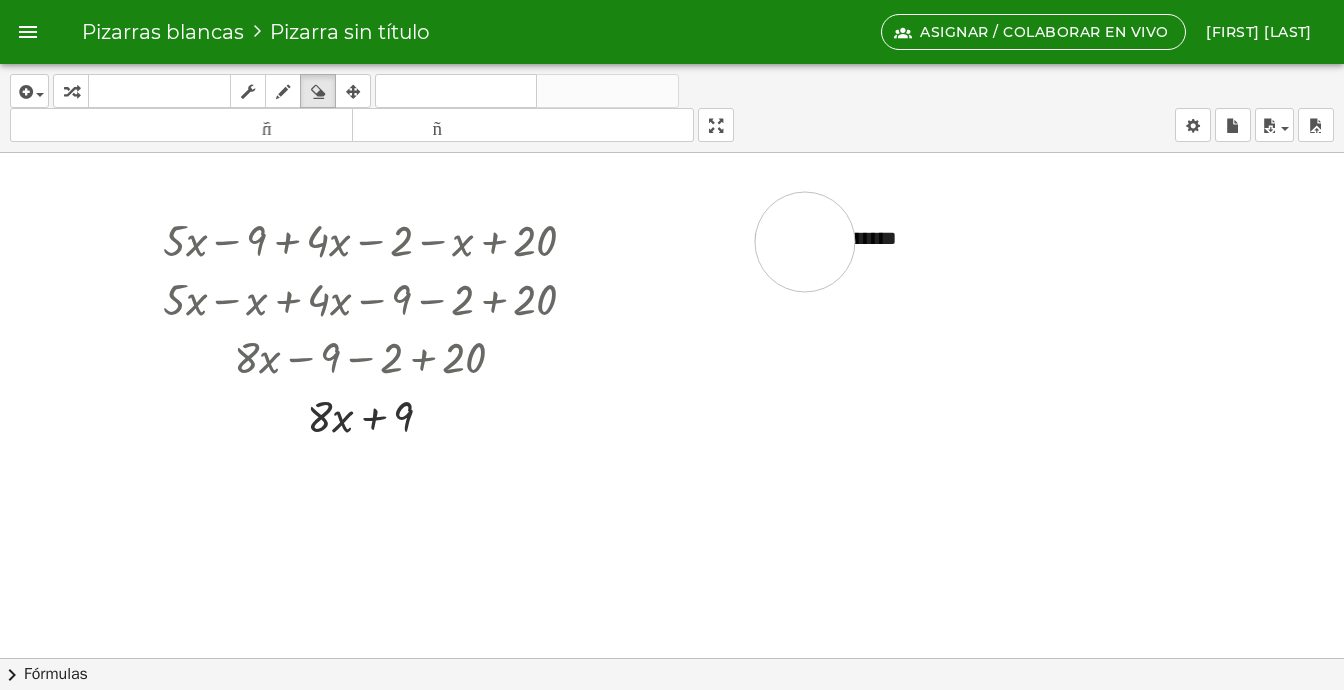 click at bounding box center (672, 658) 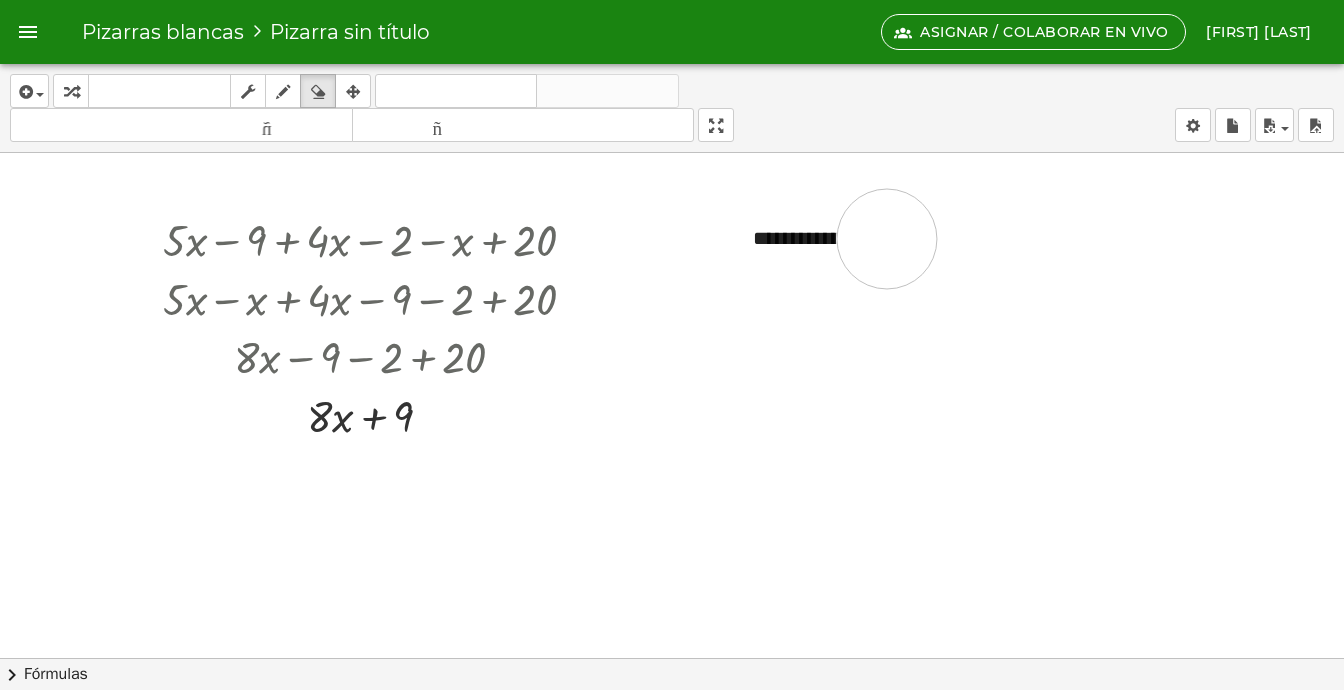 click at bounding box center [672, 658] 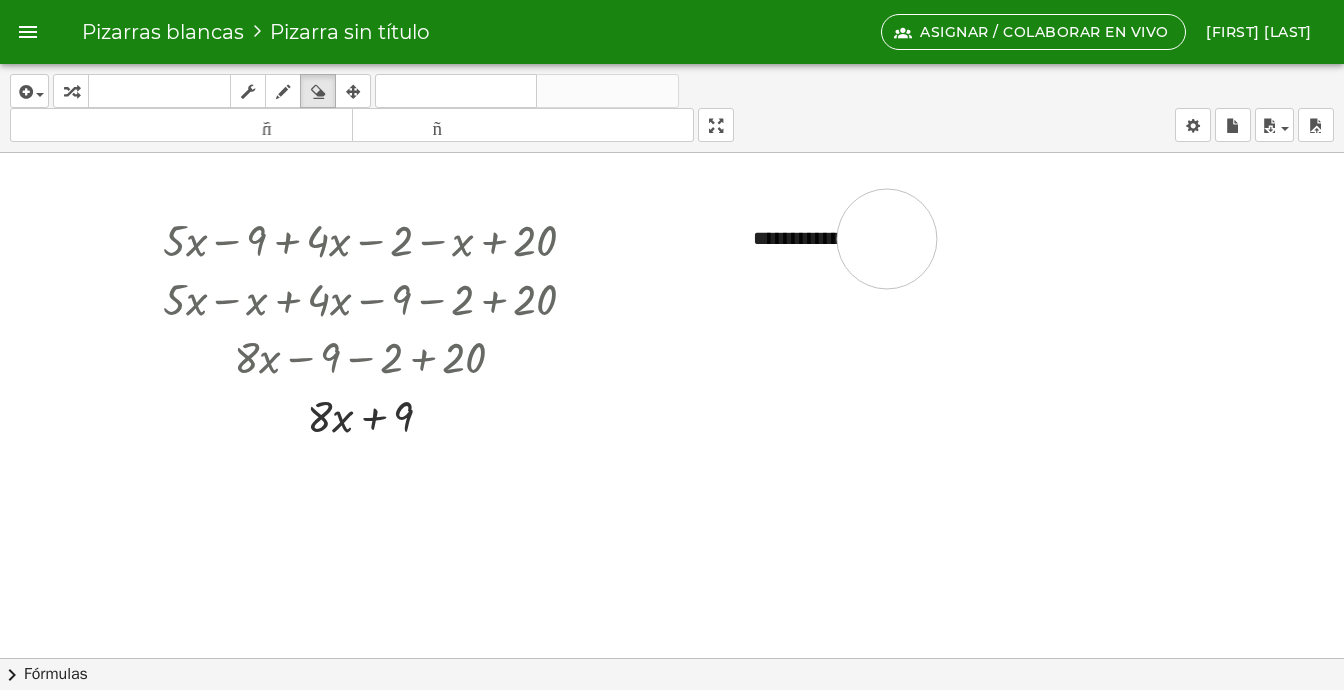 click at bounding box center (672, 658) 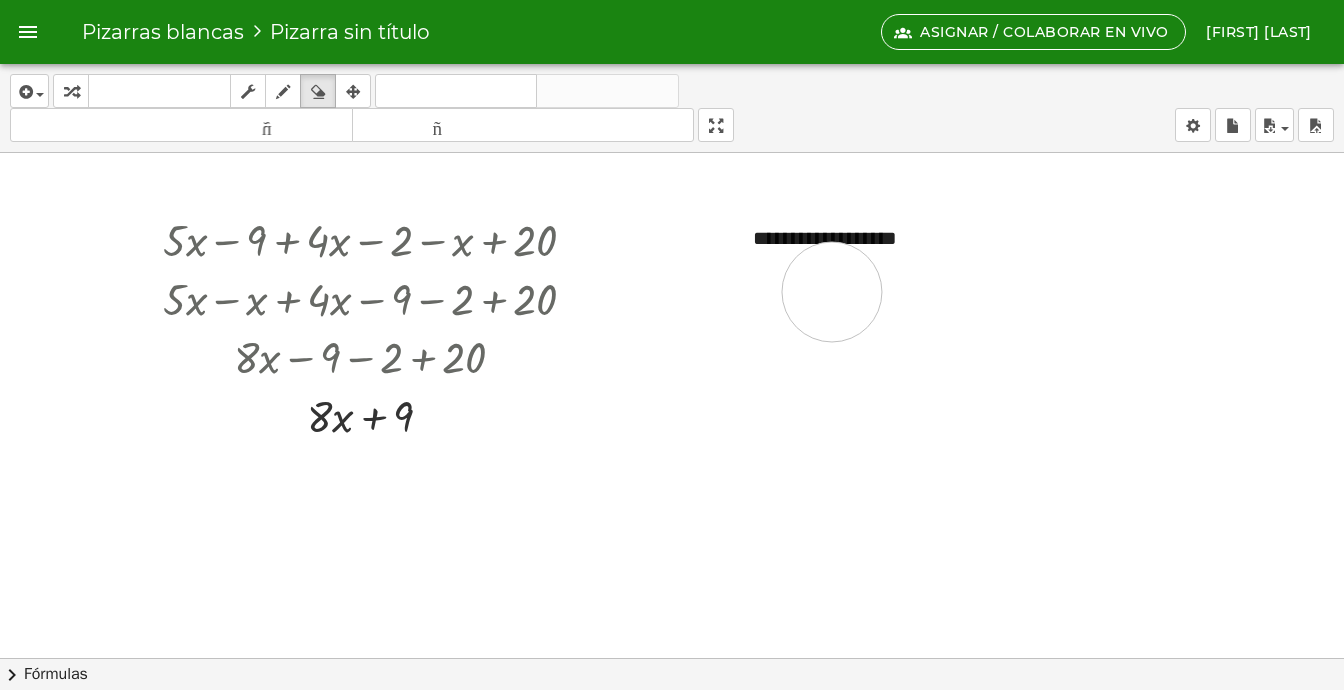 click at bounding box center (672, 658) 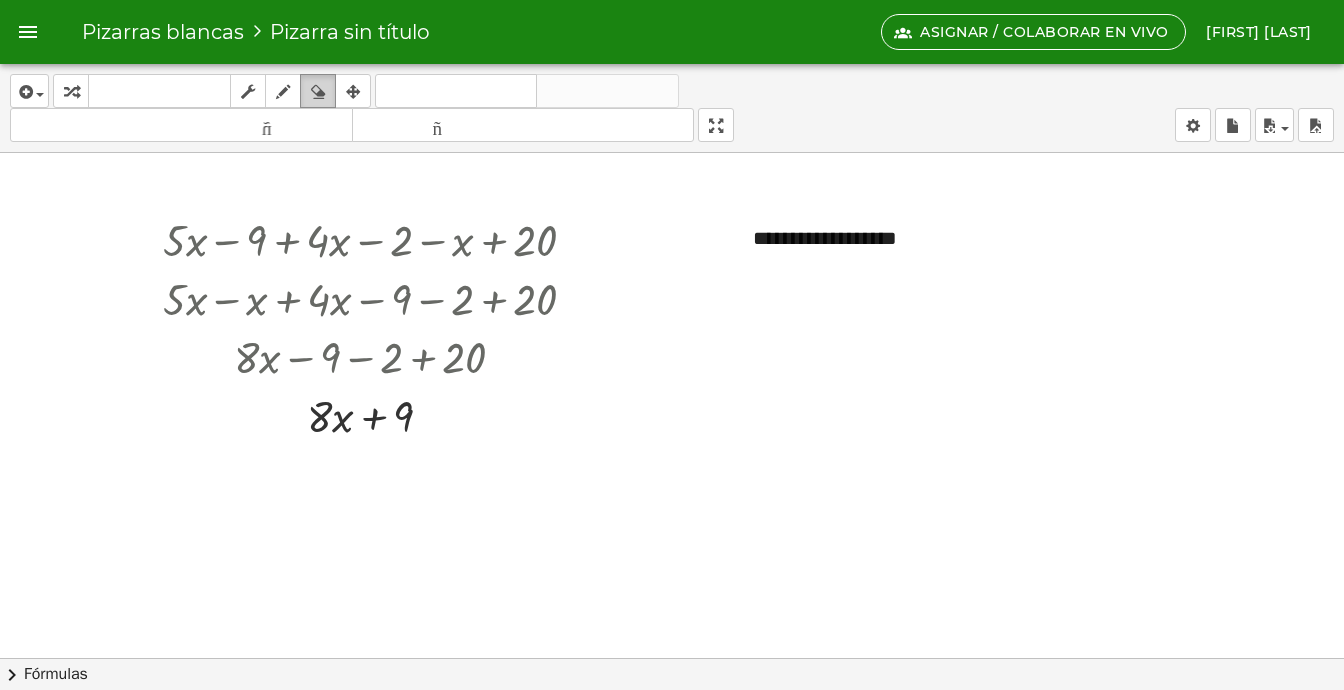 click at bounding box center (318, 91) 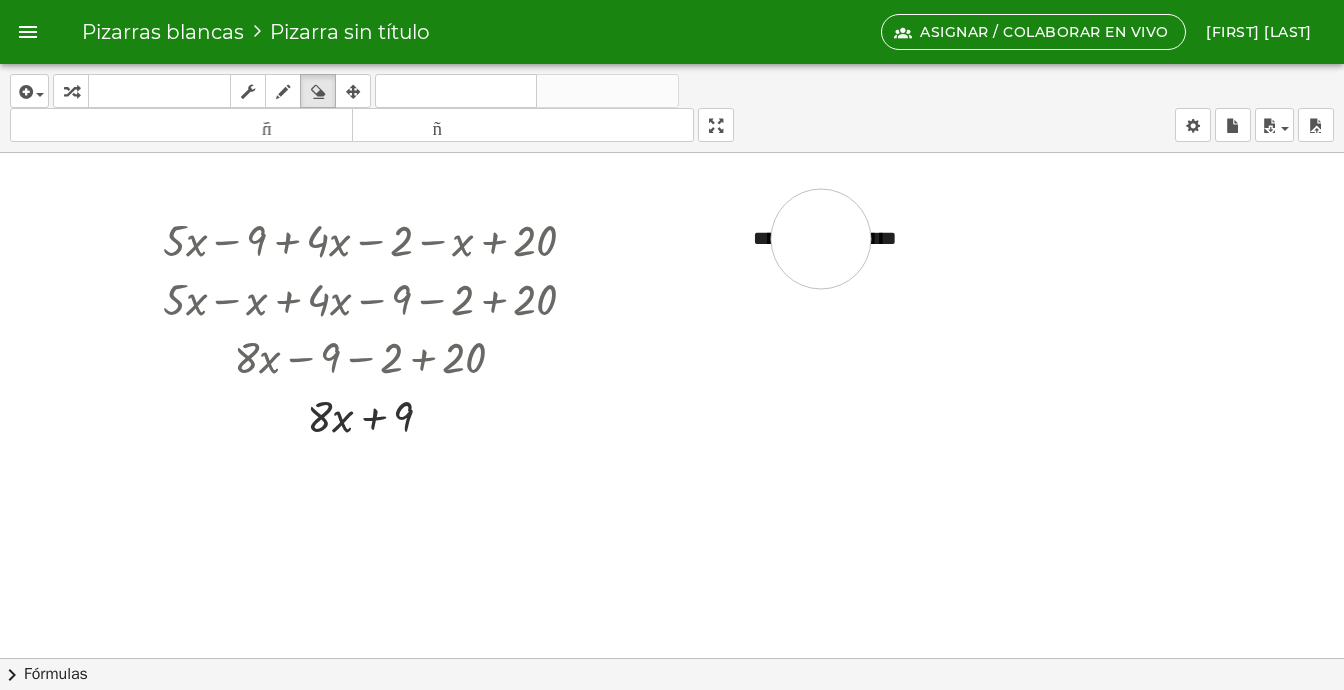 click at bounding box center [672, 658] 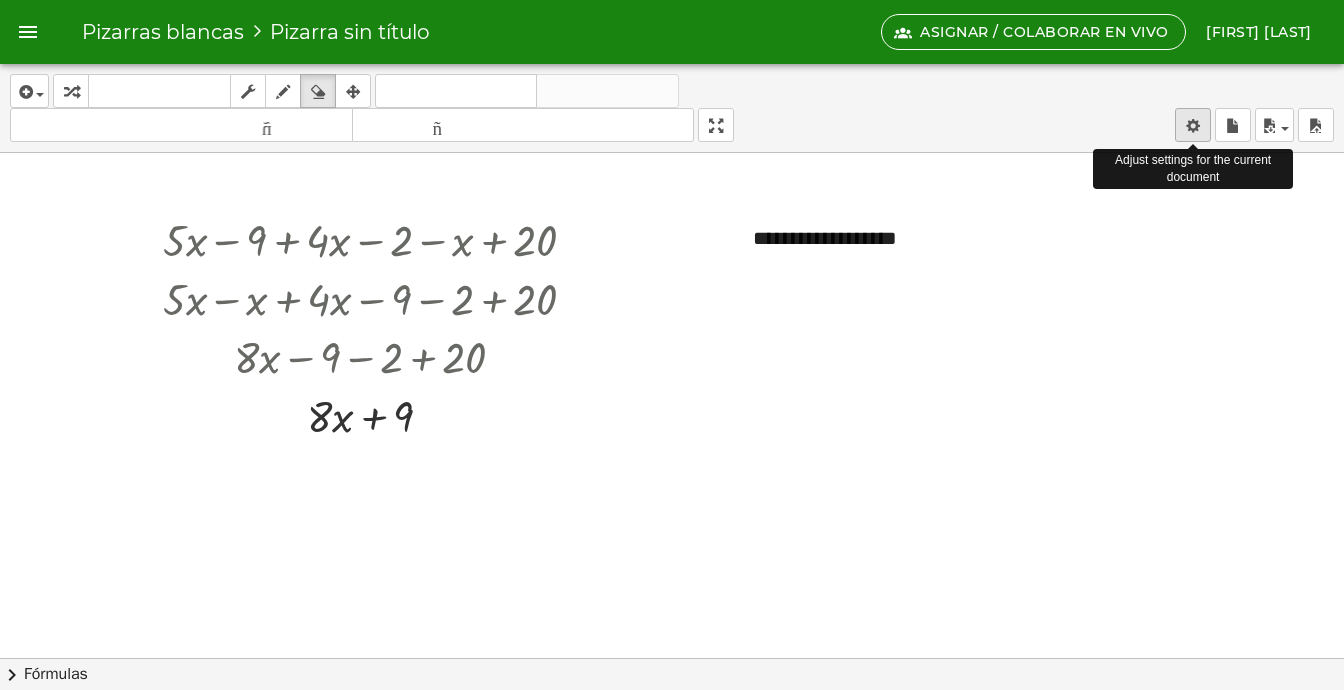 click on "**********" at bounding box center [672, 345] 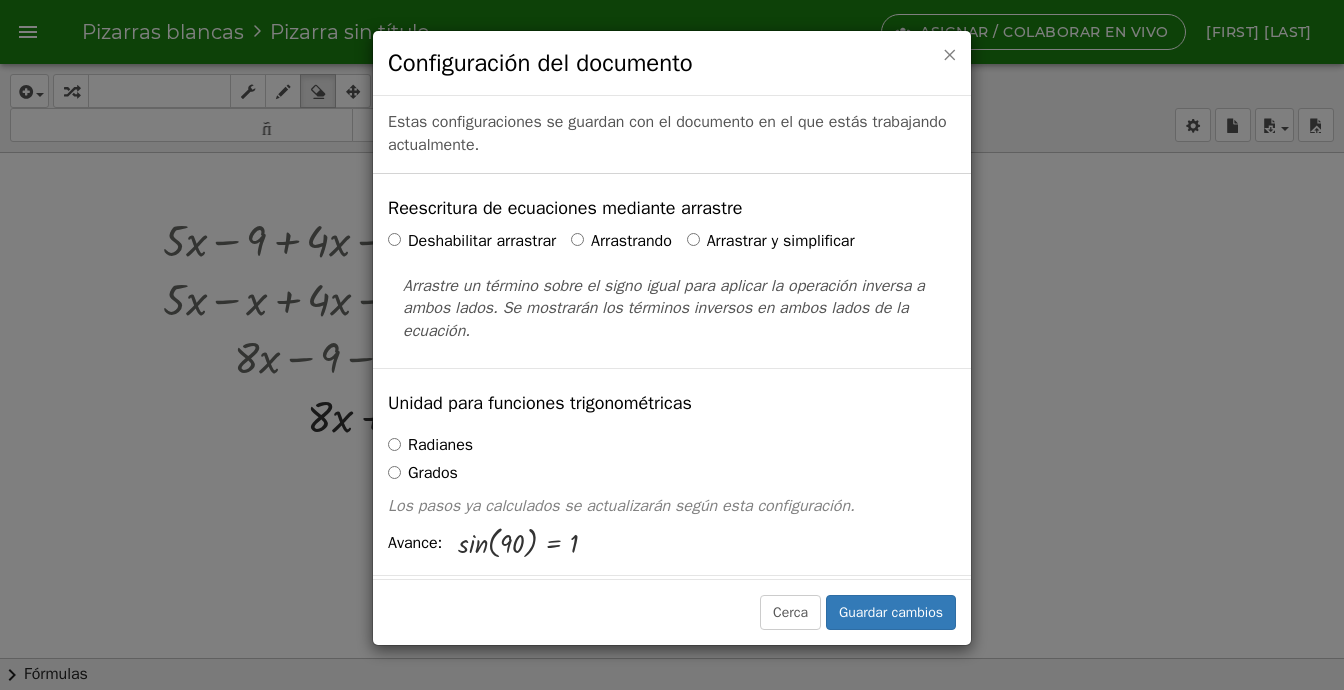 click on "×" at bounding box center [949, 54] 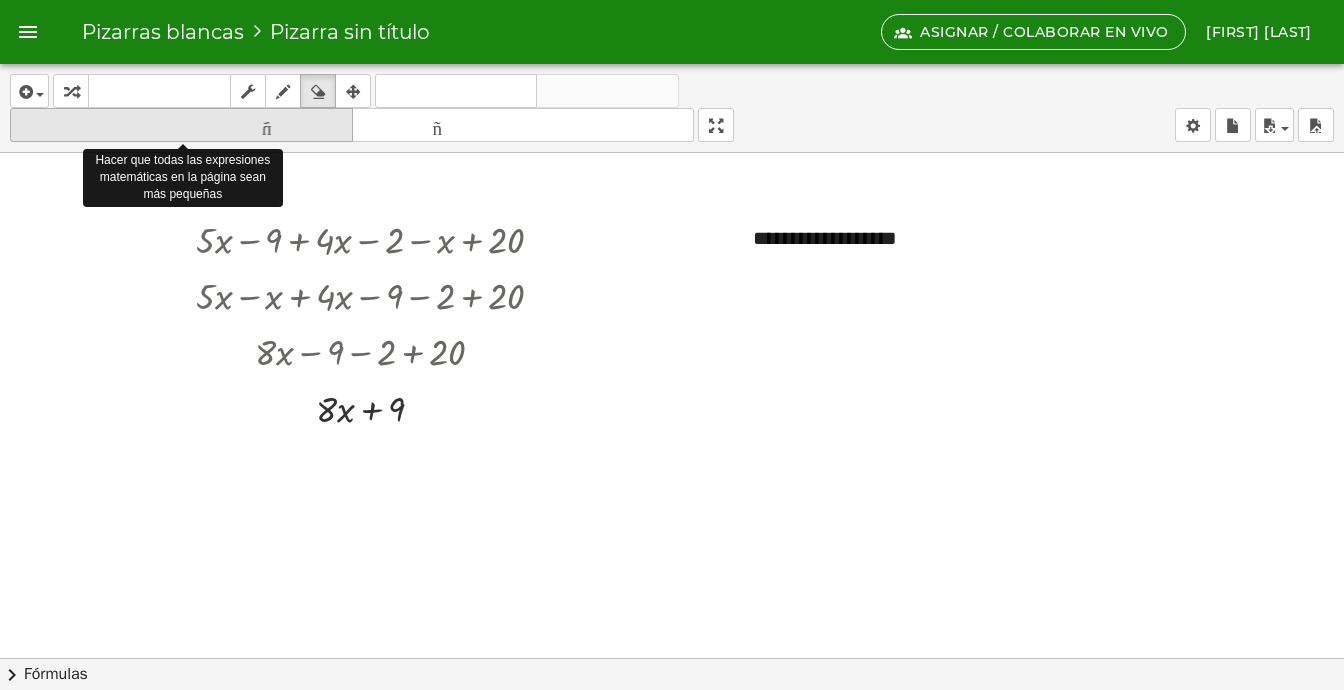 click on "tamaño_del_formato" at bounding box center (181, 125) 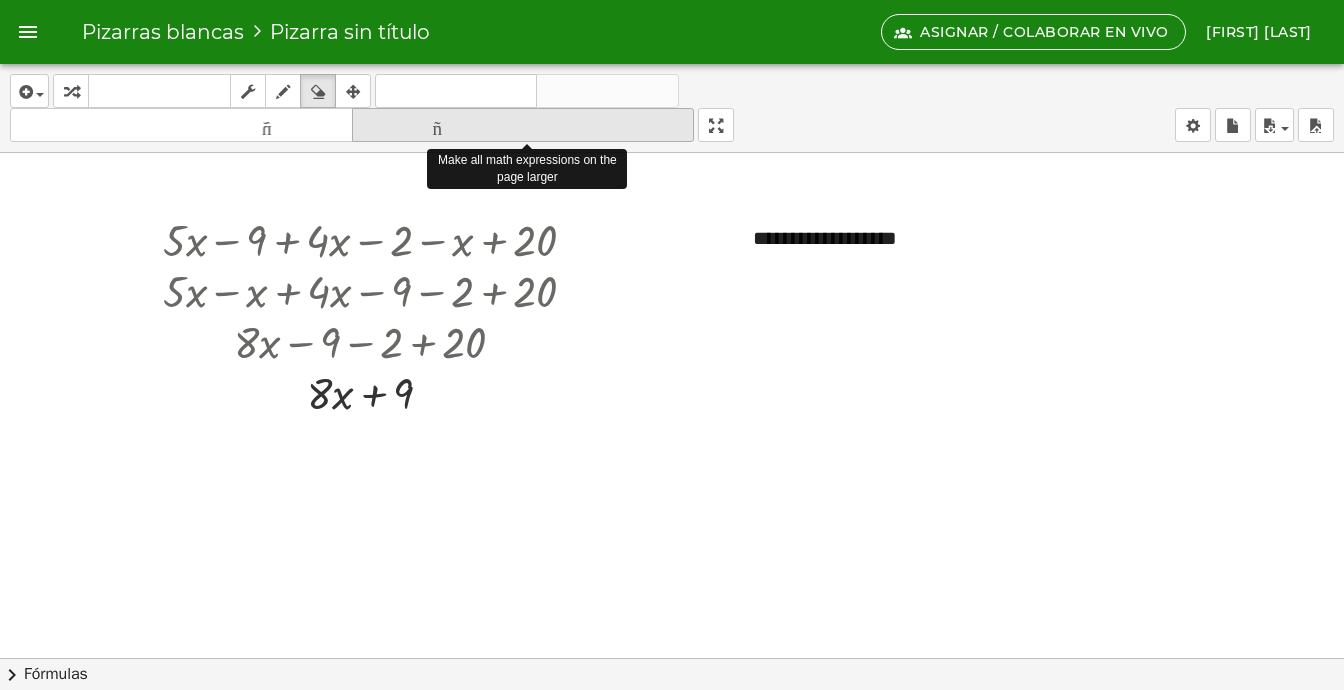 click on "tamaño_del_formato" at bounding box center (523, 125) 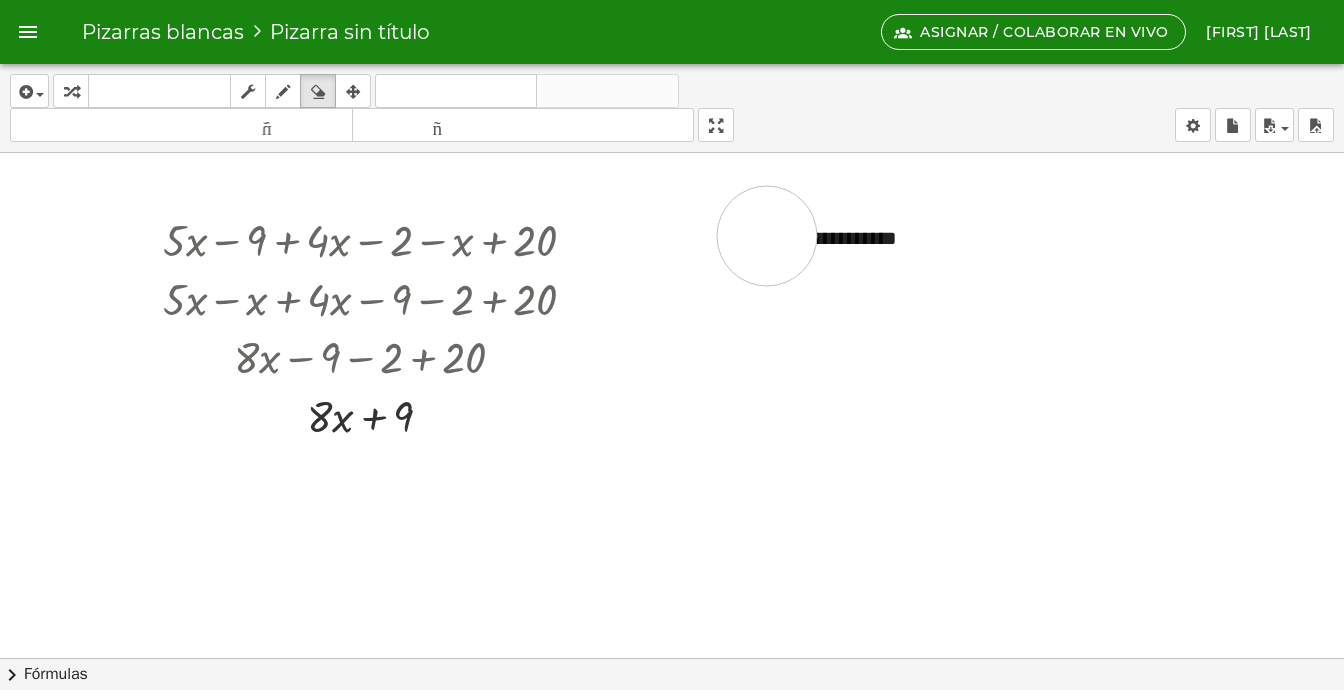 click at bounding box center [672, 658] 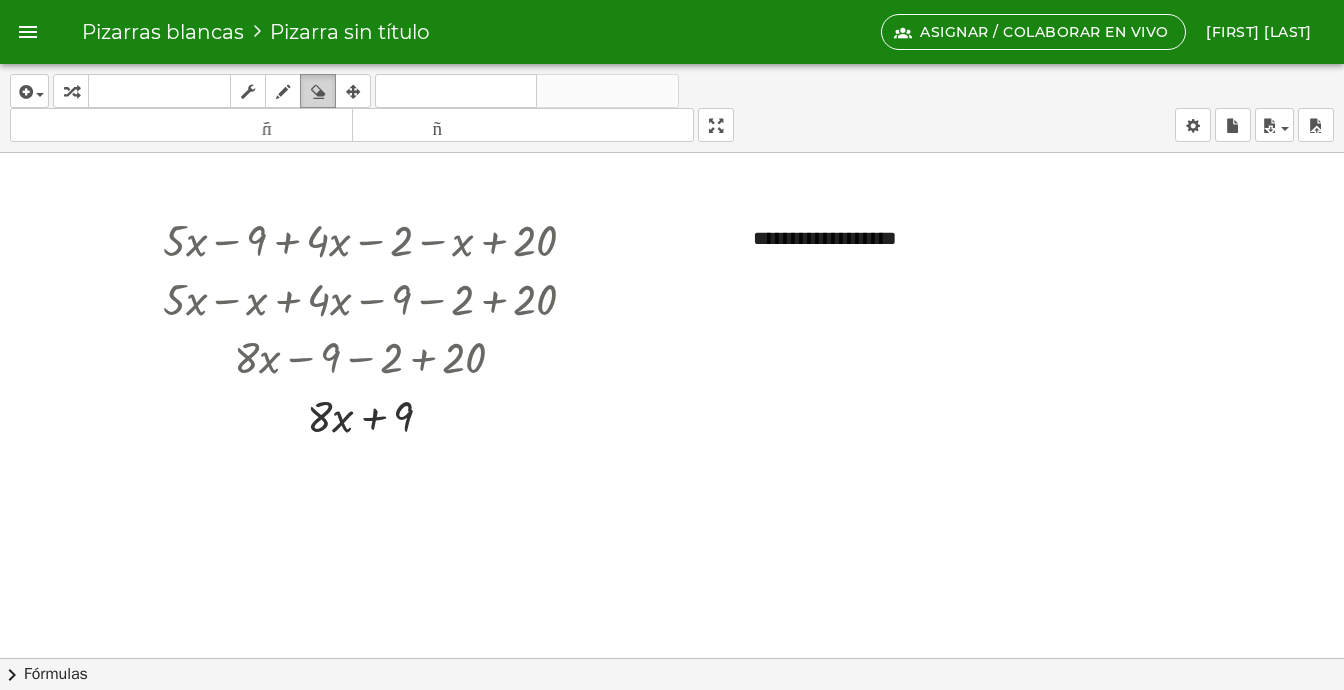 click at bounding box center [318, 92] 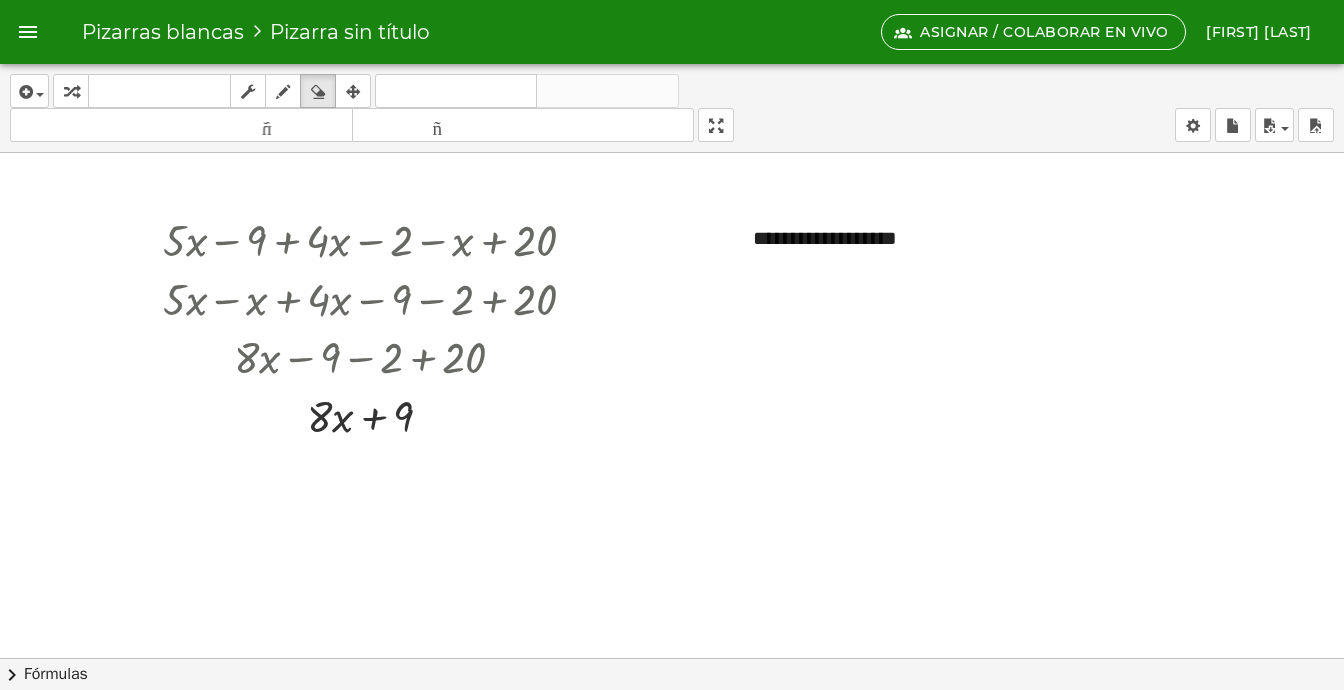 click at bounding box center [672, 658] 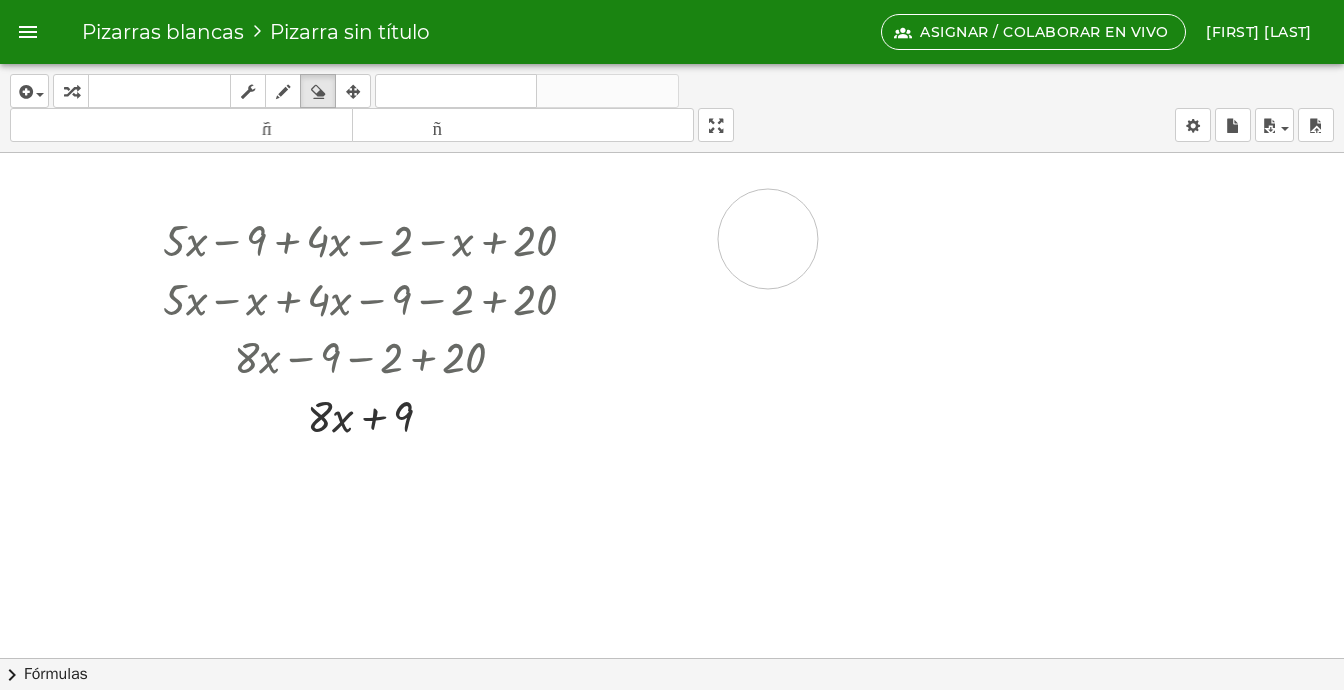 drag, startPoint x: 844, startPoint y: 244, endPoint x: 756, endPoint y: 262, distance: 89.822044 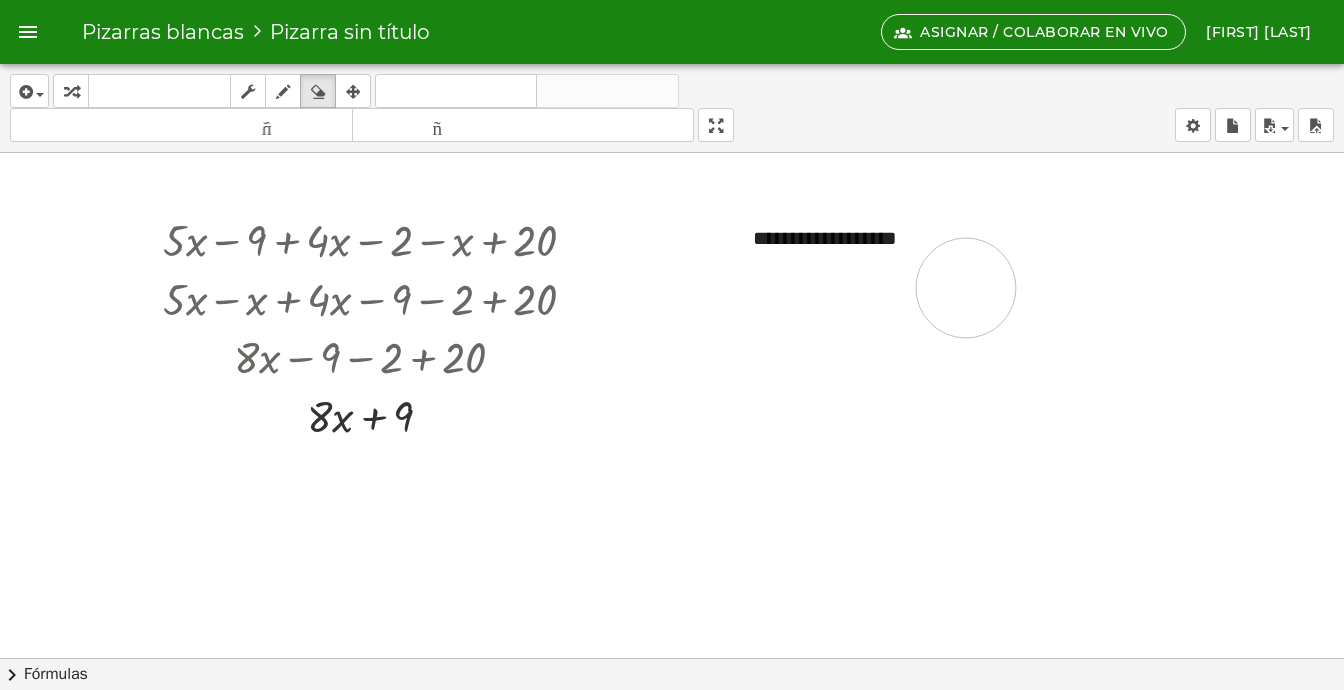 drag, startPoint x: 691, startPoint y: 206, endPoint x: 966, endPoint y: 287, distance: 286.681 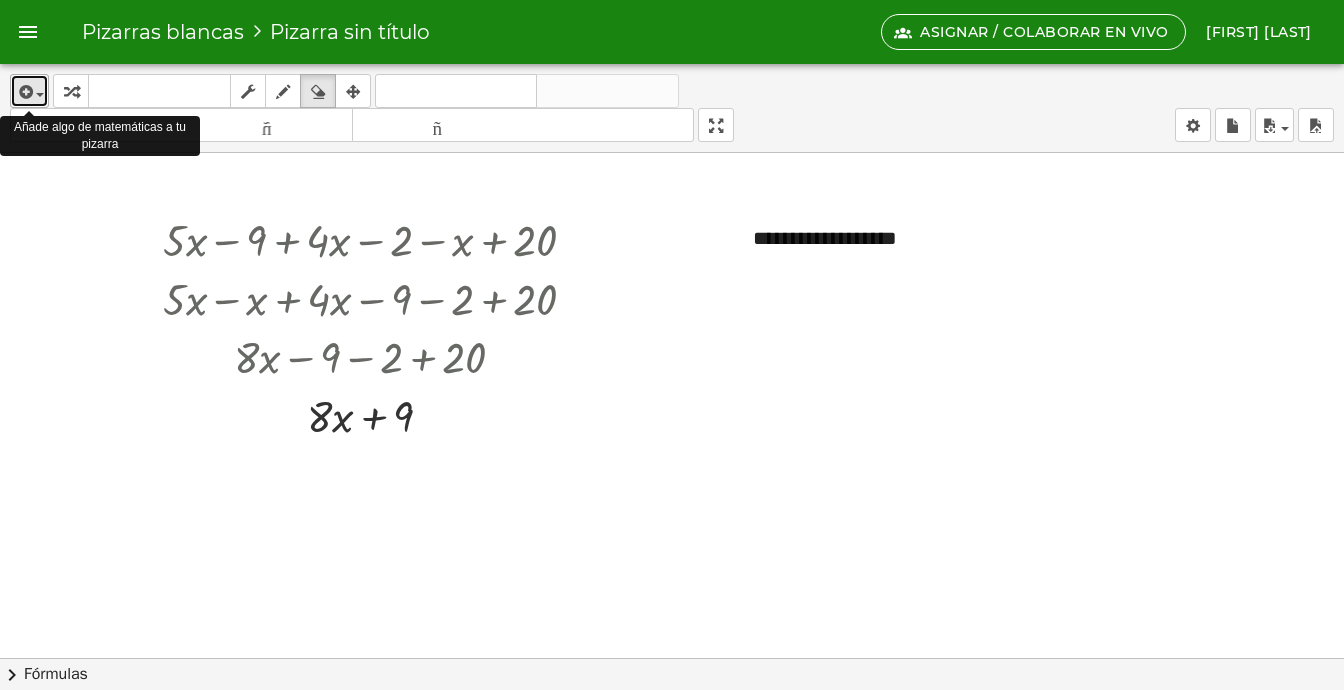 click at bounding box center (40, 95) 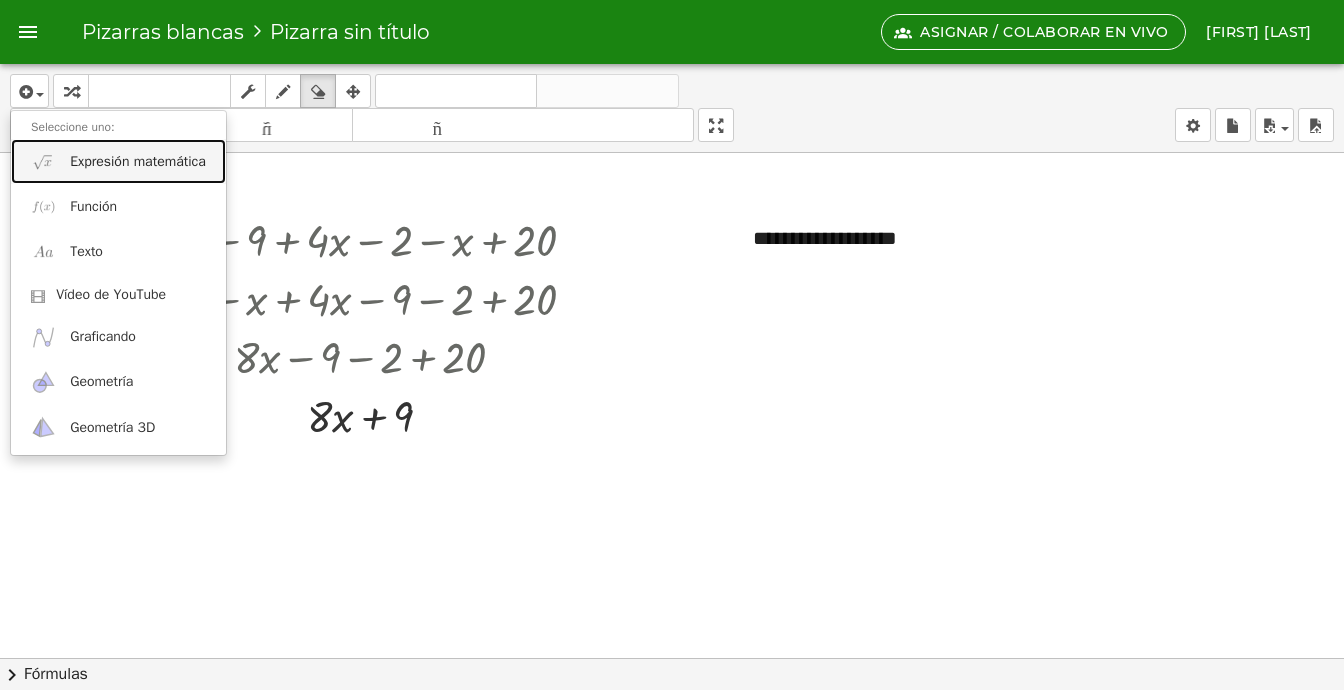 click on "Expresión matemática" at bounding box center [138, 161] 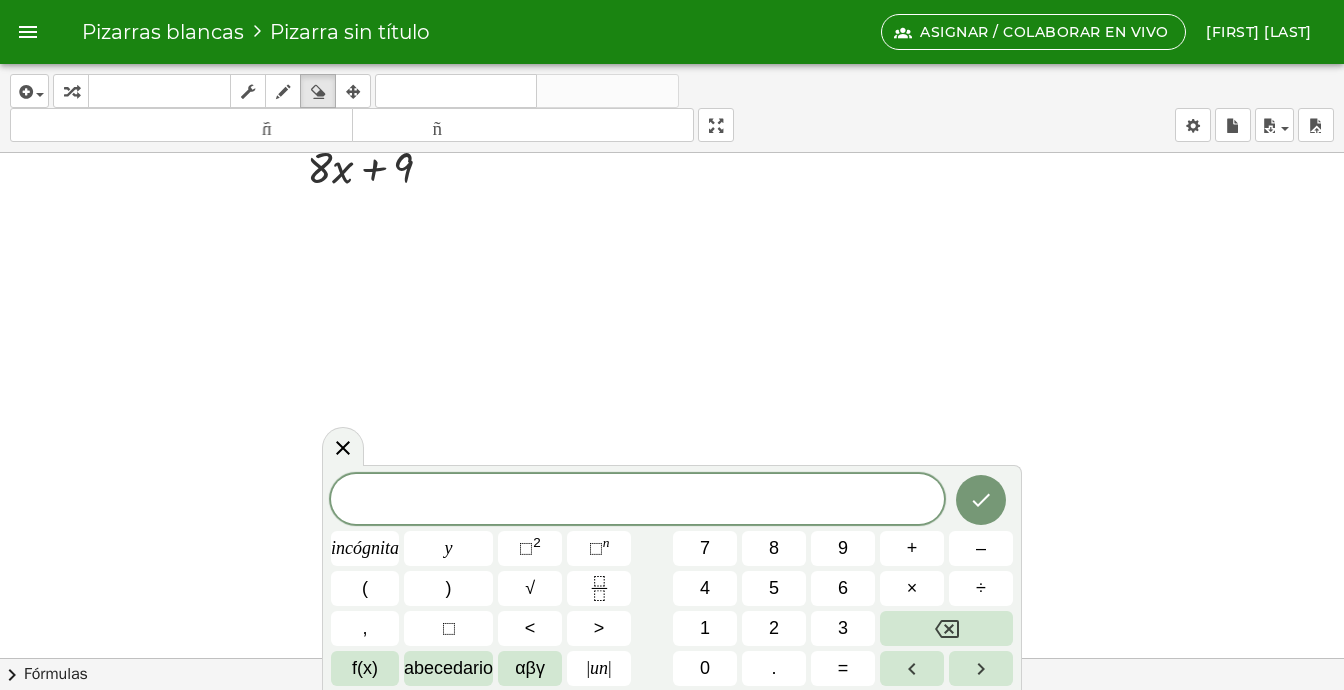 scroll, scrollTop: 300, scrollLeft: 0, axis: vertical 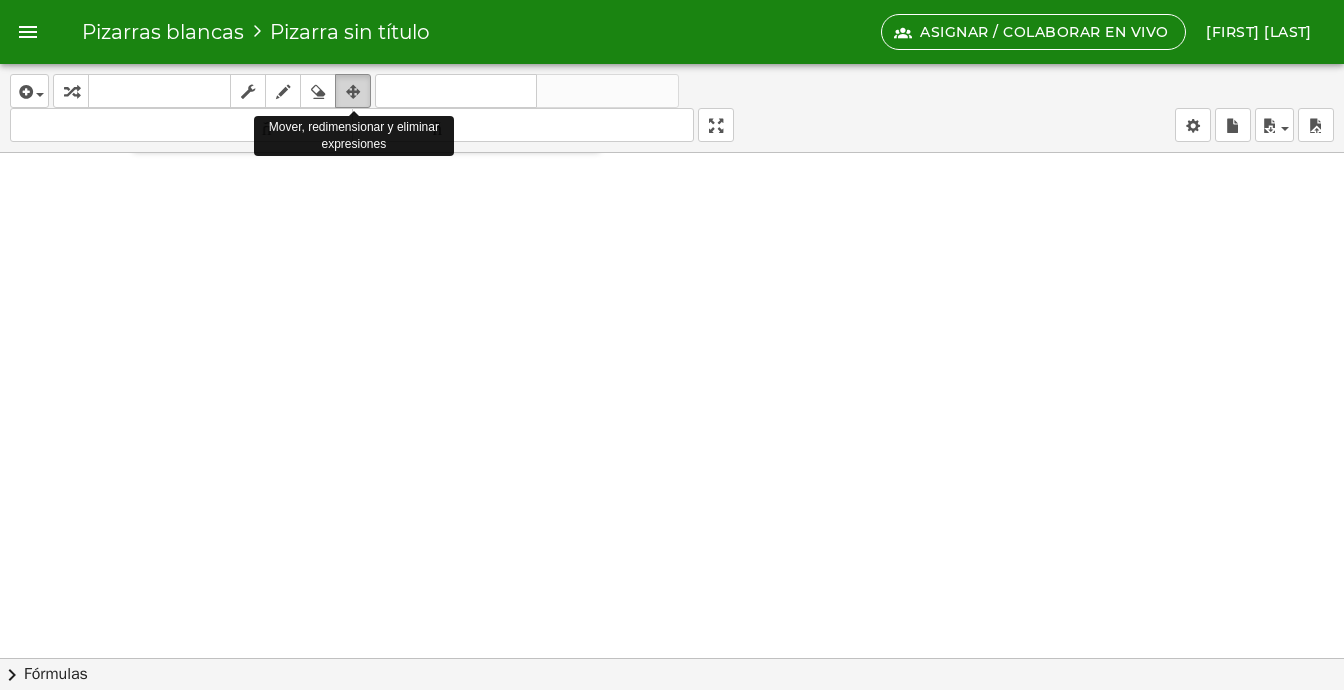 click at bounding box center (353, 92) 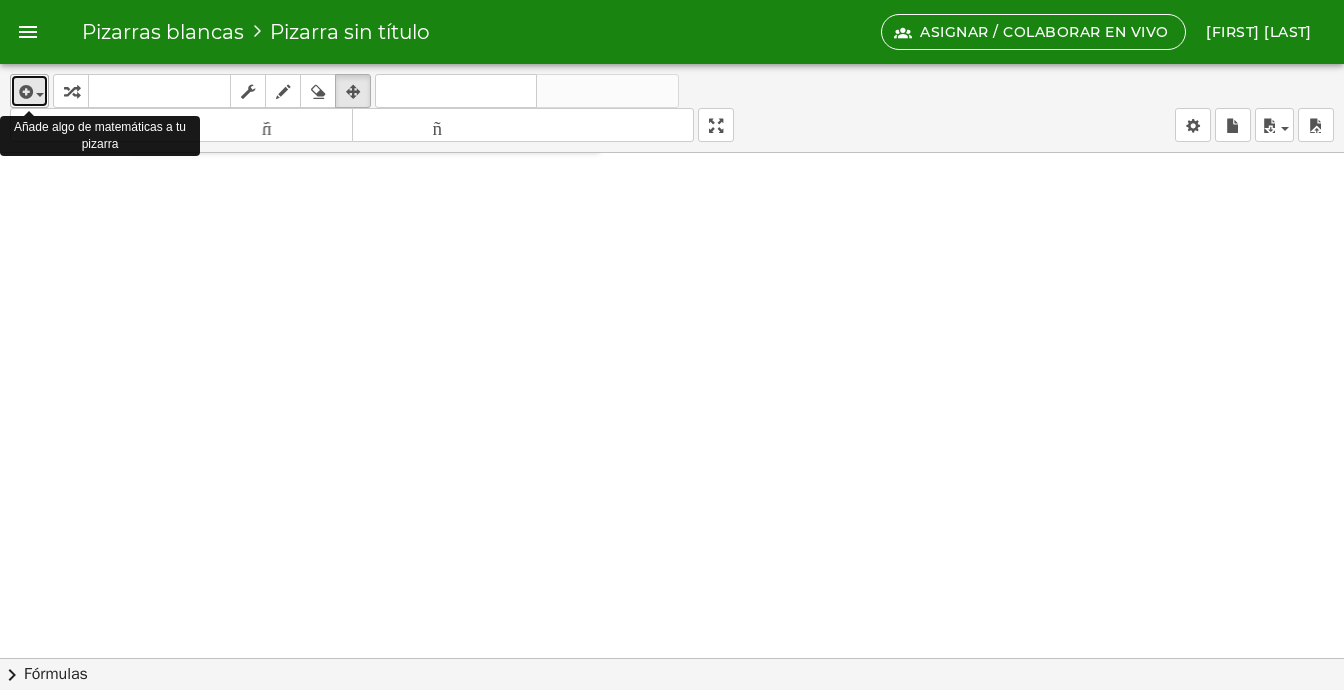 click at bounding box center (29, 91) 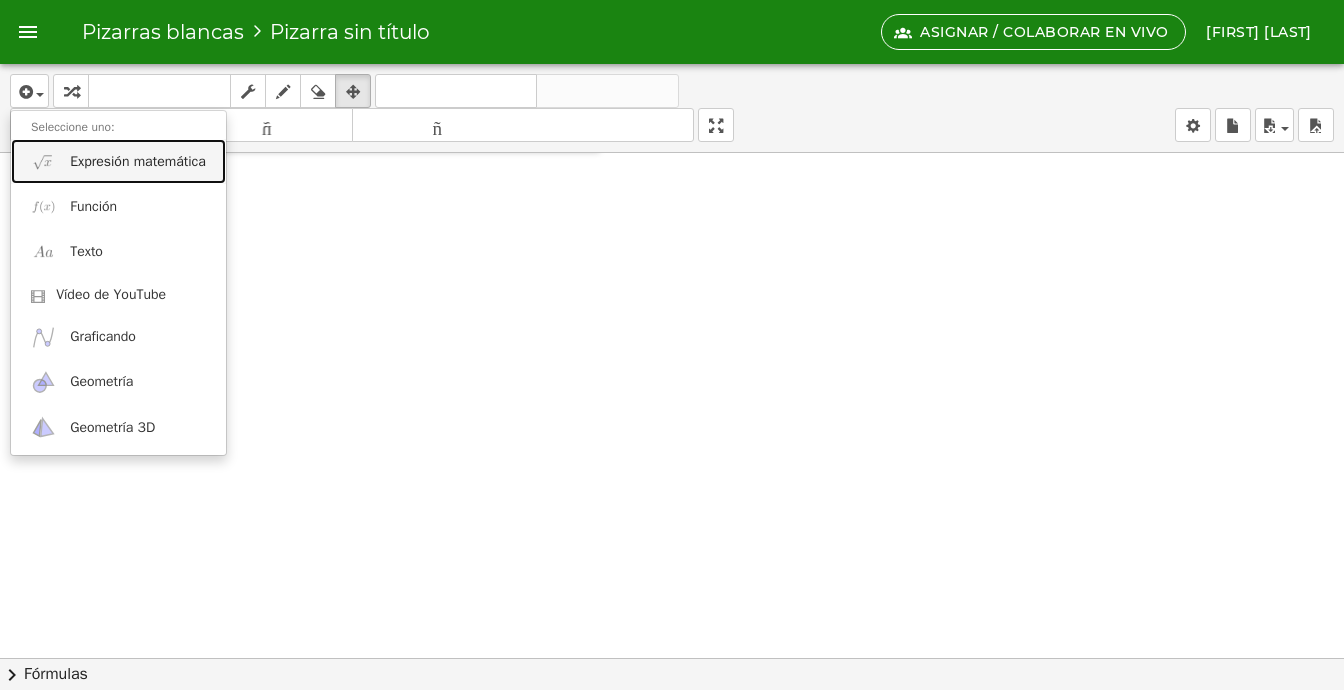 click on "Expresión matemática" at bounding box center (138, 161) 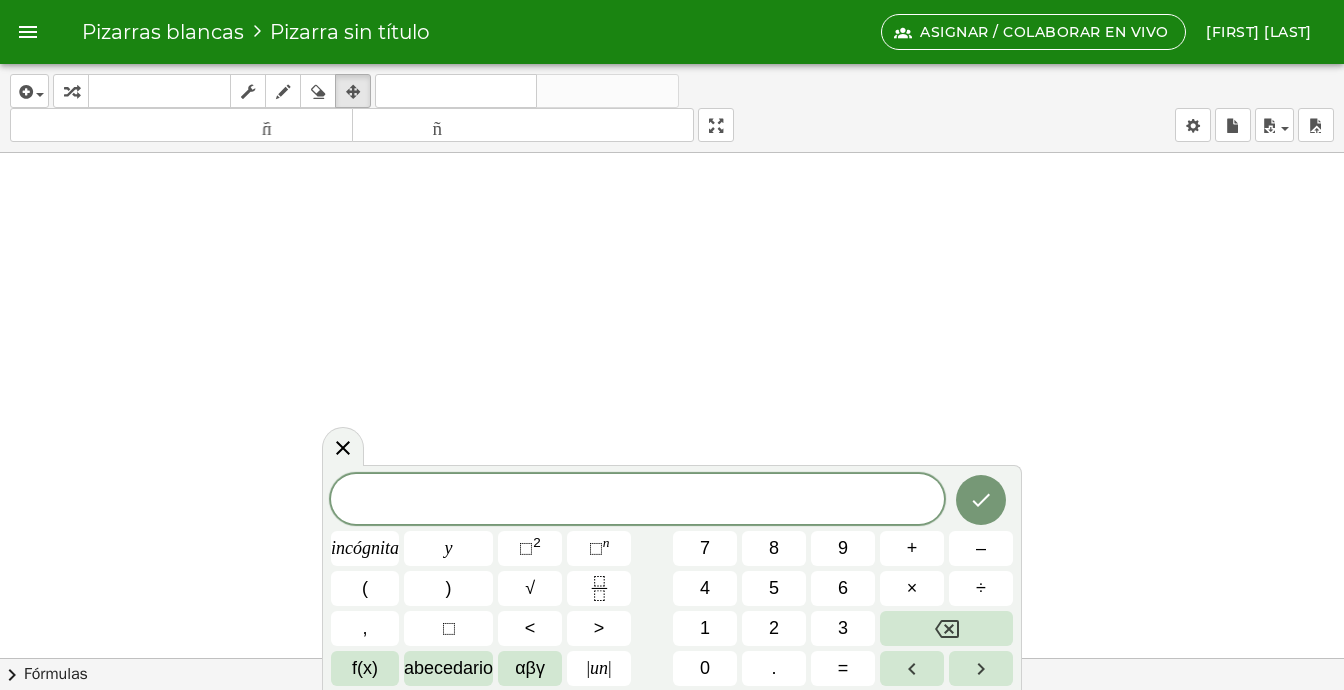 scroll, scrollTop: 505, scrollLeft: 0, axis: vertical 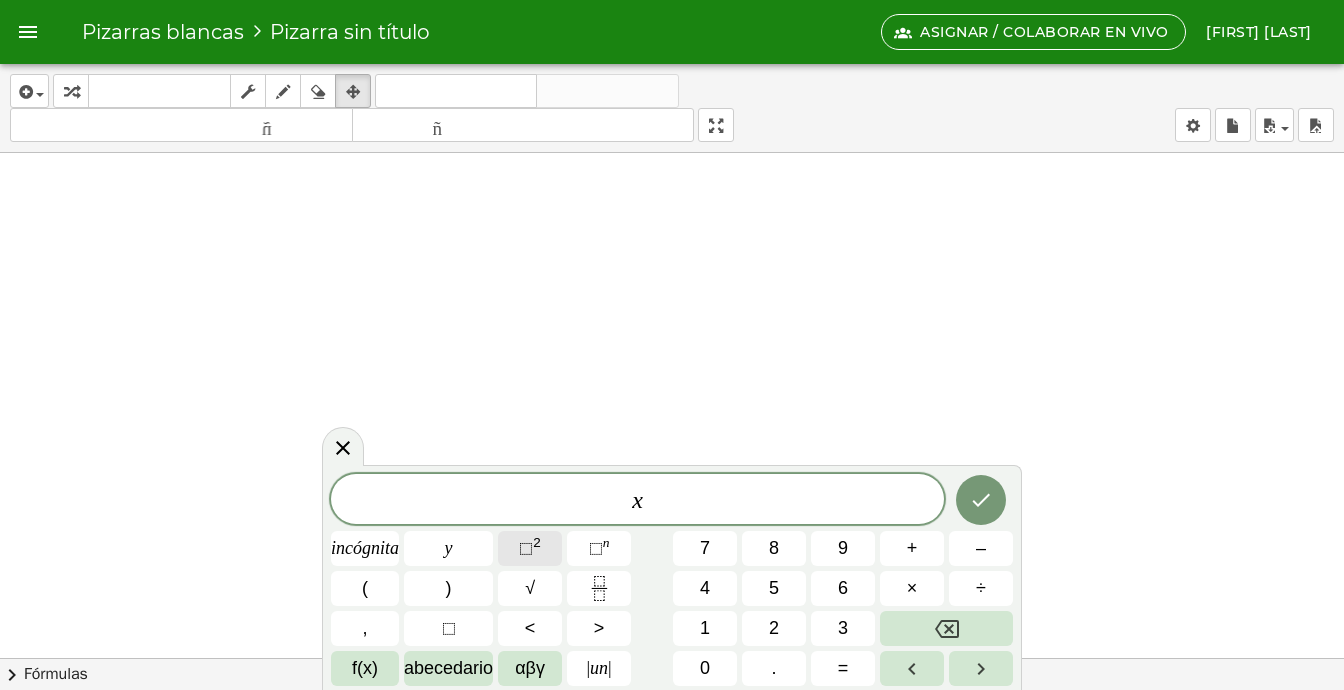 click on "2" at bounding box center [537, 542] 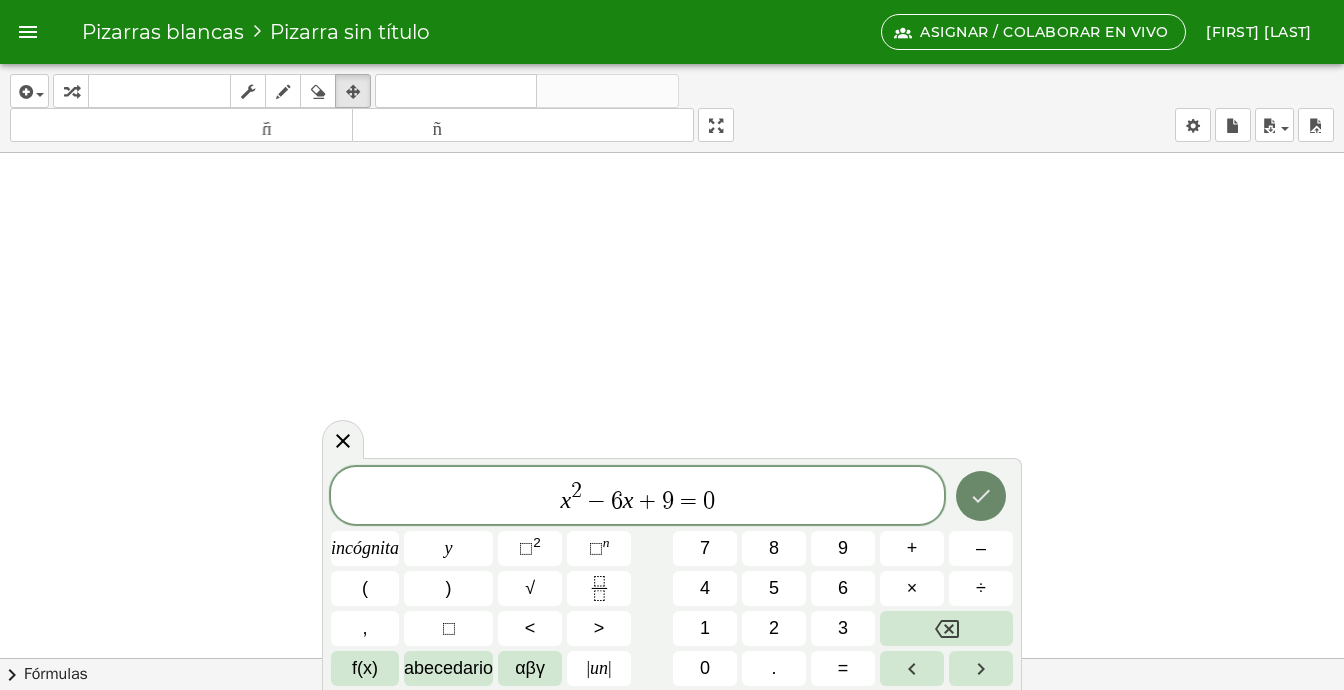 click 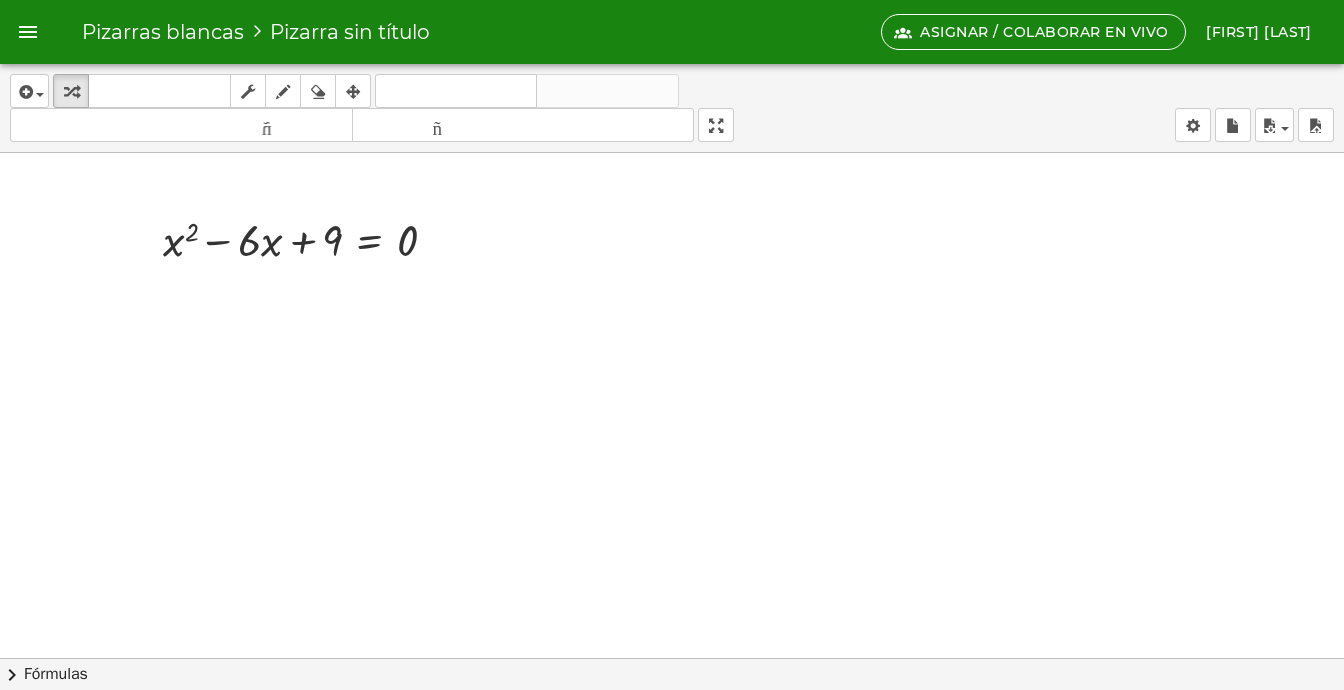 scroll, scrollTop: 465, scrollLeft: 0, axis: vertical 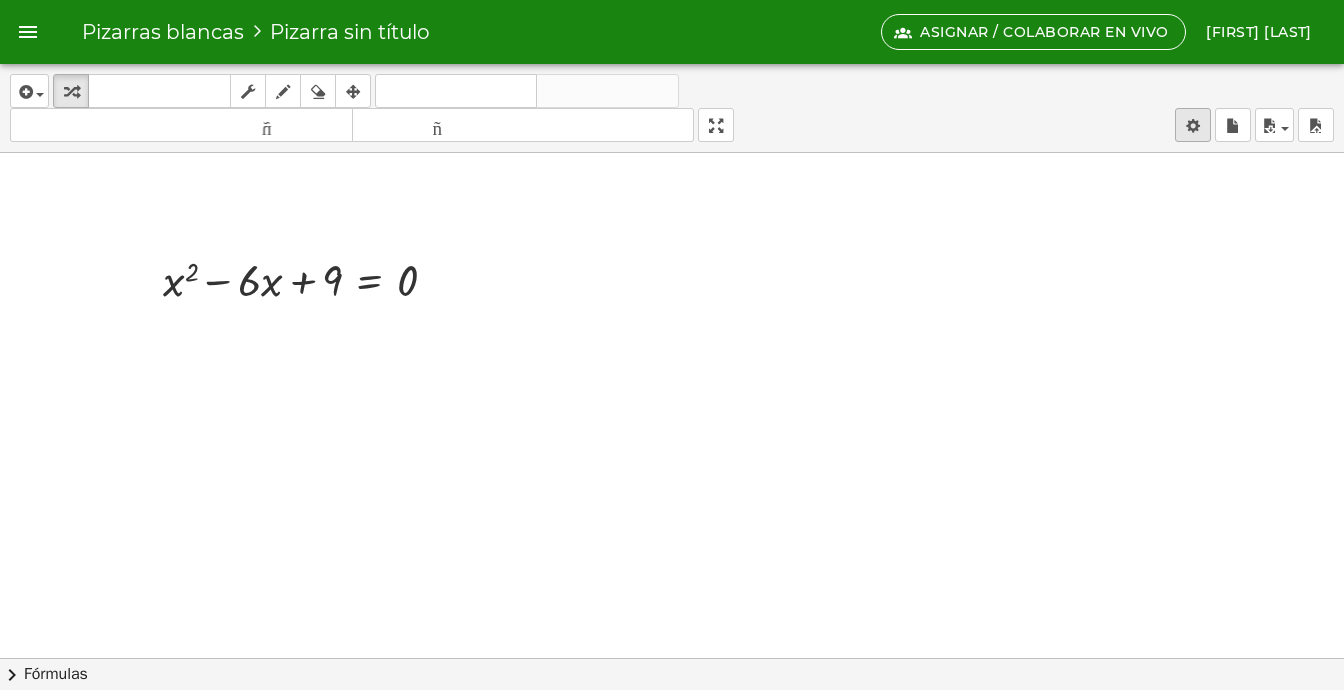 click on "**********" at bounding box center (672, 345) 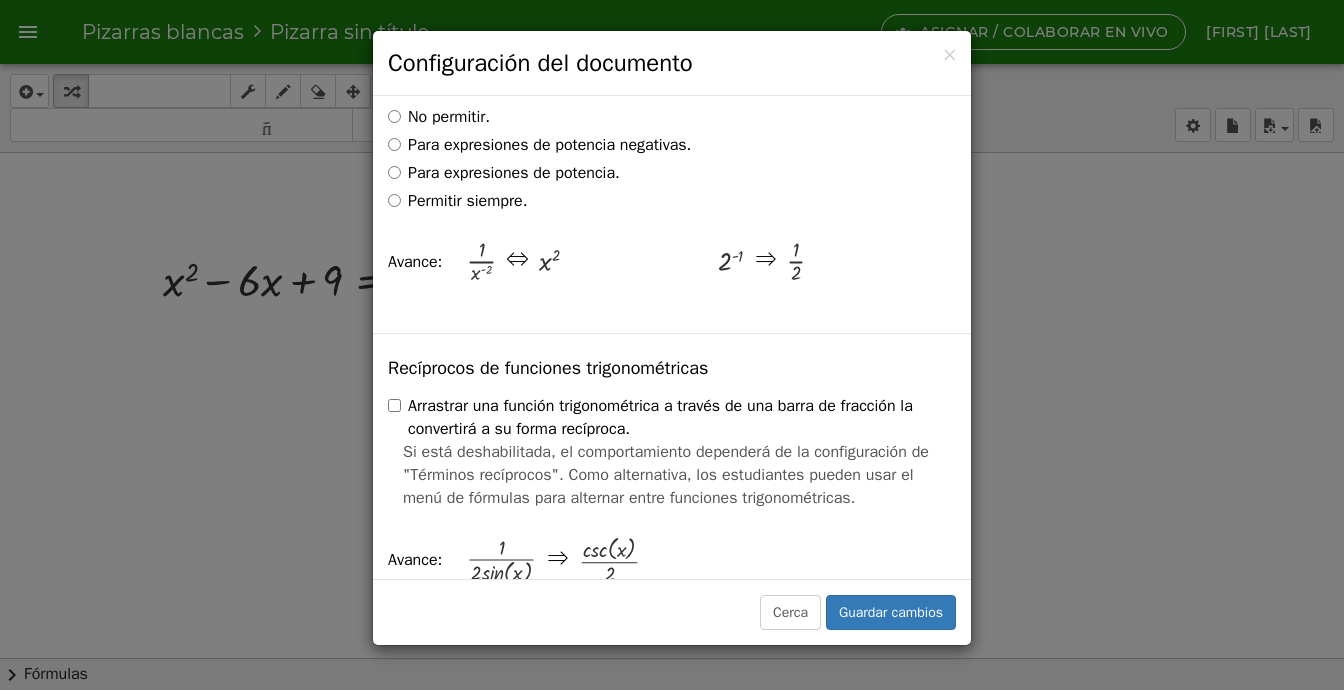 scroll, scrollTop: 3400, scrollLeft: 0, axis: vertical 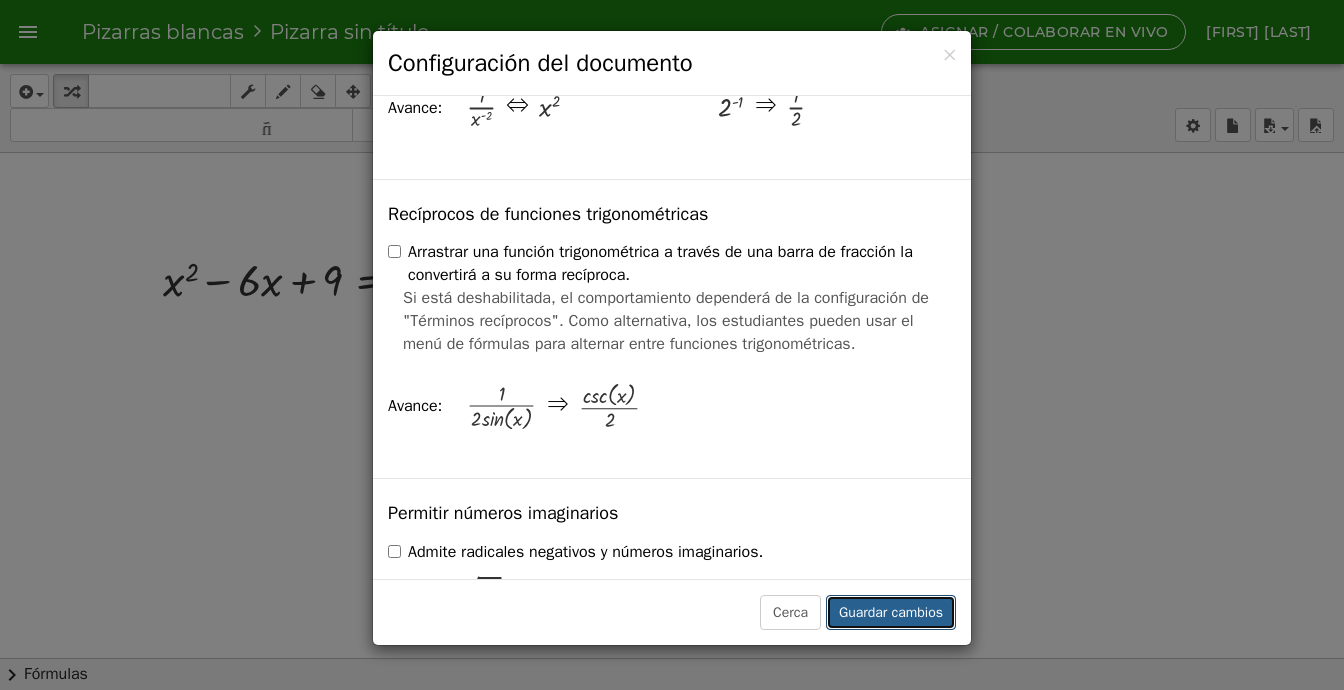 click on "Guardar cambios" at bounding box center [891, 612] 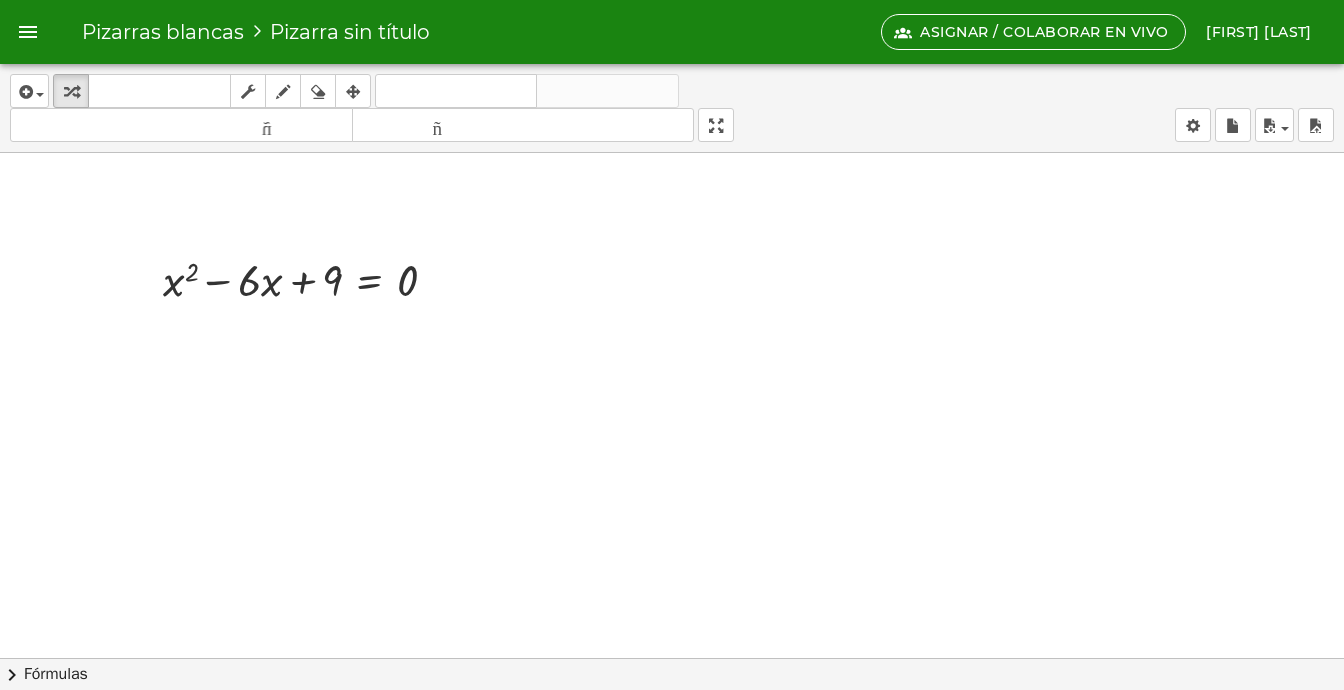 click on "[FIRST] [LAST] [LAST]" at bounding box center [1259, 32] 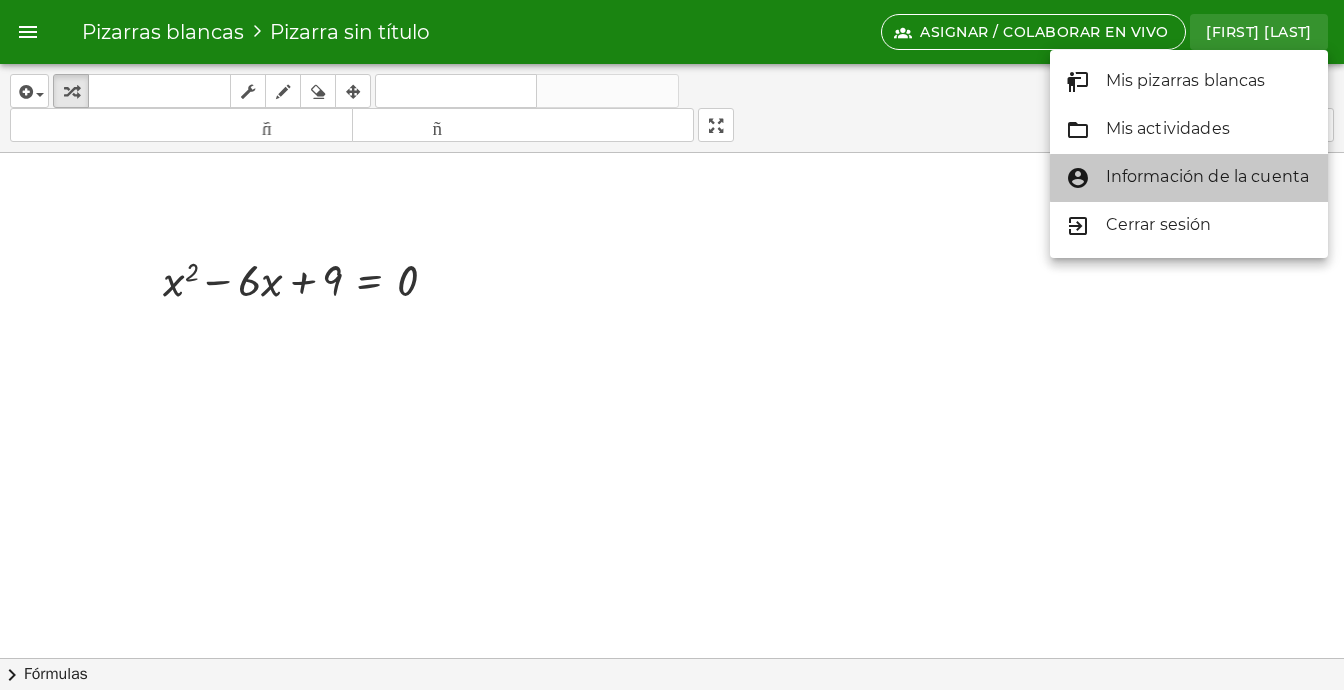 click on "Información de la cuenta" at bounding box center [1208, 176] 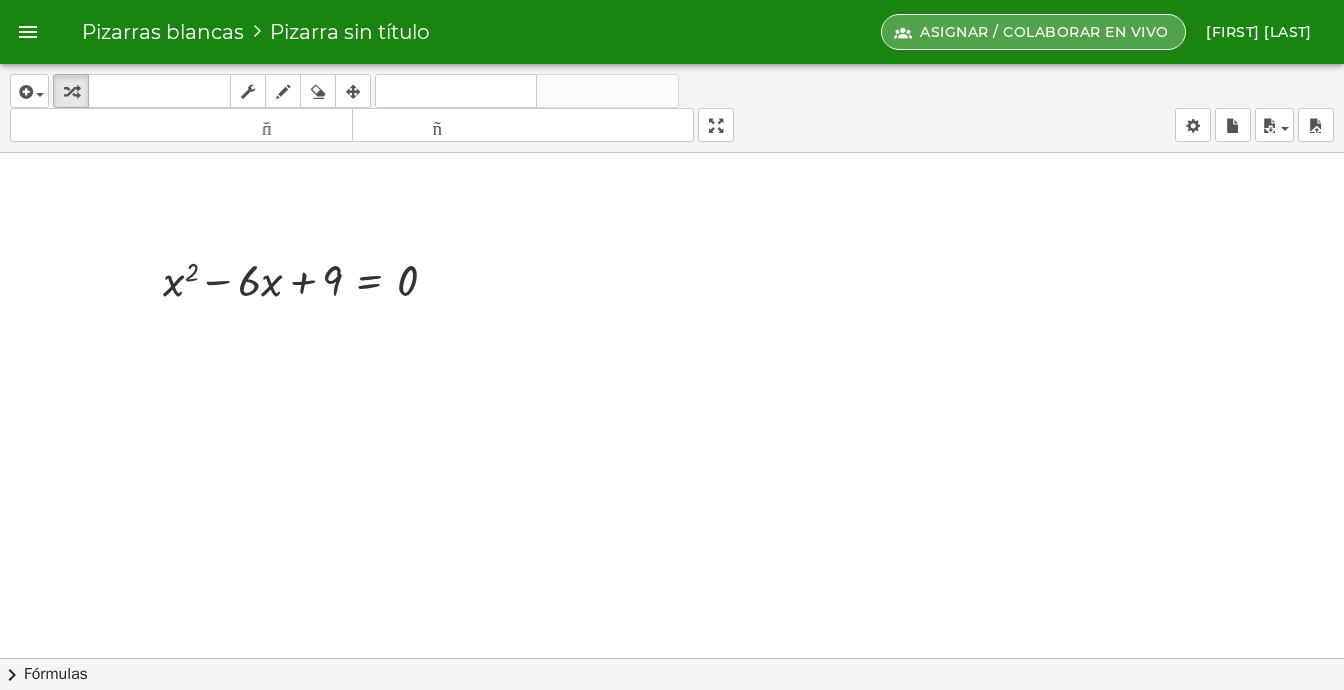click on "Asignar / Colaborar en vivo" at bounding box center (1044, 32) 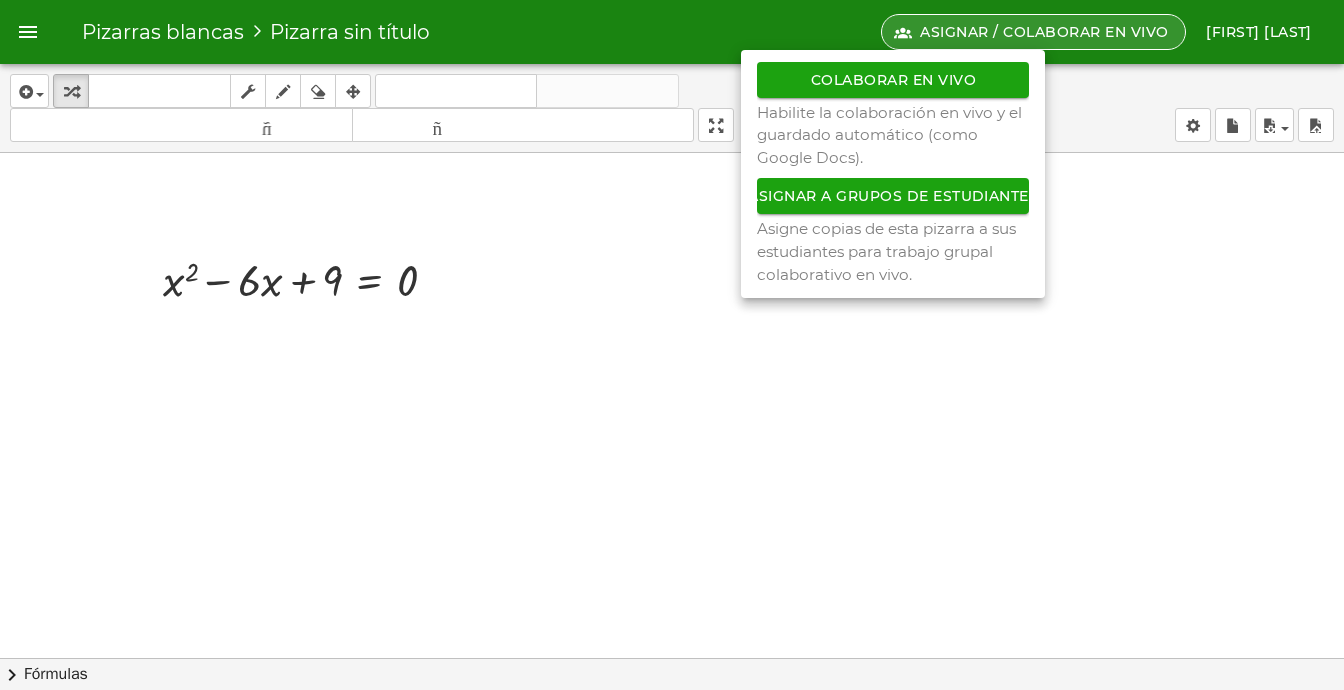 click at bounding box center (672, 446) 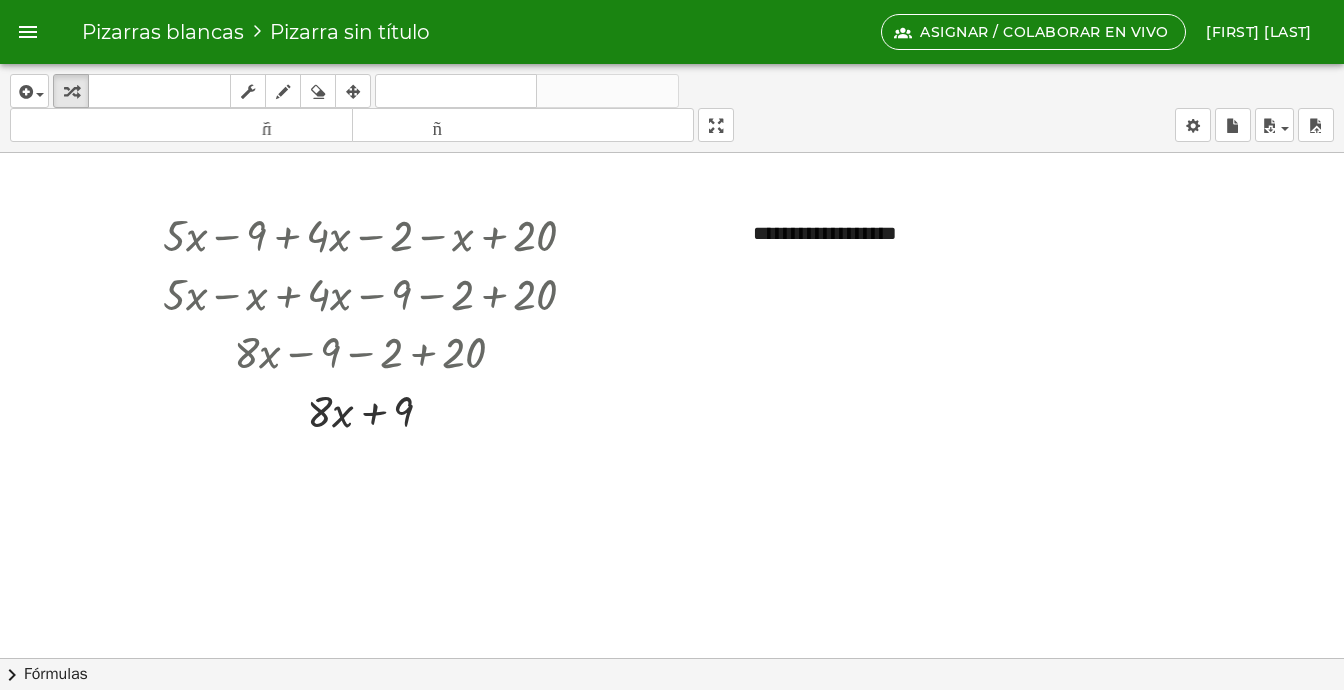 scroll, scrollTop: 0, scrollLeft: 0, axis: both 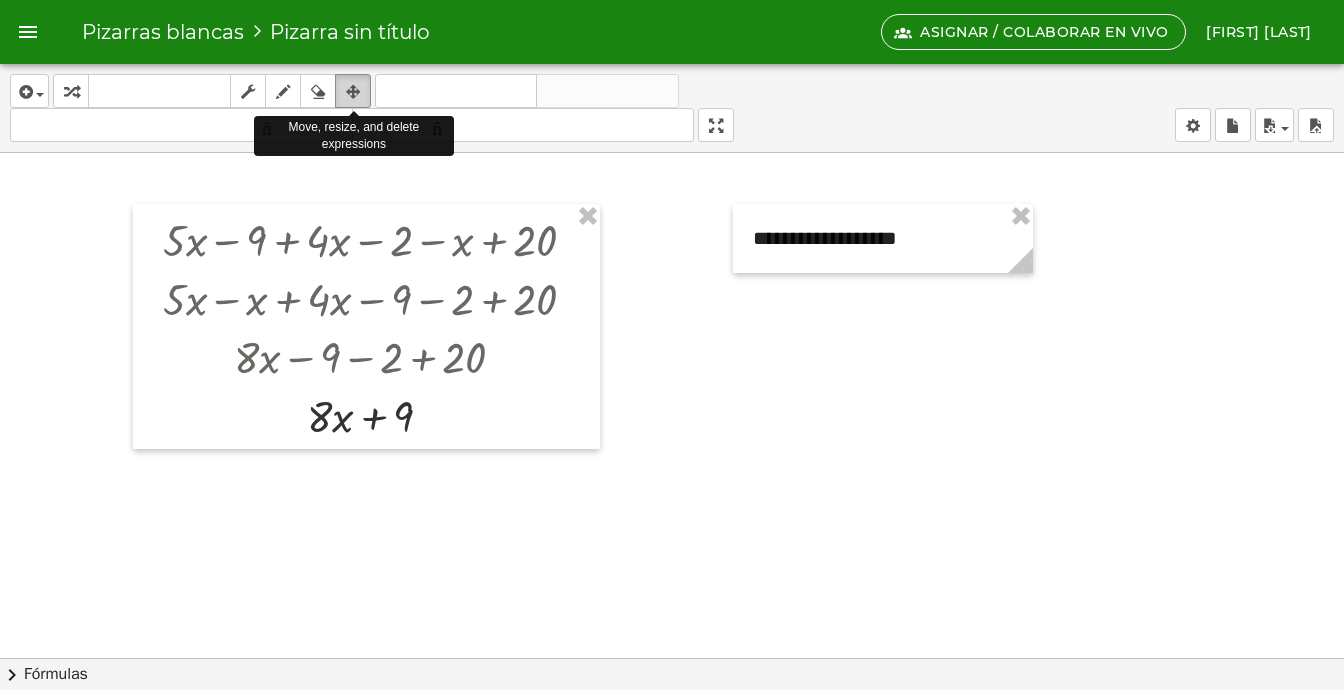 click at bounding box center [353, 92] 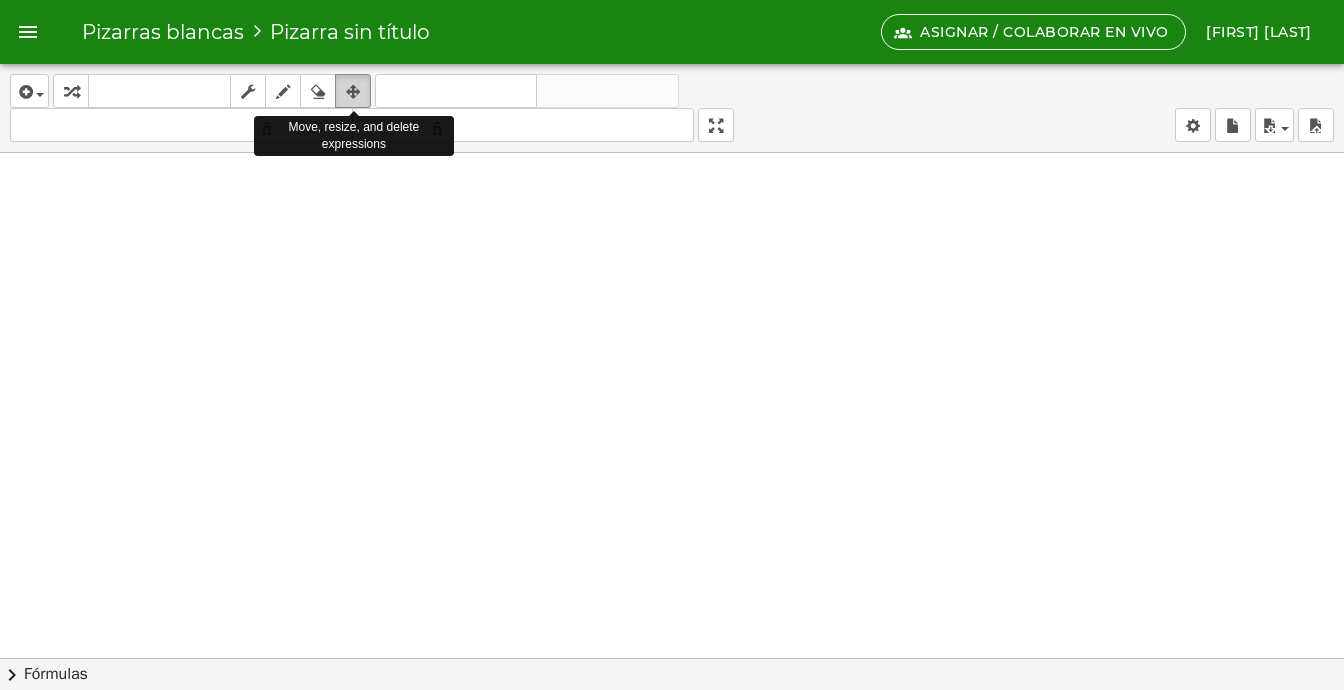 click at bounding box center (353, 92) 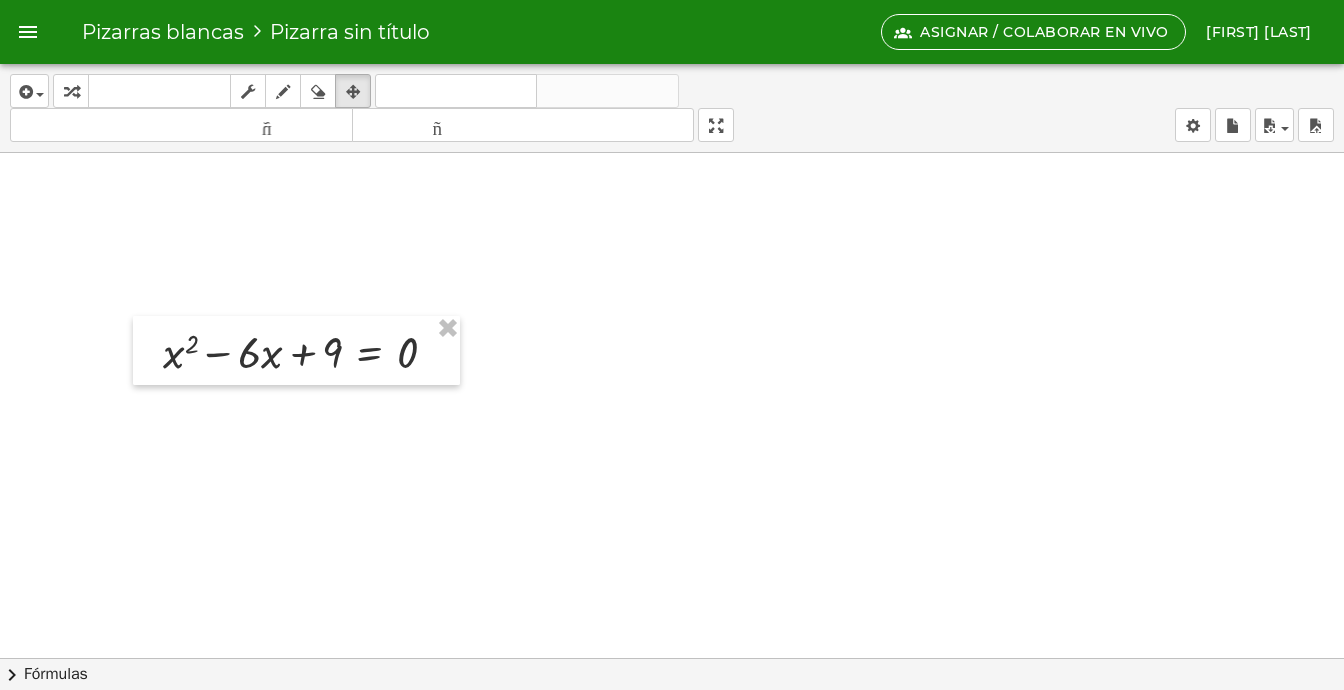 scroll, scrollTop: 400, scrollLeft: 0, axis: vertical 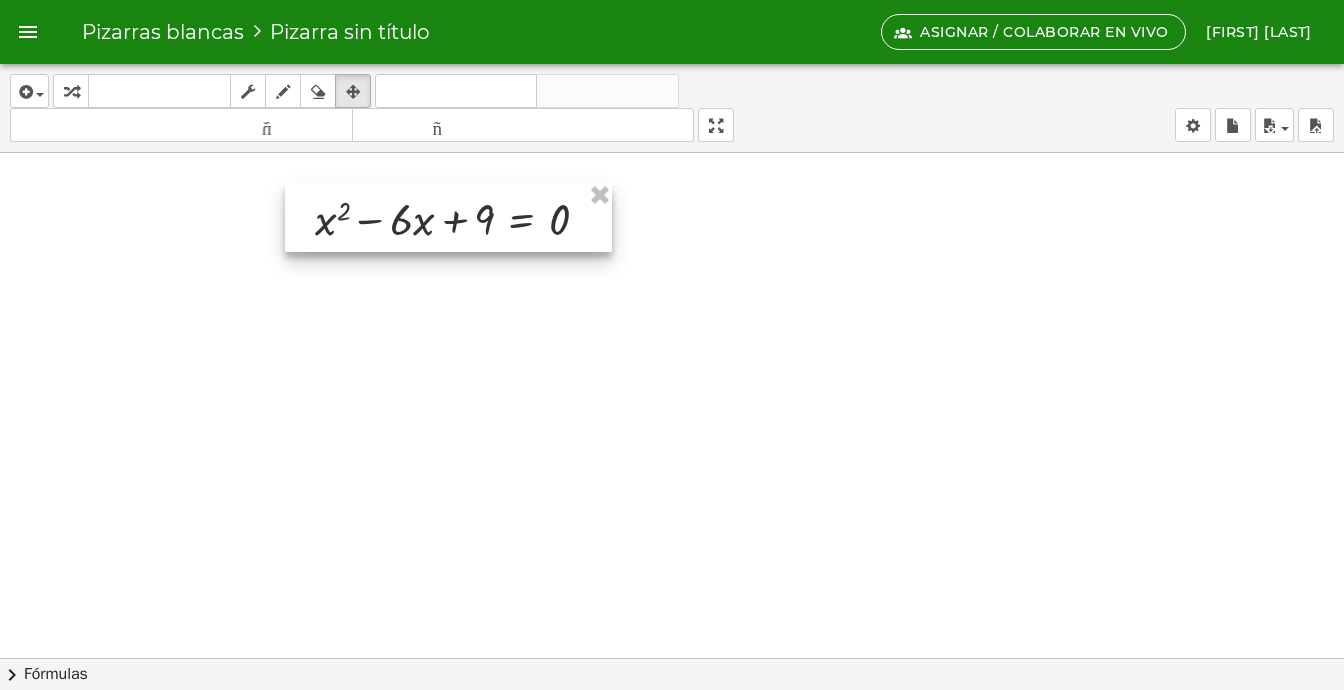 drag, startPoint x: 416, startPoint y: 357, endPoint x: 568, endPoint y: 231, distance: 197.43353 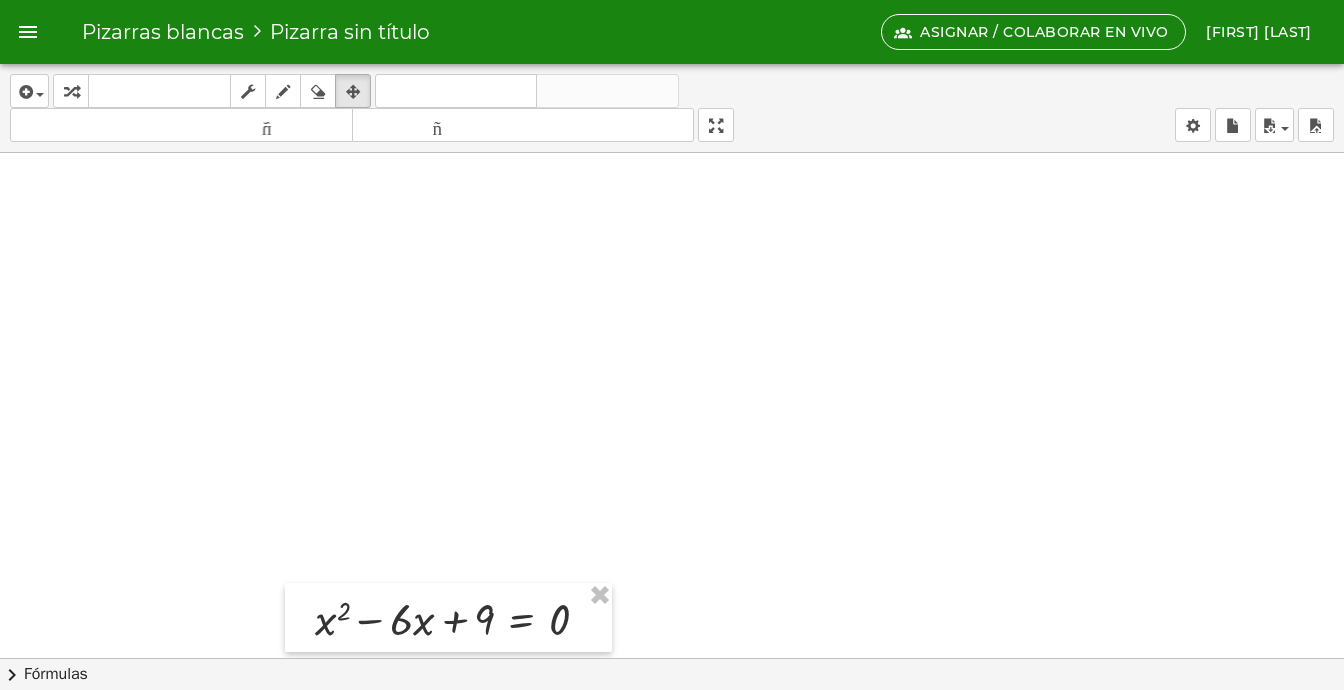 scroll, scrollTop: 300, scrollLeft: 0, axis: vertical 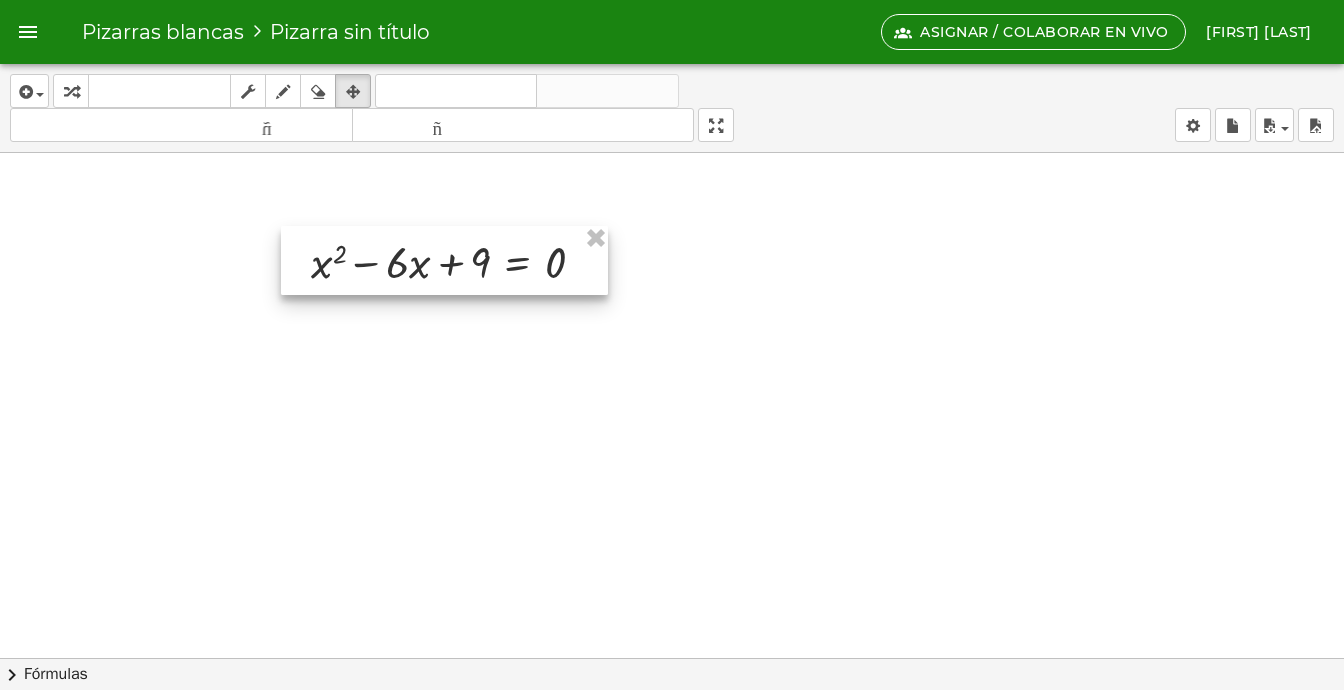 drag, startPoint x: 472, startPoint y: 332, endPoint x: 468, endPoint y: 275, distance: 57.14018 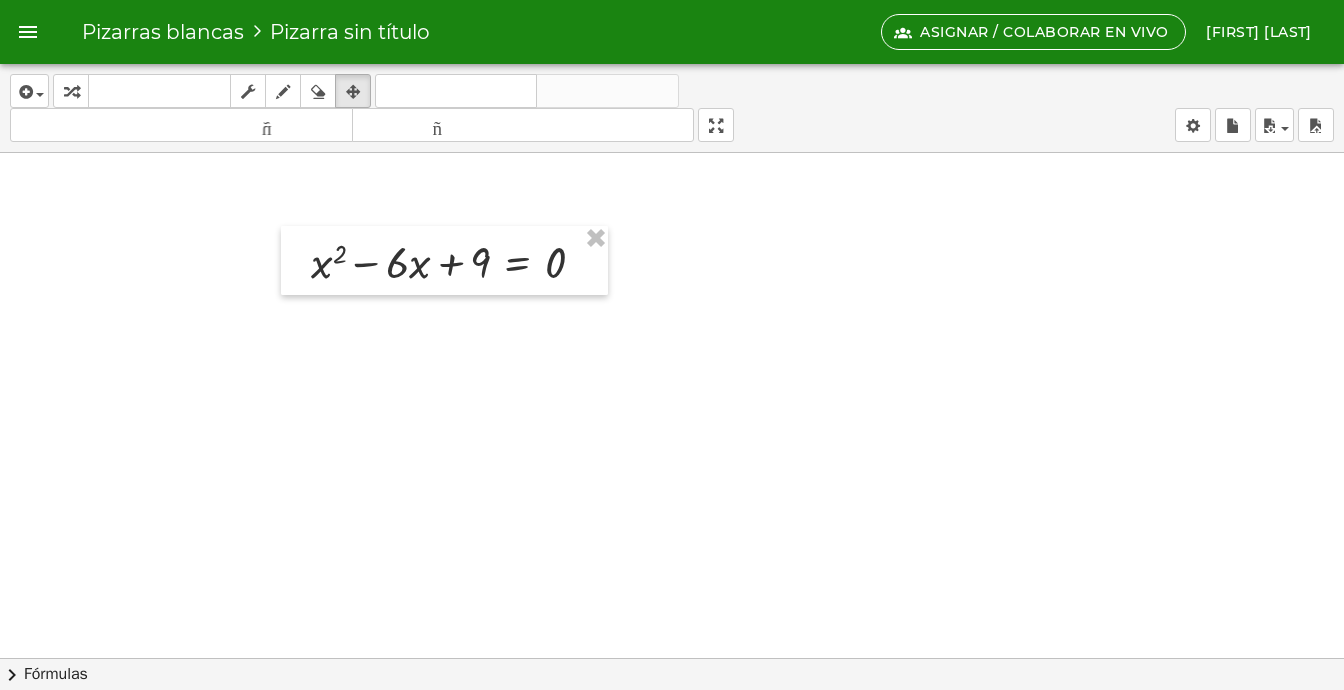 click at bounding box center [28, 32] 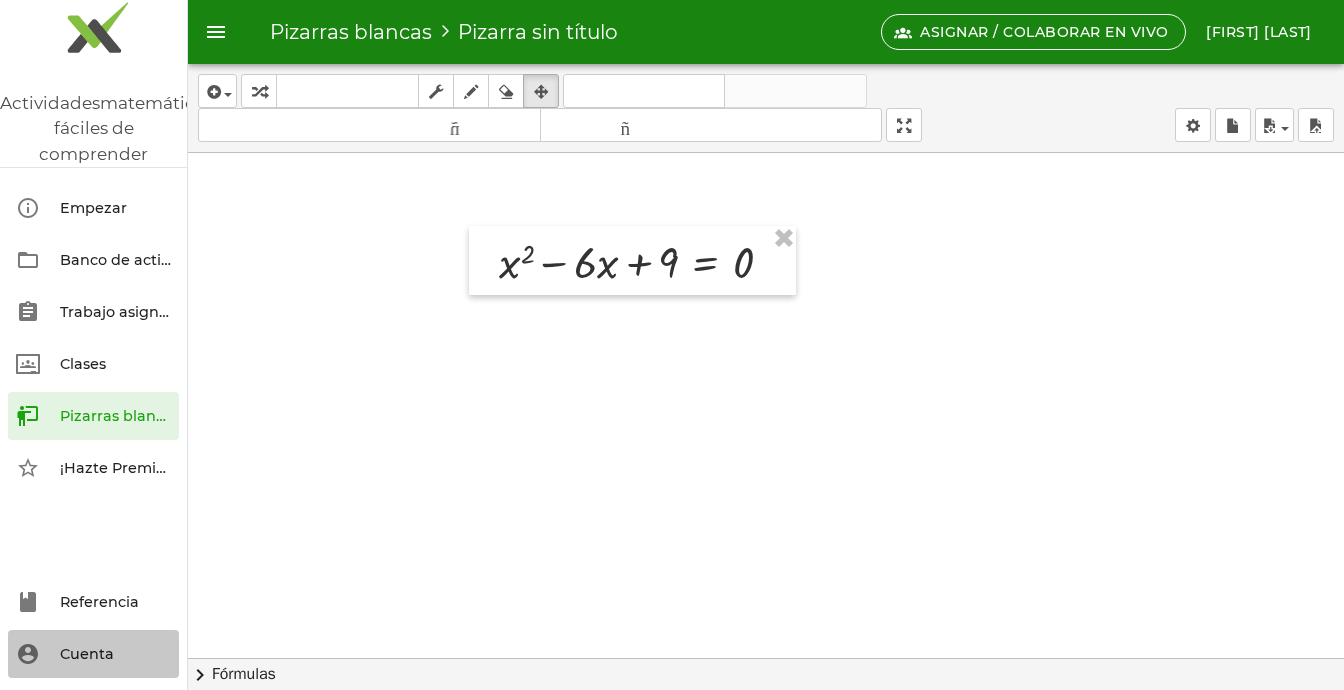 click on "Cuenta" at bounding box center [87, 654] 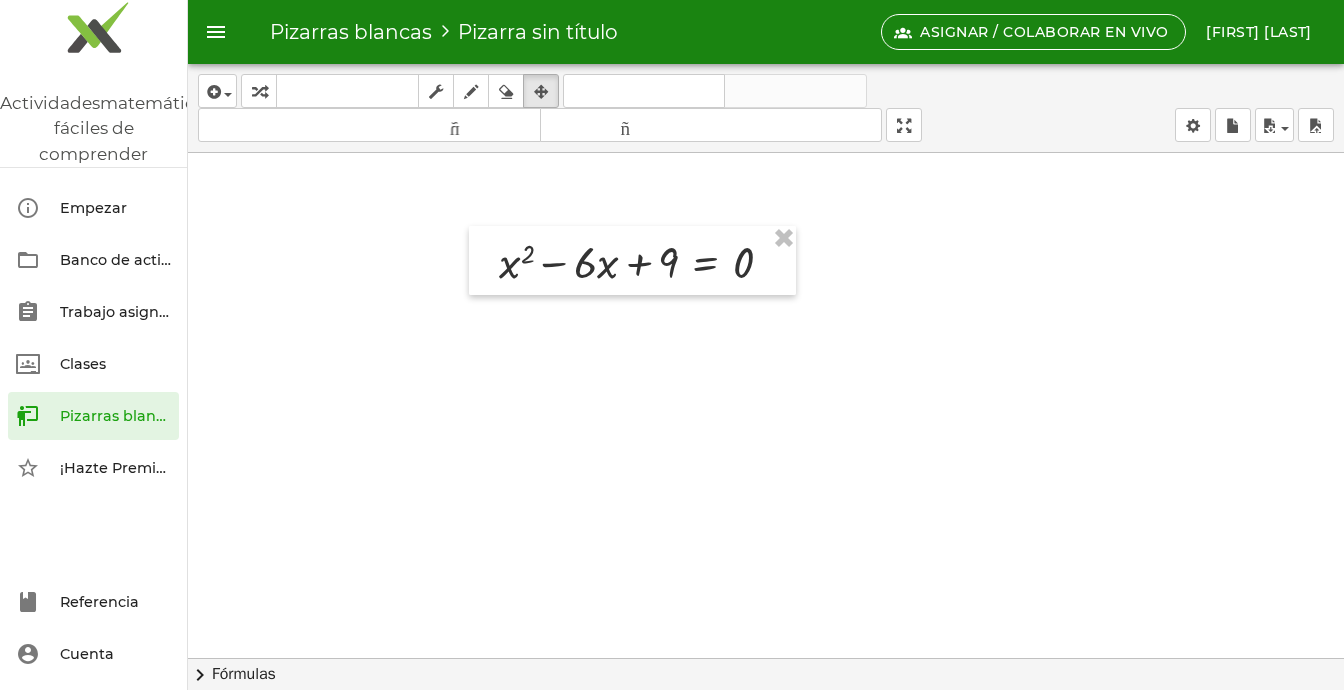 click at bounding box center [766, 611] 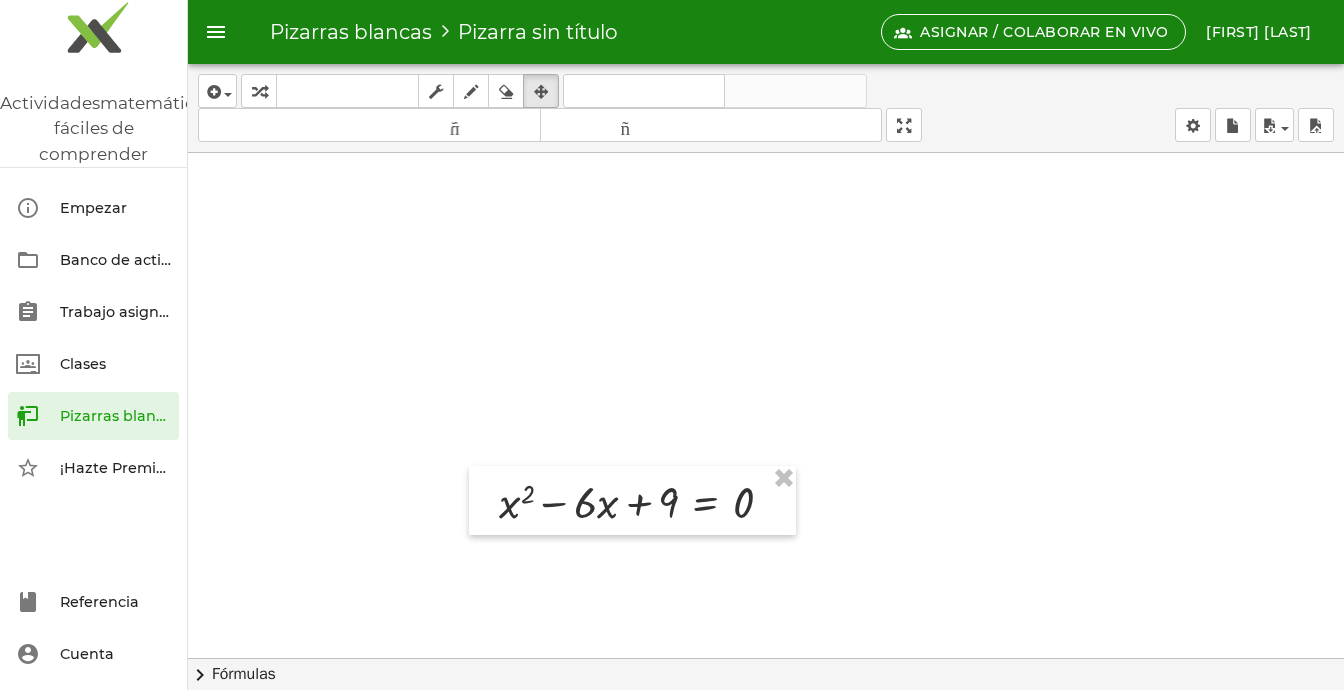 scroll, scrollTop: 0, scrollLeft: 0, axis: both 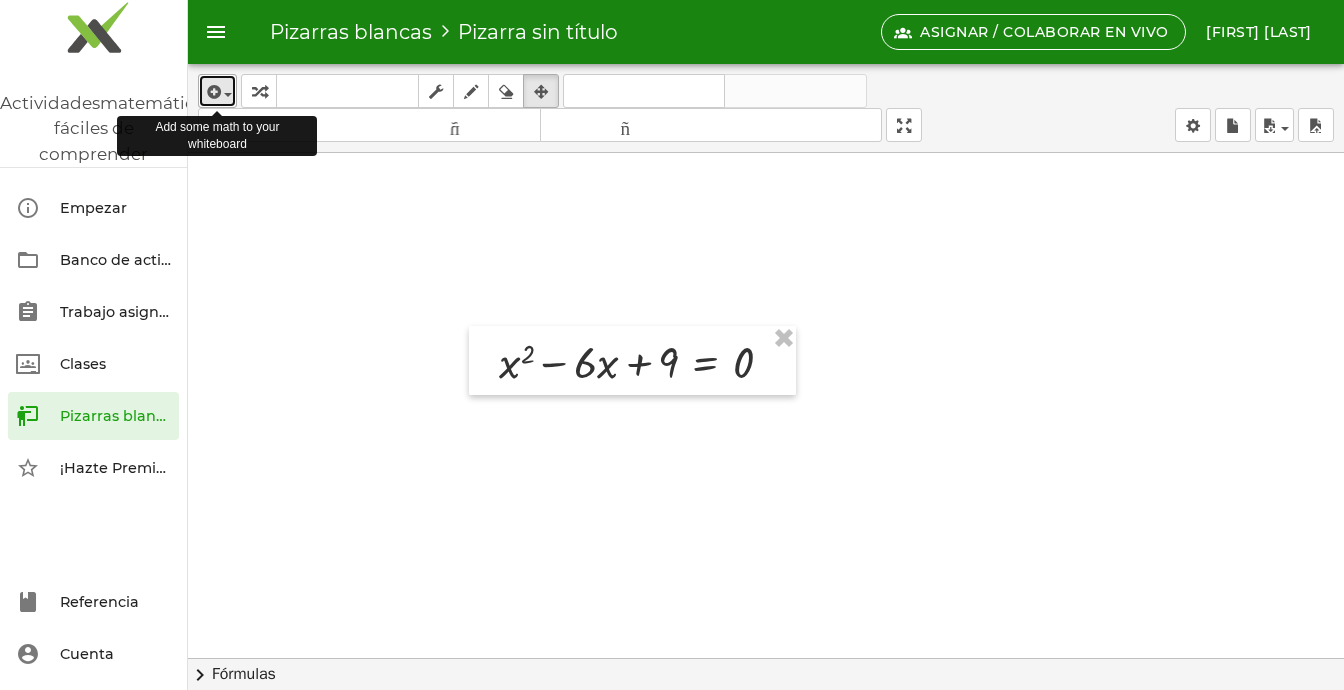 click at bounding box center (212, 92) 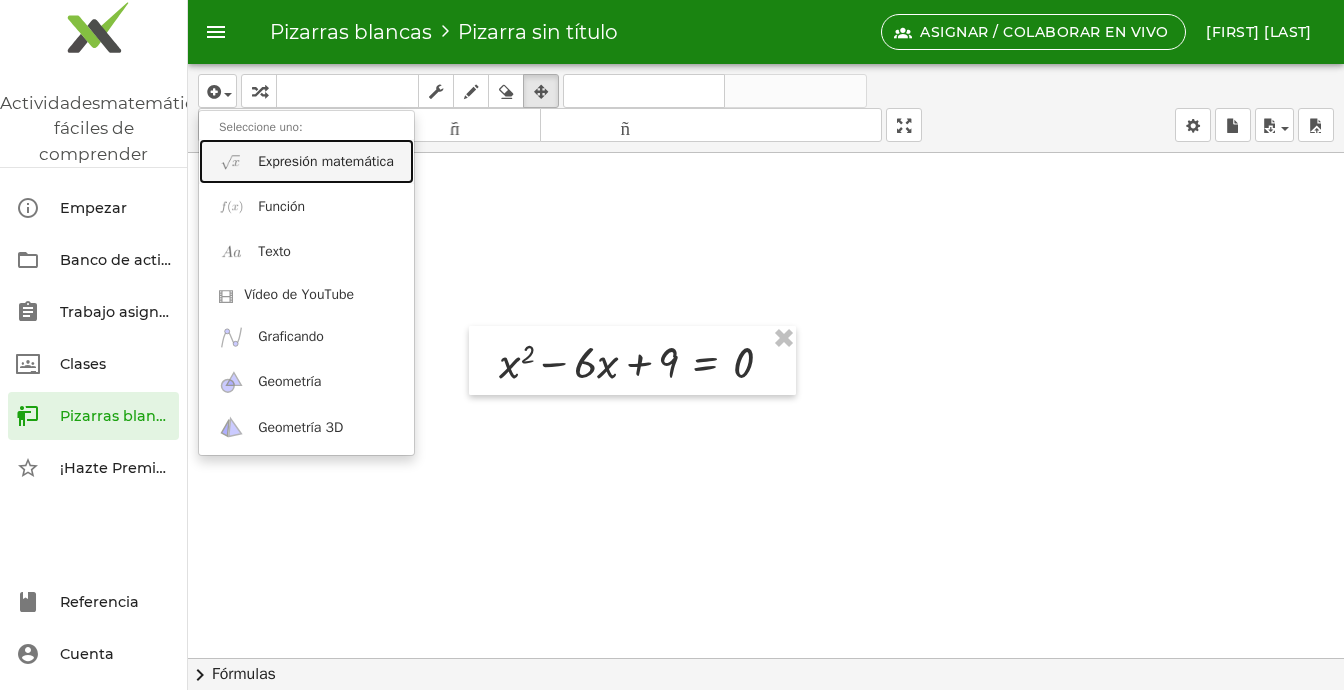 click on "Expresión matemática" at bounding box center (326, 161) 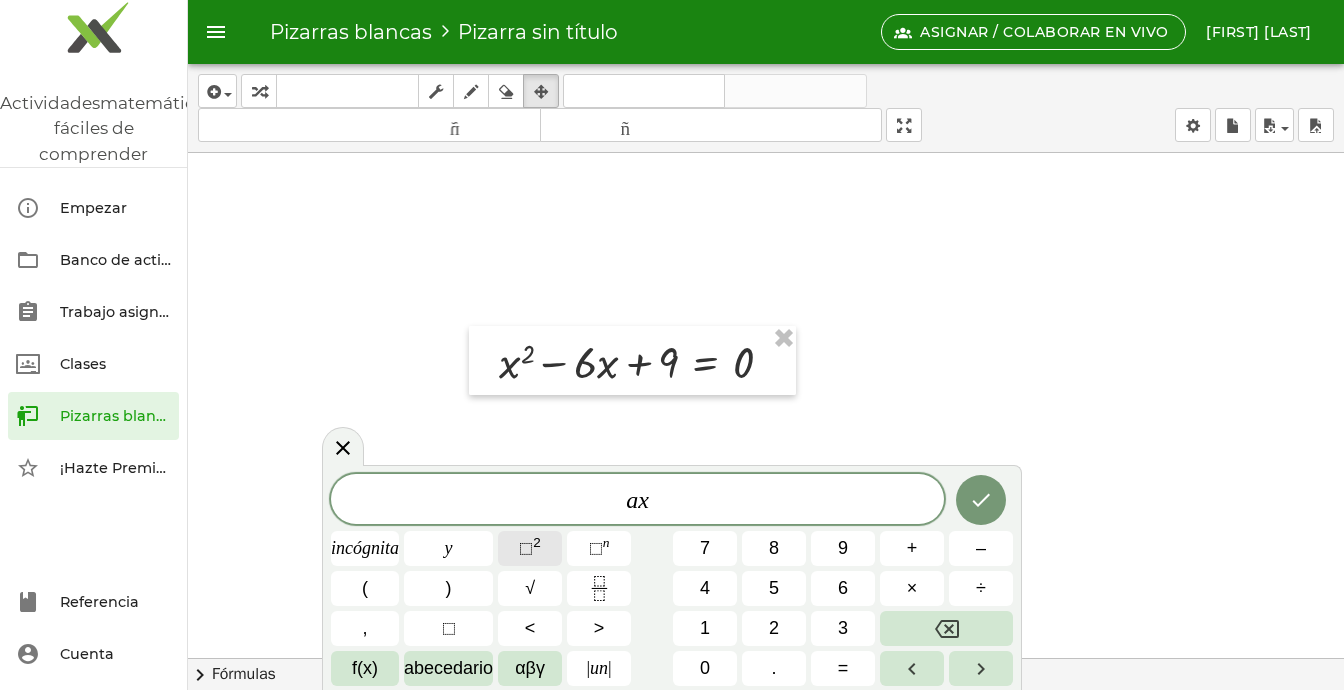 click on "2" at bounding box center (537, 542) 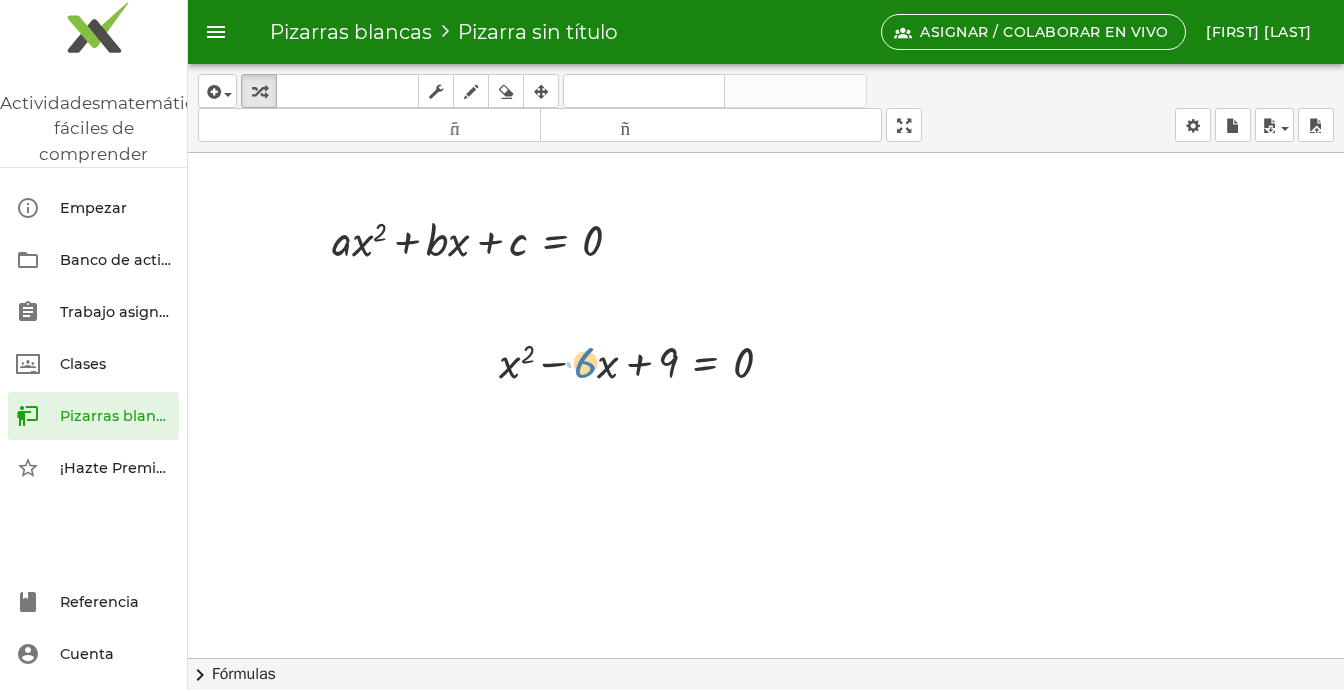 click at bounding box center [644, 360] 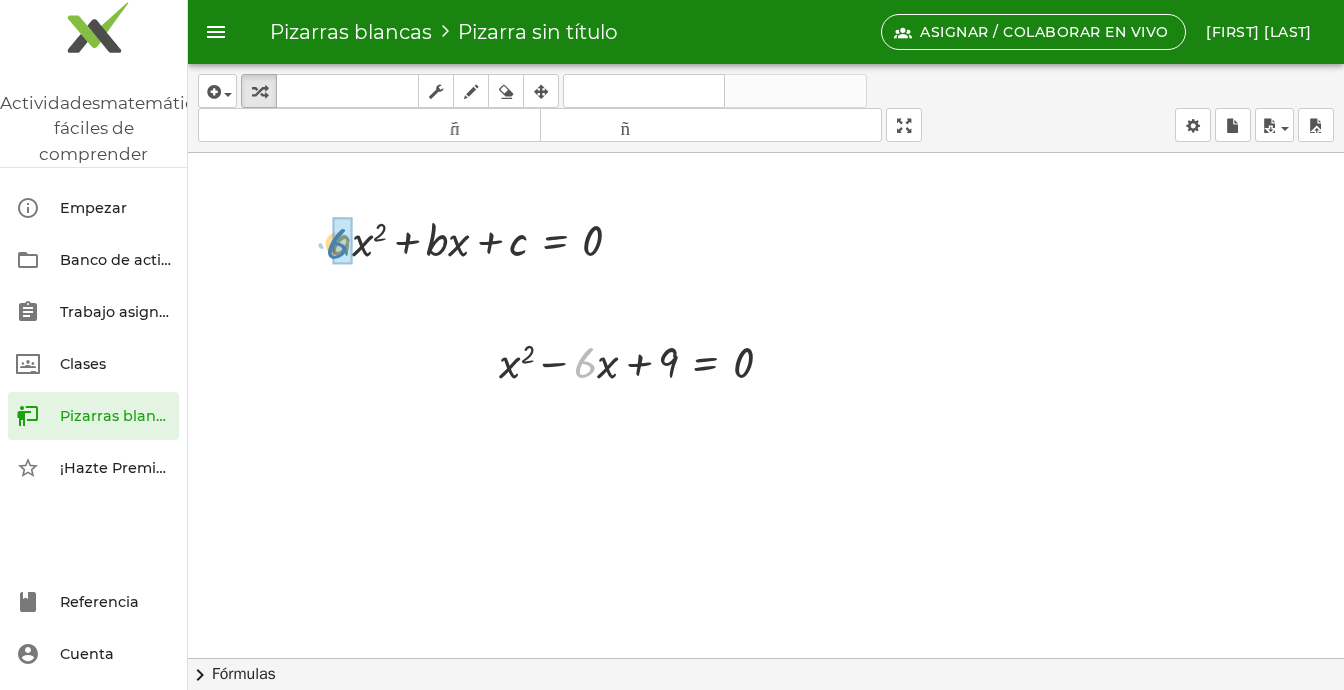 drag, startPoint x: 580, startPoint y: 370, endPoint x: 332, endPoint y: 251, distance: 275.07272 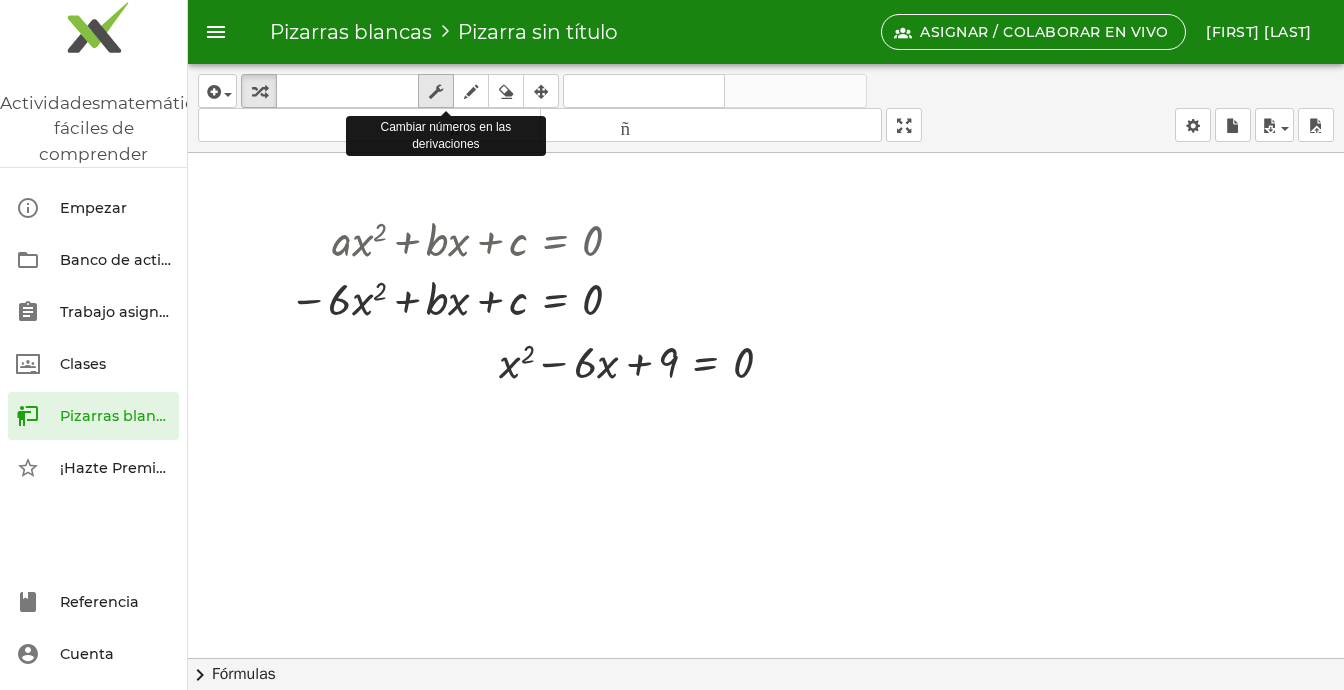 click at bounding box center (436, 92) 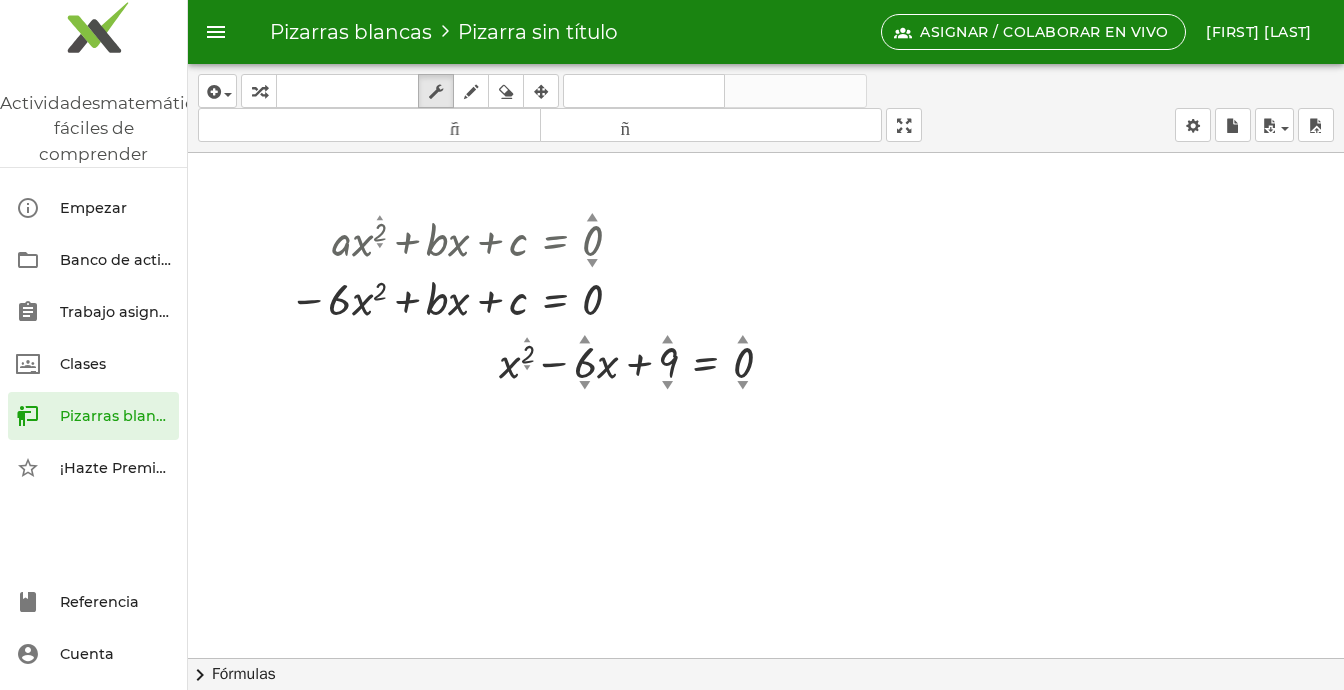 click at bounding box center [766, 711] 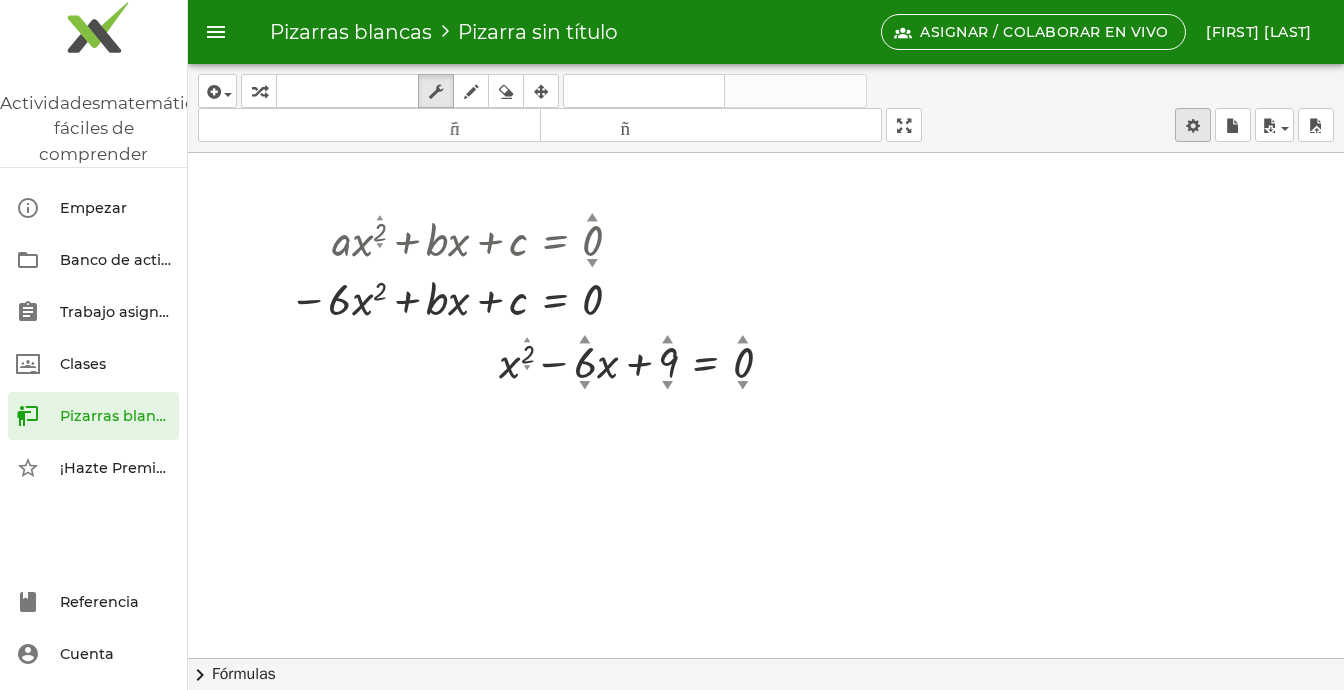 click on "Pizarras blancas     Pizarra sin título Asignar / Colaborar en vivo Froilán Bustamante Duarte Actividades  matemáticas fáciles de comprender Empezar Banco de actividades Trabajo asignado Clases Pizarras blancas ¡Hazte Premium! Referencia Cuenta   insertar Seleccione uno: Expresión matemática Función Texto Vídeo de YouTube Graficando Geometría Geometría 3D transformar teclado teclado fregar dibujar borrar arreglar deshacer deshacer rehacer rehacer tamaño_del_formato menor tamaño_del_formato más grande pantalla completa carga   ahorrar nuevo ajustes + x 2 ▲ ▼ − · 6 ▲ ▼ · x + 9 ▲ ▼ = 0 ▲ ▼ + · a · x 2 ▲ ▼ + · b · x + c = 0 ▲ ▼ · · x 2 + · b · x + c = 0 − 6 × chevron_right Fórmulas
Arrastre un lado de una fórmula sobre una expresión resaltada en el lienzo para aplicarla.
Fórmula cuadrática
+ · a · x 2 + · b · x + c = 0
⇔
x = · ( b" at bounding box center [672, 345] 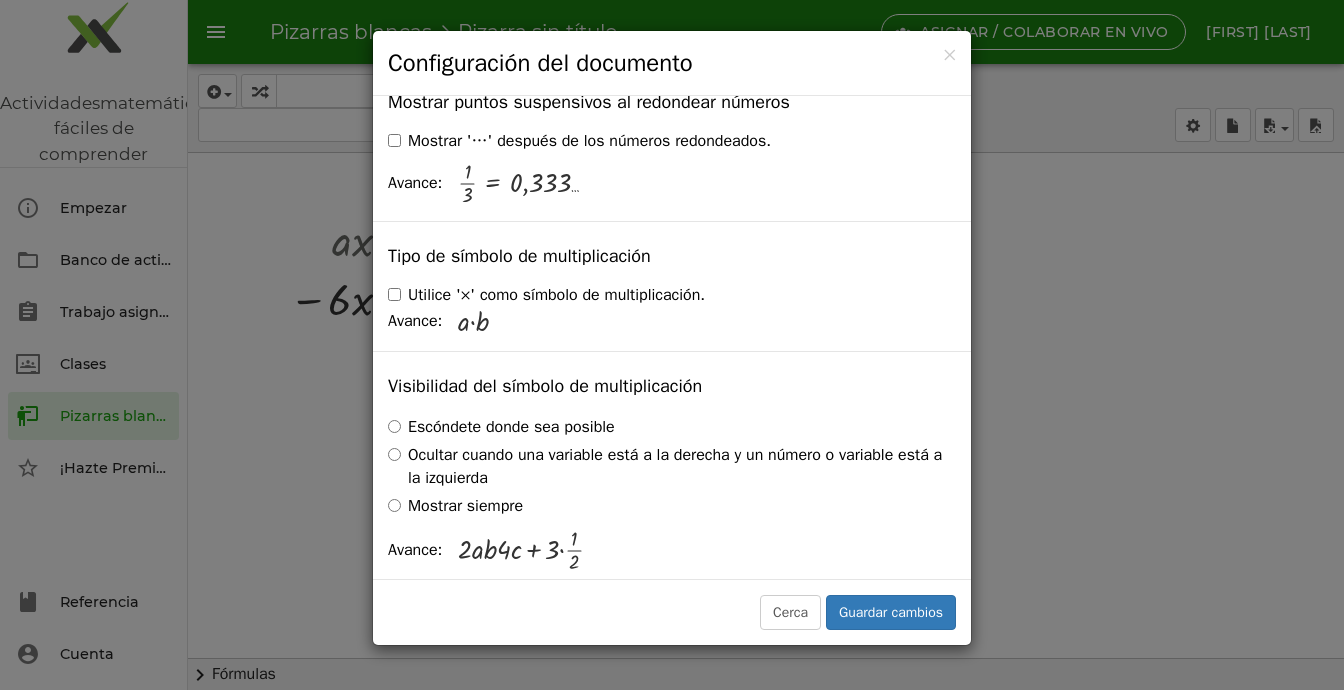 scroll, scrollTop: 4937, scrollLeft: 0, axis: vertical 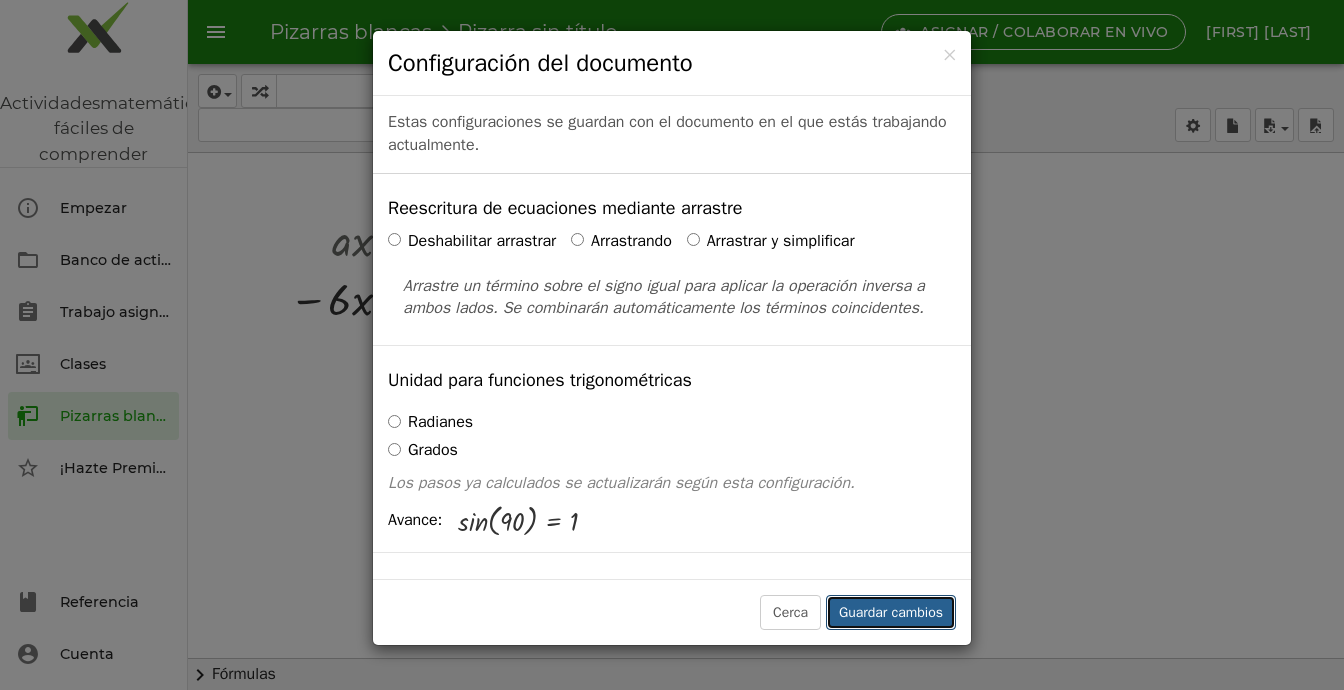 click on "Guardar cambios" at bounding box center [891, 612] 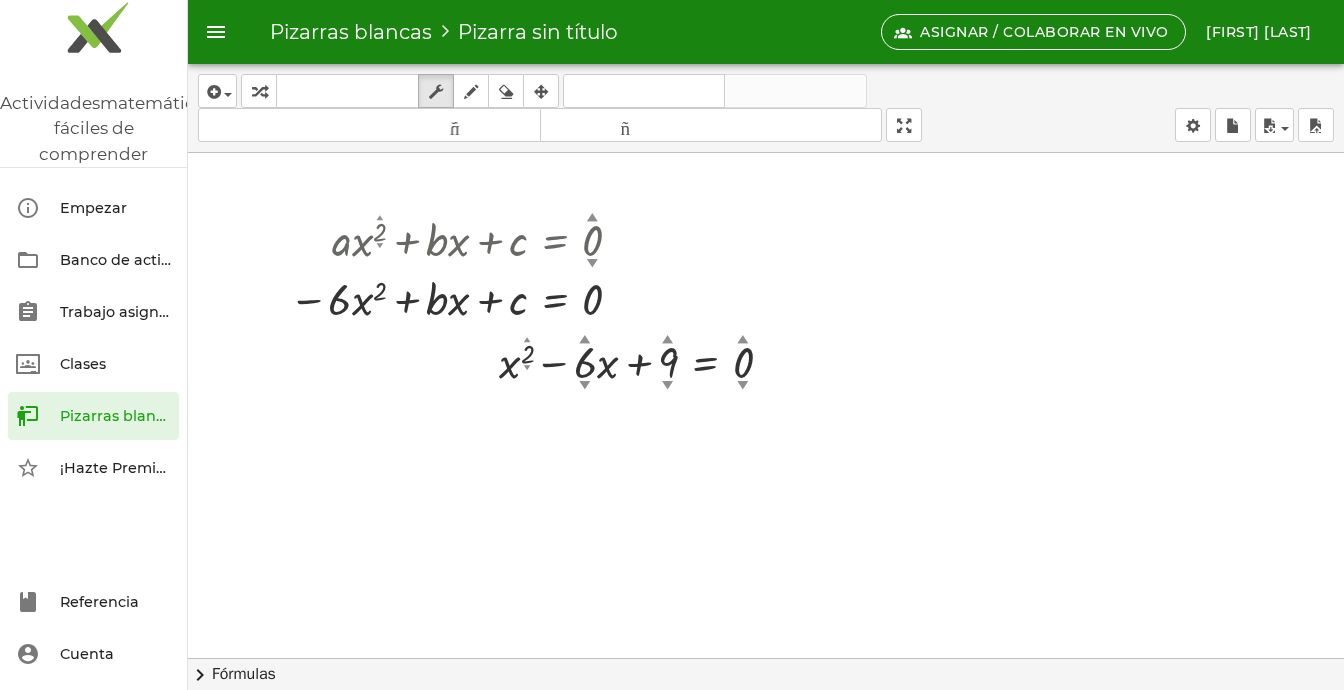 click at bounding box center [766, 711] 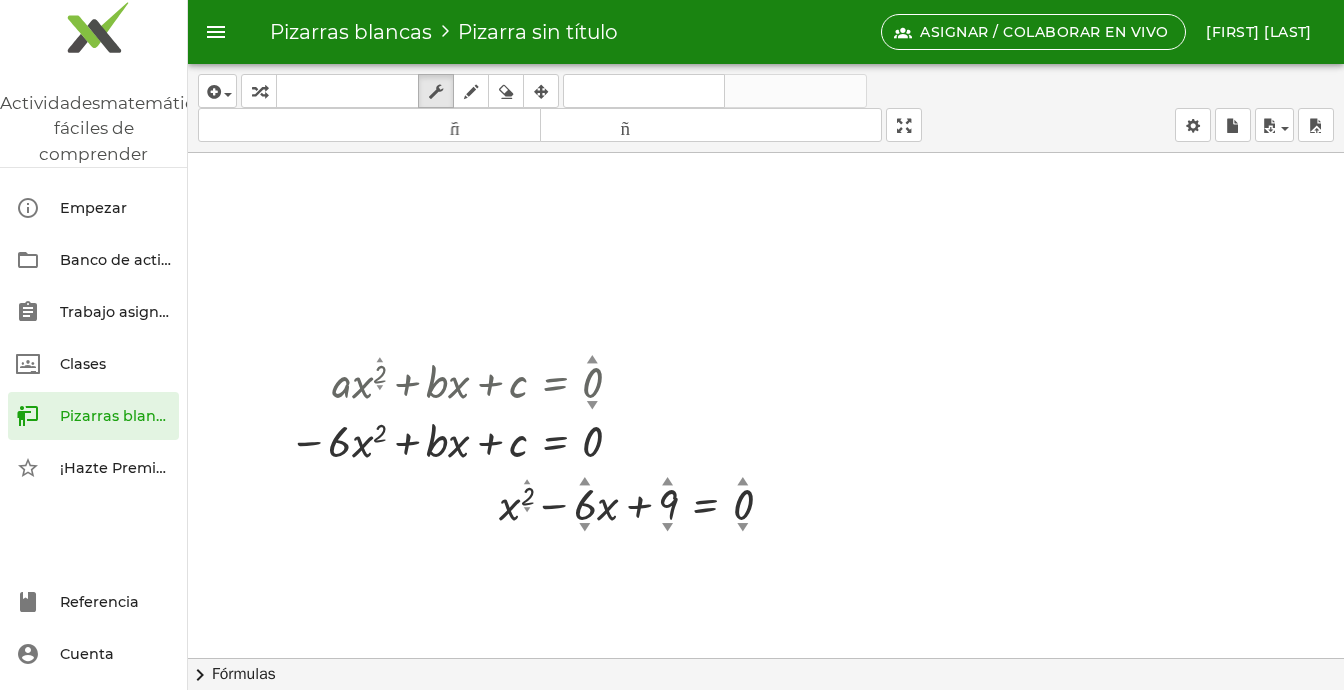 scroll, scrollTop: 0, scrollLeft: 0, axis: both 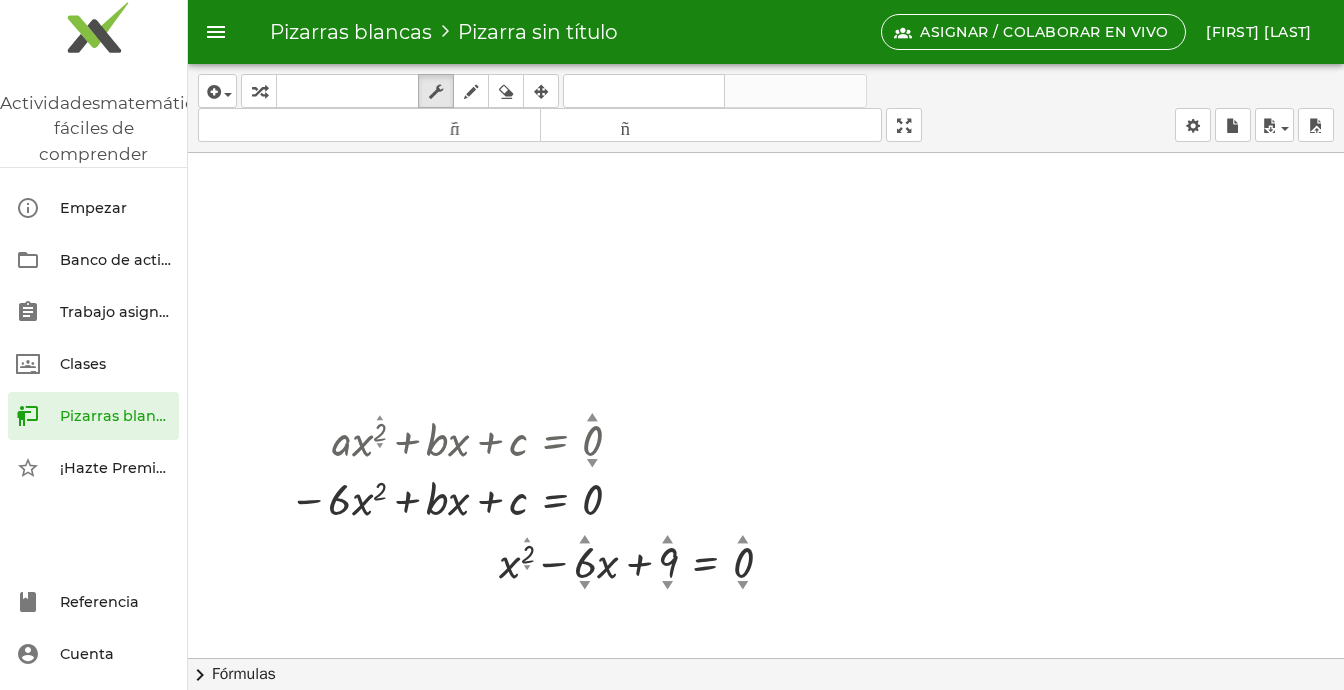 click at bounding box center (766, 911) 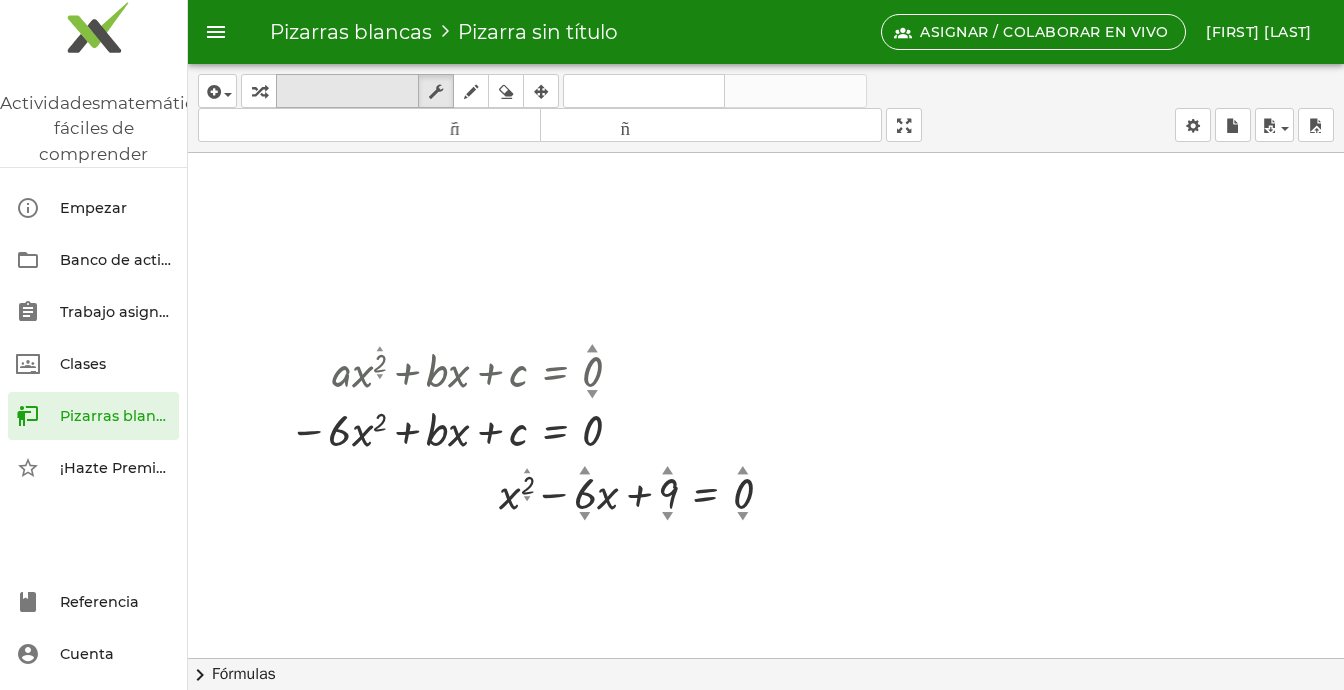 scroll, scrollTop: 100, scrollLeft: 0, axis: vertical 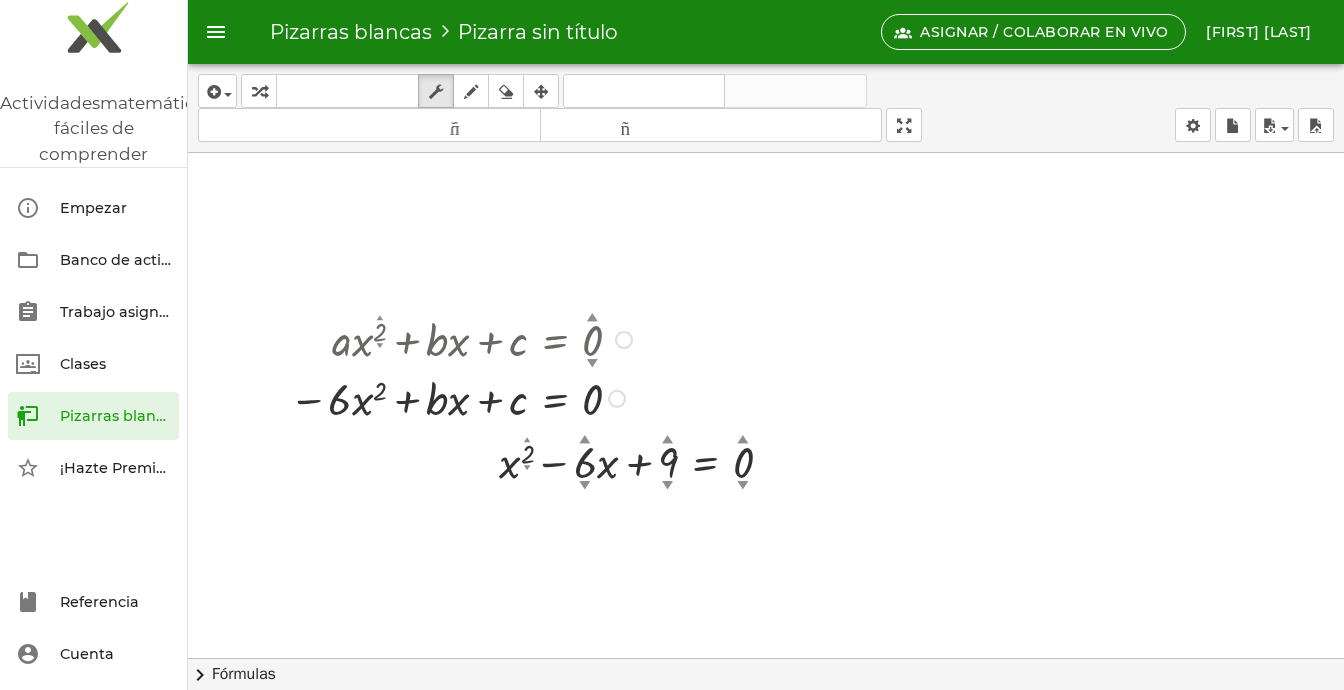 click at bounding box center [463, 338] 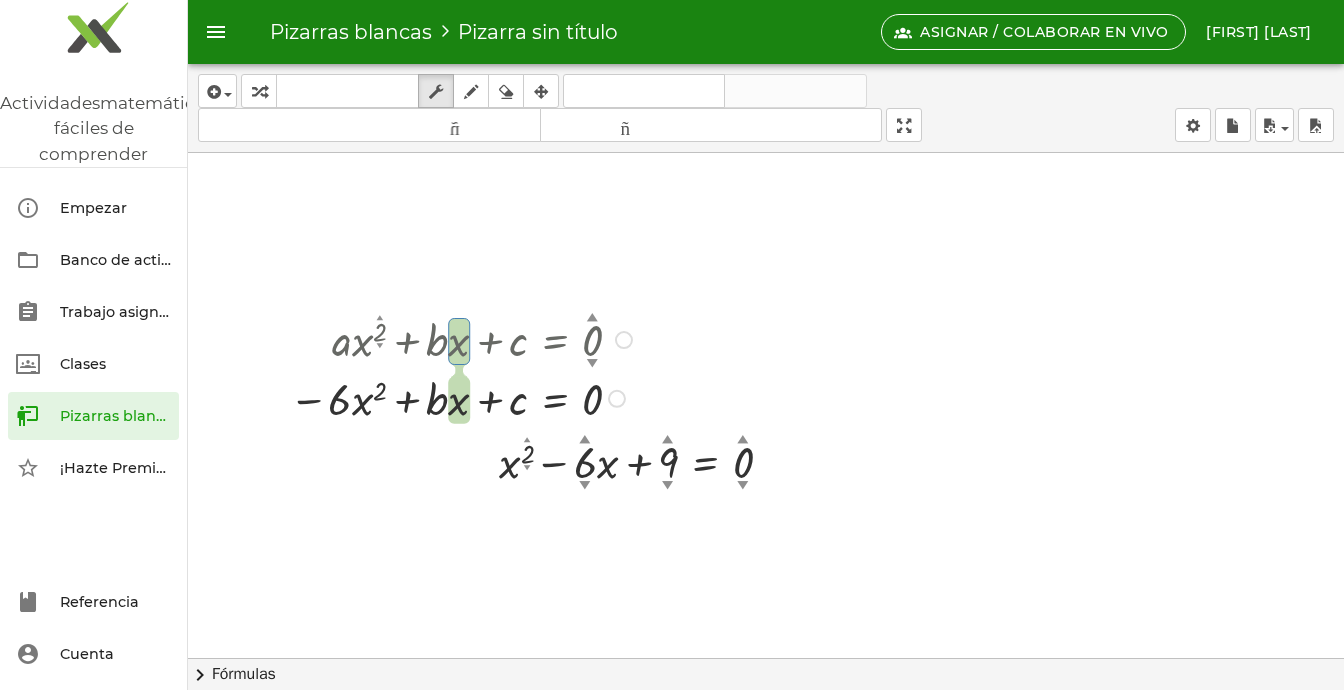 click at bounding box center [463, 397] 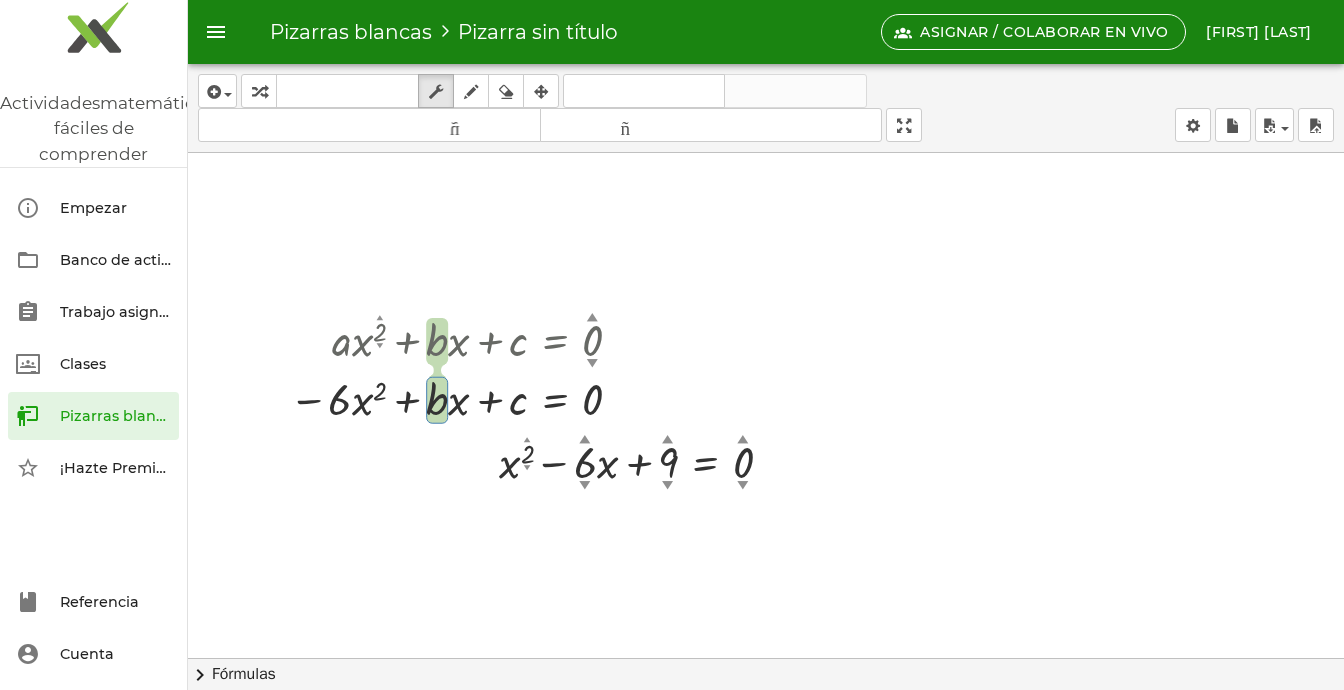 click at bounding box center [766, 811] 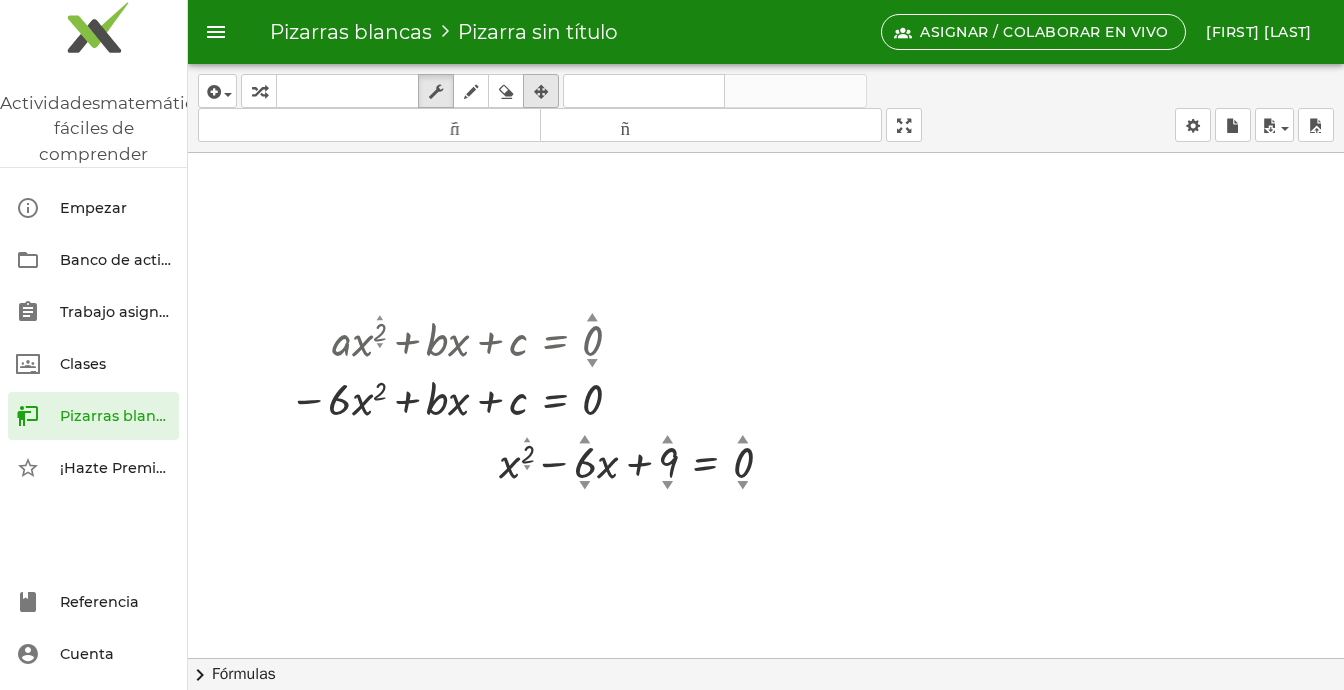 click at bounding box center (541, 92) 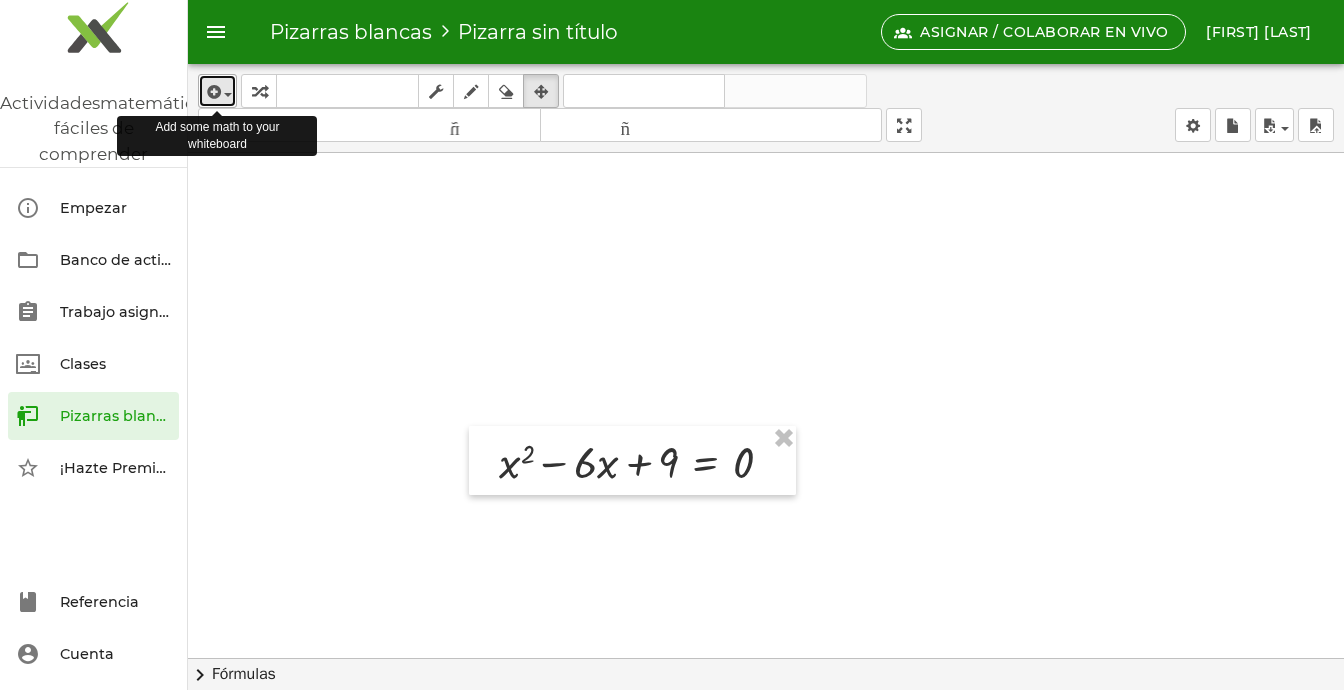 click at bounding box center [217, 91] 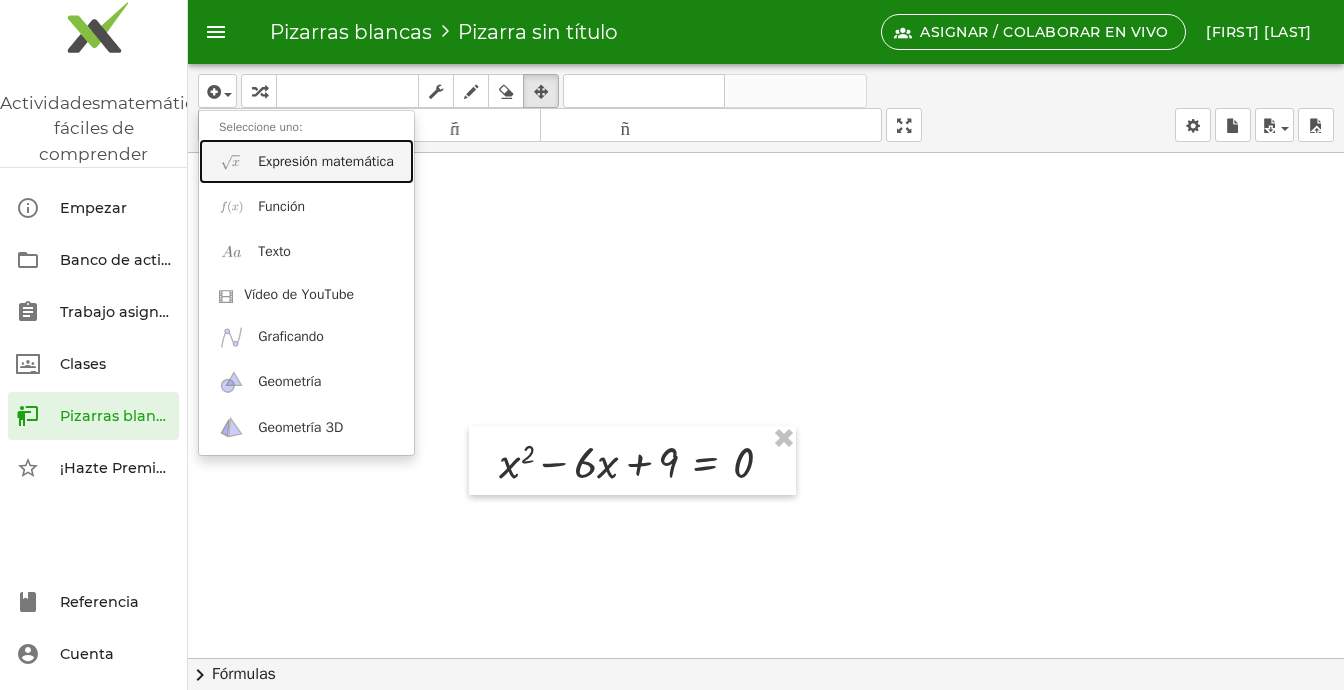 click on "Expresión matemática" at bounding box center [326, 161] 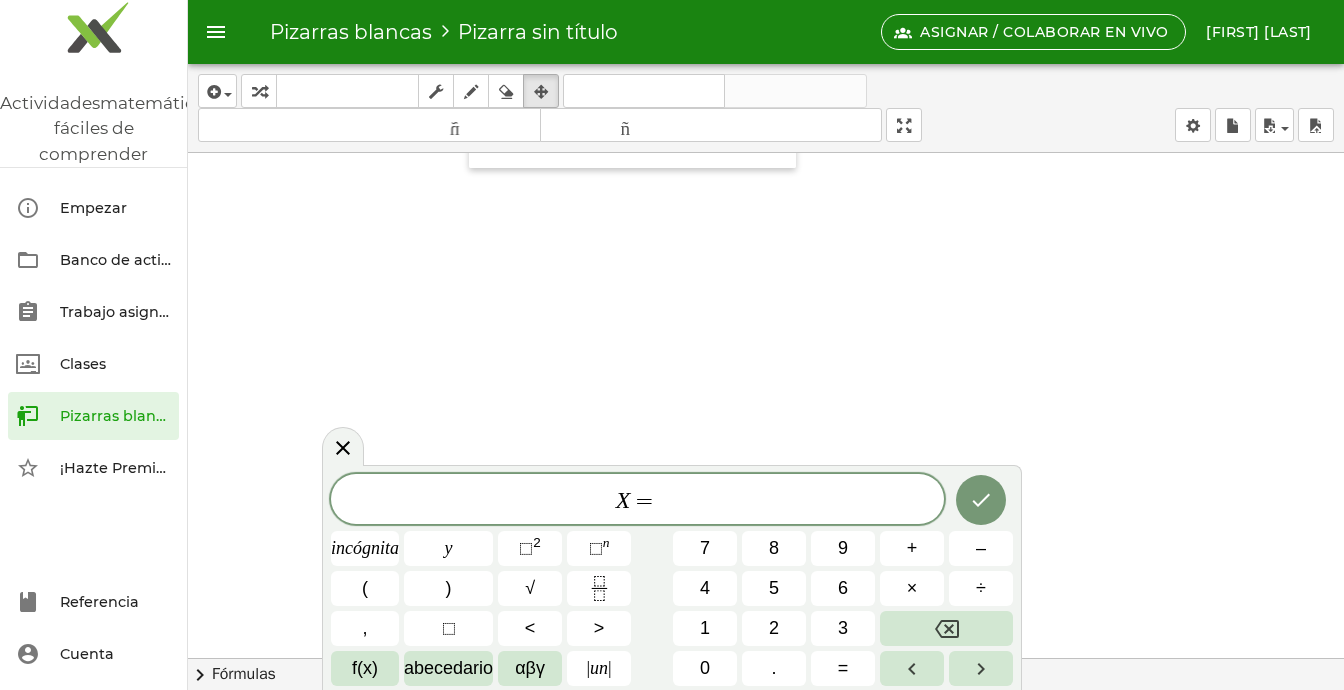 scroll, scrollTop: 500, scrollLeft: 0, axis: vertical 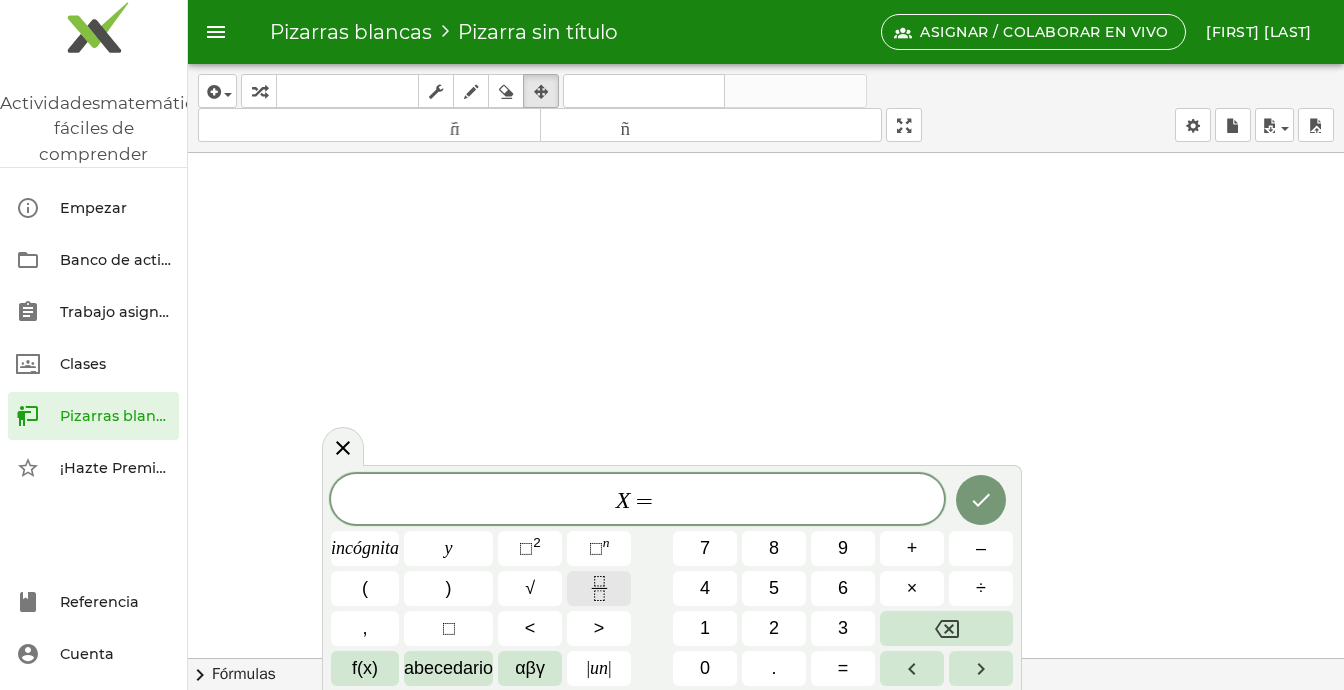 click 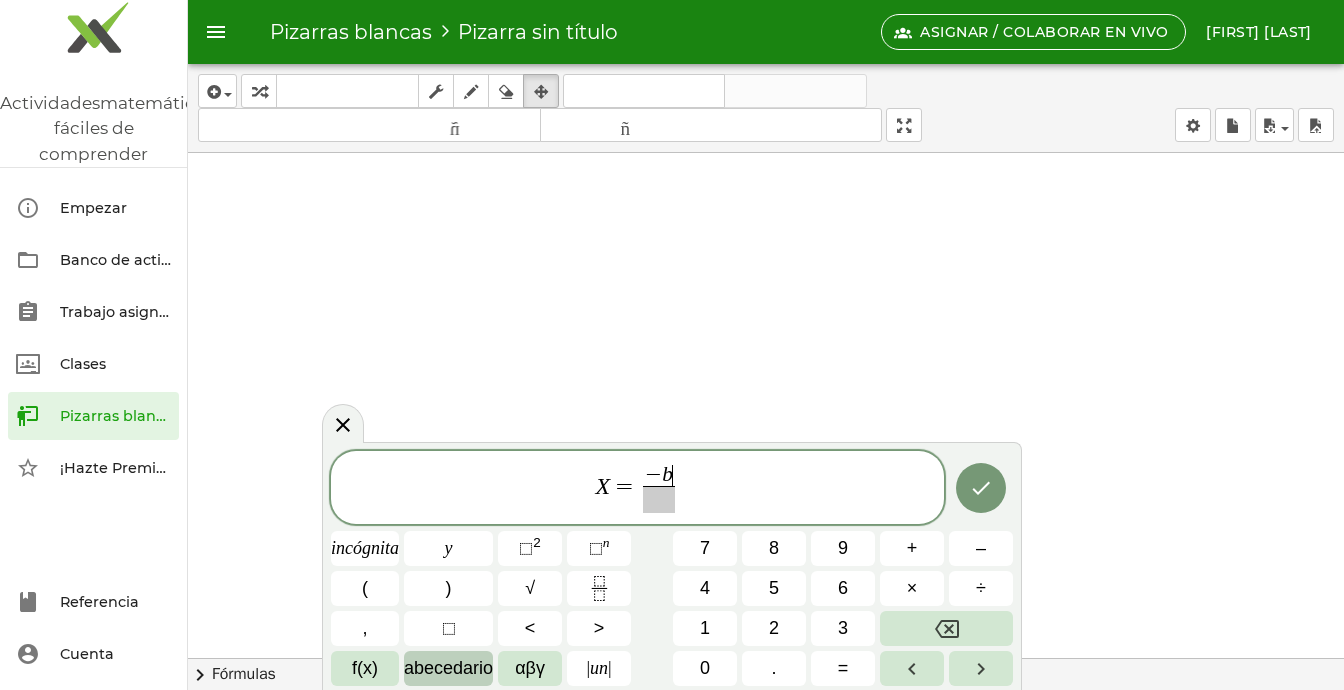 click on "abecedario" at bounding box center [448, 668] 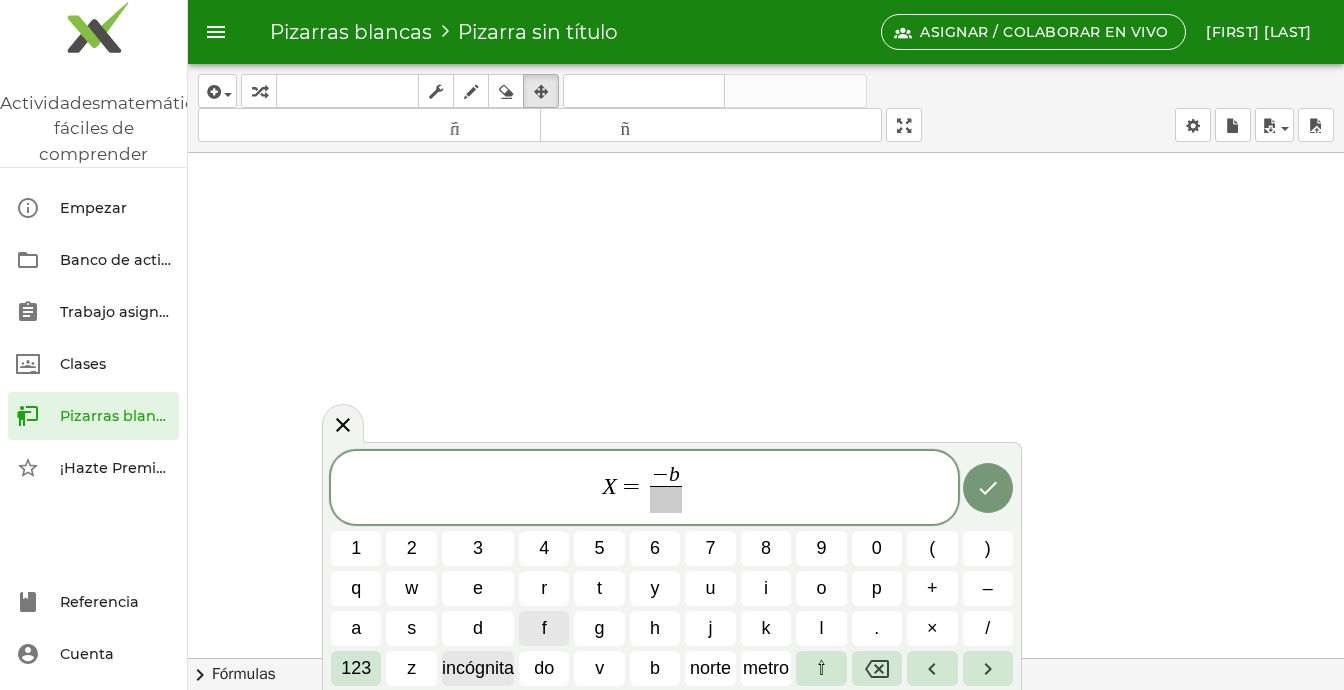 click on "incógnita" at bounding box center [478, 668] 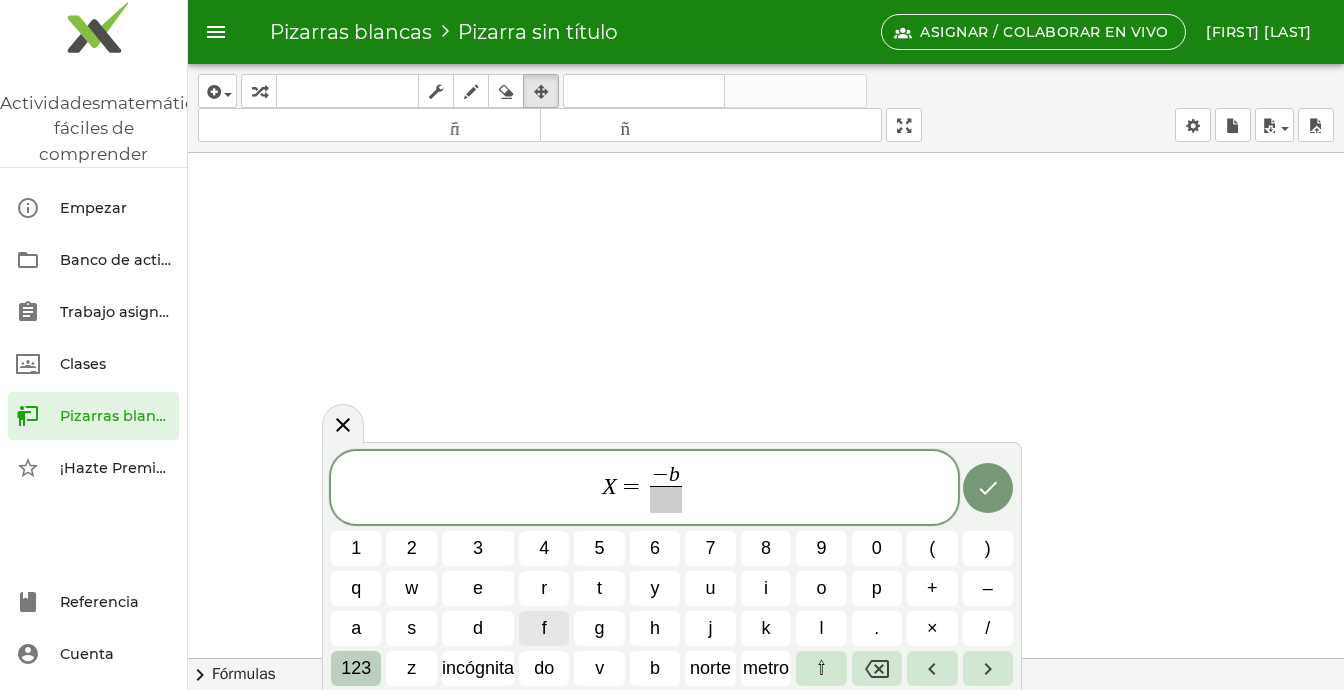 click on "123" at bounding box center [356, 668] 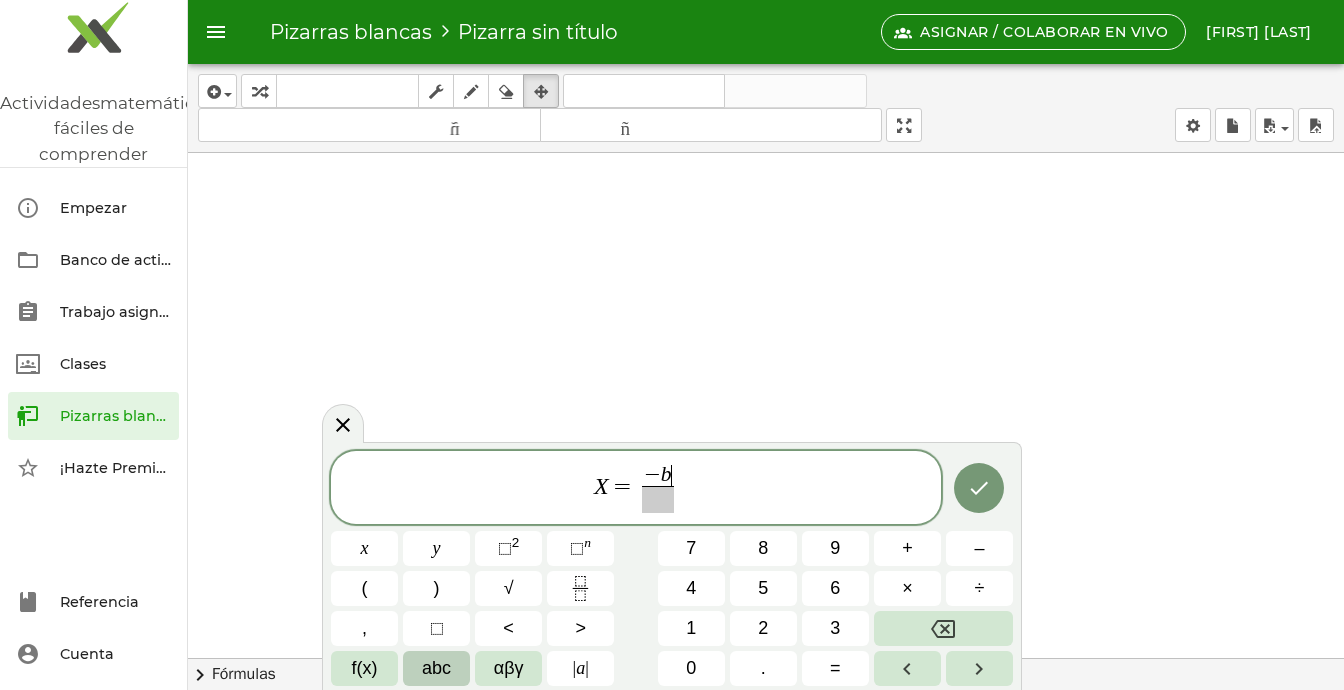 scroll, scrollTop: 900, scrollLeft: 0, axis: vertical 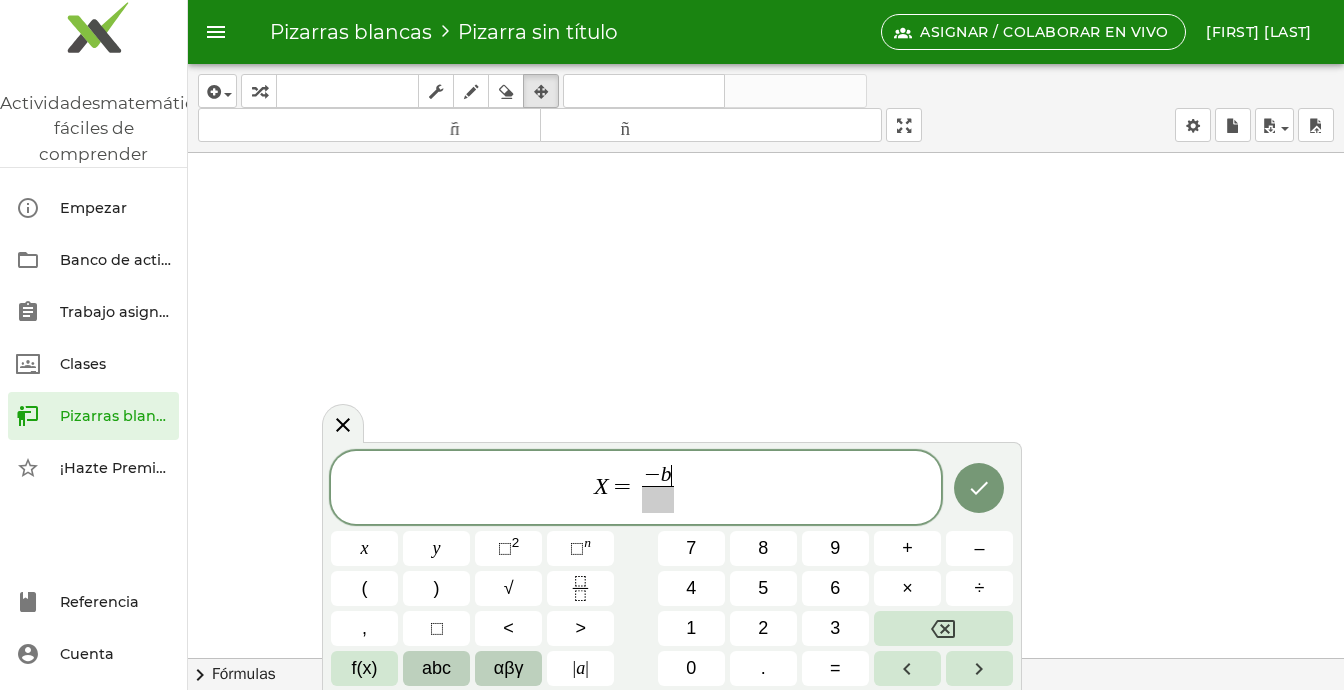 click on "αβγ" at bounding box center [508, 668] 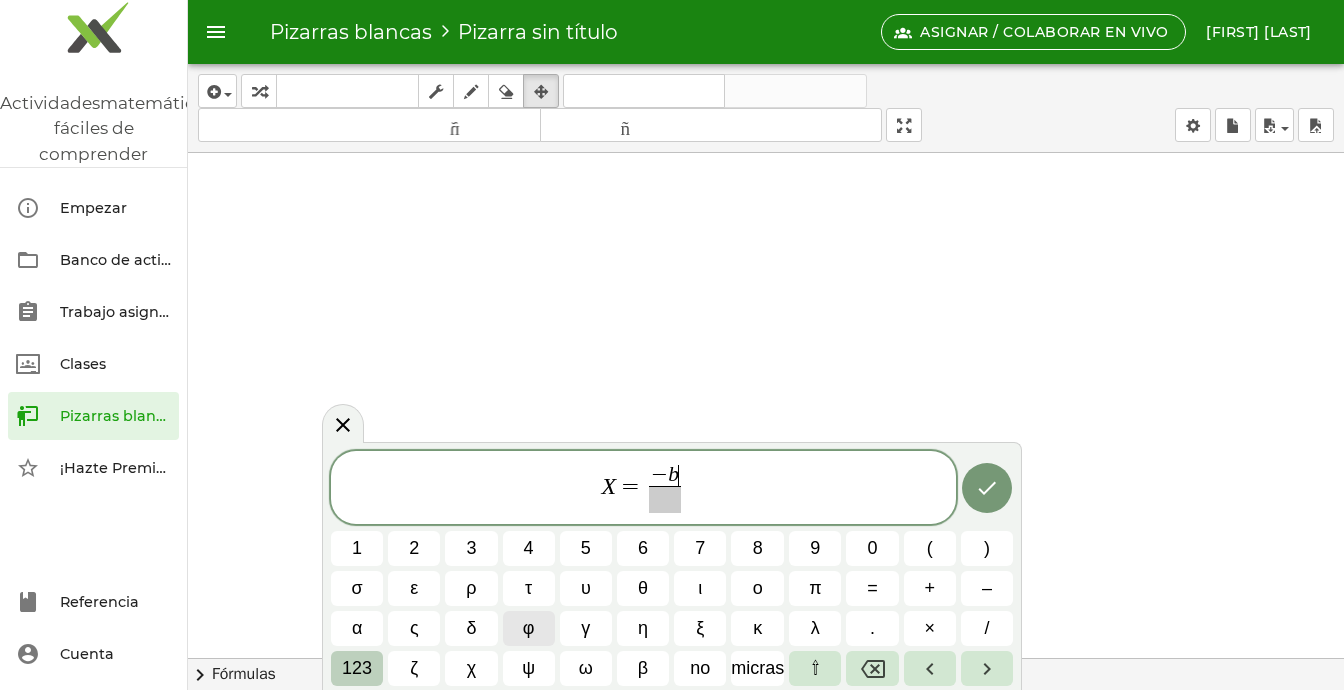 click on "123" at bounding box center [357, 668] 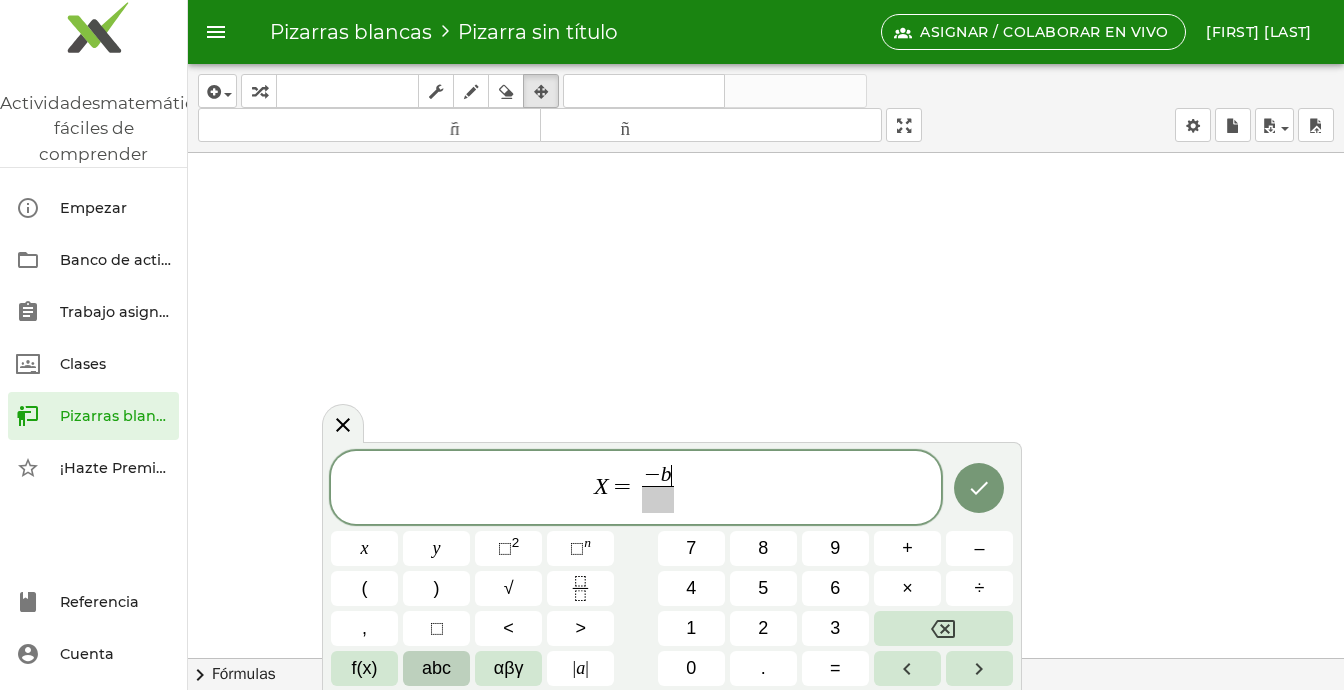 click on "abc" at bounding box center [436, 668] 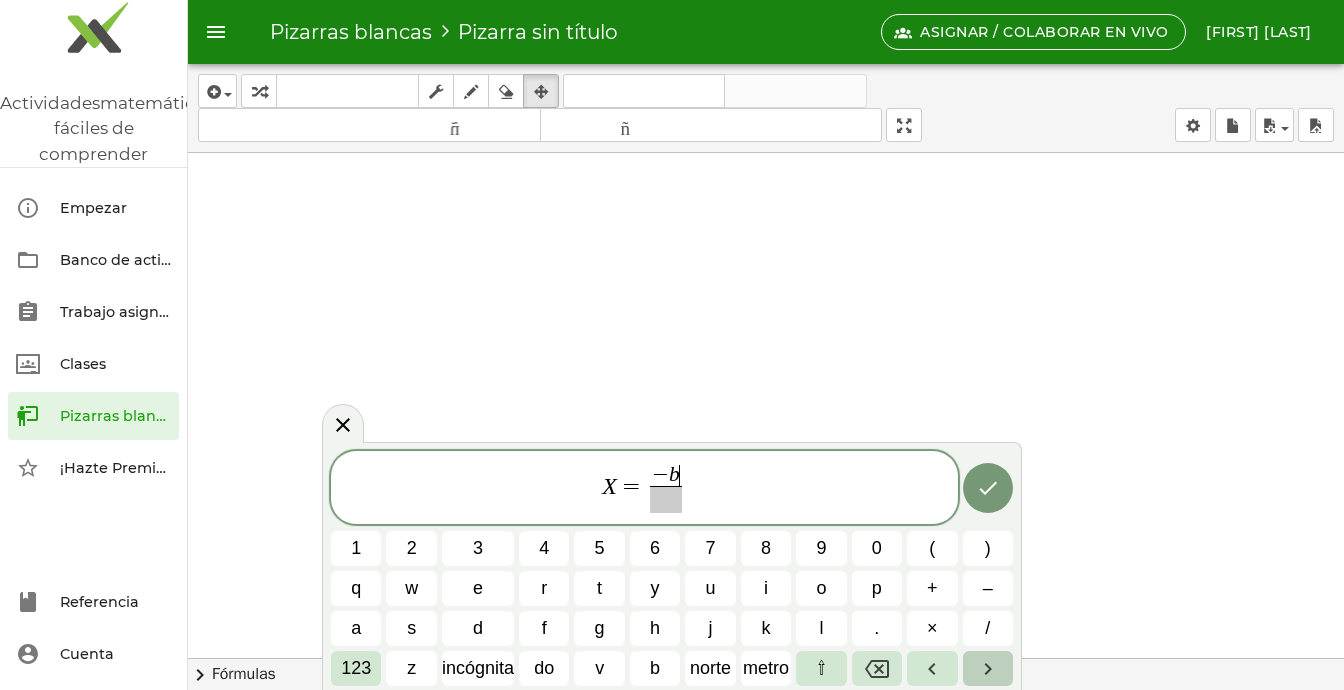 click 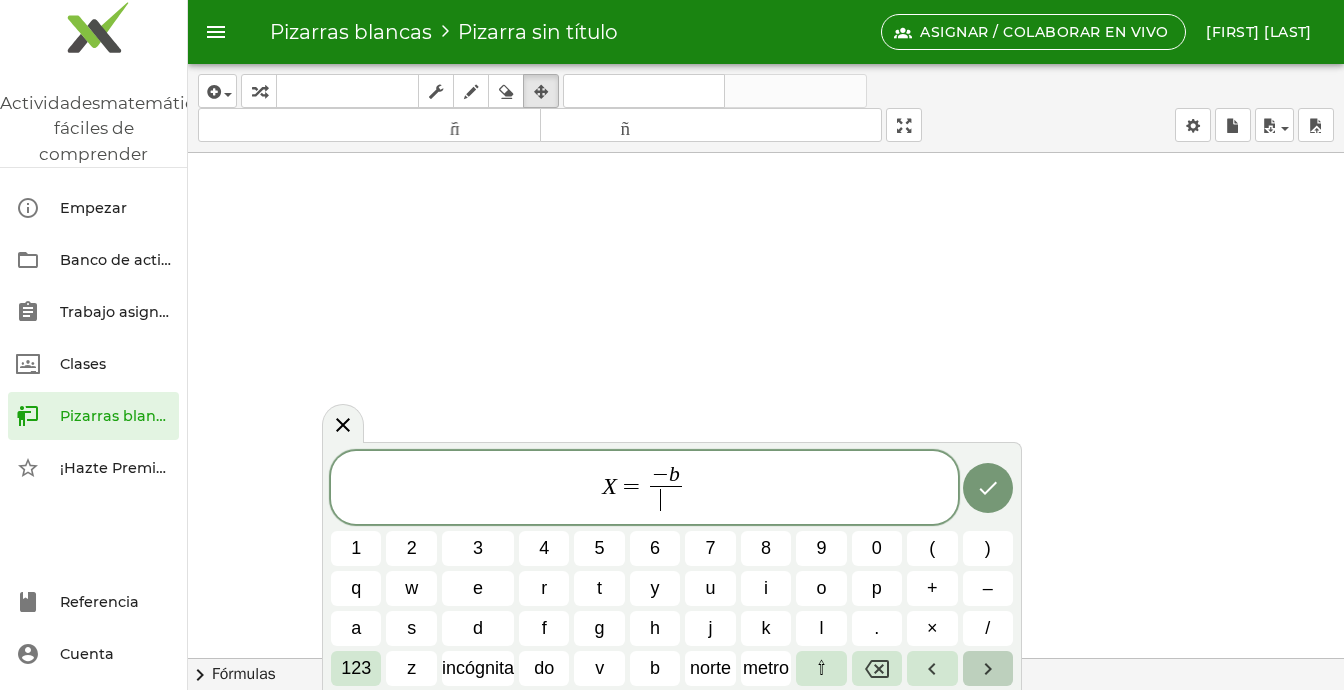 click 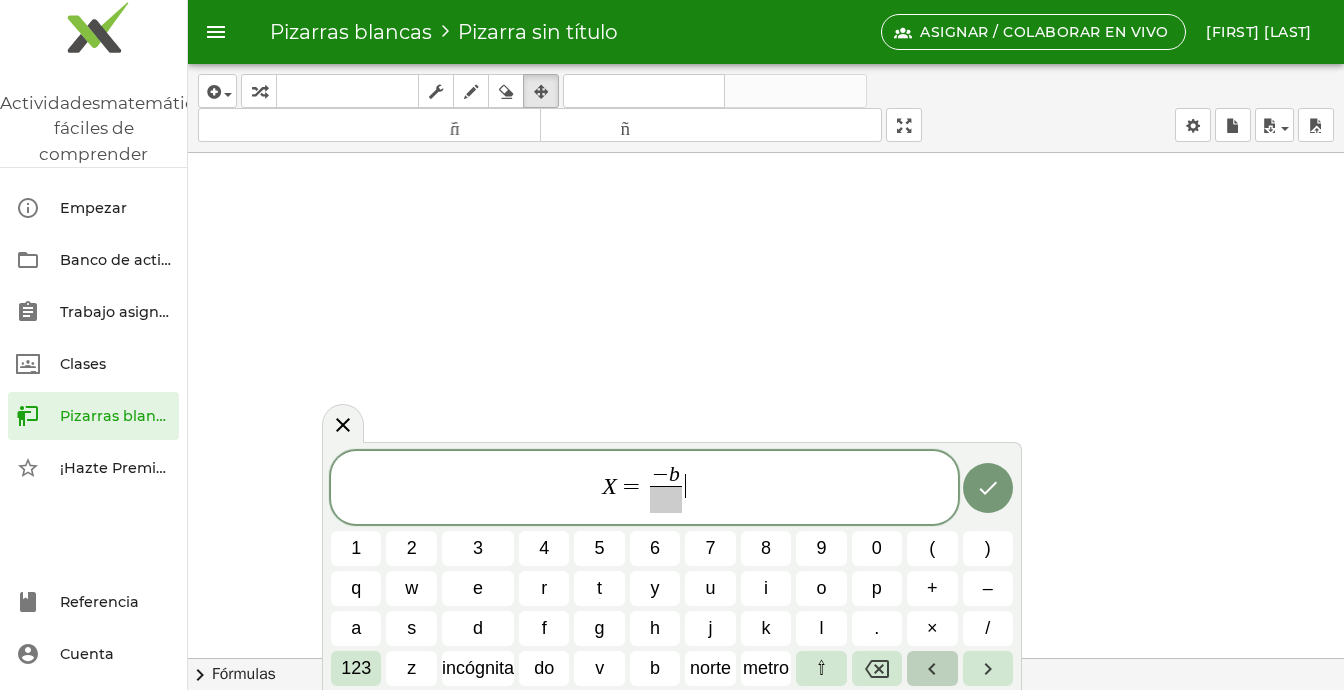 click 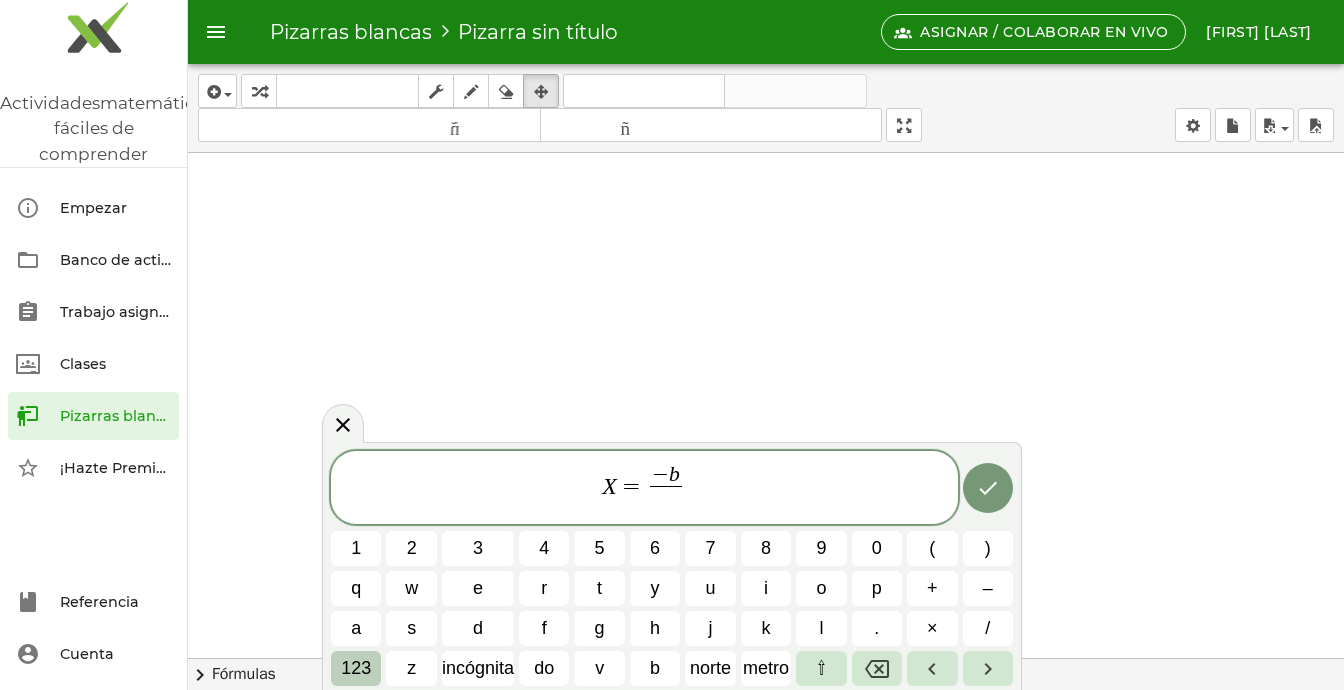 click on "123" at bounding box center [356, 668] 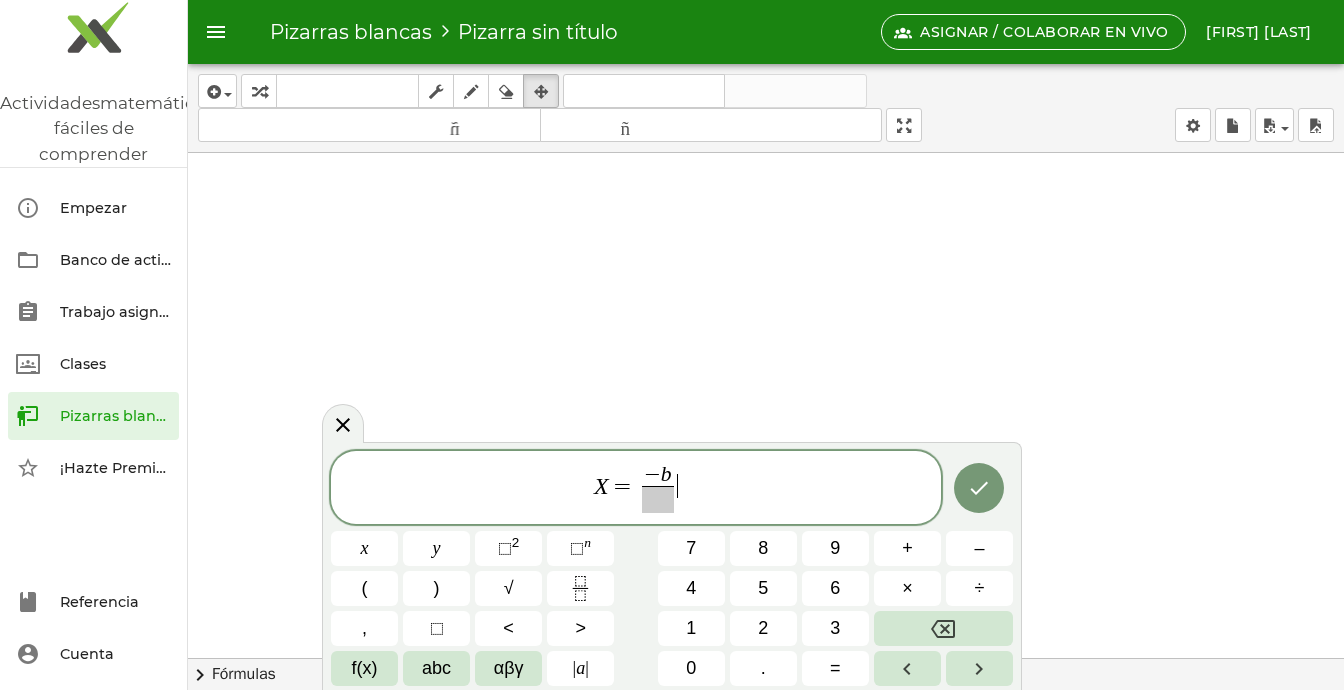 click on "X = − b ​ ​" at bounding box center (636, 489) 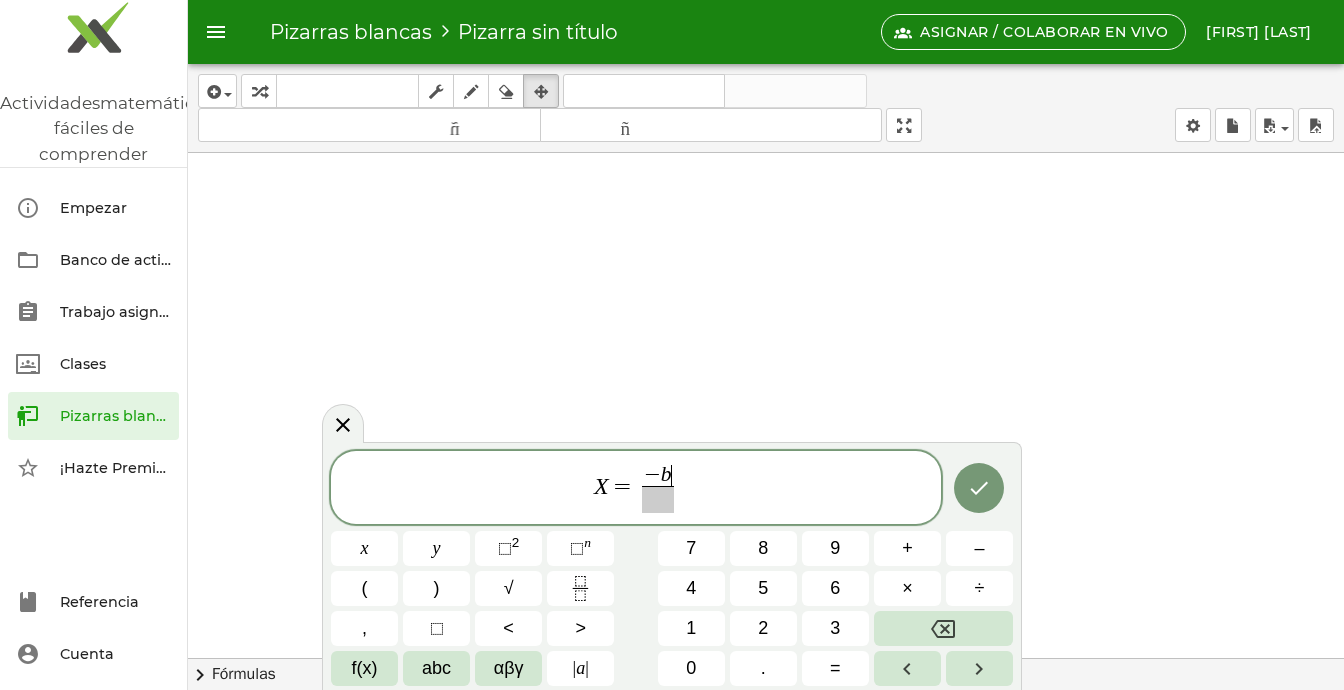 click on "− b ​" at bounding box center (658, 476) 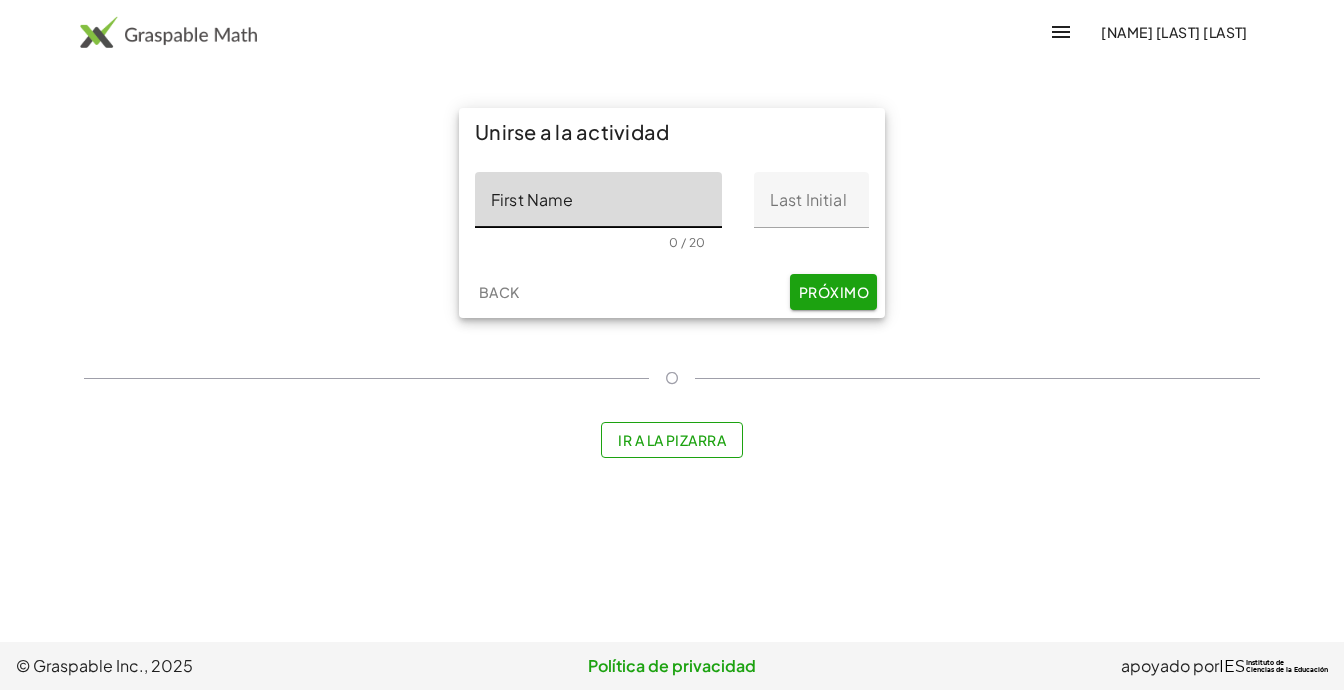 scroll, scrollTop: 0, scrollLeft: 0, axis: both 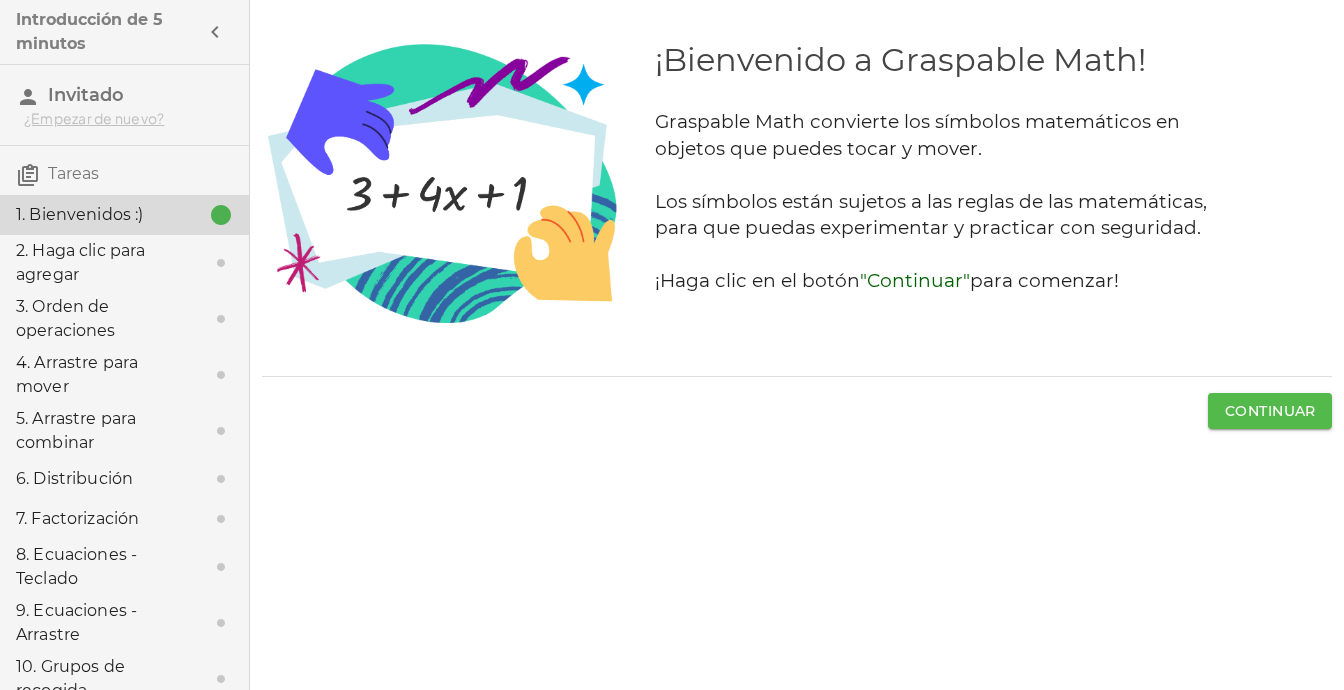 click on "Continuar" at bounding box center (1270, 411) 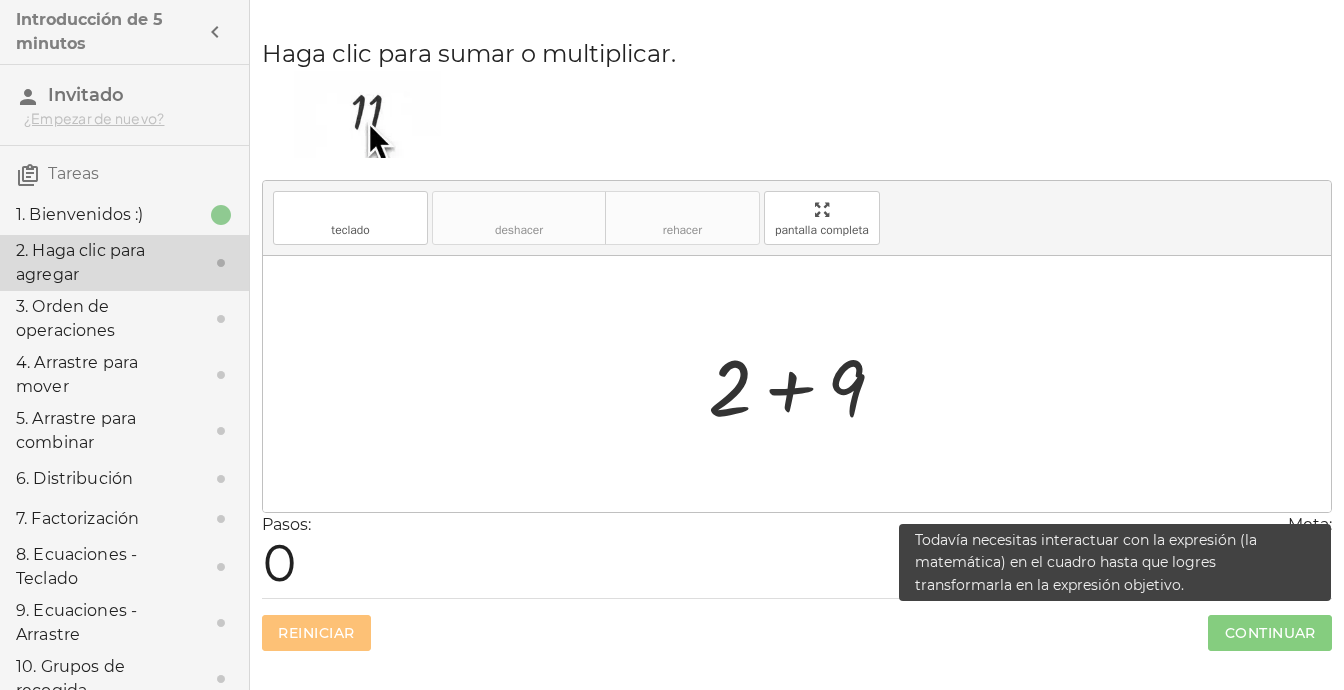 click on "Continuar" 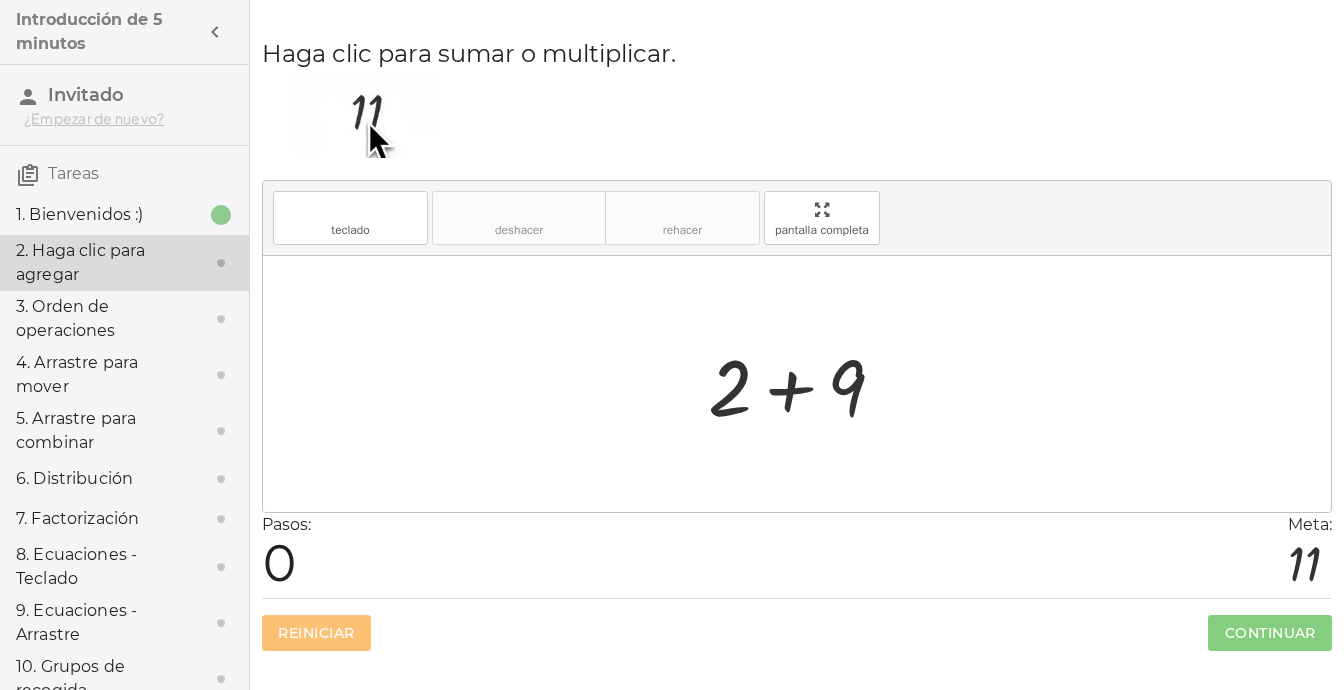click at bounding box center (804, 384) 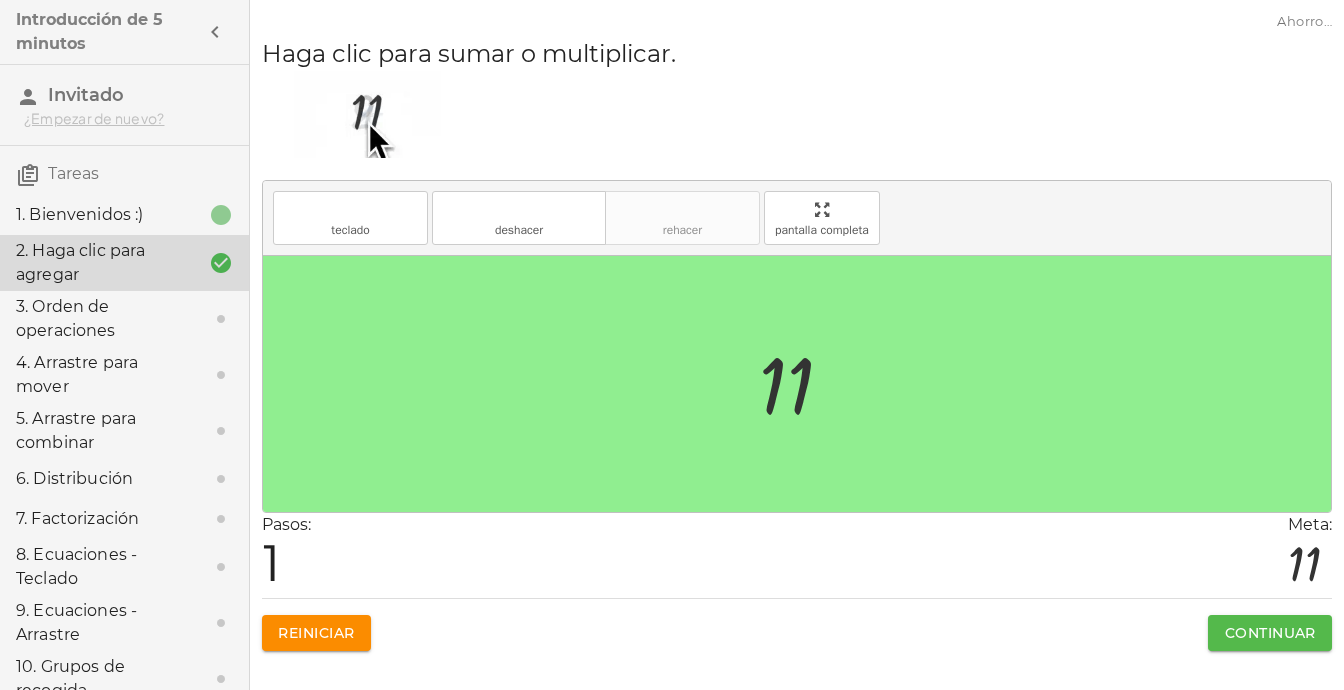 click on "Continuar" at bounding box center [1270, 633] 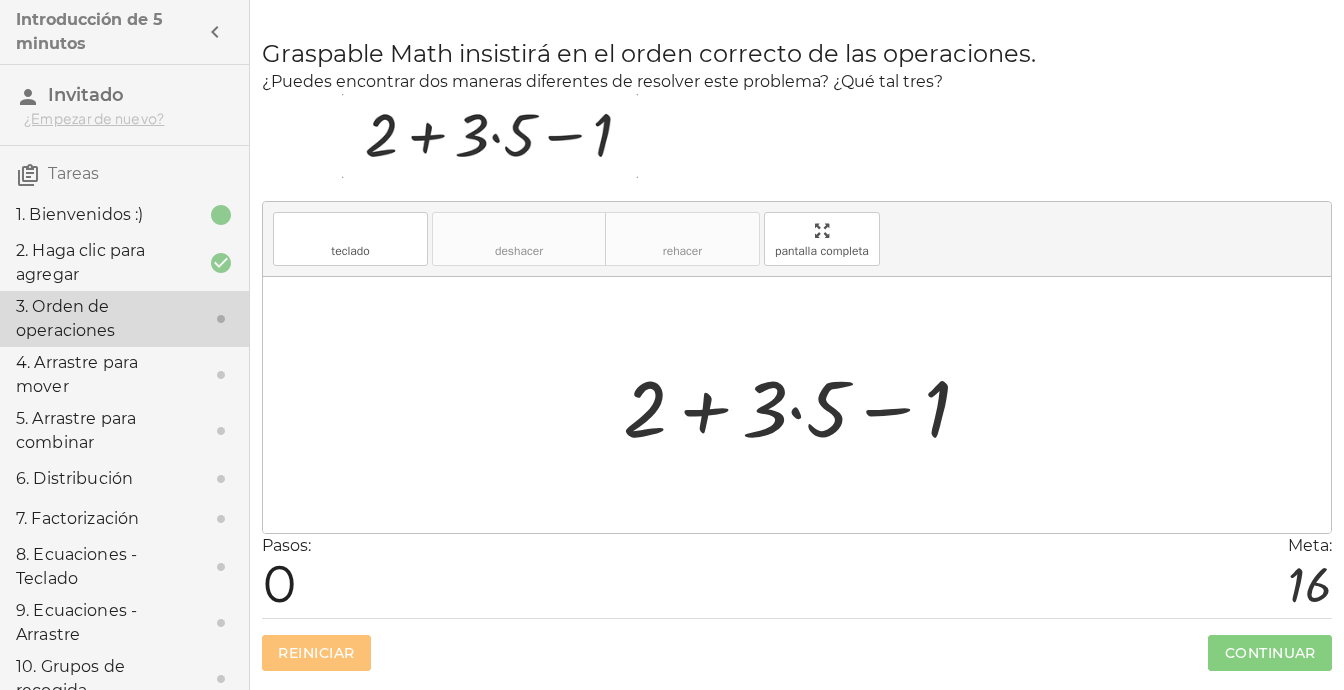 click at bounding box center [805, 405] 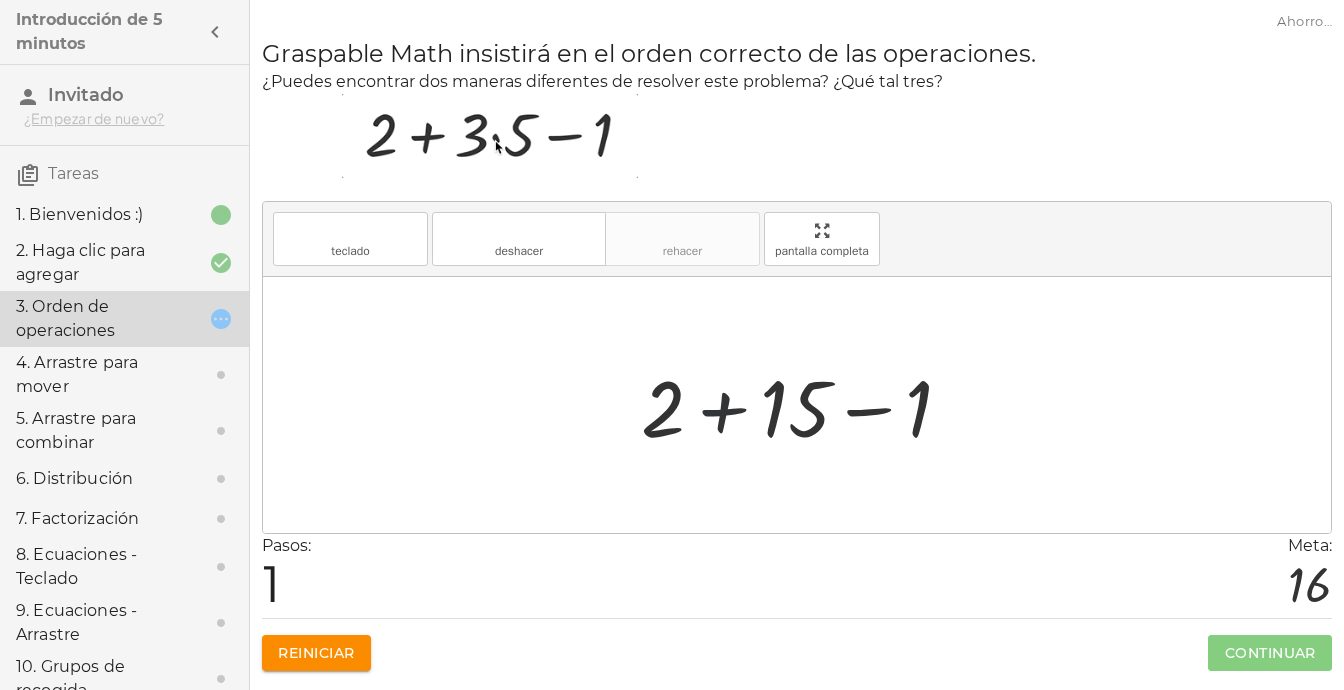 click at bounding box center [804, 405] 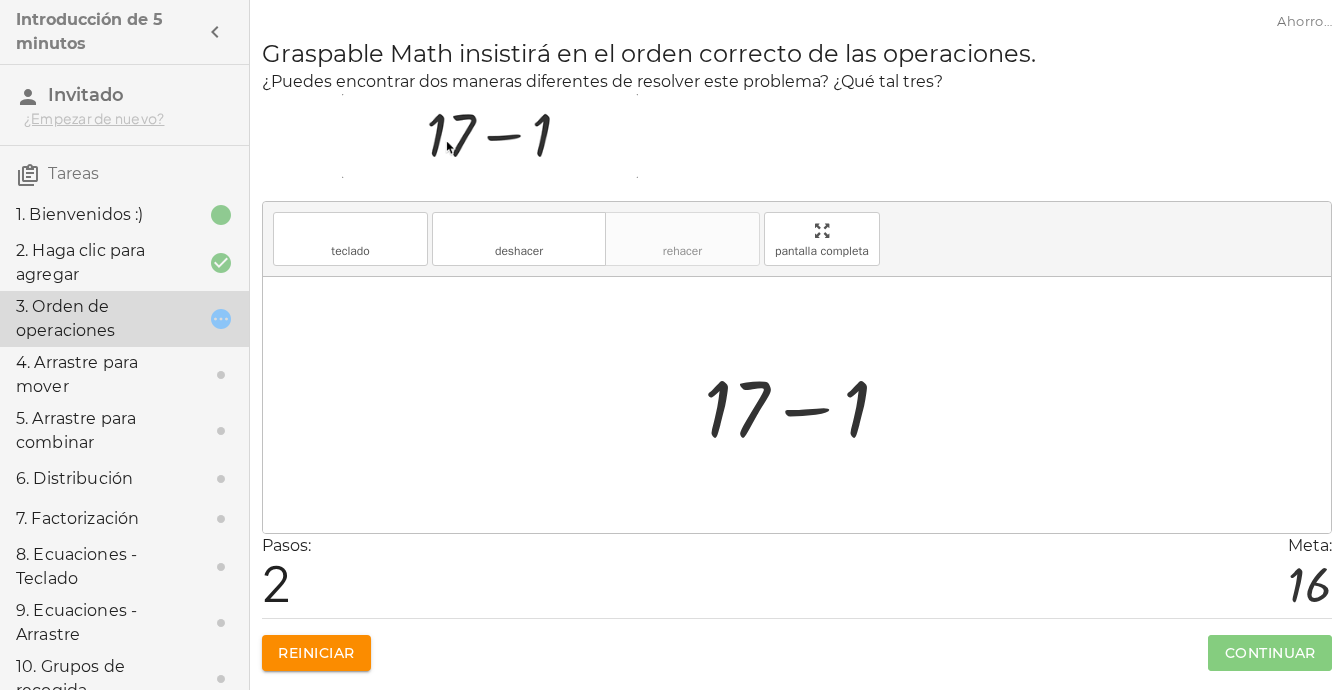 click at bounding box center [805, 405] 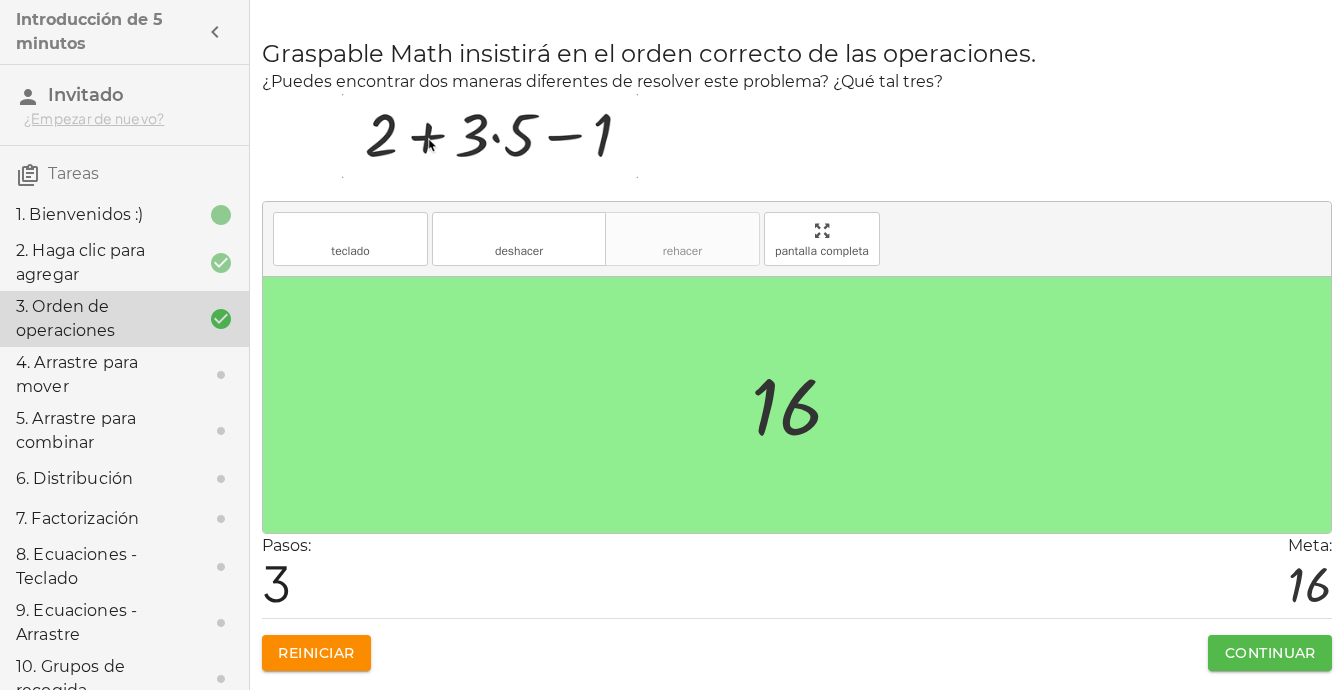 click on "Continuar" at bounding box center [1270, 653] 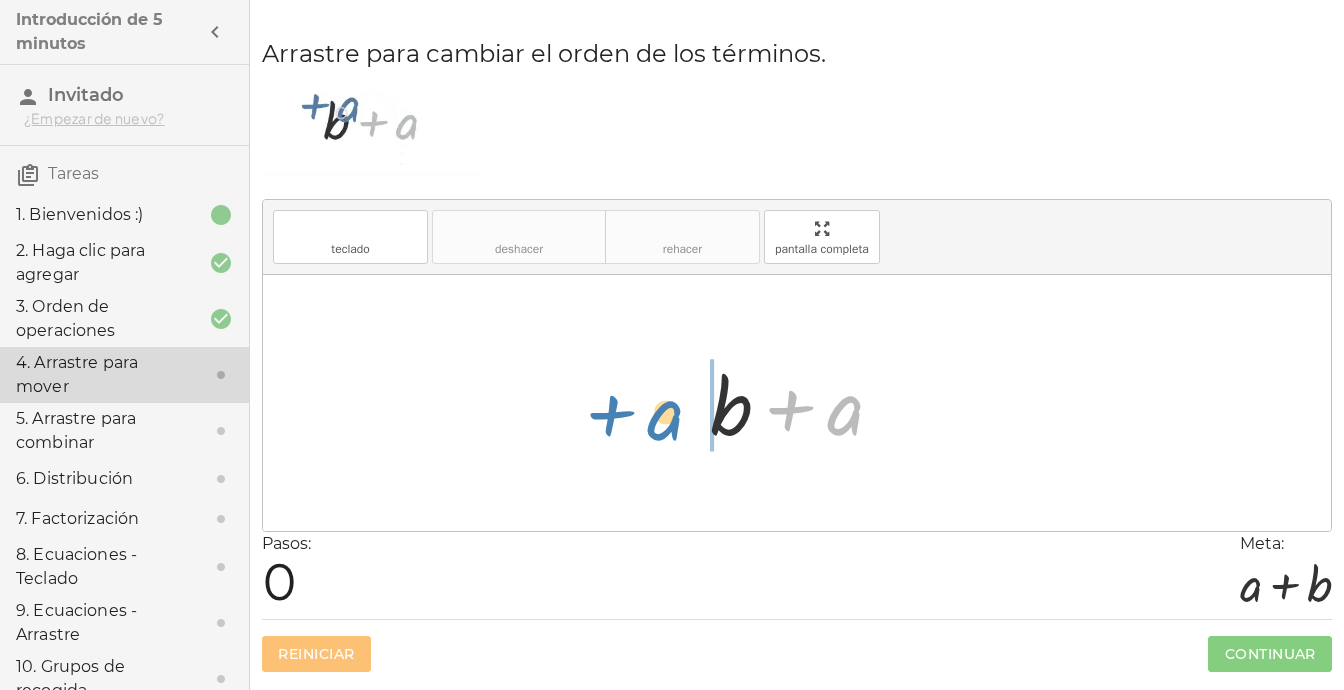 drag, startPoint x: 841, startPoint y: 426, endPoint x: 663, endPoint y: 430, distance: 178.04494 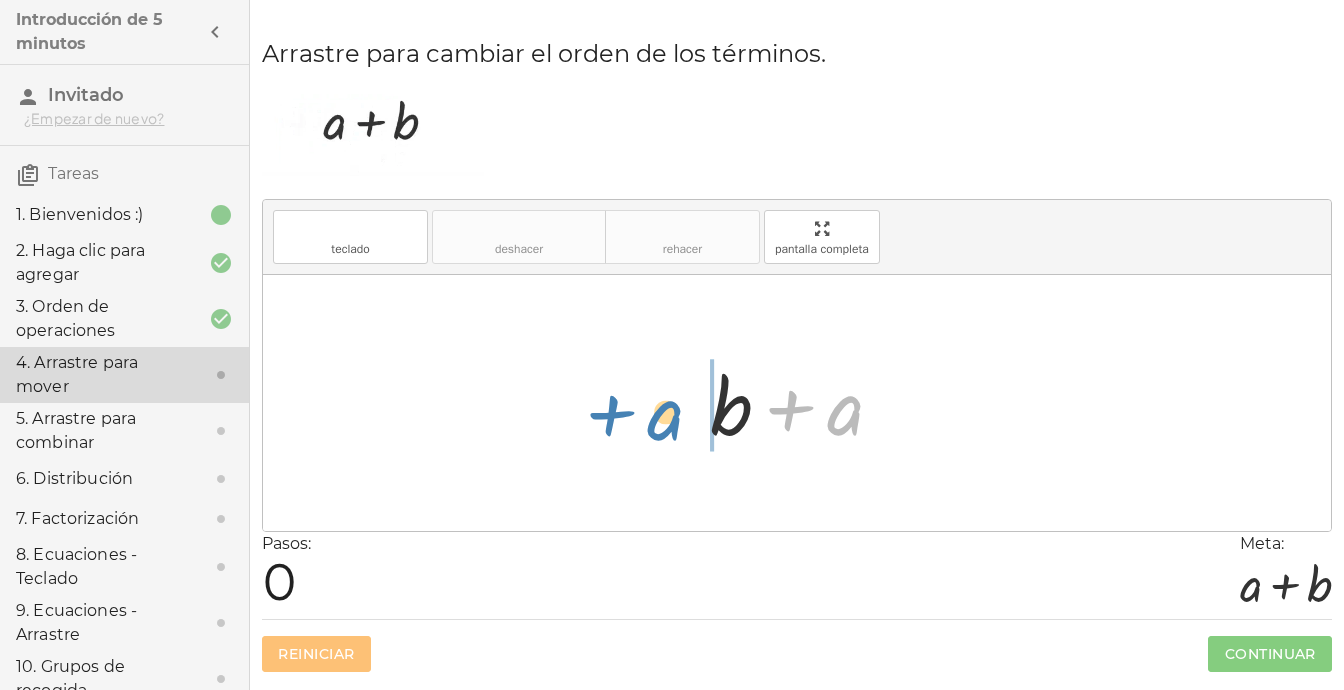 click on "+ a + b + a" at bounding box center [797, 403] 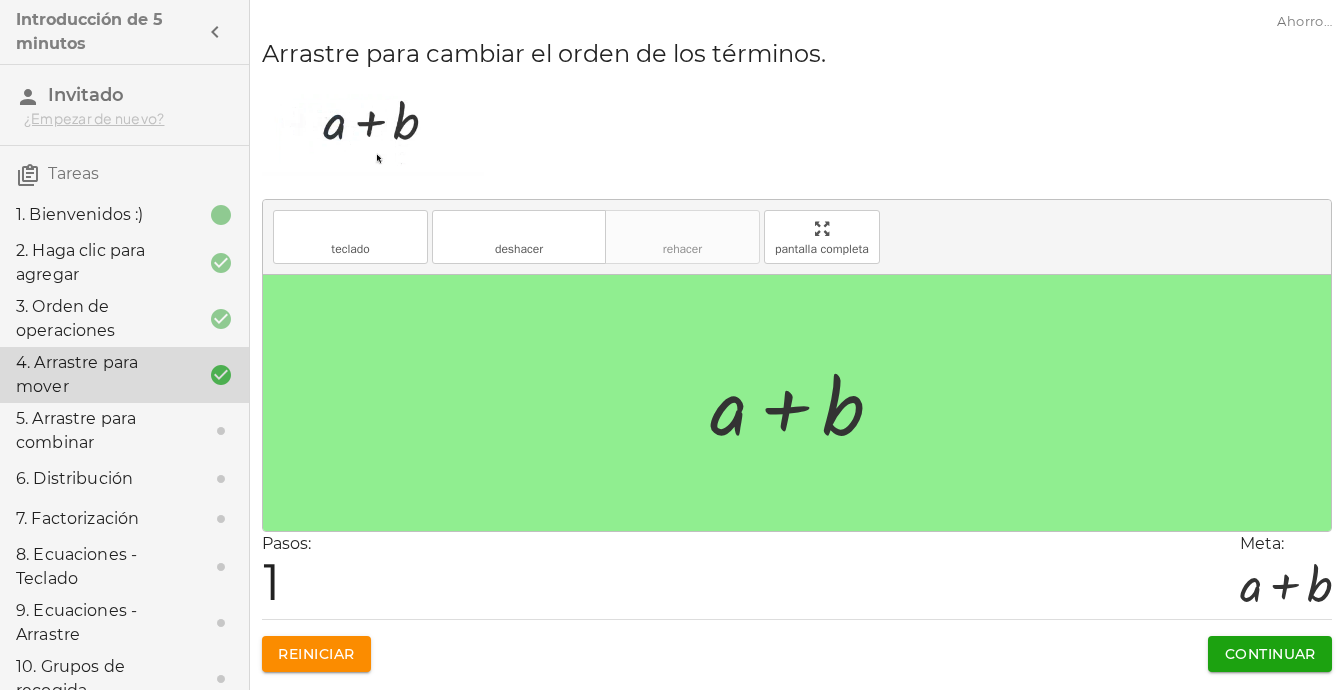 click on "Continuar" at bounding box center [1270, 654] 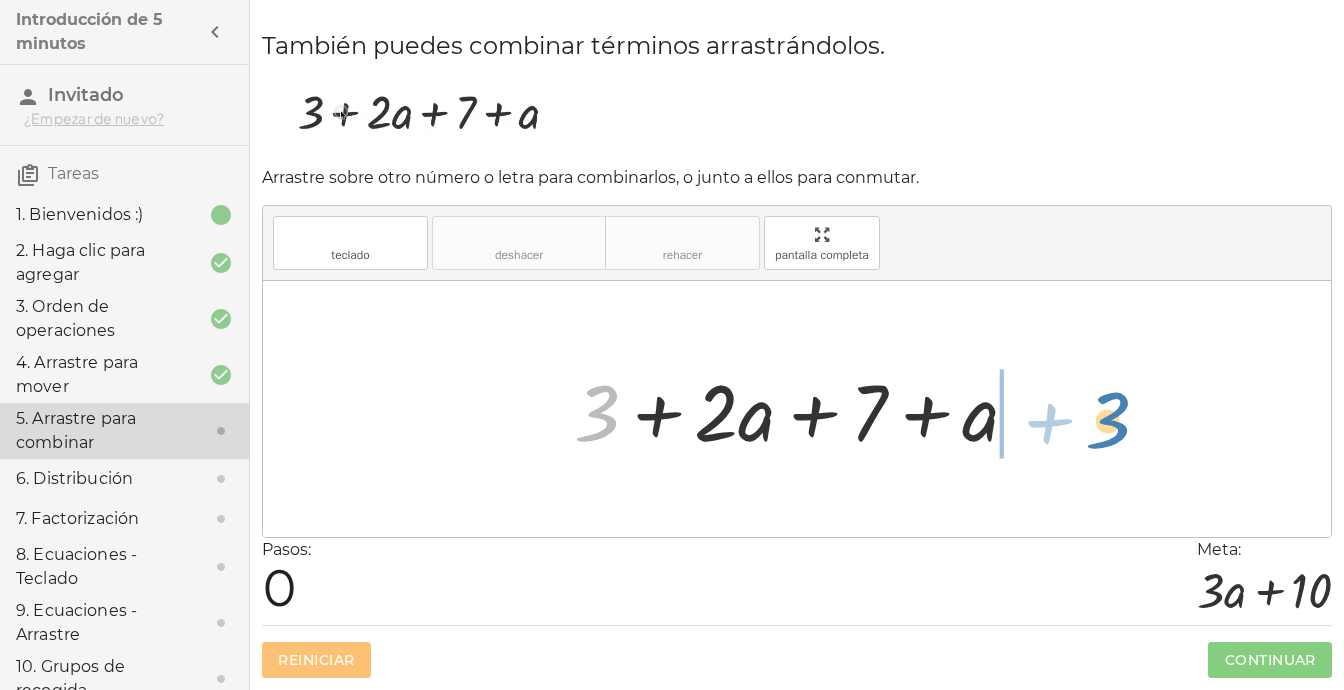 drag, startPoint x: 604, startPoint y: 415, endPoint x: 1114, endPoint y: 422, distance: 510.04803 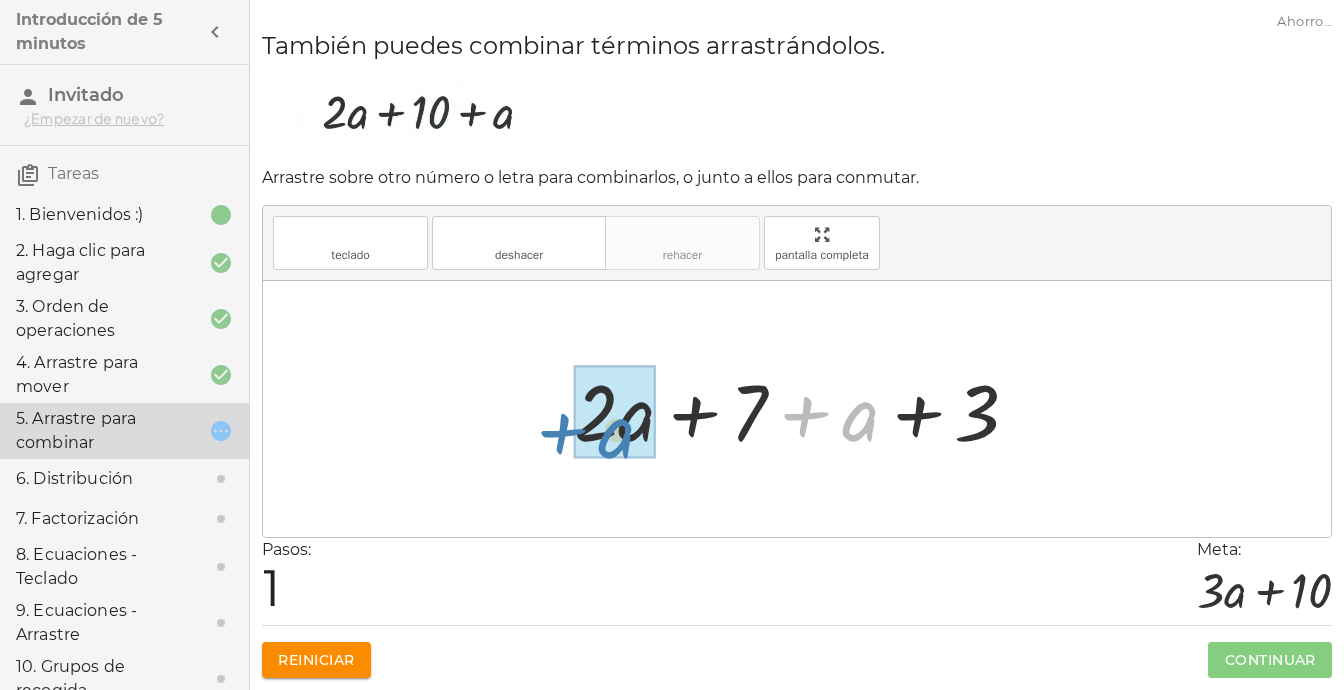 drag, startPoint x: 852, startPoint y: 432, endPoint x: 631, endPoint y: 449, distance: 221.65288 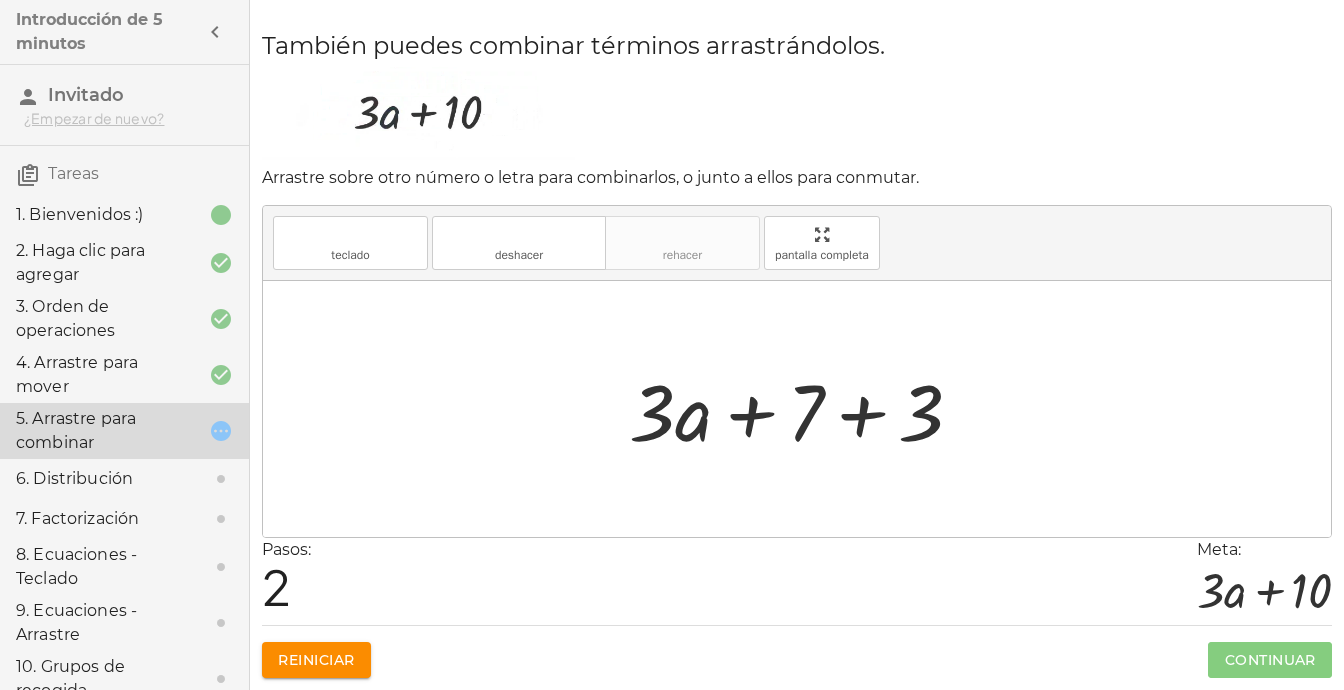 click at bounding box center (804, 409) 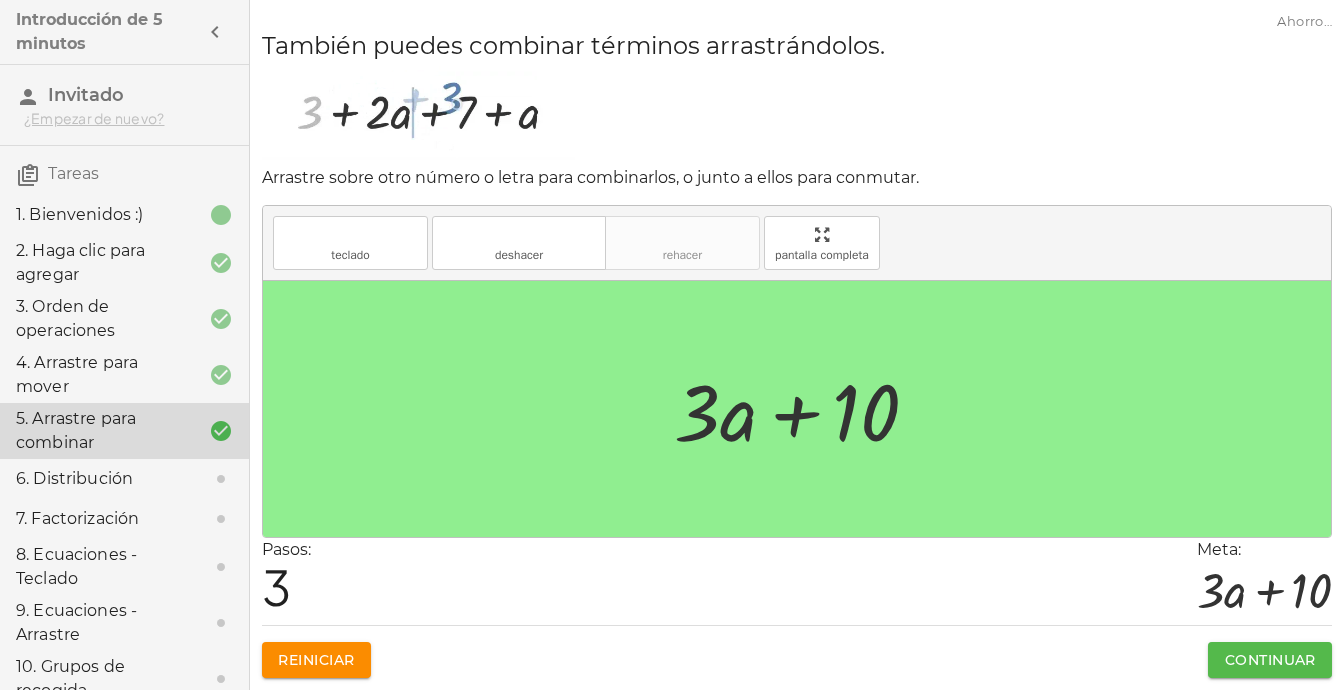 click on "Continuar" at bounding box center [1270, 660] 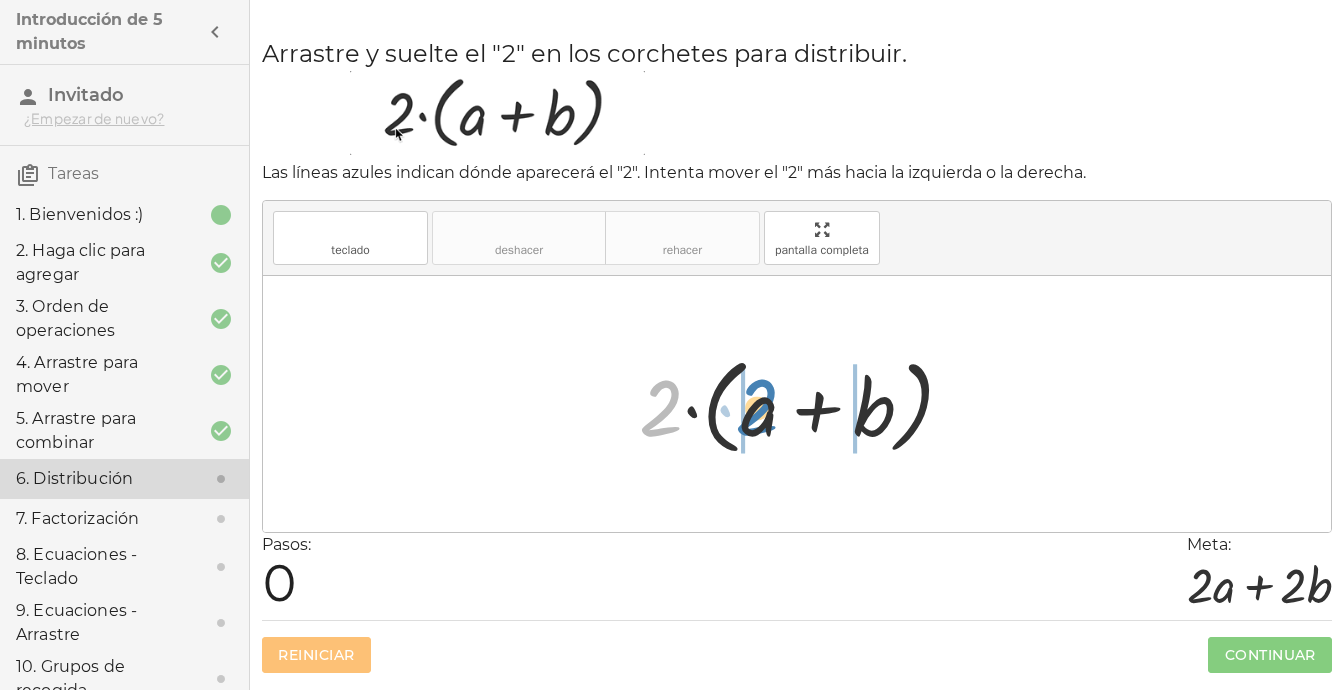drag, startPoint x: 656, startPoint y: 428, endPoint x: 752, endPoint y: 427, distance: 96.00521 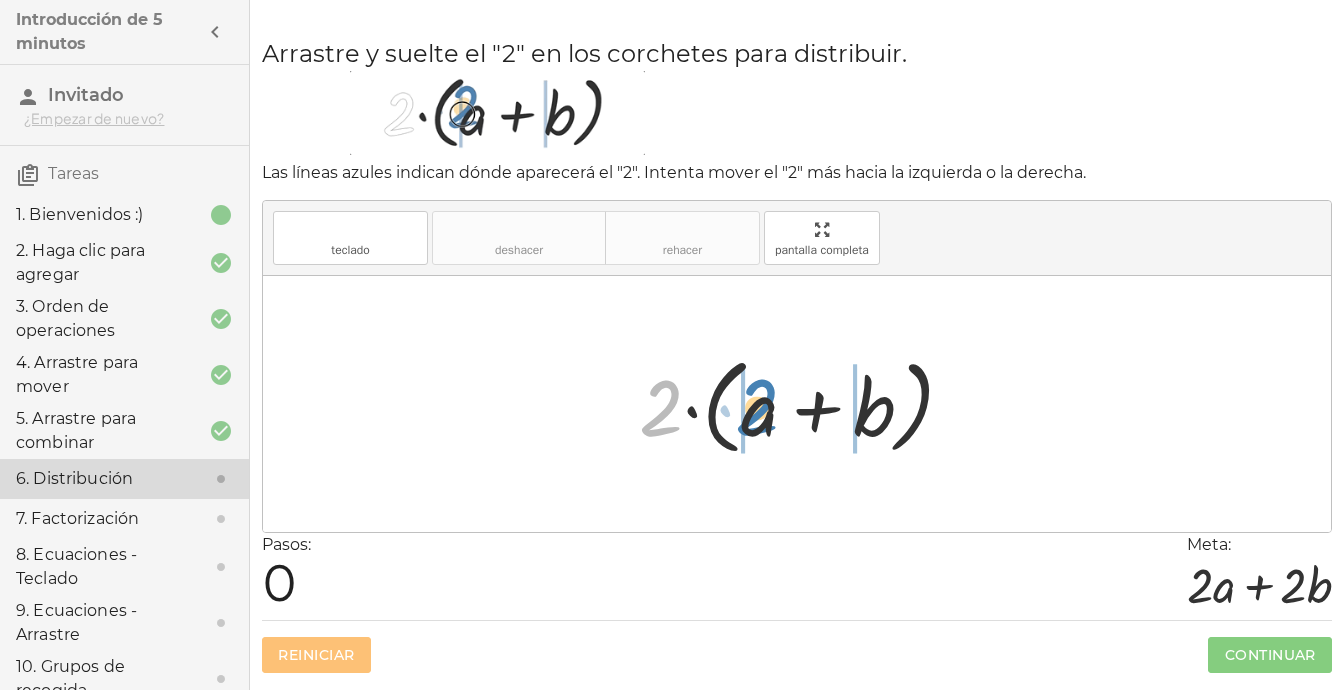 click at bounding box center (804, 404) 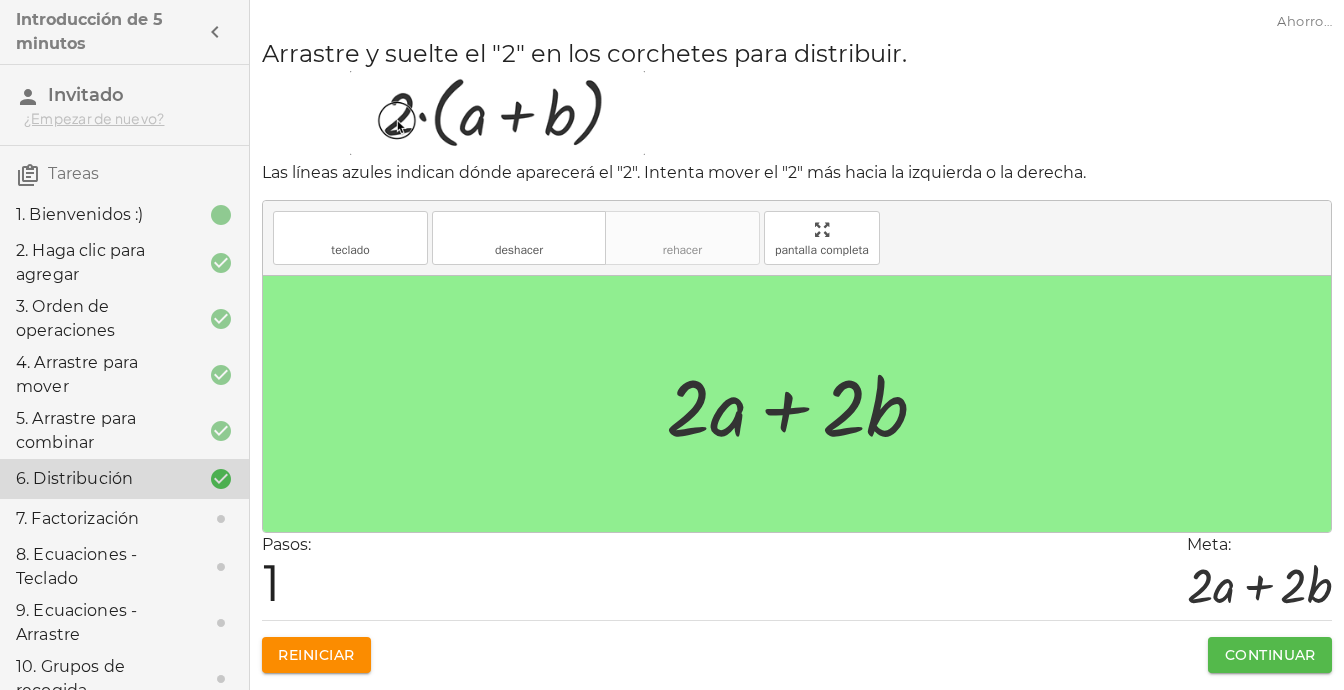 click on "Continuar" at bounding box center [1270, 655] 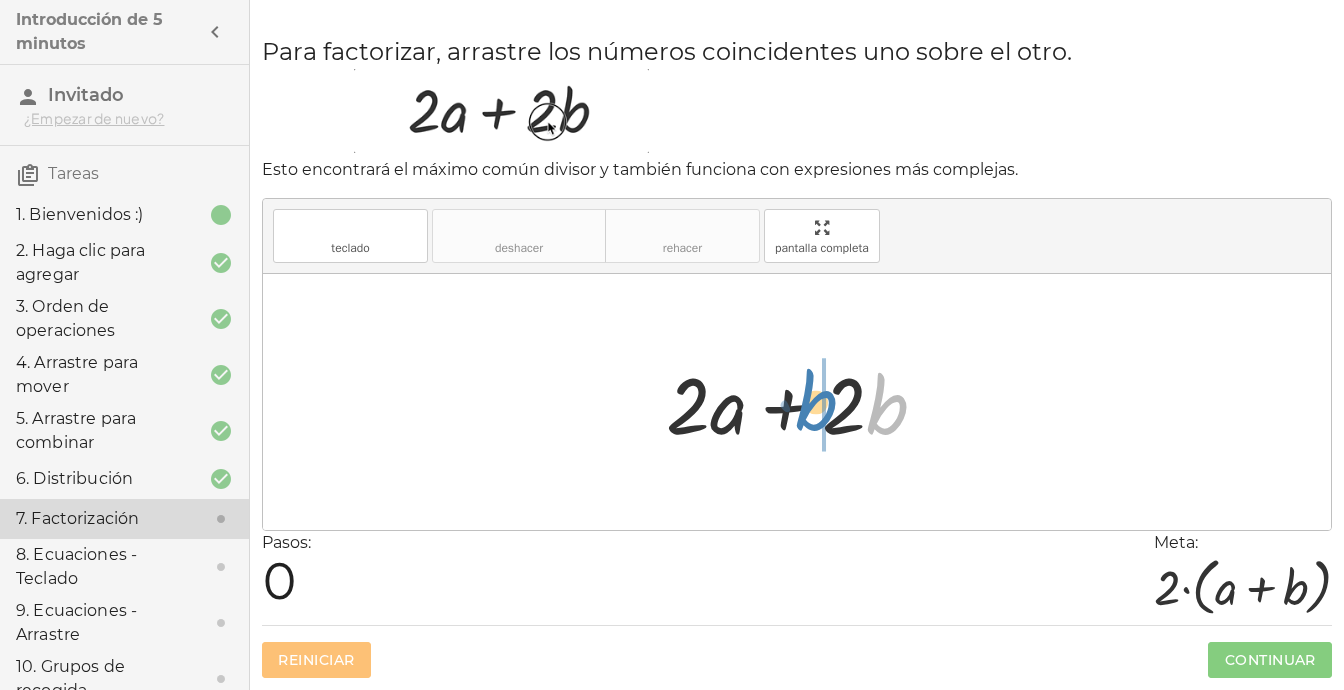 drag, startPoint x: 893, startPoint y: 419, endPoint x: 823, endPoint y: 414, distance: 70.178345 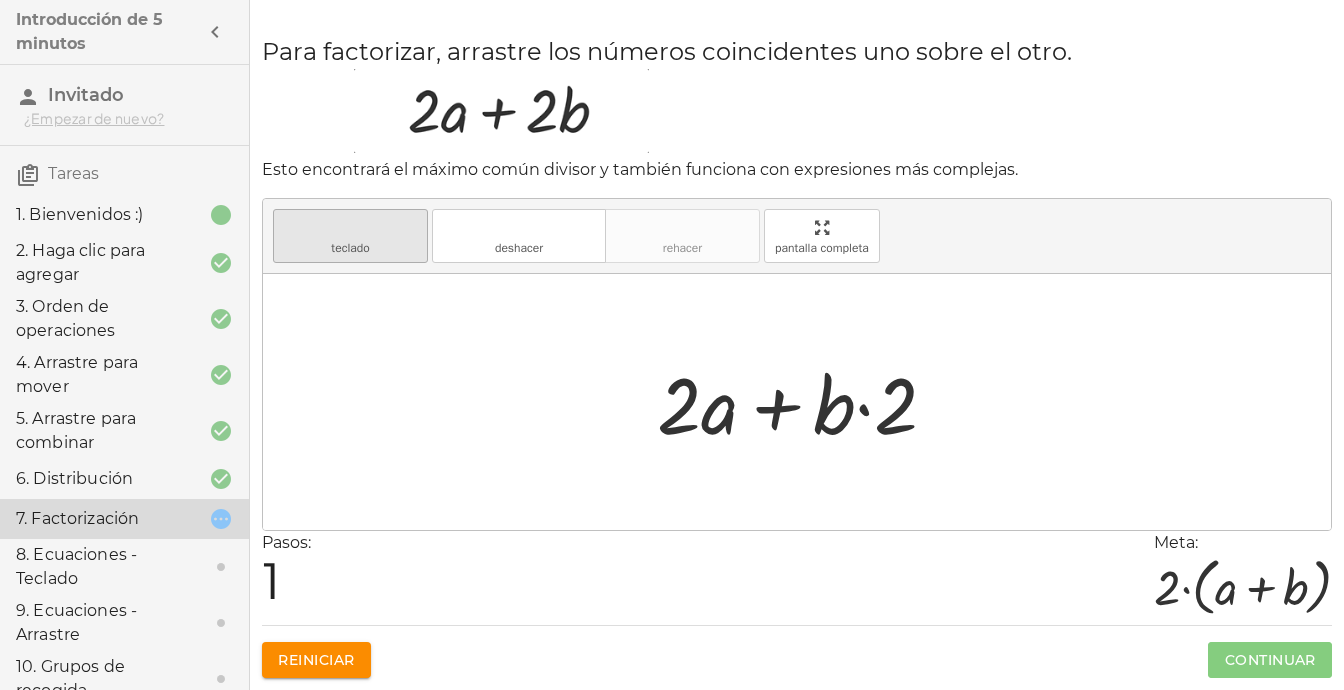 click on "teclado" at bounding box center (350, 248) 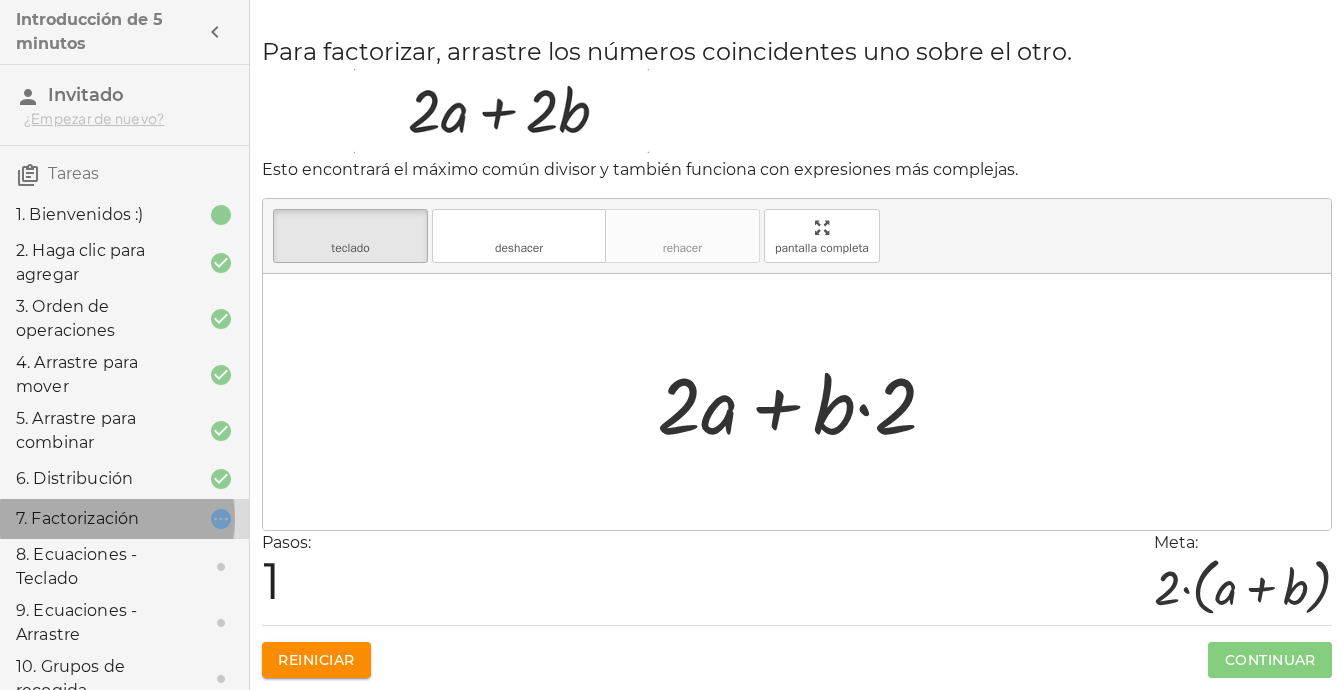 click 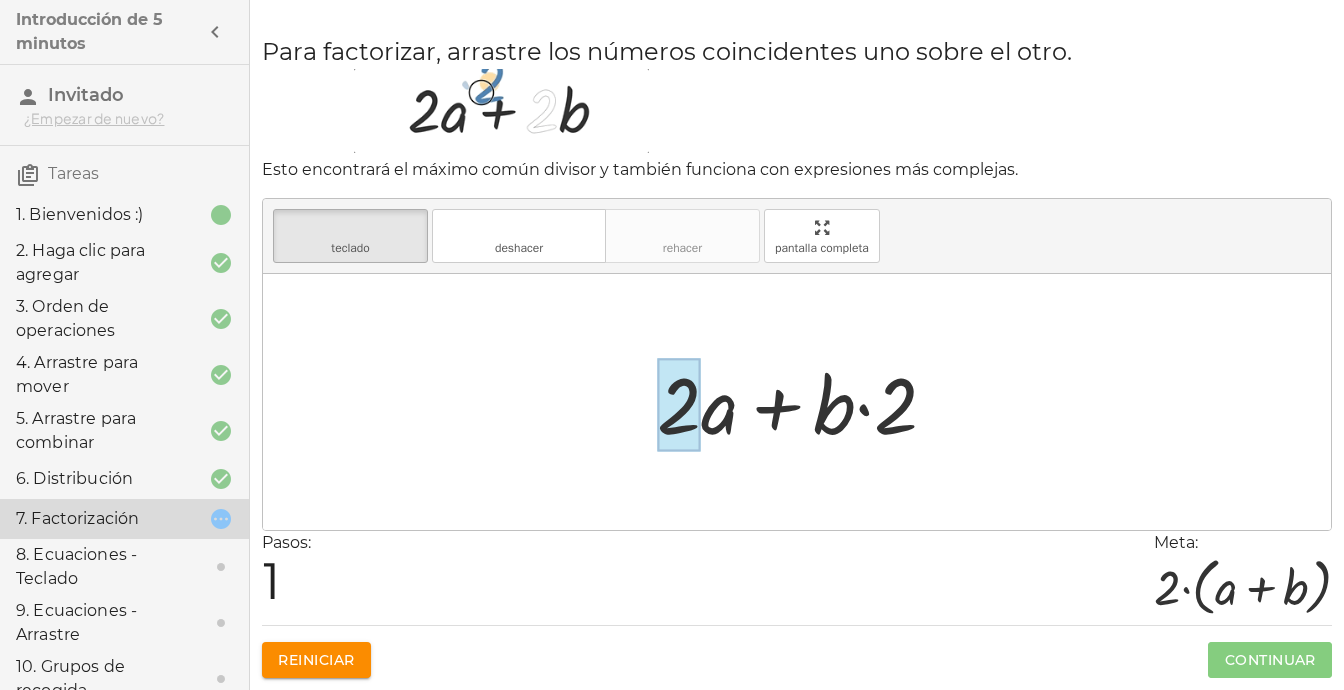 drag, startPoint x: 892, startPoint y: 428, endPoint x: 670, endPoint y: 434, distance: 222.08107 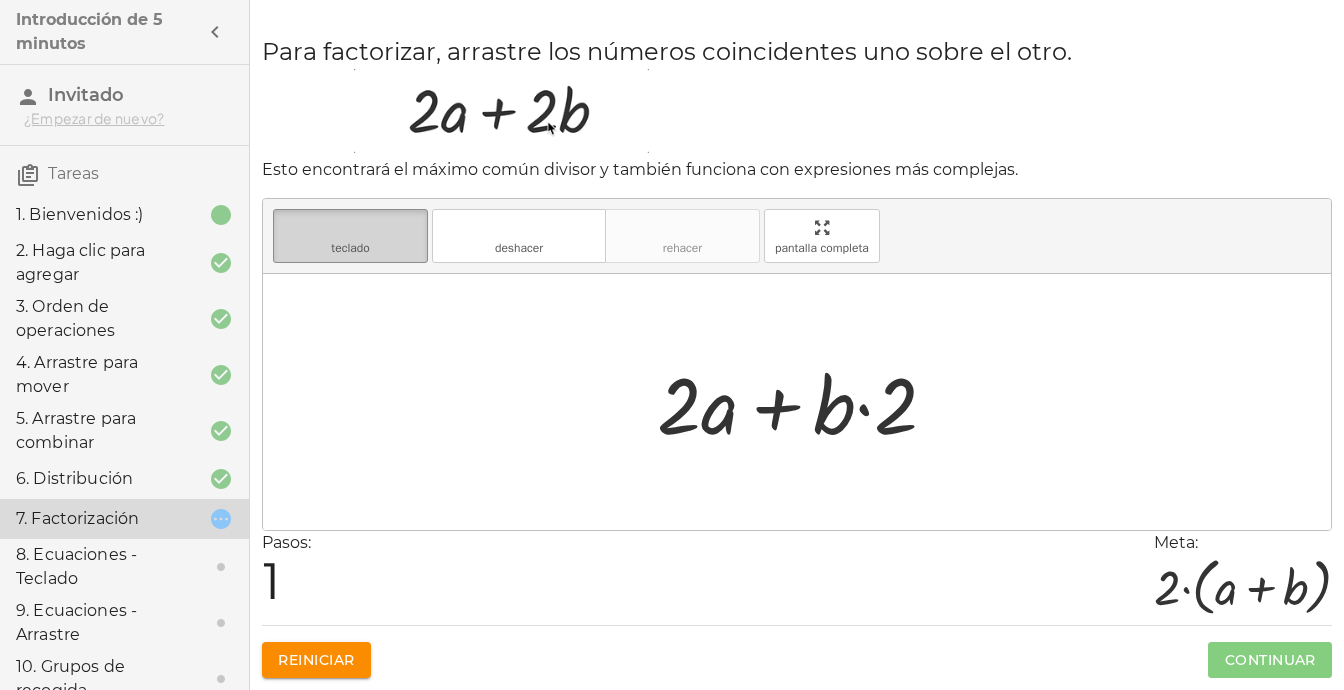 click on "teclado" at bounding box center (350, 248) 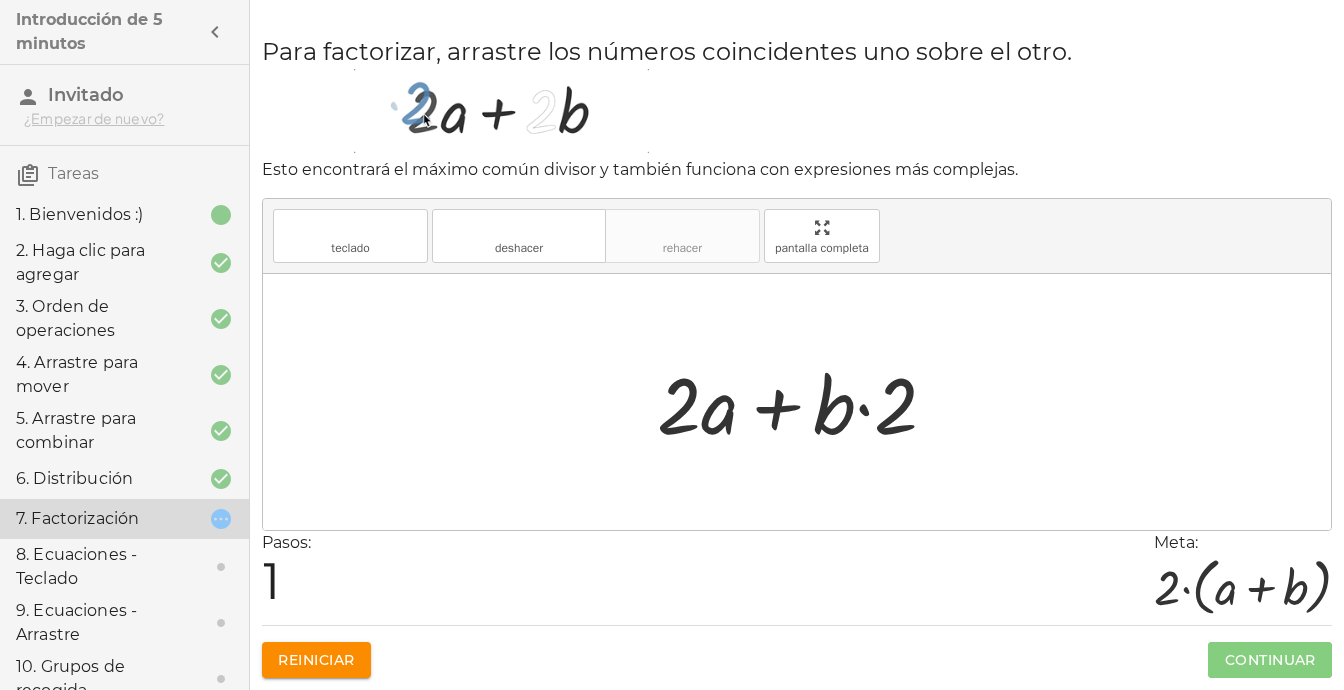 click at bounding box center (805, 402) 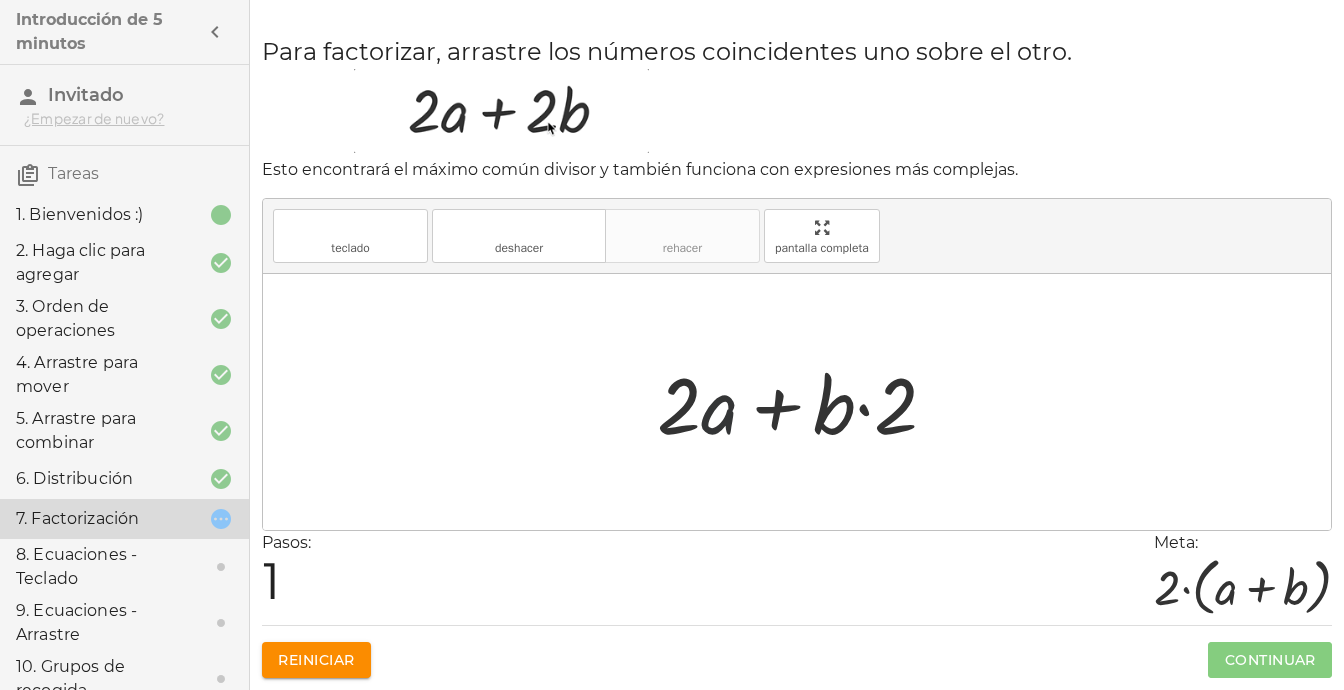 click at bounding box center (805, 402) 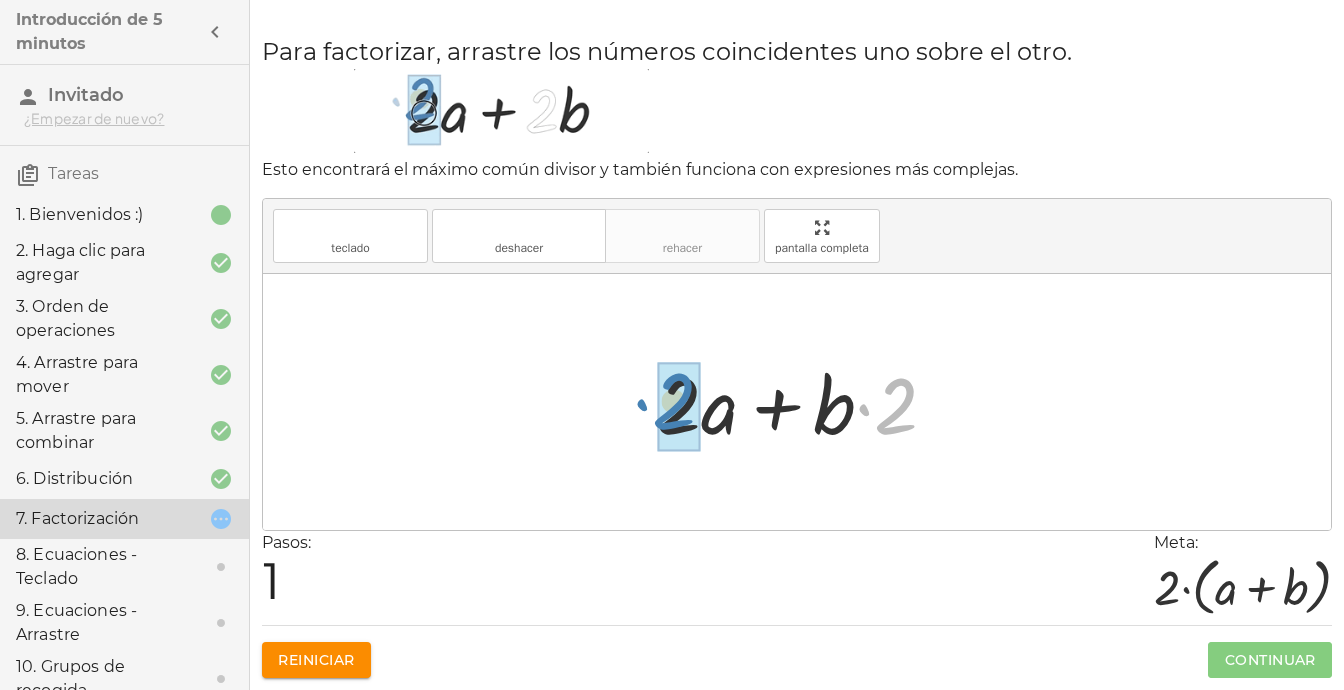 drag, startPoint x: 889, startPoint y: 415, endPoint x: 667, endPoint y: 410, distance: 222.0563 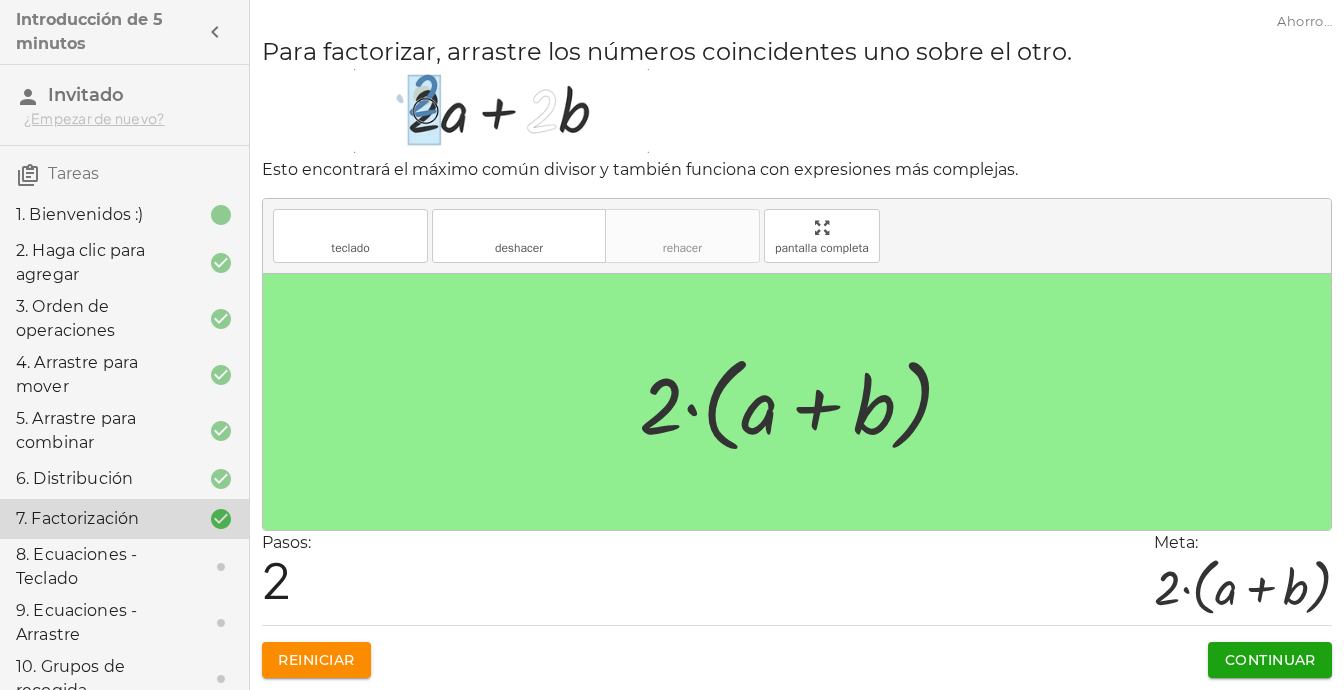 click on "Continuar" at bounding box center [1270, 660] 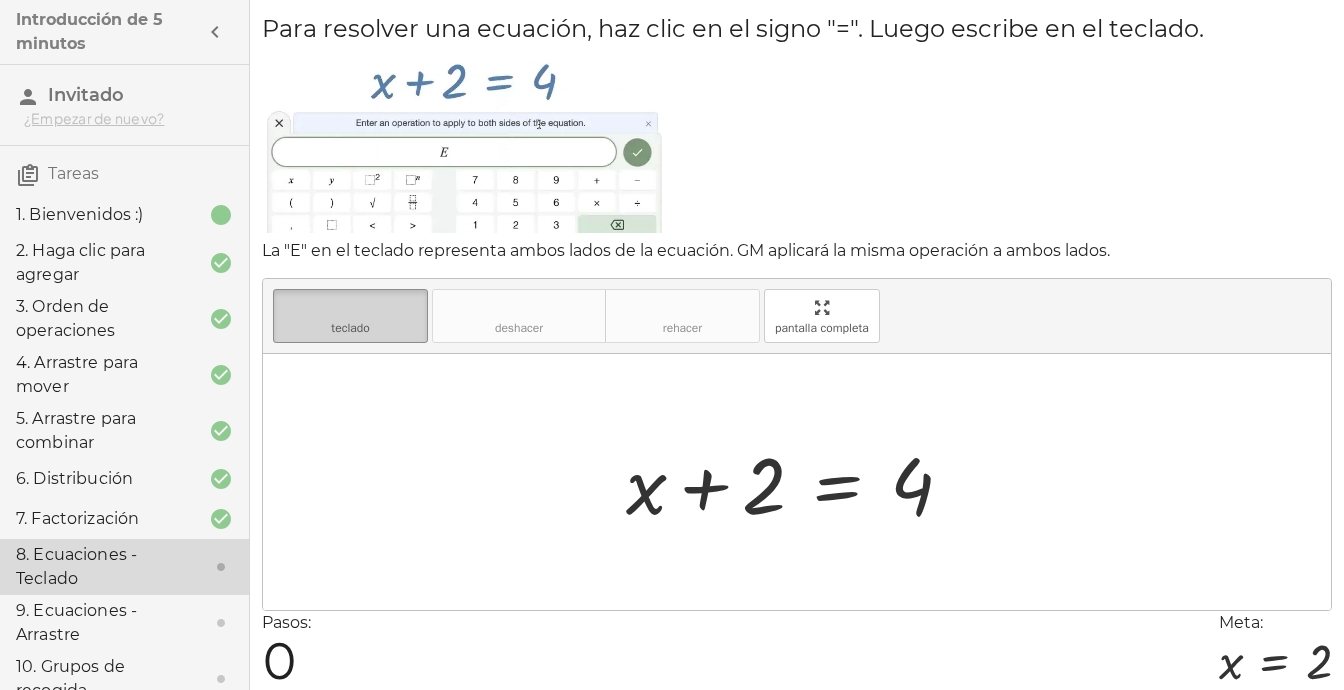 click on "teclado teclado" at bounding box center [350, 316] 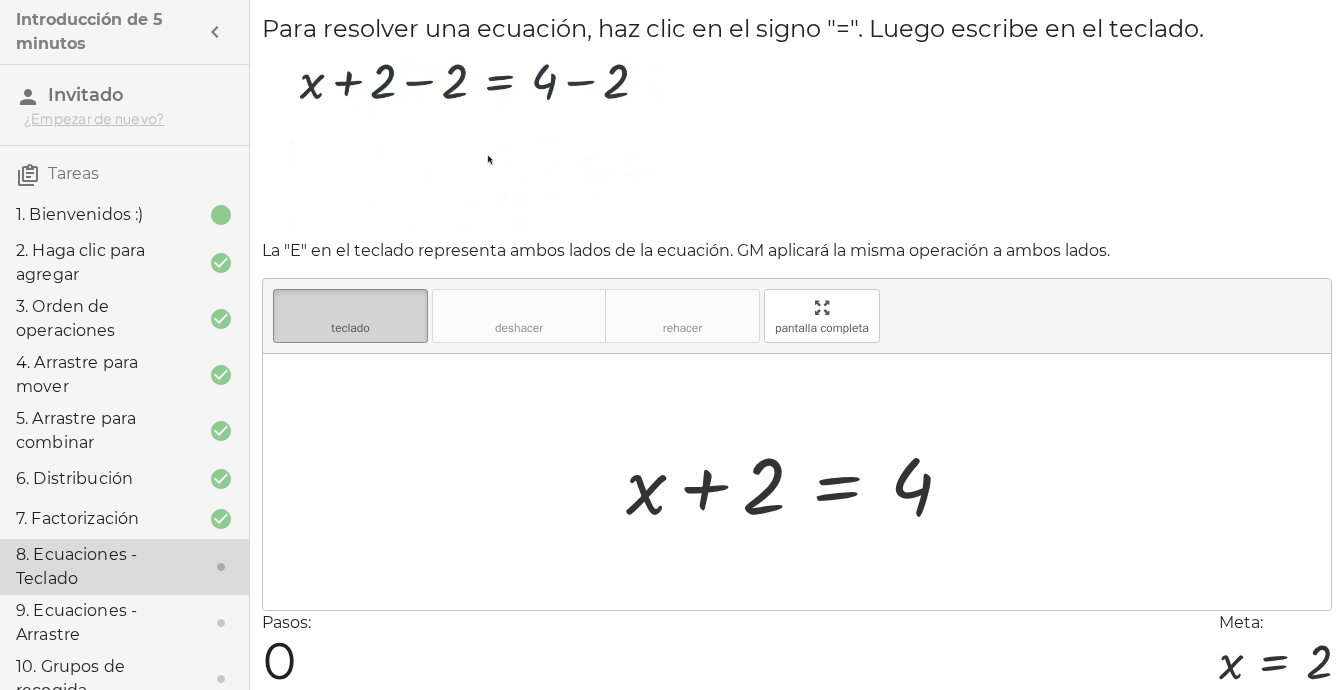 click on "teclado teclado" at bounding box center [350, 316] 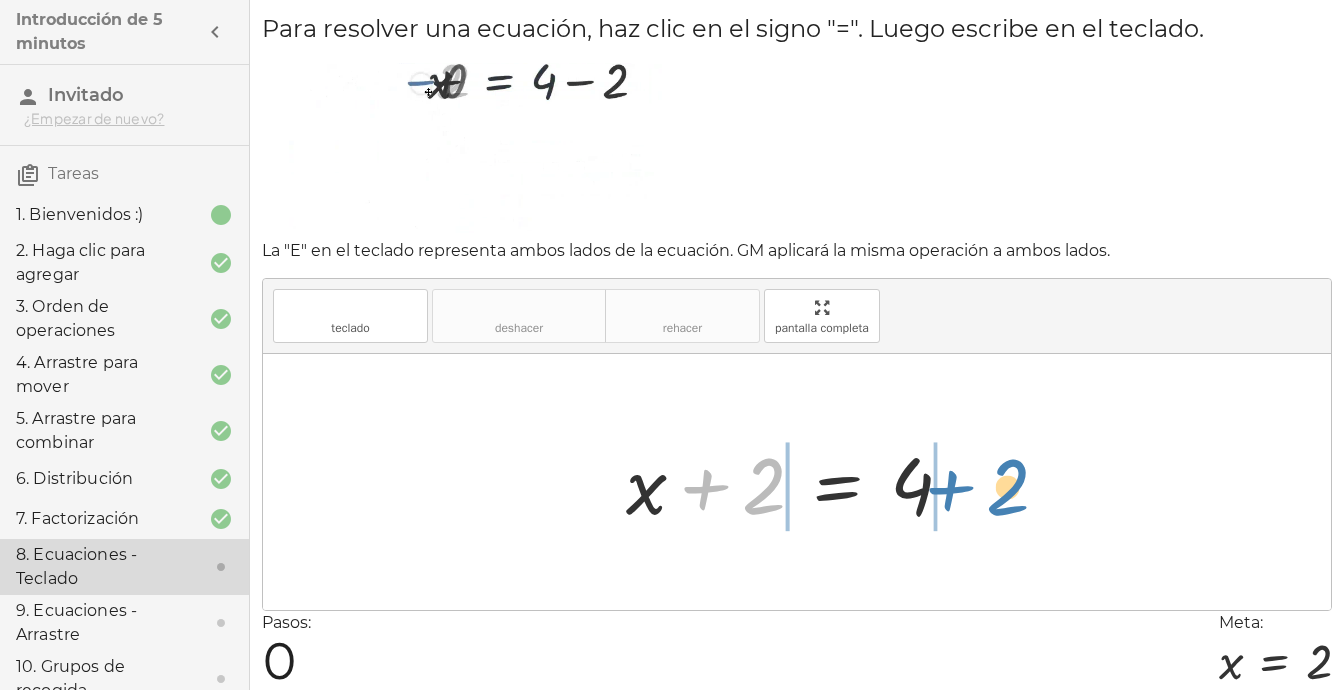drag, startPoint x: 753, startPoint y: 497, endPoint x: 998, endPoint y: 497, distance: 245 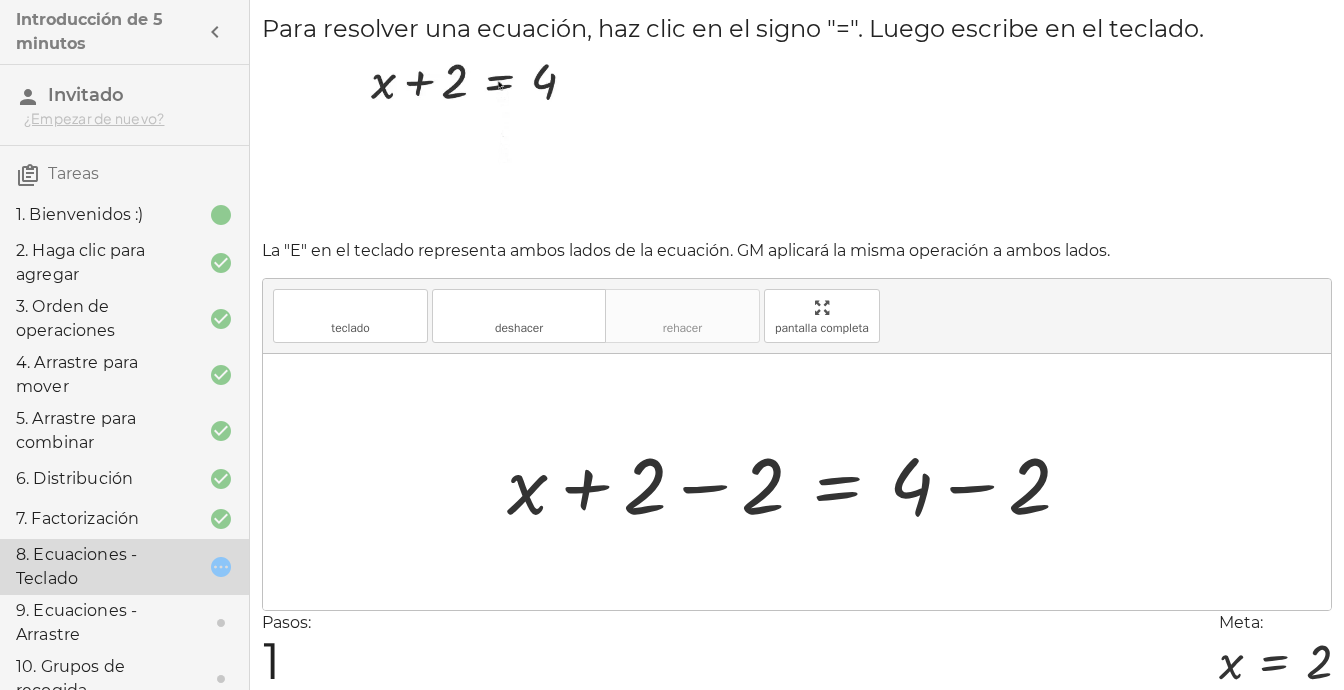 click at bounding box center (797, 482) 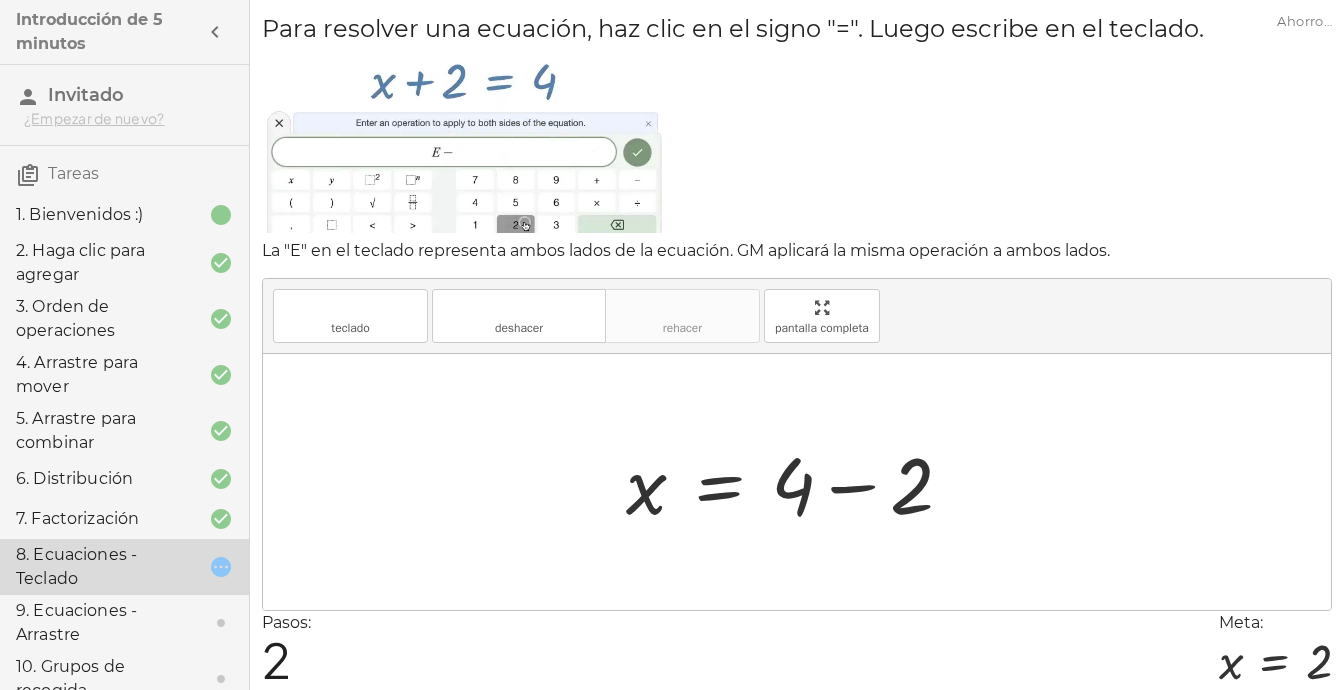 click at bounding box center (797, 482) 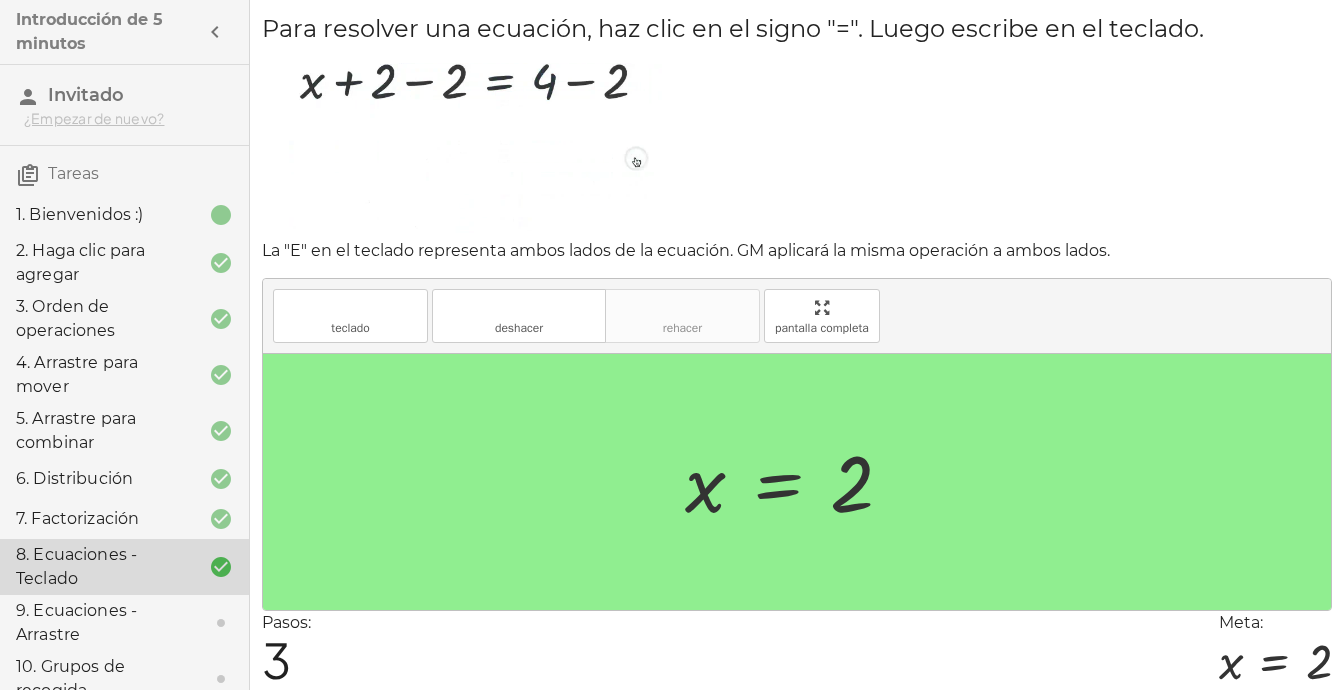 scroll, scrollTop: 68, scrollLeft: 0, axis: vertical 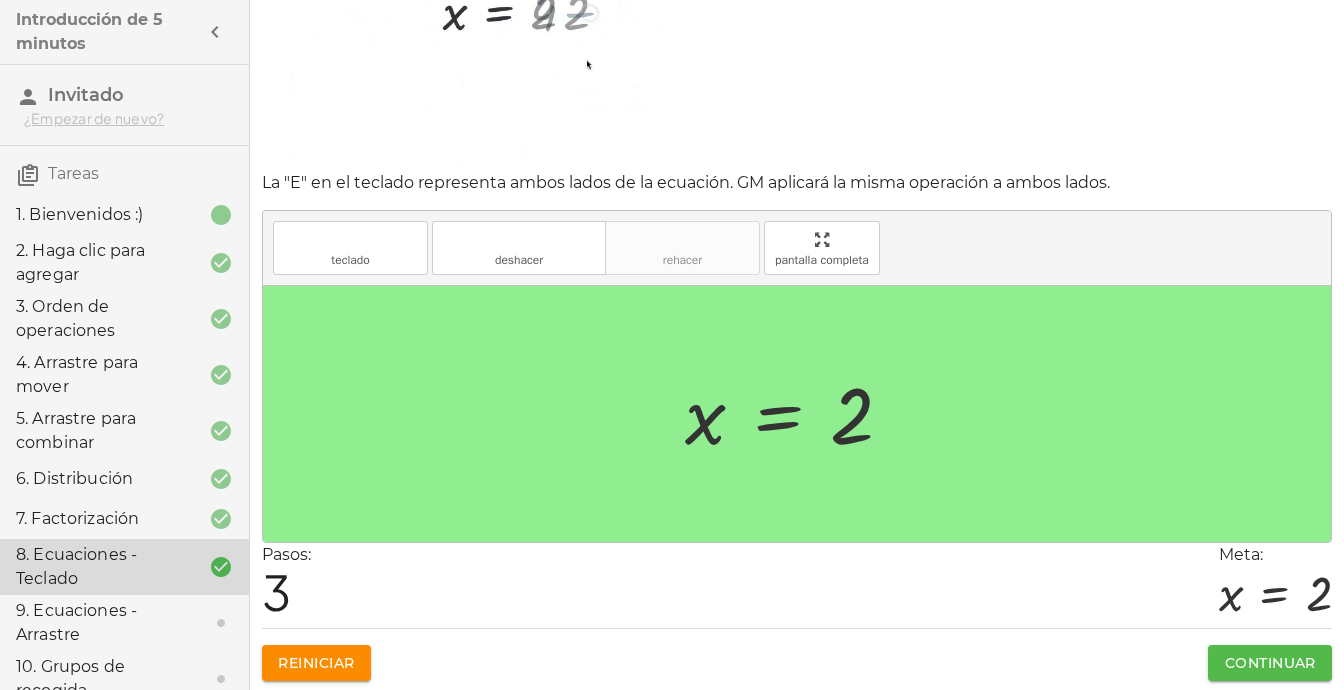 click on "Continuar" at bounding box center [1270, 663] 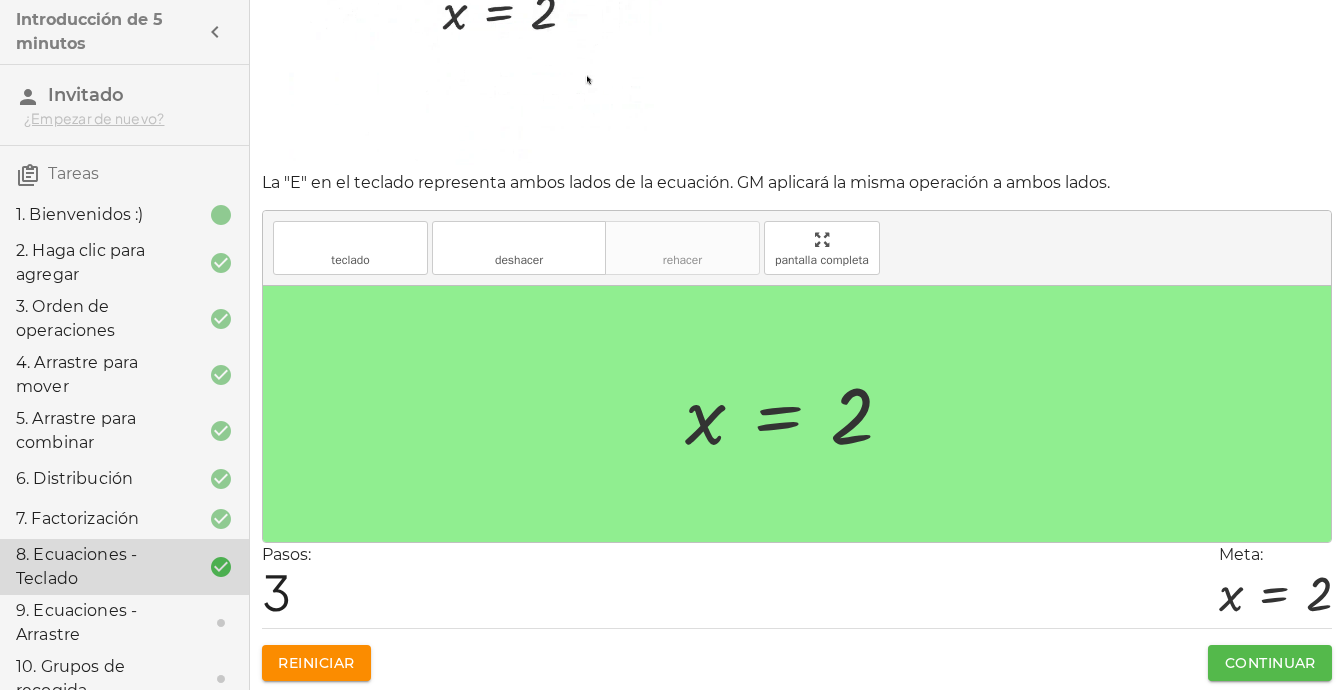 scroll, scrollTop: 56, scrollLeft: 0, axis: vertical 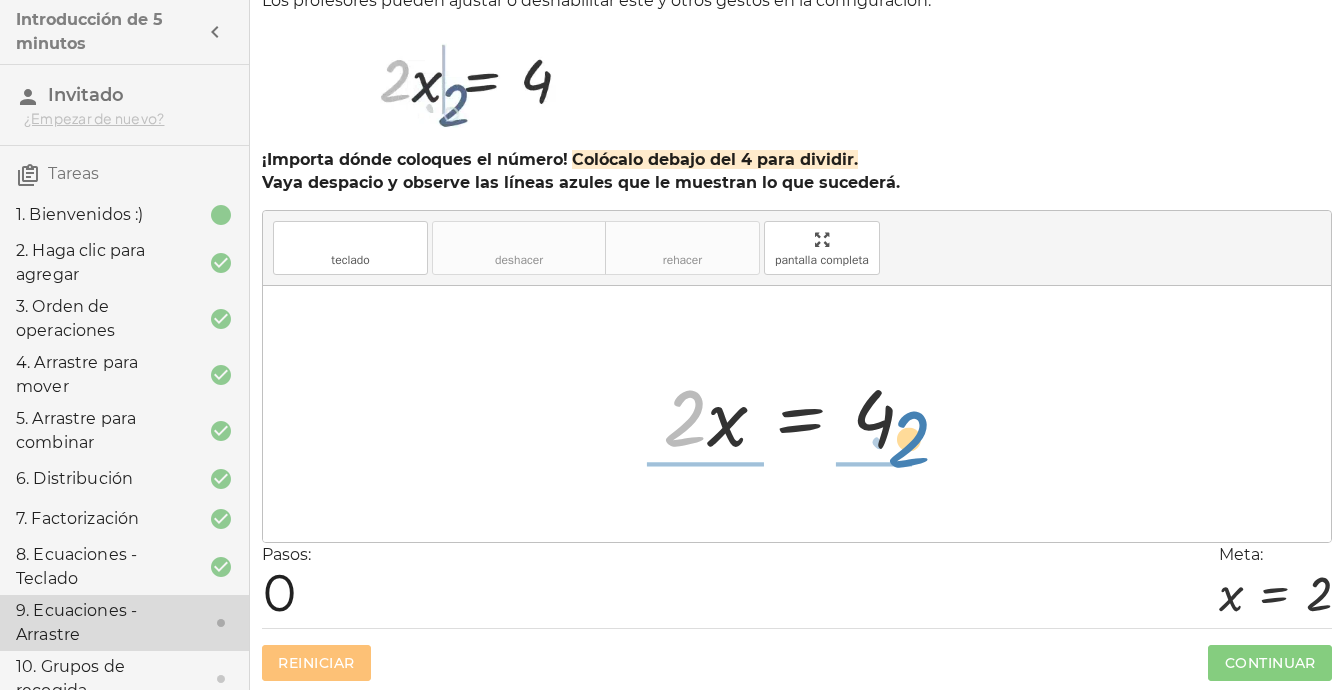 drag, startPoint x: 676, startPoint y: 436, endPoint x: 905, endPoint y: 457, distance: 229.96086 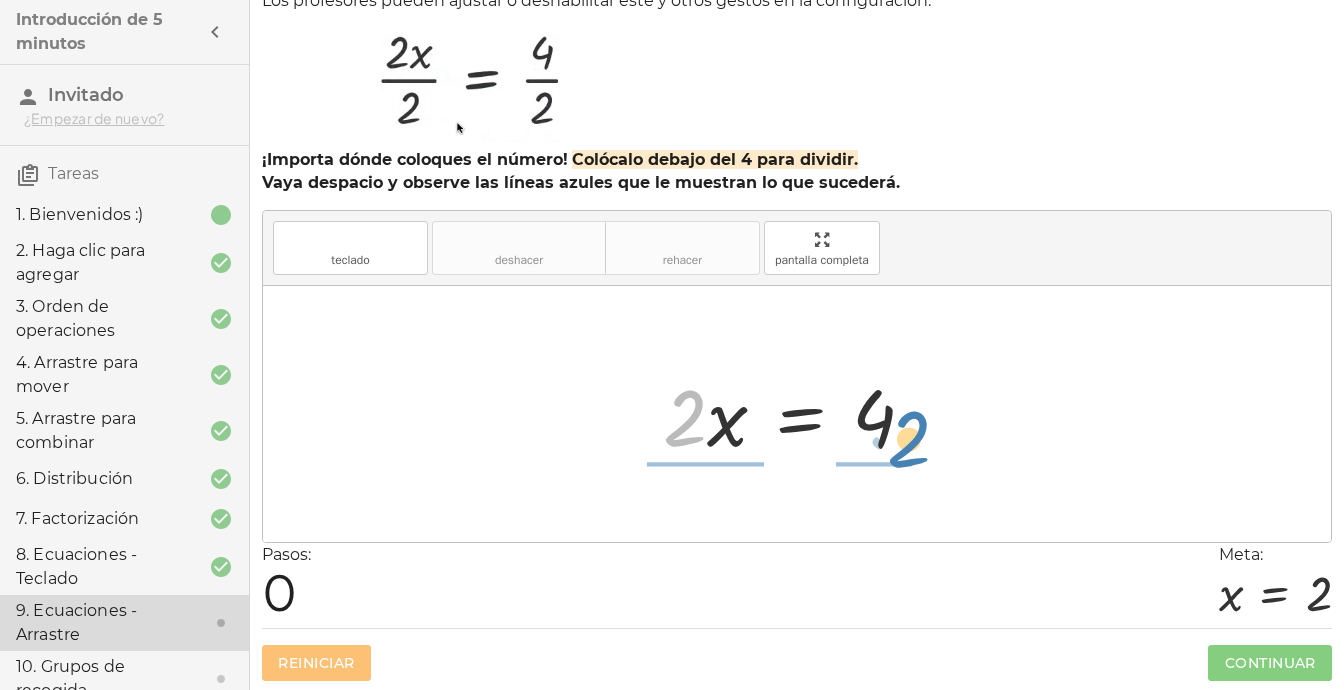 click at bounding box center (797, 414) 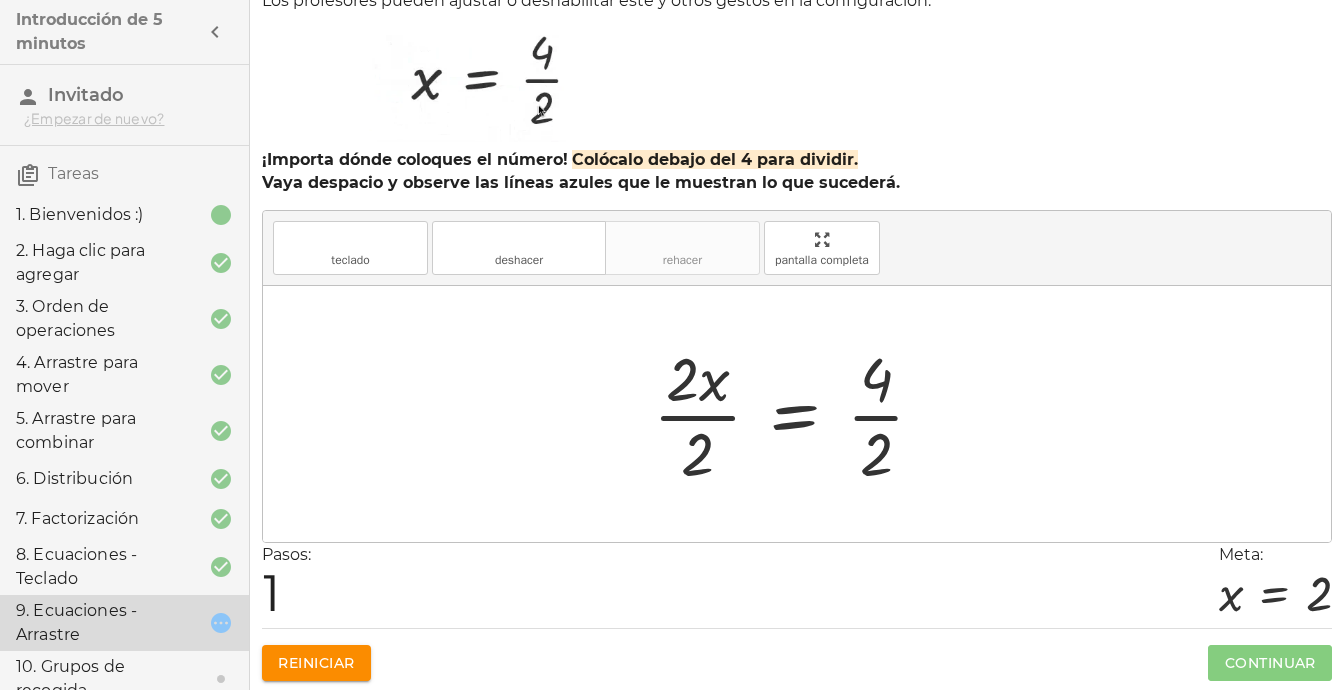 click at bounding box center (797, 414) 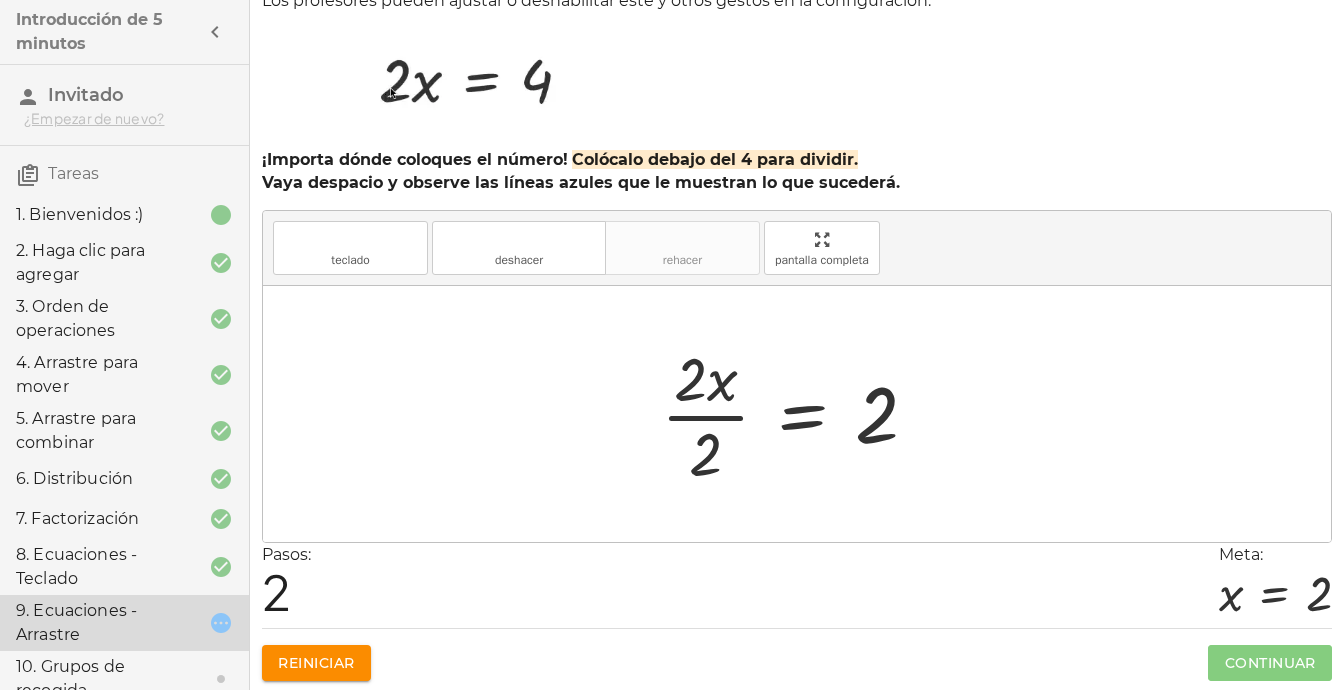 click at bounding box center (797, 414) 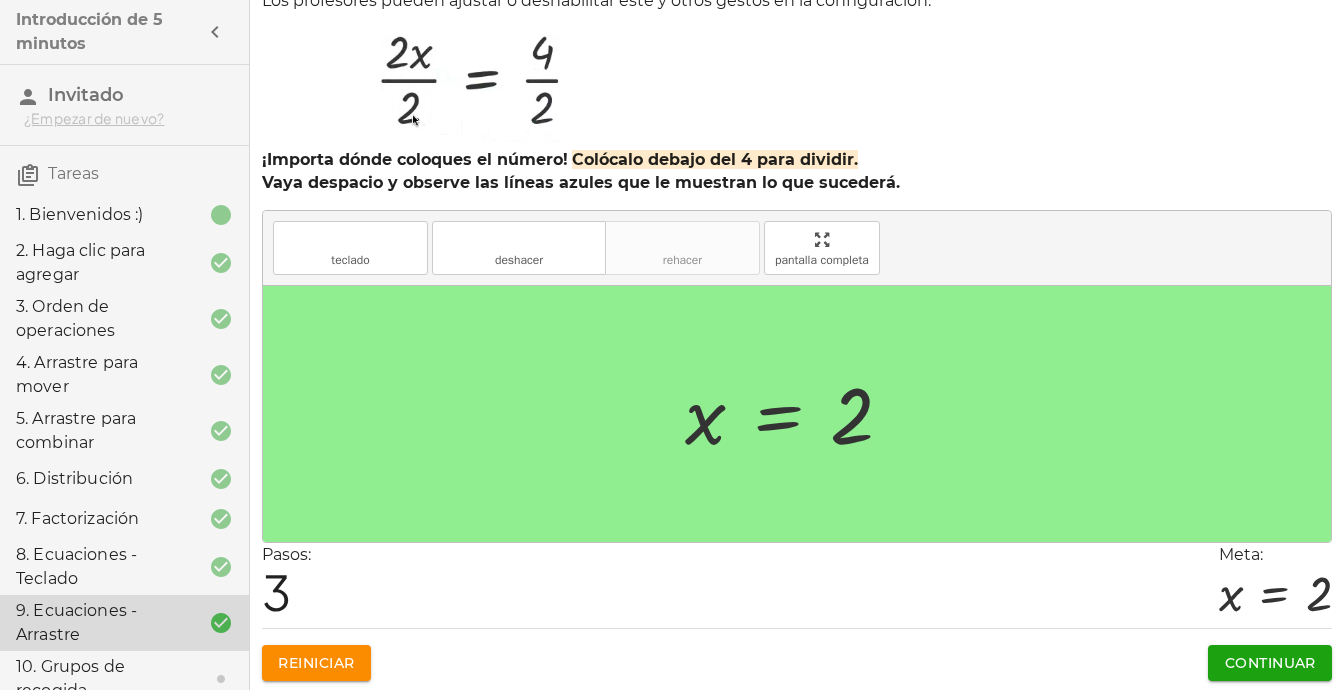 click on "Continuar" at bounding box center [1270, 663] 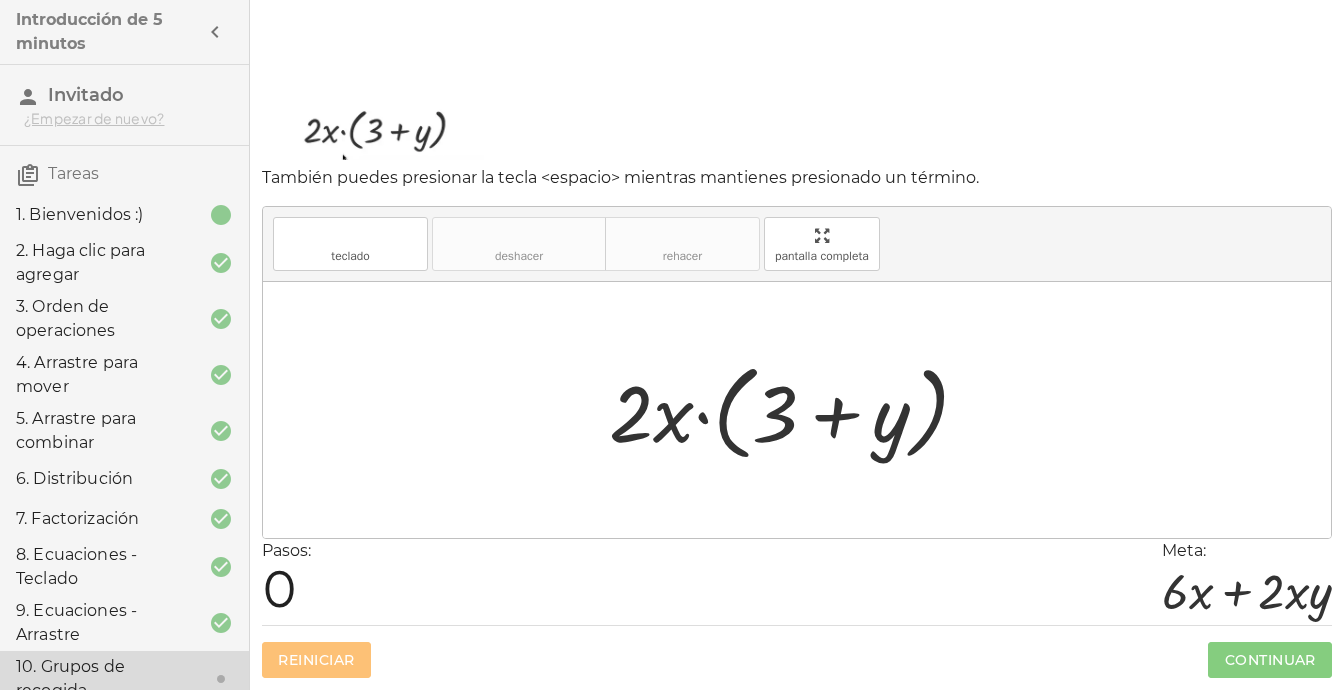 scroll, scrollTop: 54, scrollLeft: 0, axis: vertical 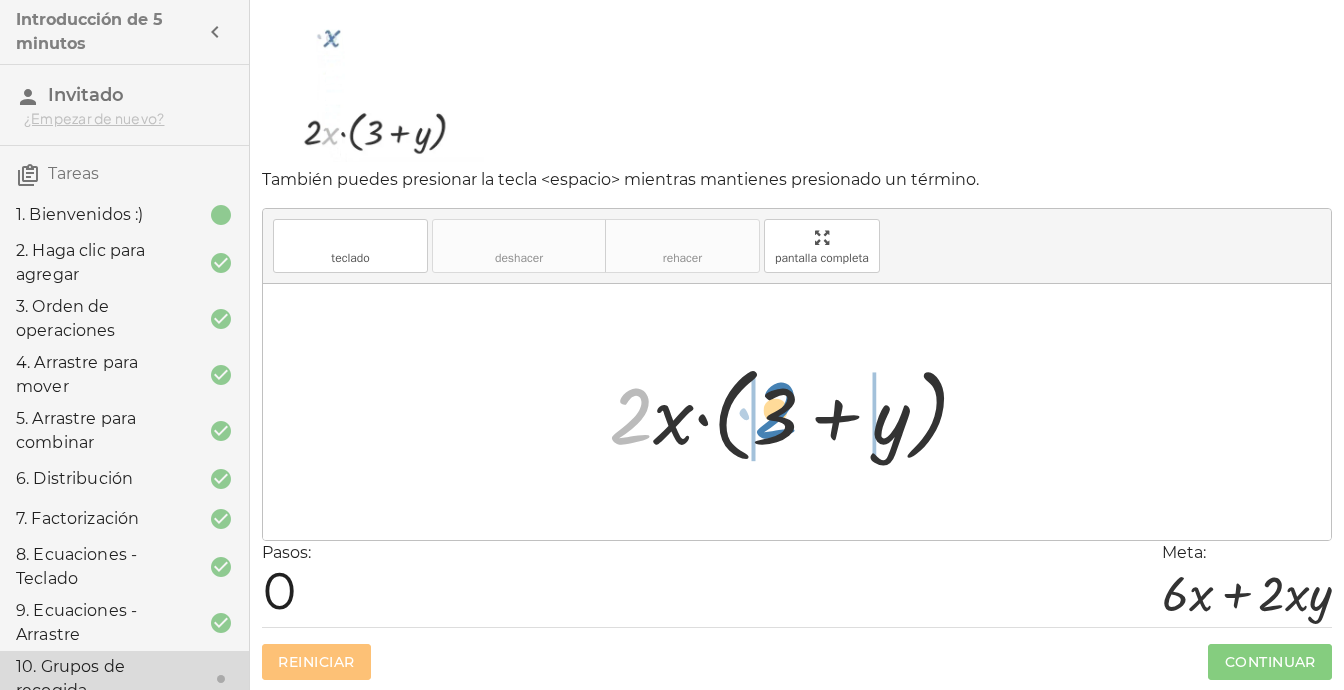 drag, startPoint x: 635, startPoint y: 433, endPoint x: 780, endPoint y: 427, distance: 145.12408 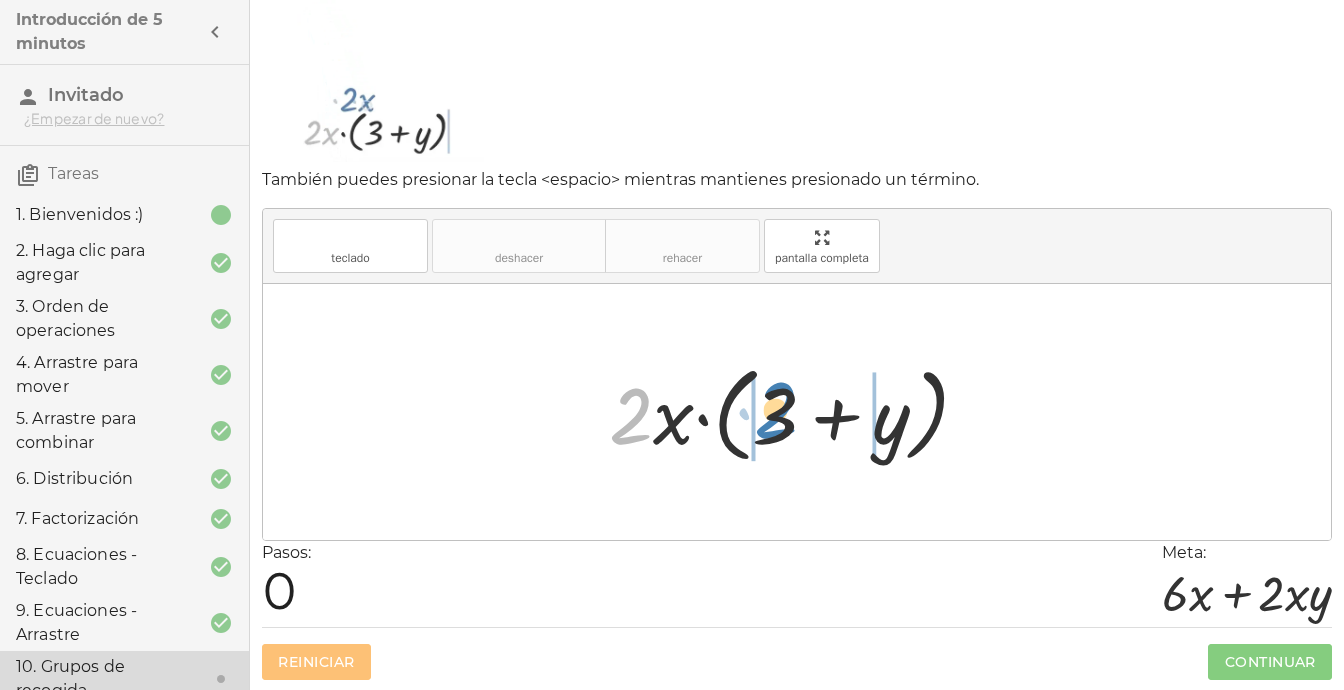 click at bounding box center [797, 412] 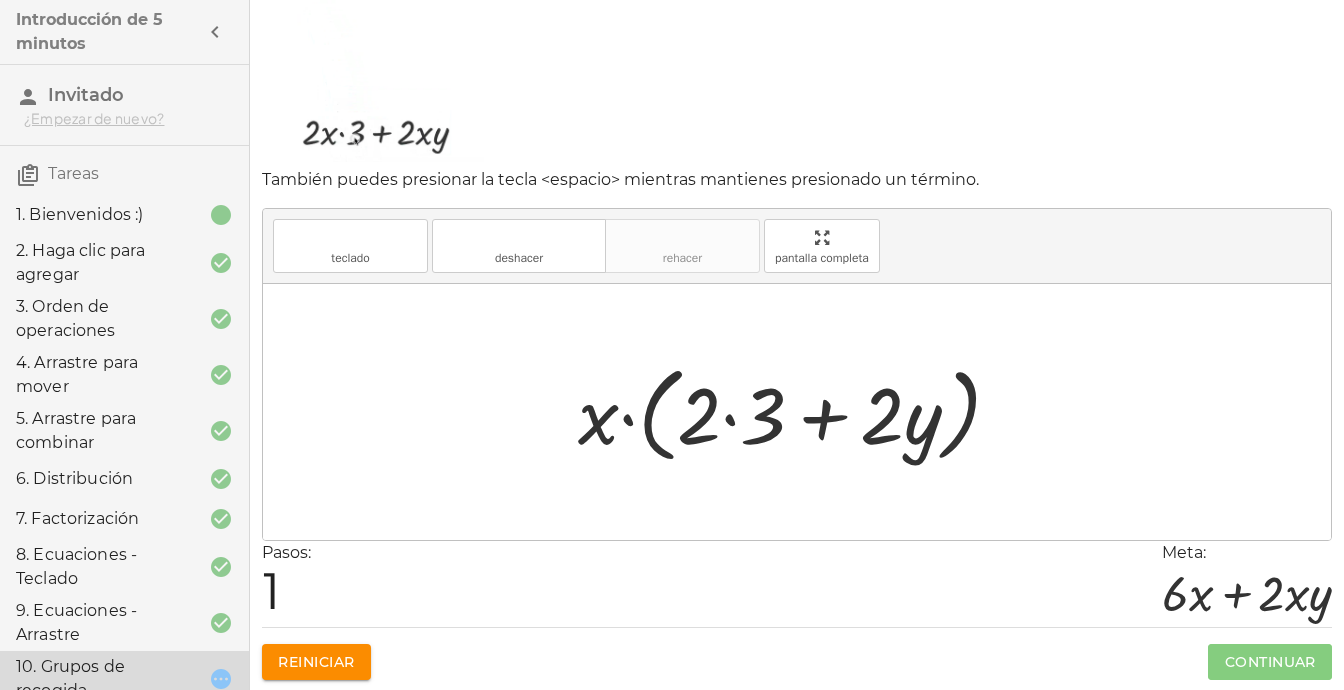 click at bounding box center [797, 412] 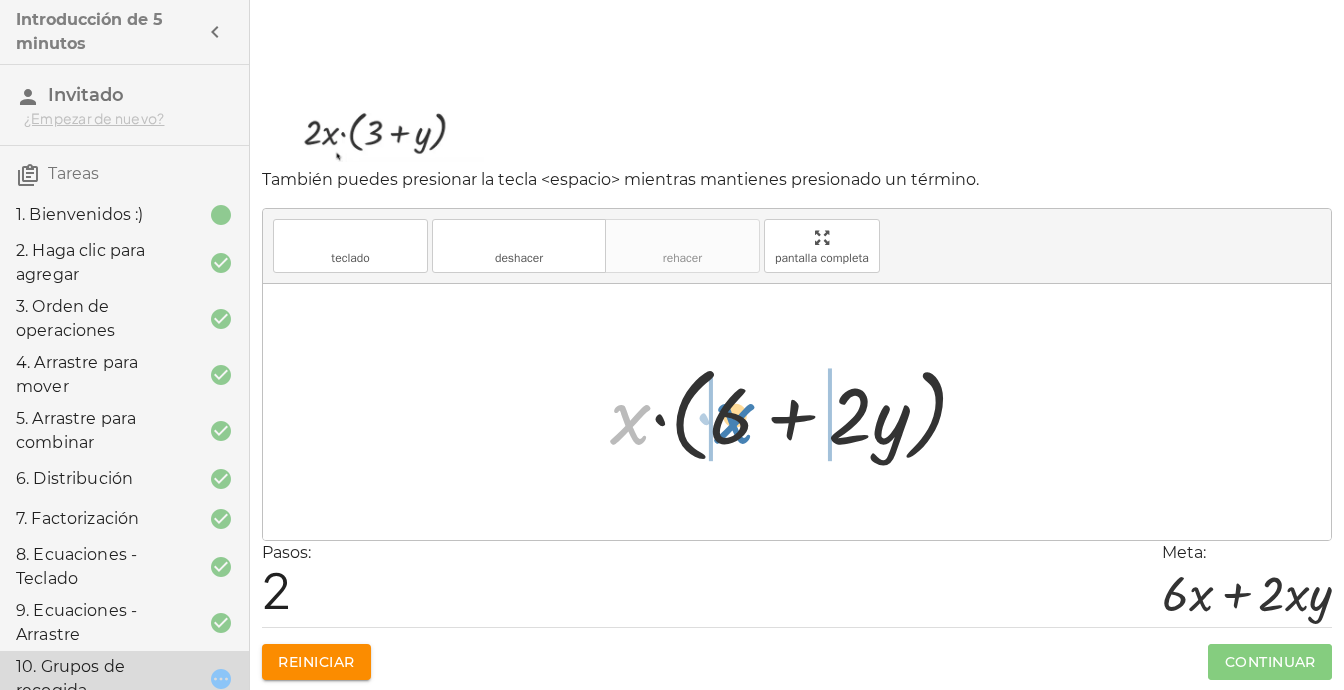 drag, startPoint x: 636, startPoint y: 435, endPoint x: 740, endPoint y: 434, distance: 104.00481 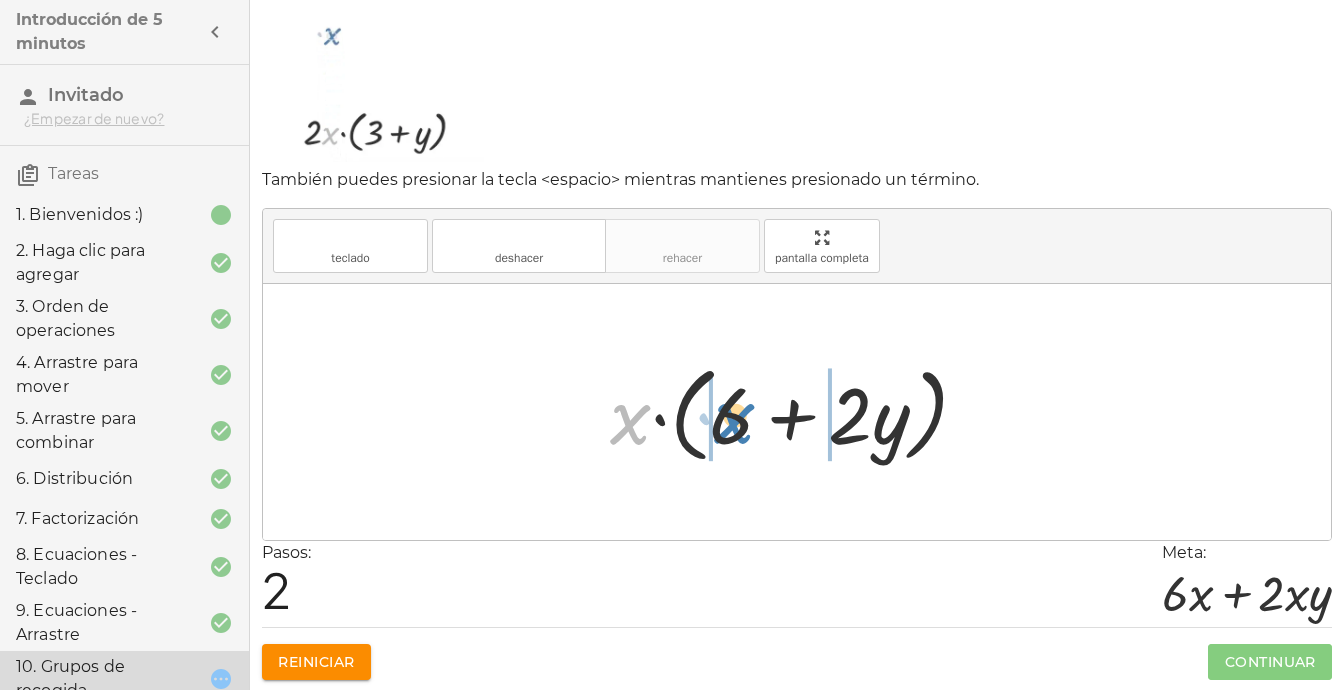 click at bounding box center (797, 412) 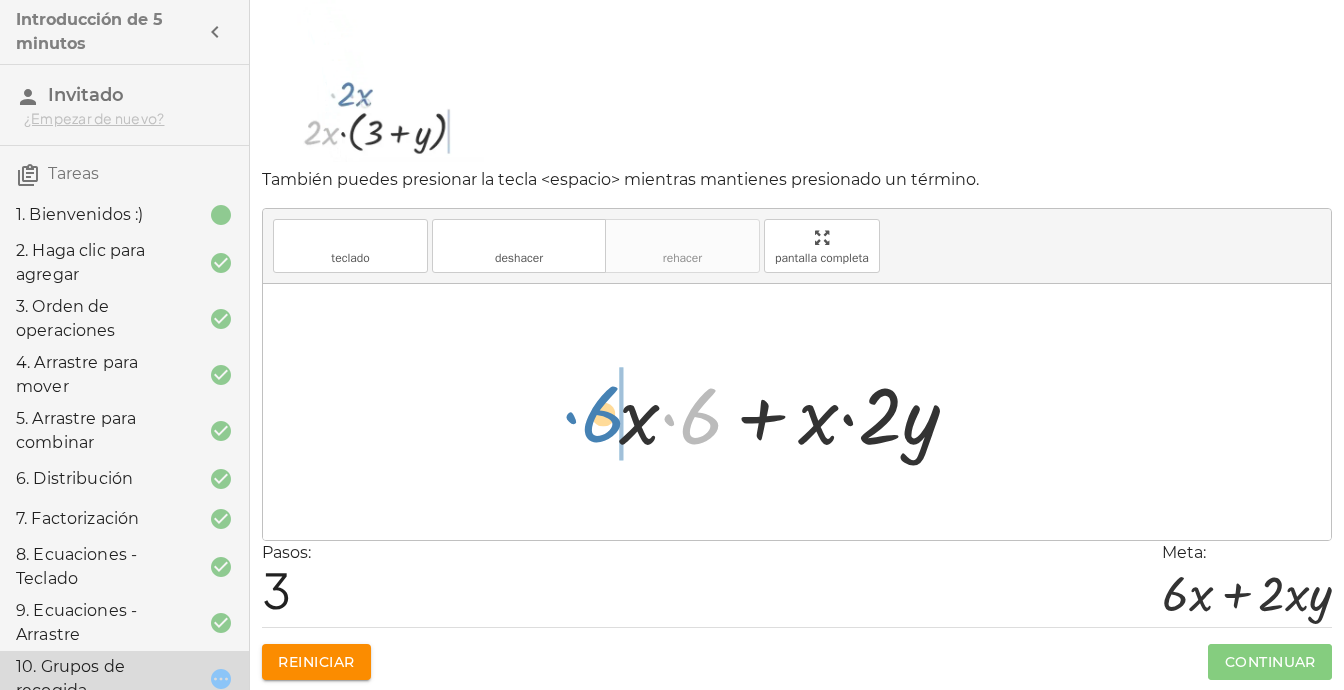 drag, startPoint x: 705, startPoint y: 427, endPoint x: 606, endPoint y: 425, distance: 99.0202 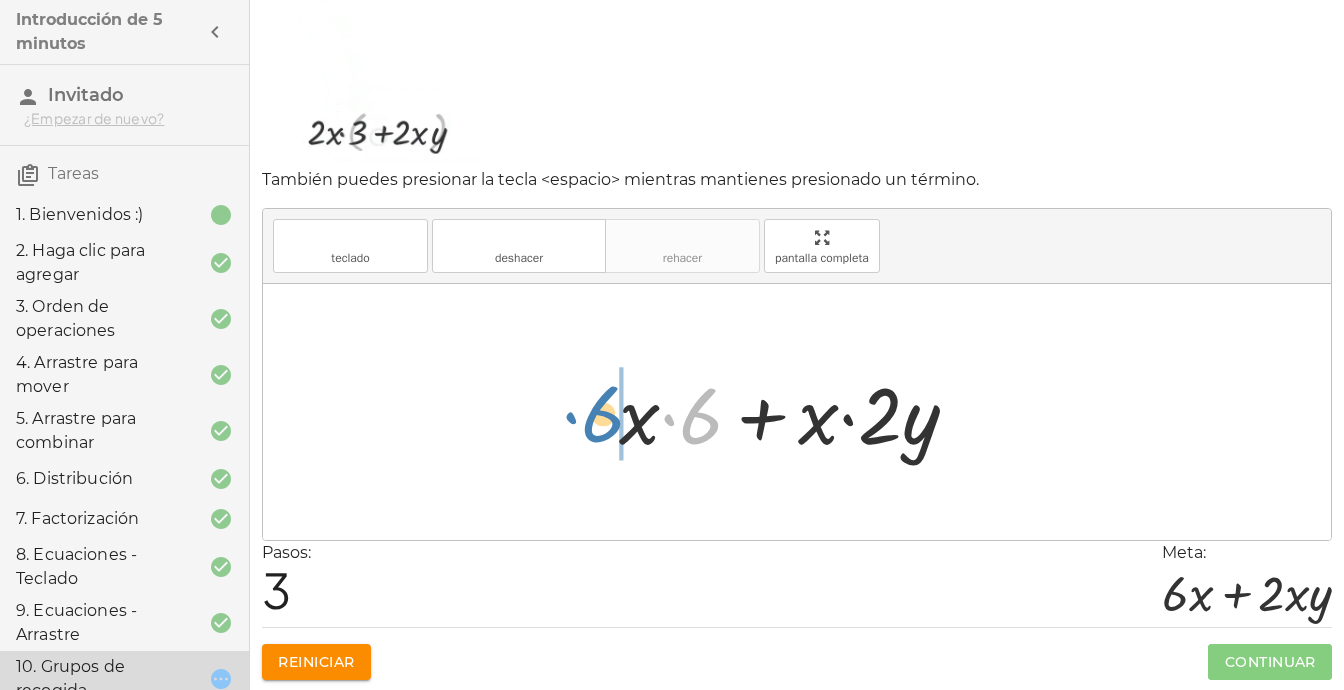 click on "· 2 · x · ( + 3 + y ) · x · ( + · 2 · 3 + · 2 · y ) · x · ( + 6 + · 2 · y ) · 6 + + y · 2 · 6 · x · · x" at bounding box center [789, 412] 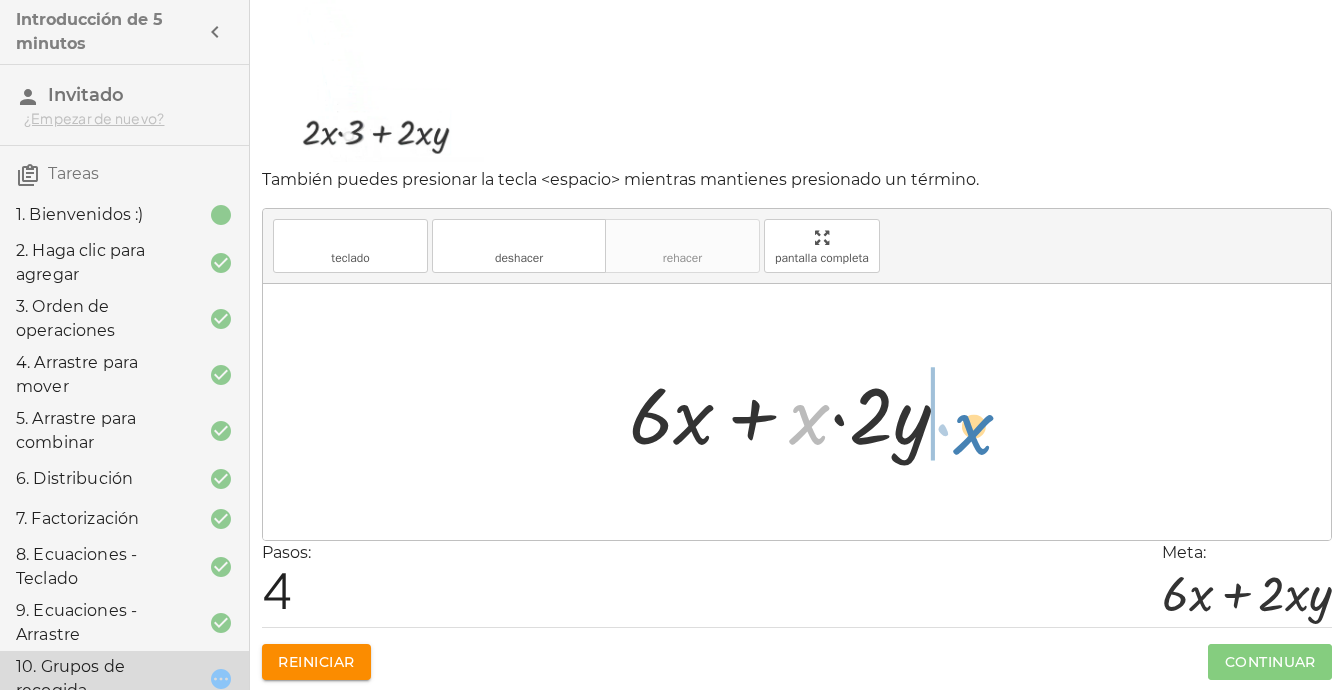 drag, startPoint x: 810, startPoint y: 411, endPoint x: 974, endPoint y: 421, distance: 164.3046 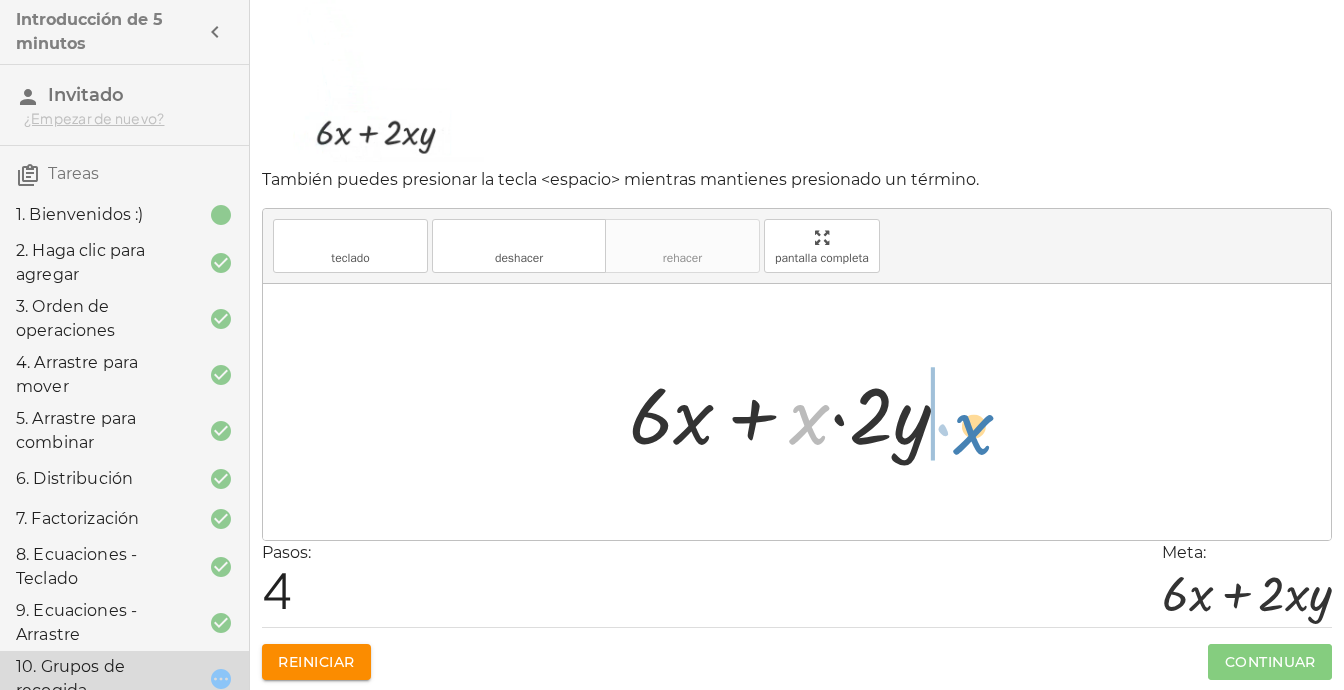 click at bounding box center [797, 412] 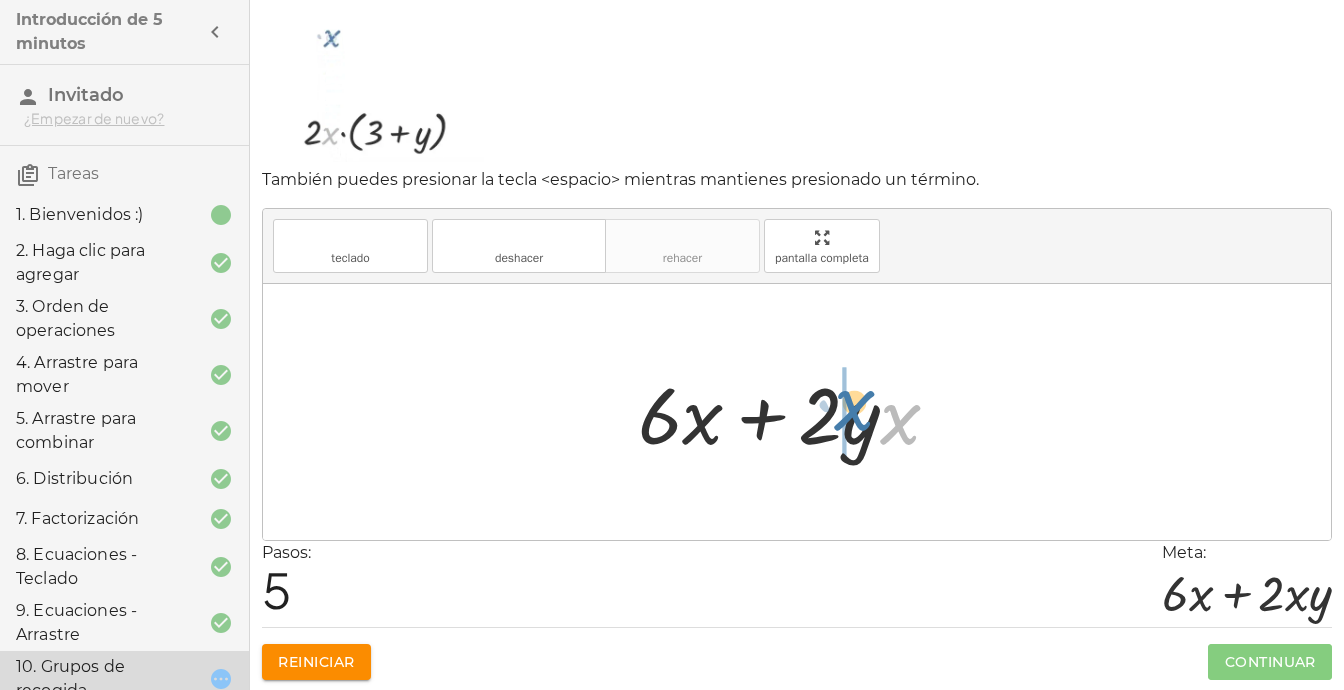 drag, startPoint x: 900, startPoint y: 423, endPoint x: 852, endPoint y: 409, distance: 50 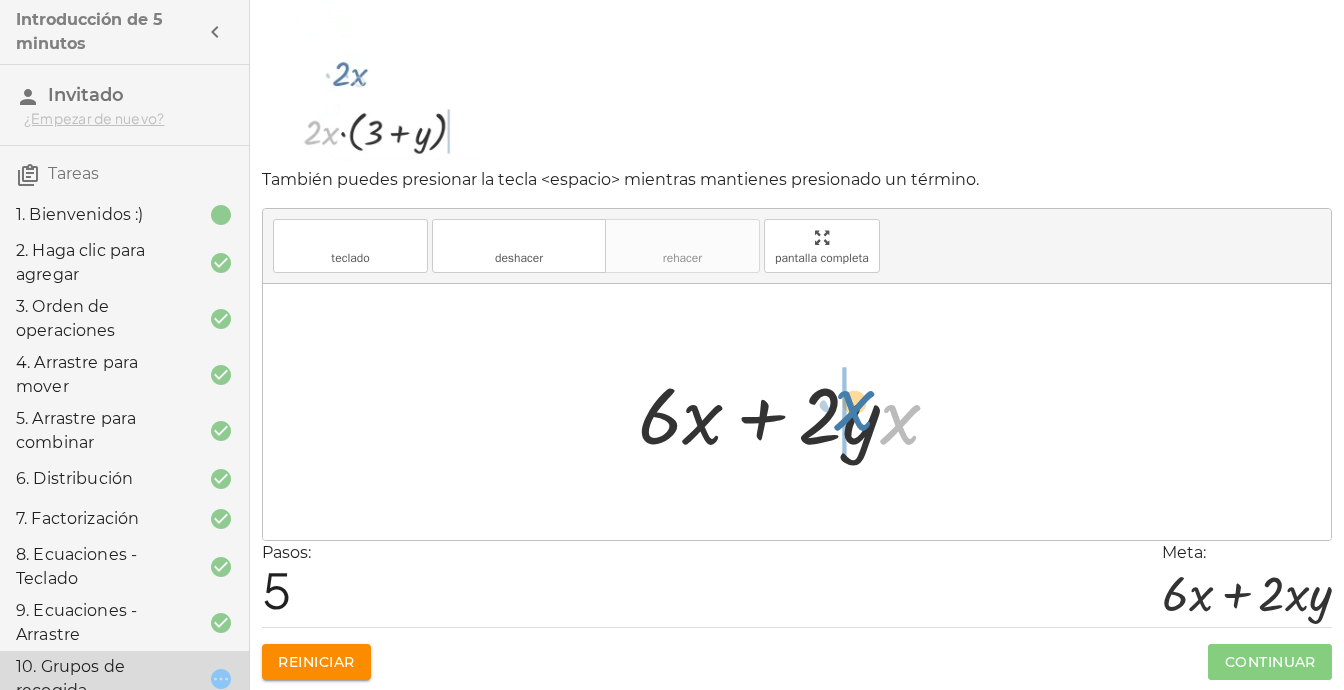 click at bounding box center [797, 412] 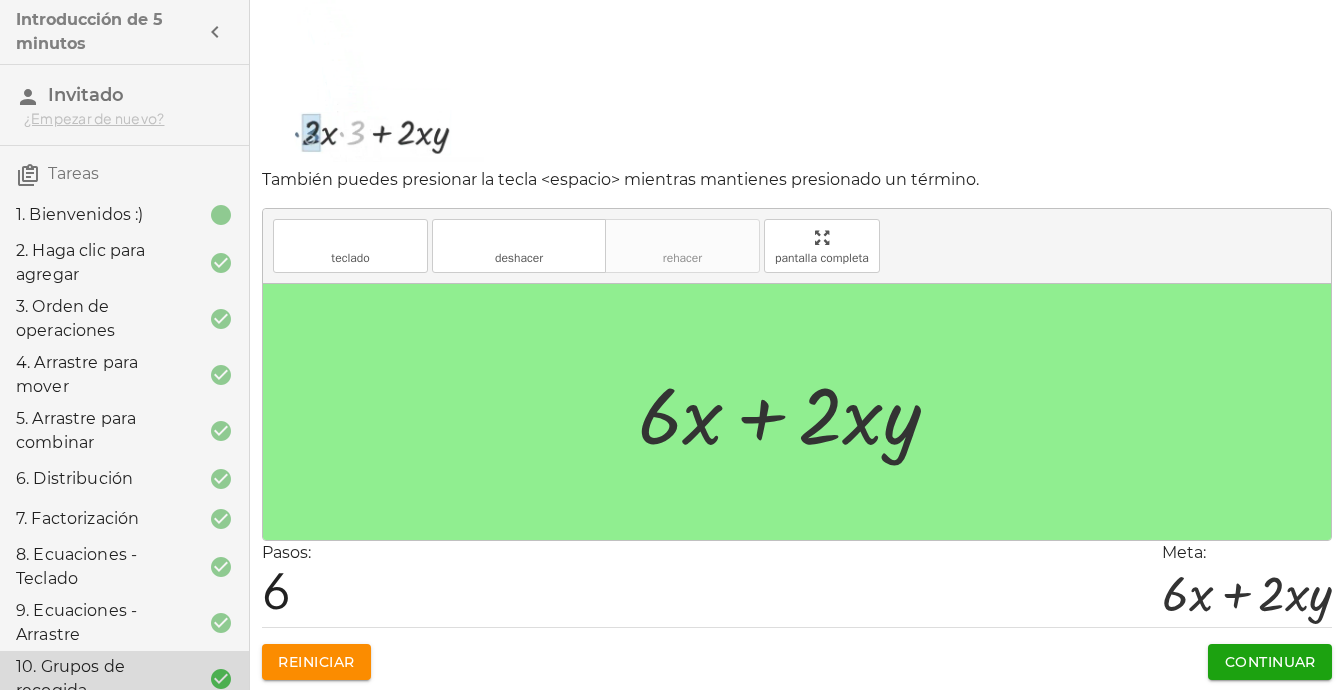 click on "Continuar" at bounding box center (1270, 662) 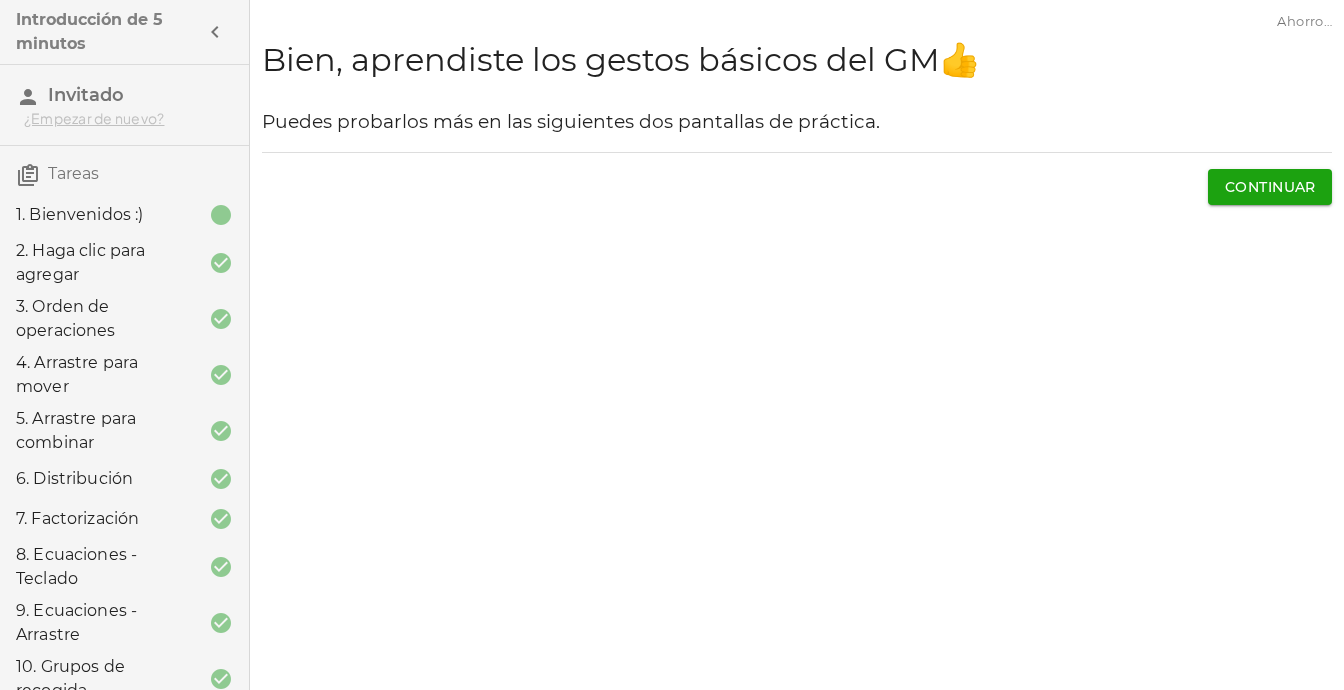 scroll, scrollTop: 0, scrollLeft: 0, axis: both 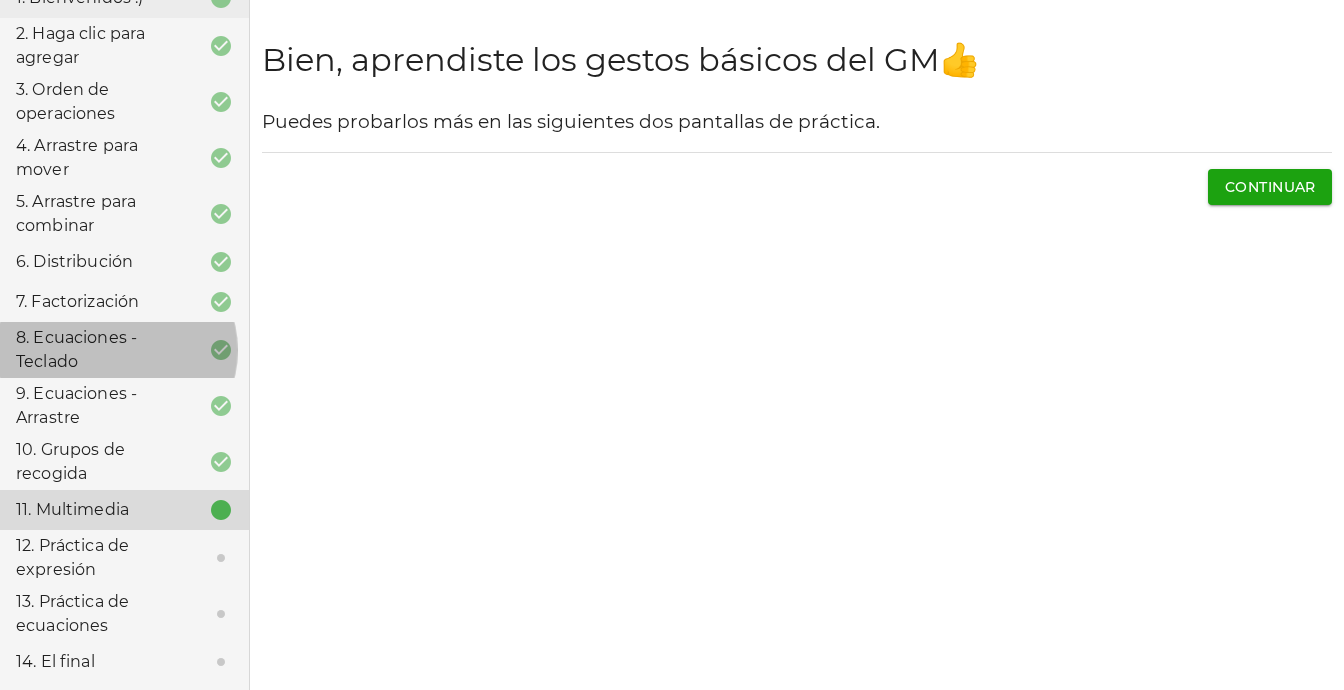 click on "8. Ecuaciones - Teclado" 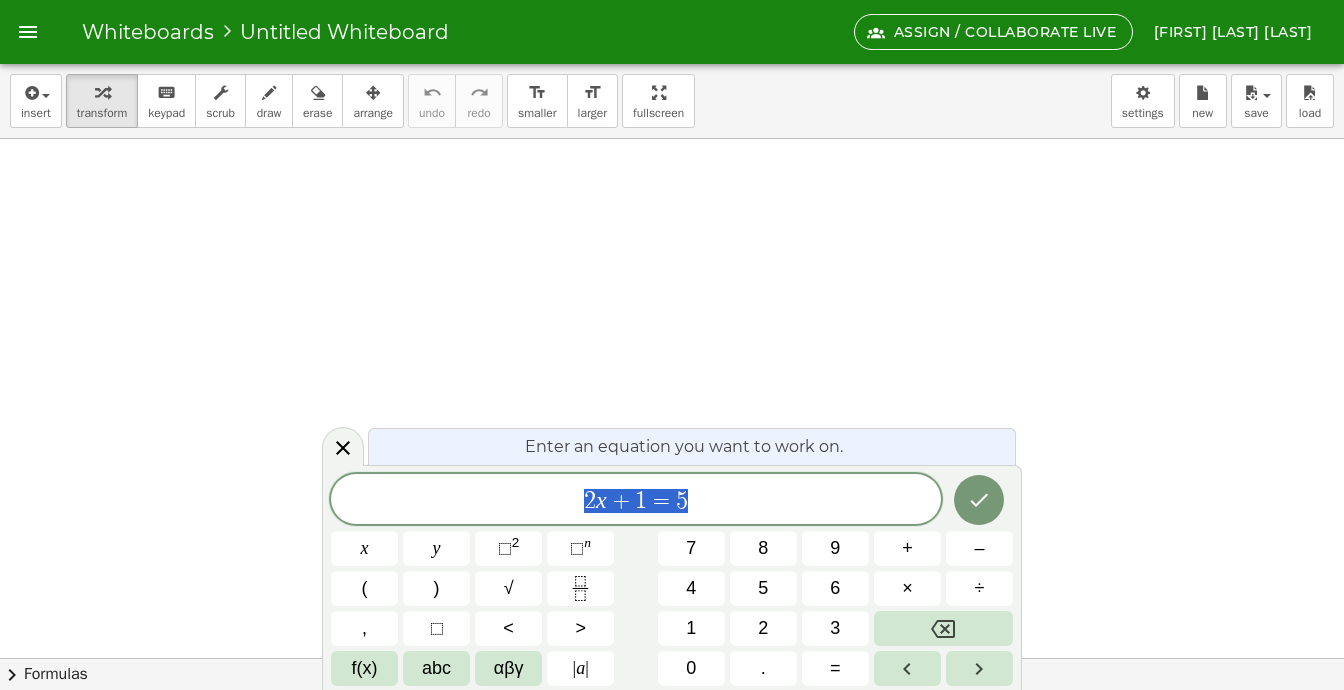 scroll, scrollTop: 0, scrollLeft: 0, axis: both 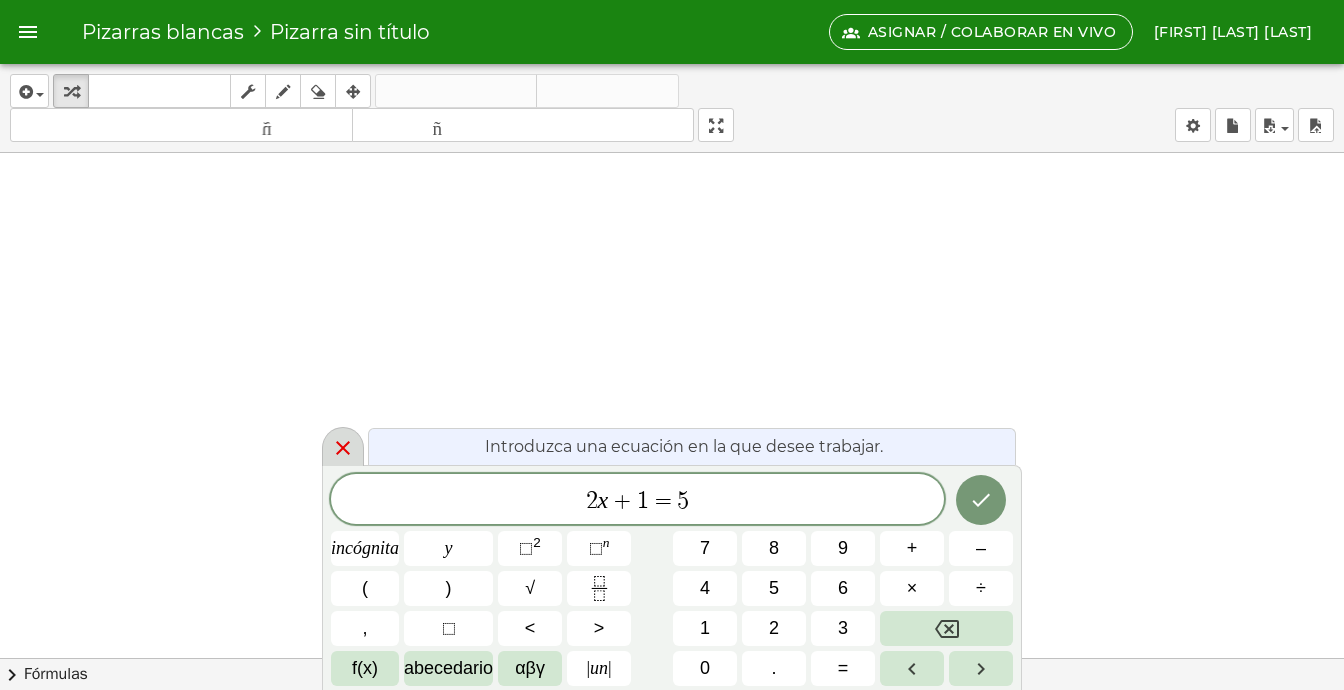 click 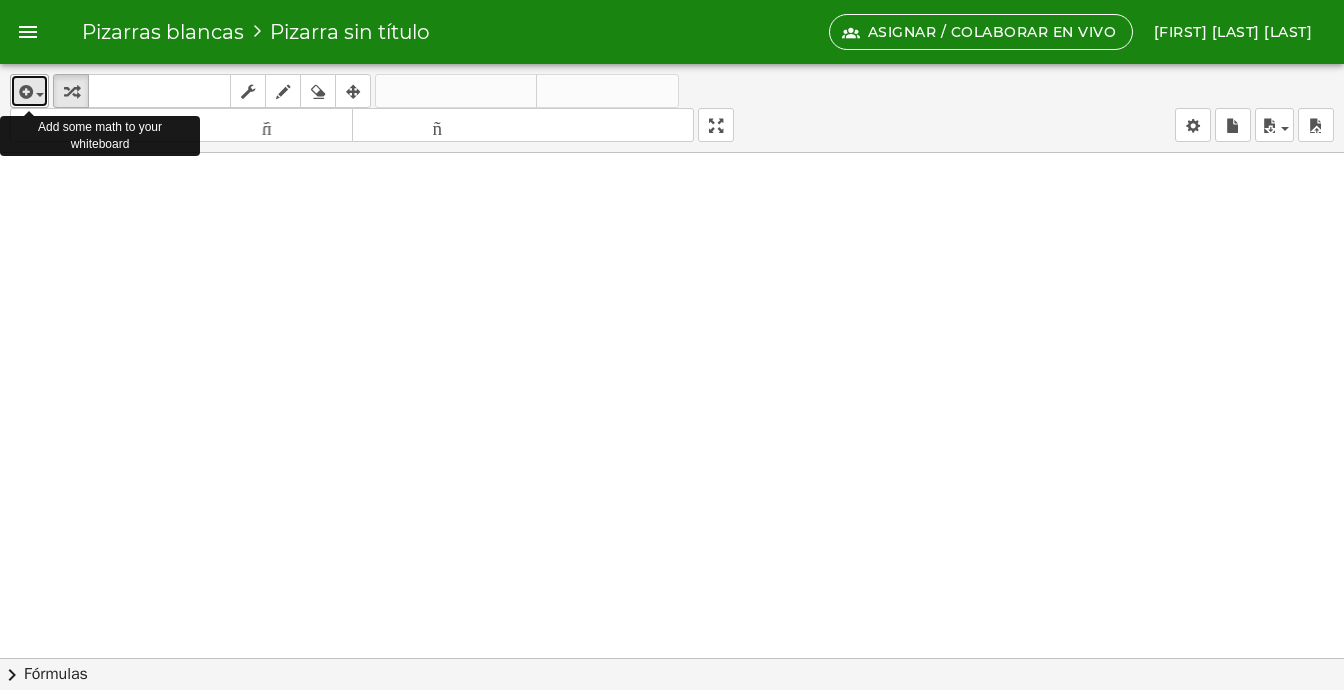 click at bounding box center [40, 95] 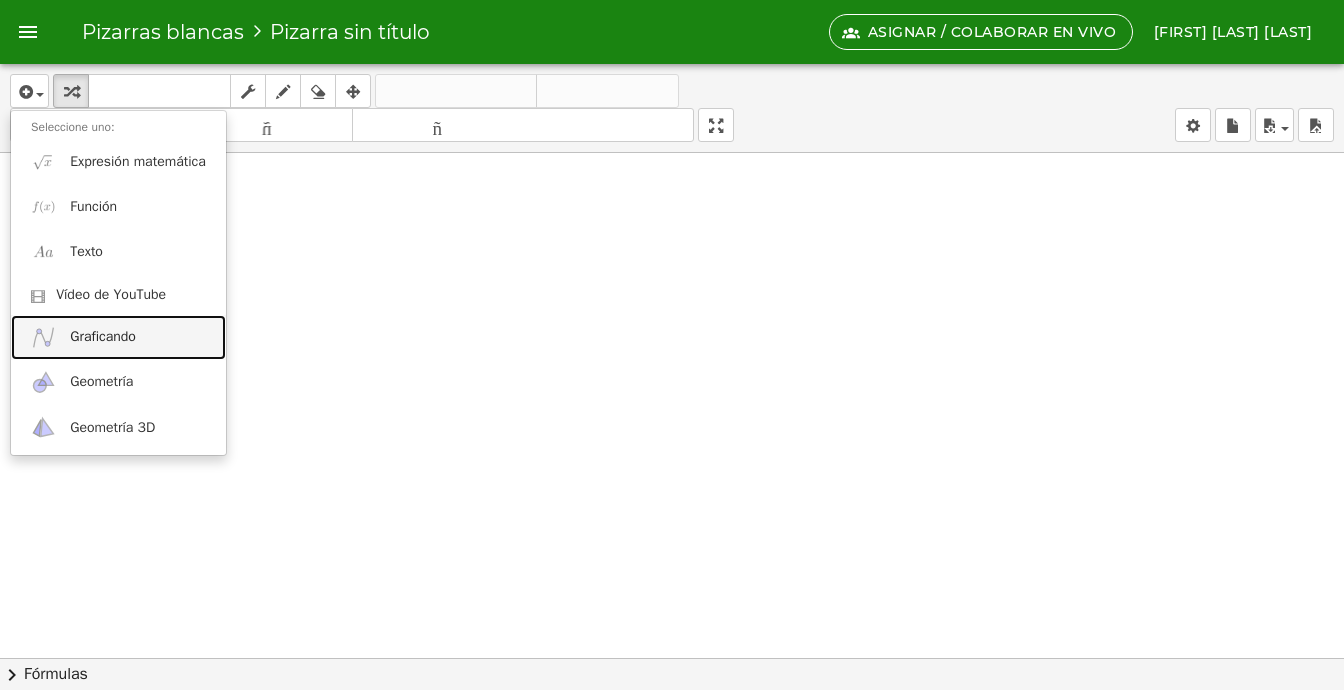 click on "Graficando" at bounding box center [103, 336] 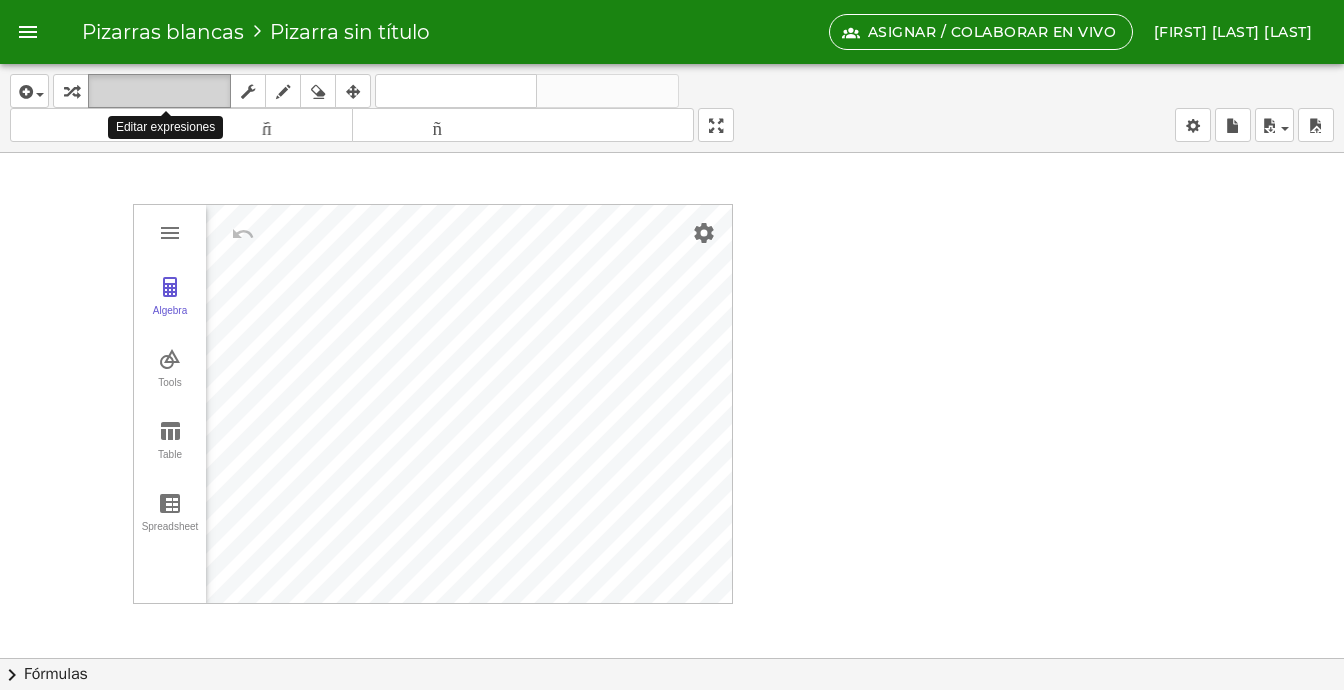click on "teclado" at bounding box center (159, 91) 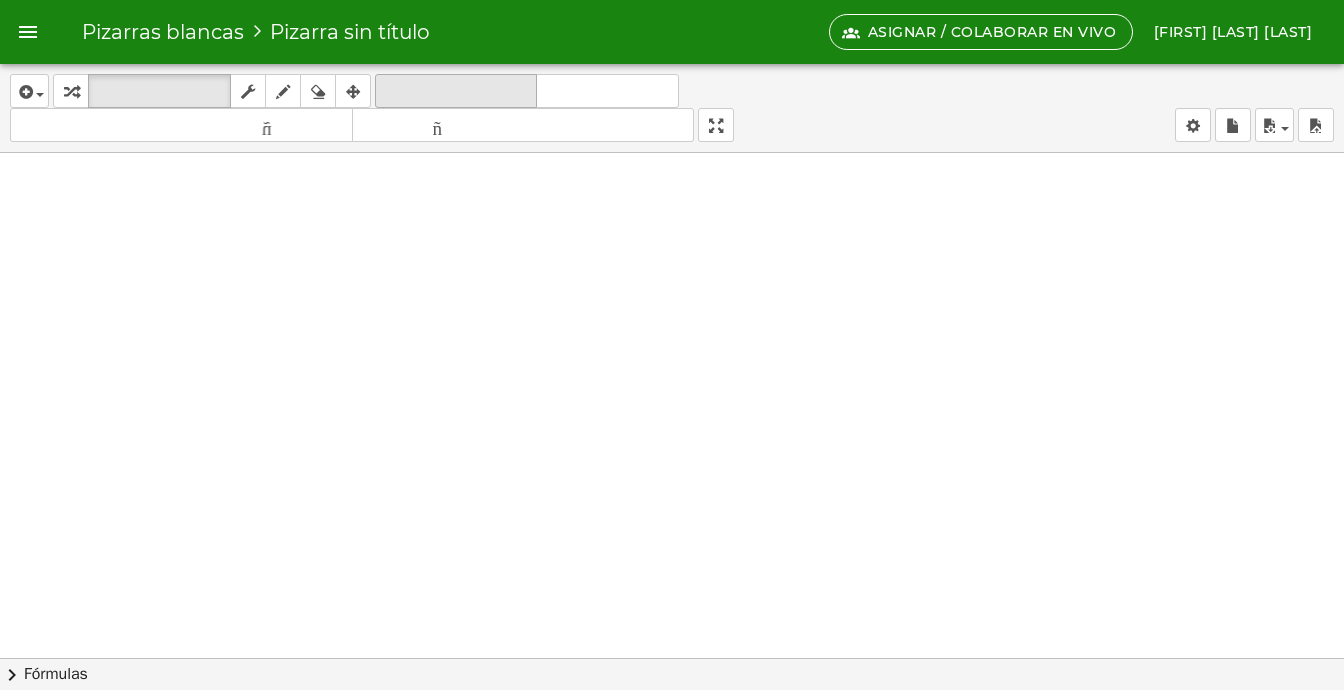 click on "deshacer" at bounding box center (456, 91) 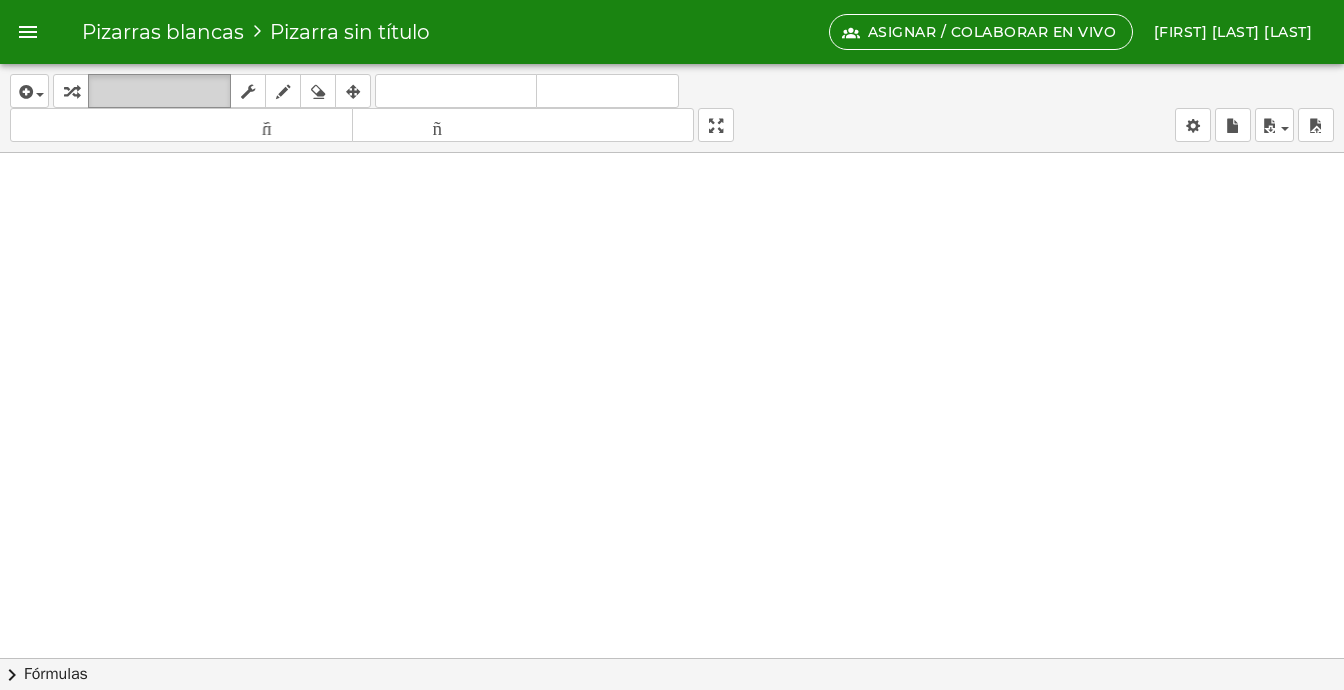 click on "teclado" at bounding box center [159, 91] 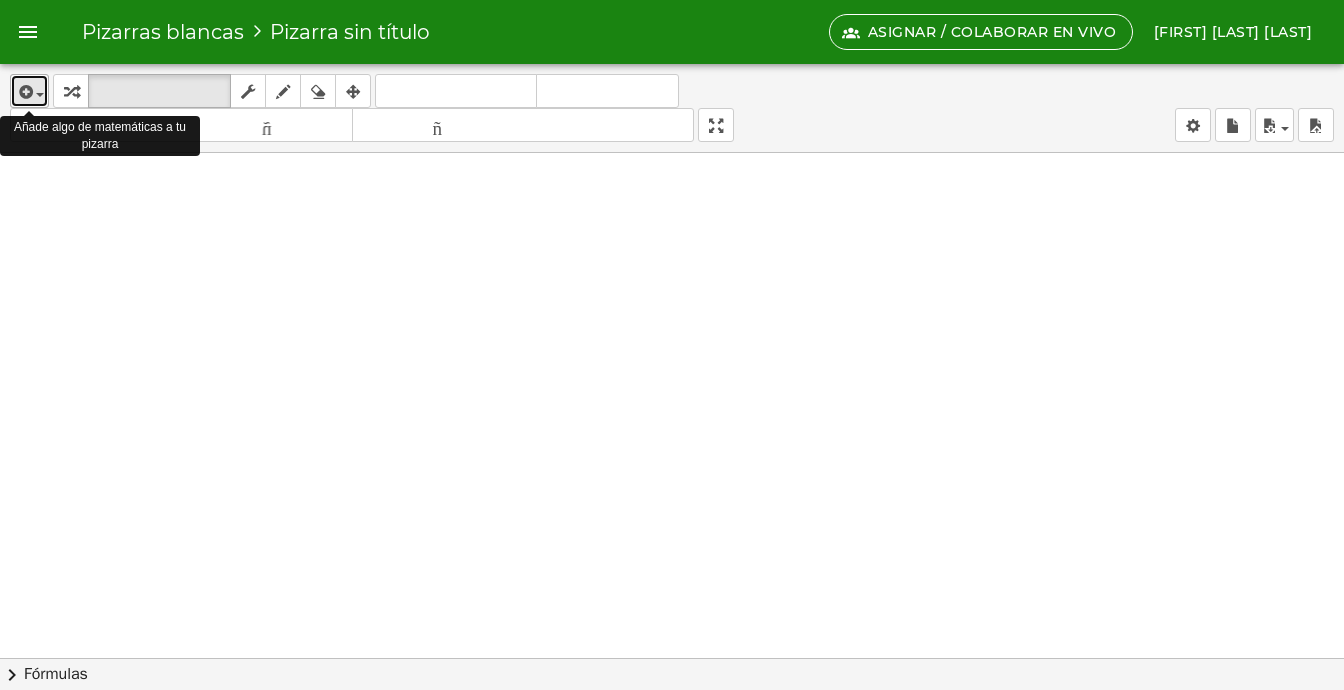 click at bounding box center [40, 95] 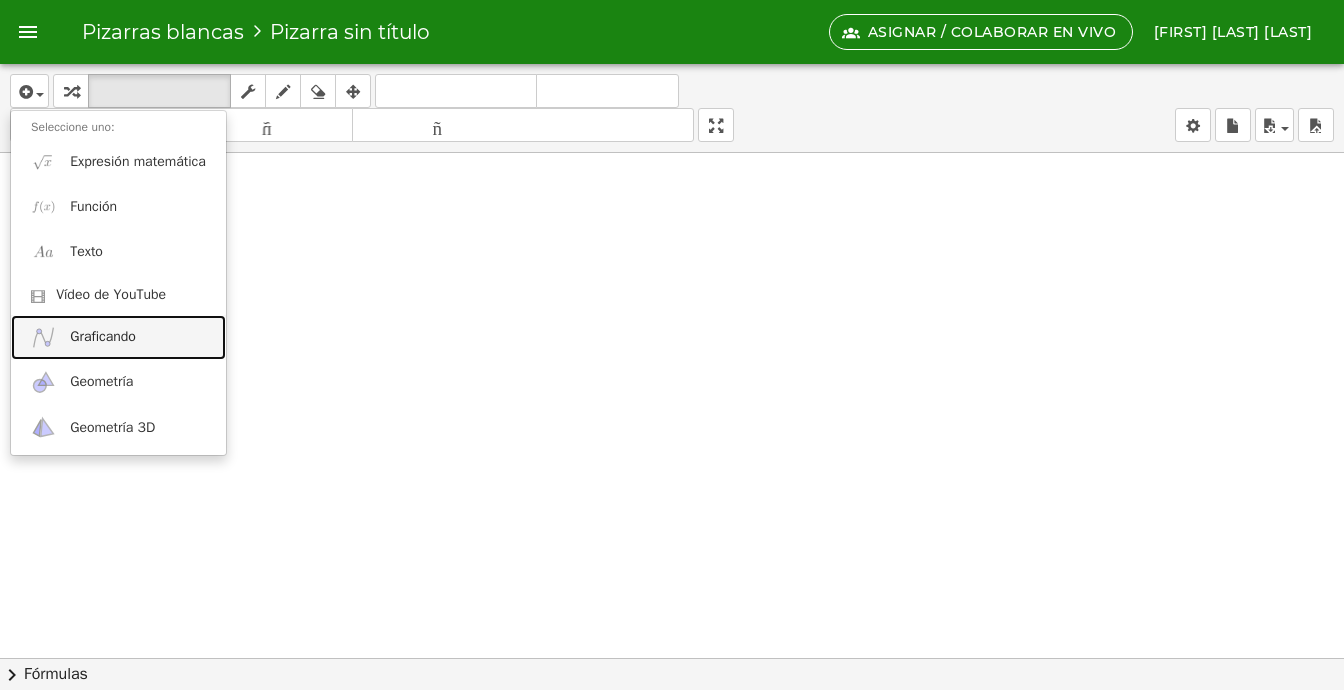 click on "Graficando" at bounding box center [103, 336] 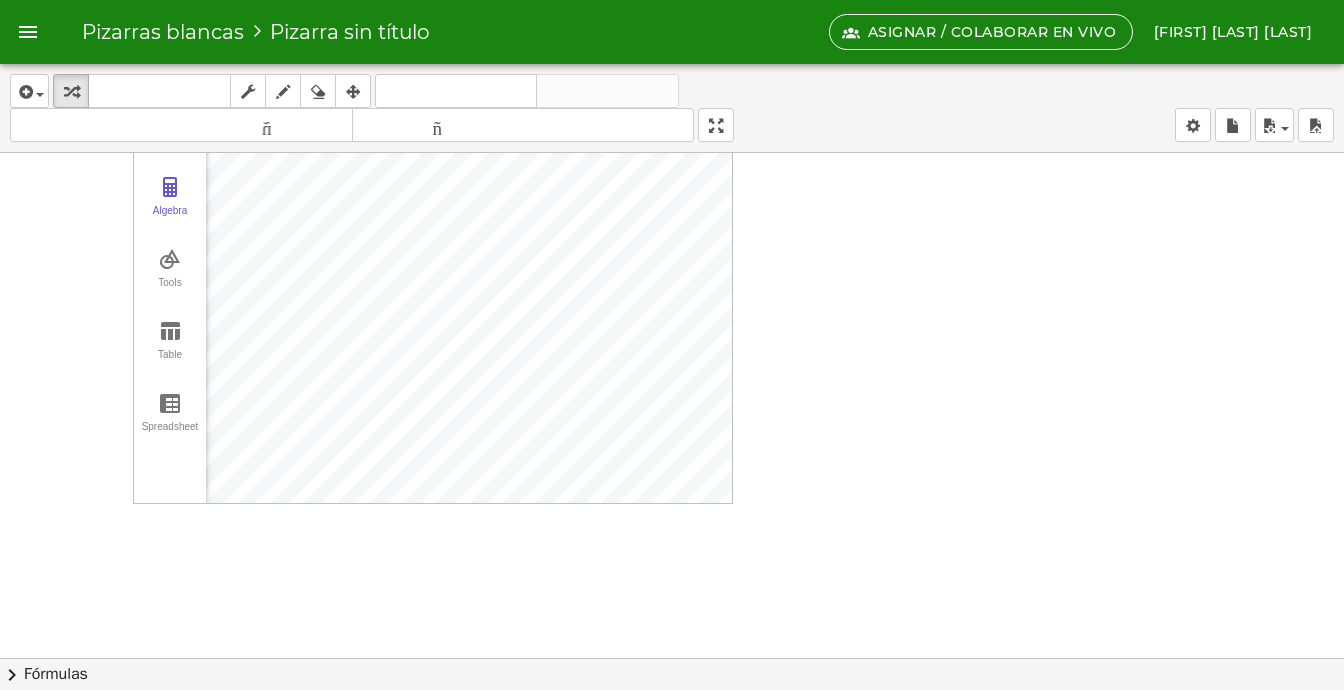 scroll, scrollTop: 100, scrollLeft: 0, axis: vertical 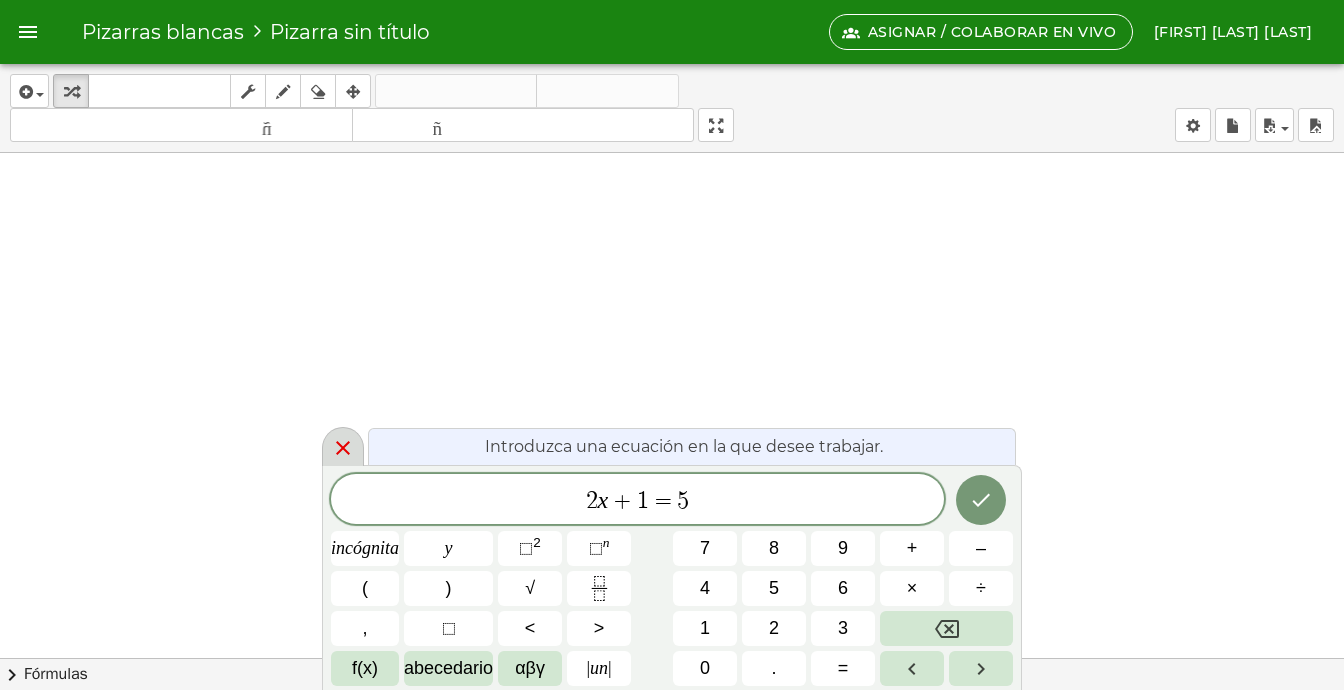 click 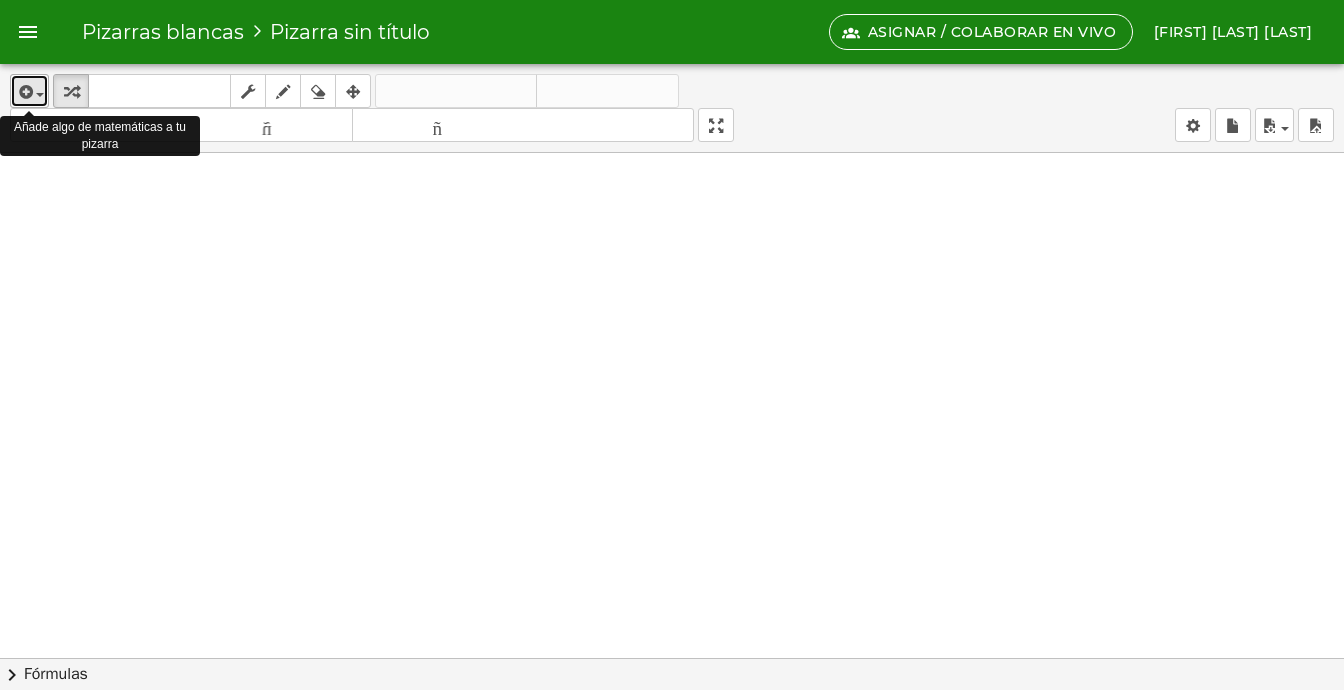 click at bounding box center [29, 91] 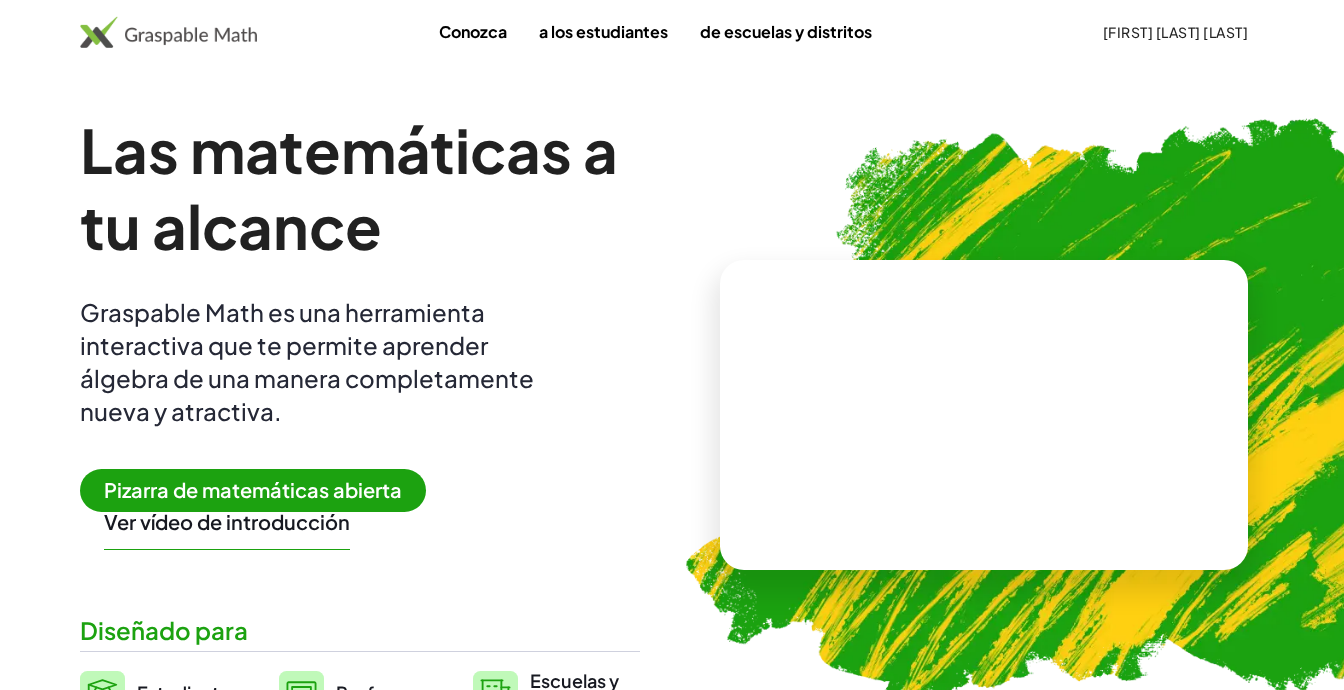scroll, scrollTop: 0, scrollLeft: 0, axis: both 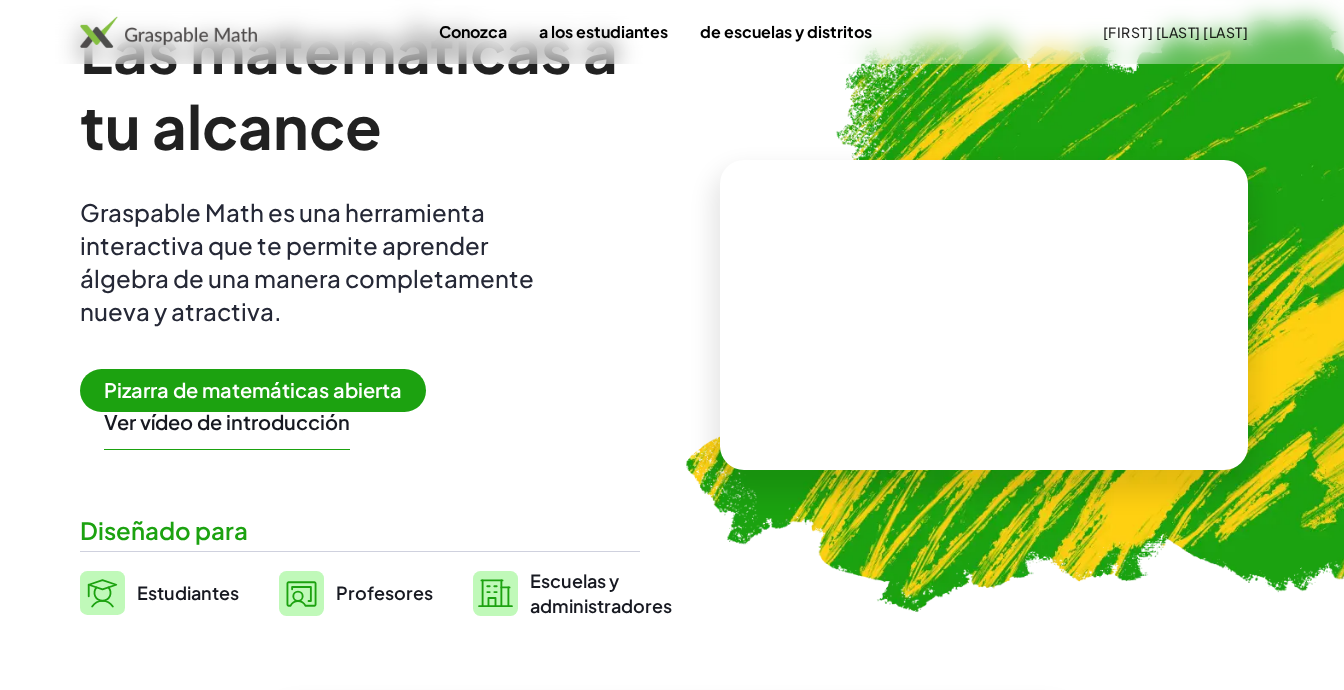 click on "Pizarra de matemáticas abierta" at bounding box center (253, 389) 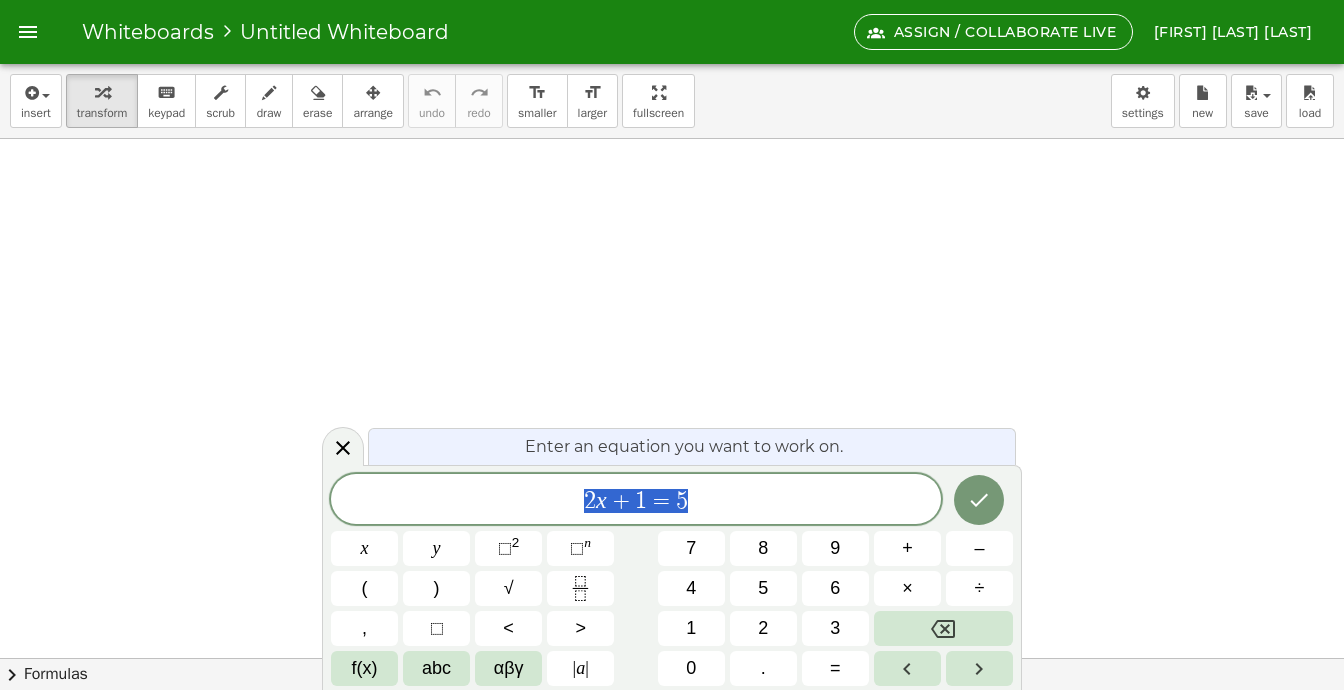 scroll, scrollTop: 0, scrollLeft: 0, axis: both 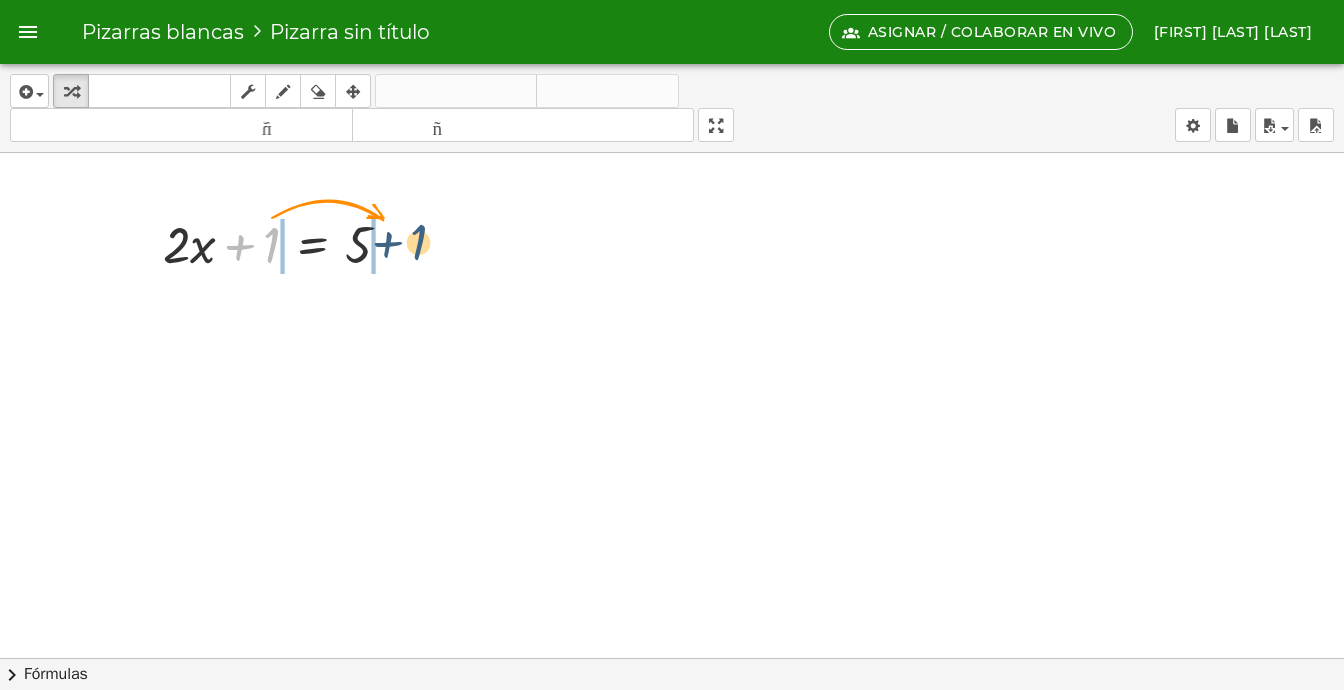 drag, startPoint x: 268, startPoint y: 243, endPoint x: 422, endPoint y: 243, distance: 154 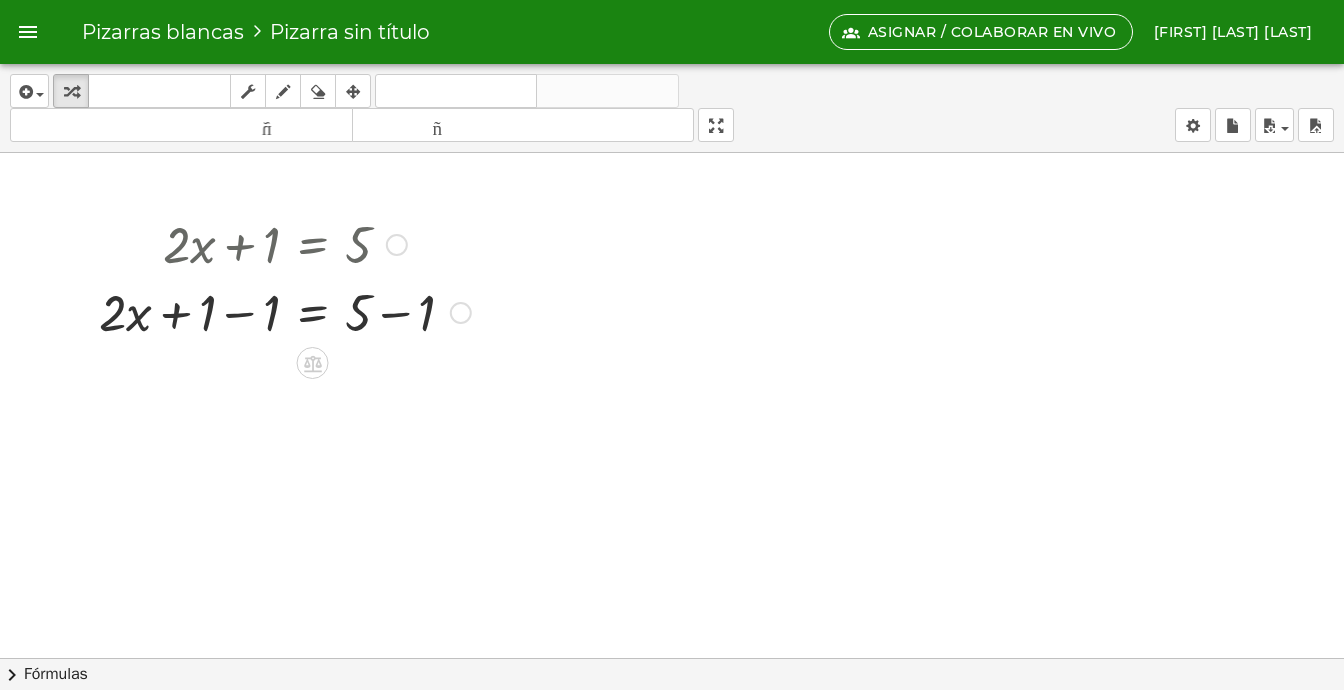 click at bounding box center (285, 311) 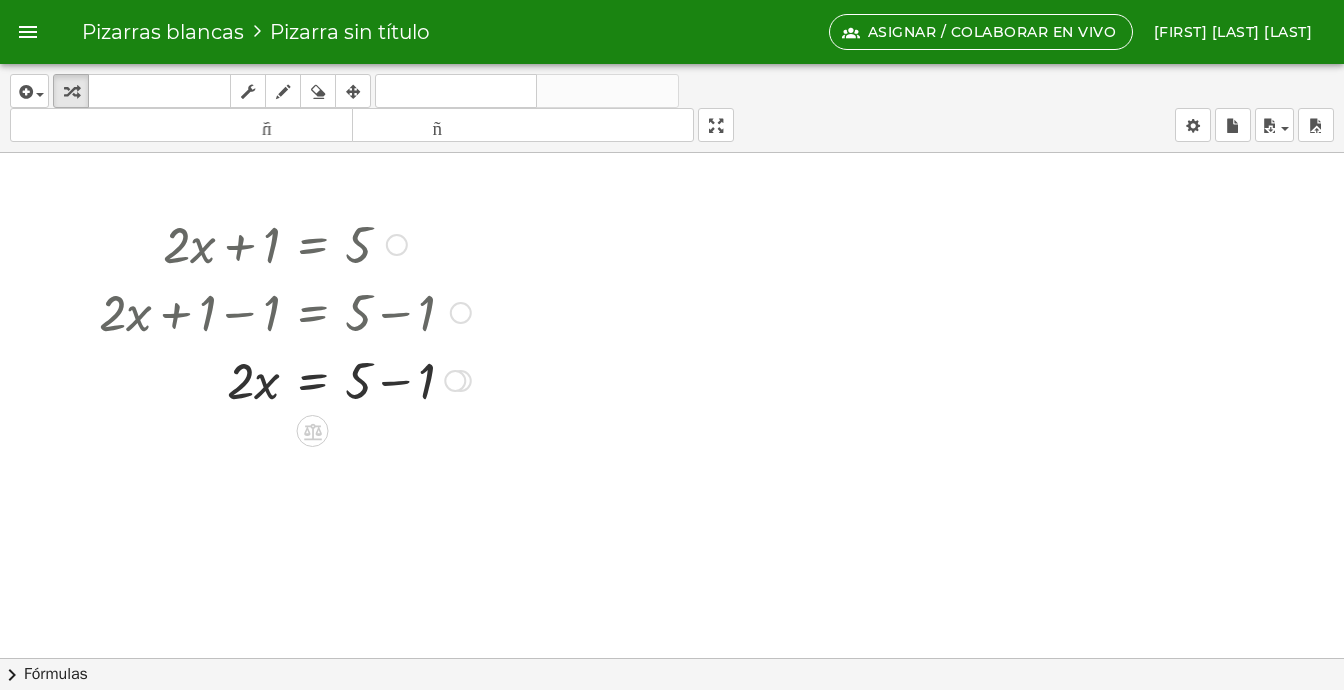 click at bounding box center (285, 379) 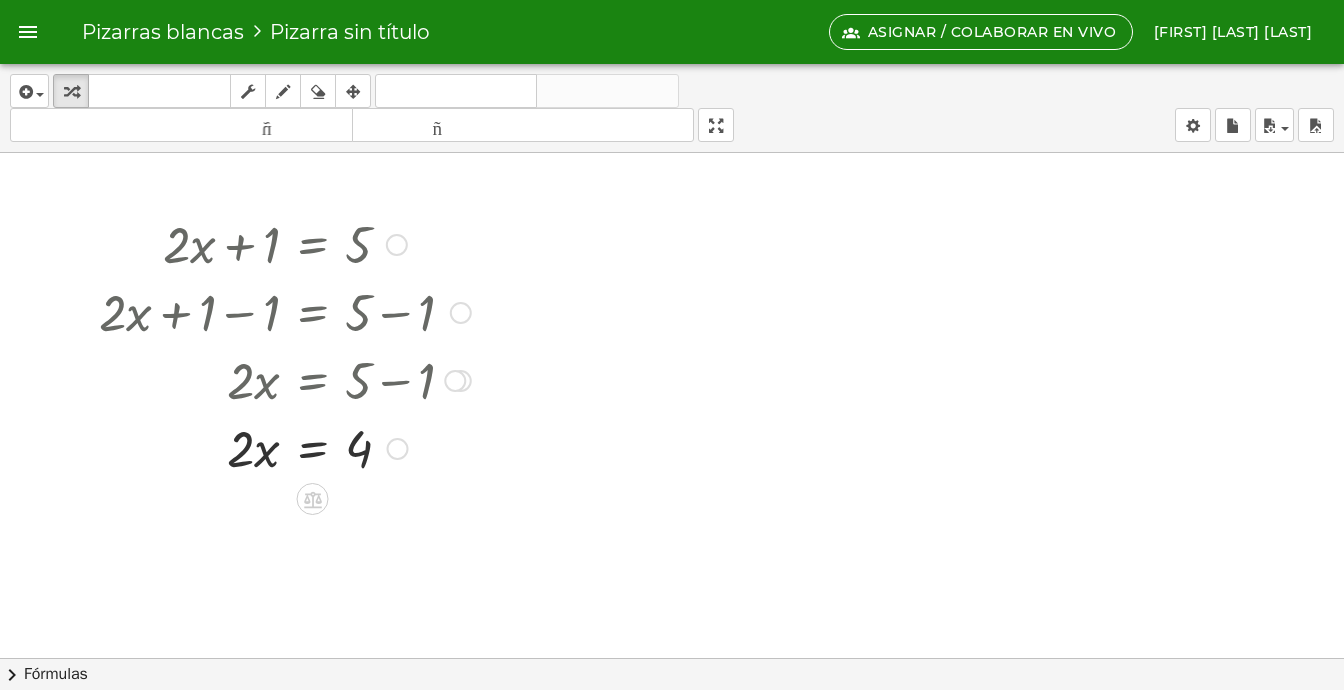 click at bounding box center (285, 447) 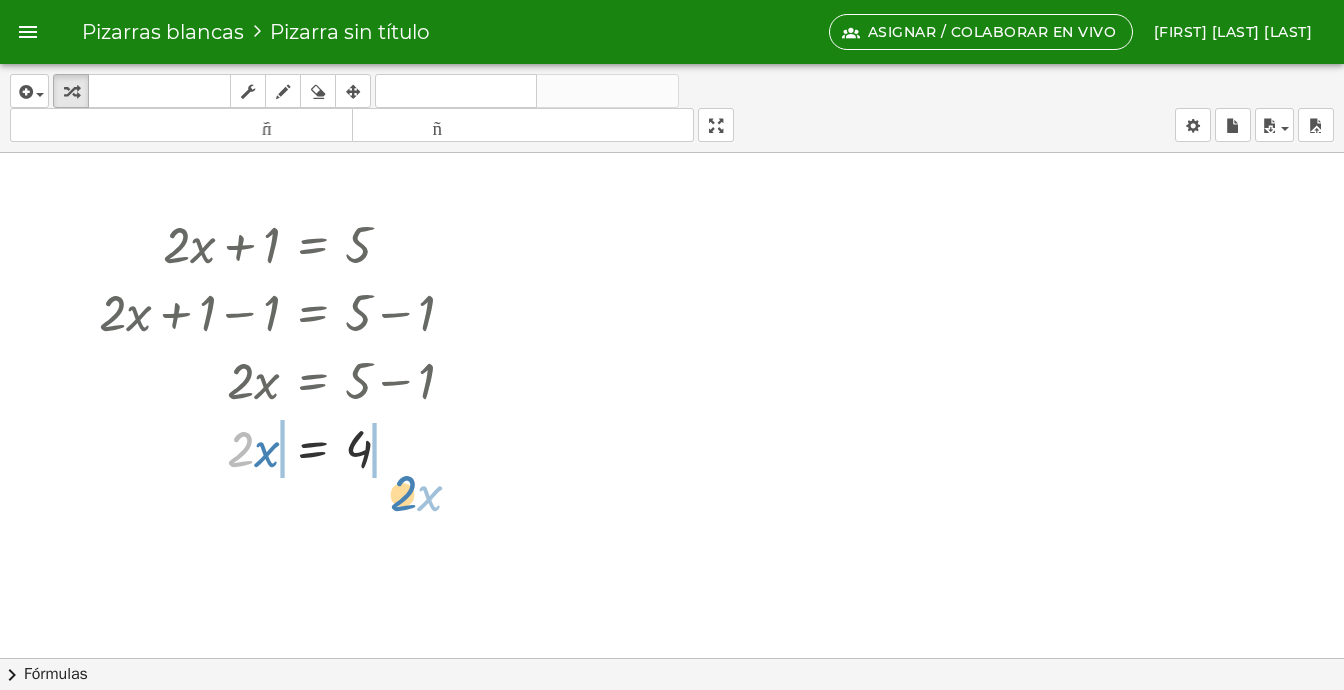 drag, startPoint x: 238, startPoint y: 452, endPoint x: 401, endPoint y: 496, distance: 168.83424 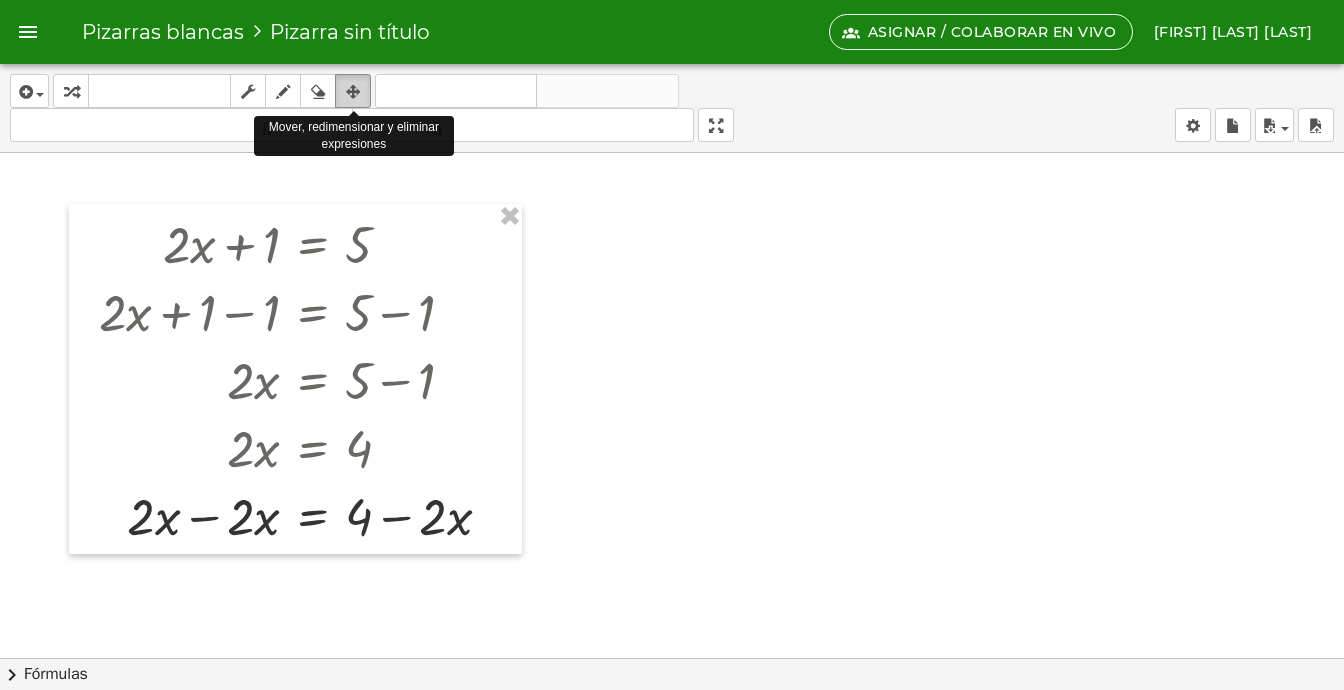 click at bounding box center (353, 92) 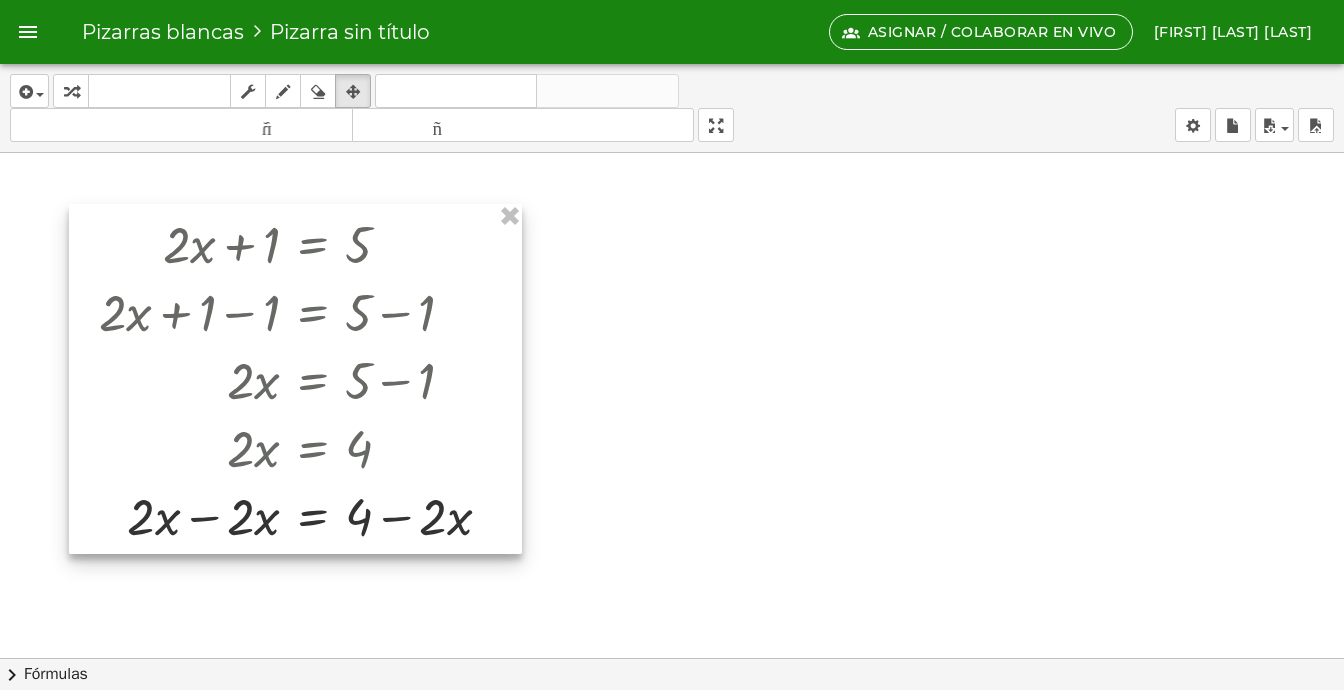 click at bounding box center (295, 379) 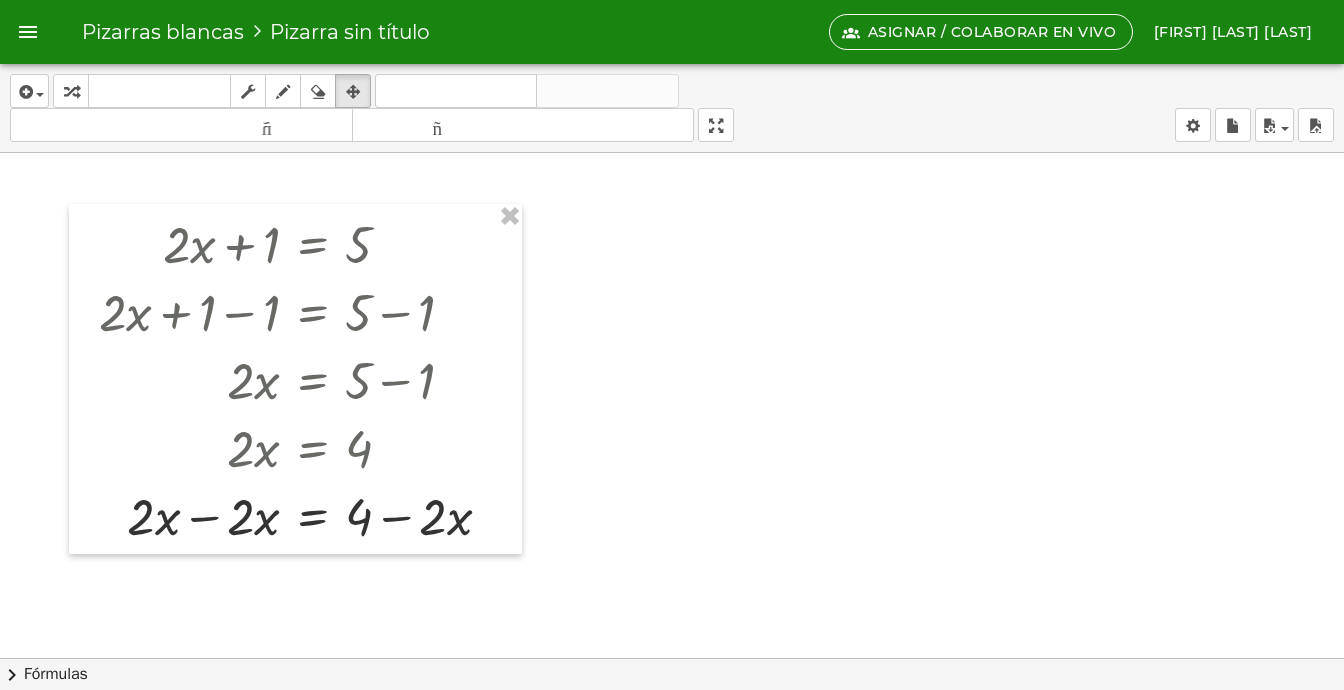 click on "Asignar / Colaborar en vivo" at bounding box center [992, 32] 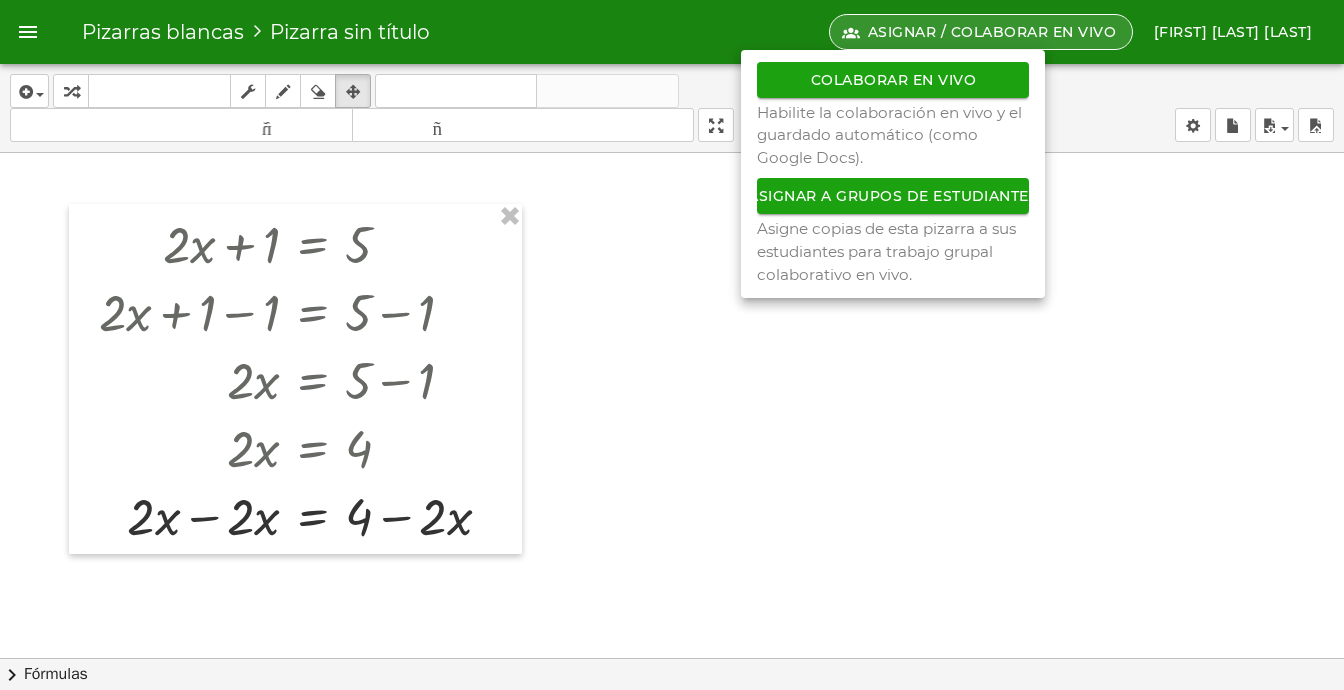 click at bounding box center (672, 400) 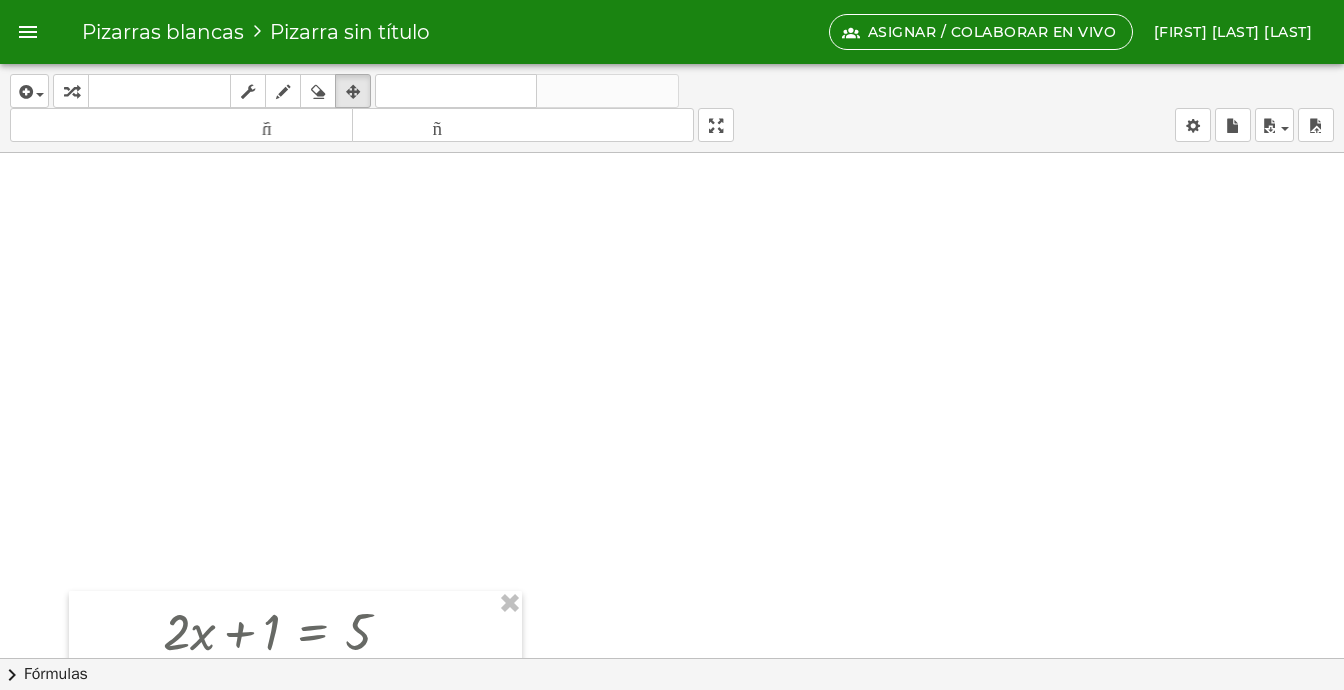 scroll, scrollTop: 0, scrollLeft: 0, axis: both 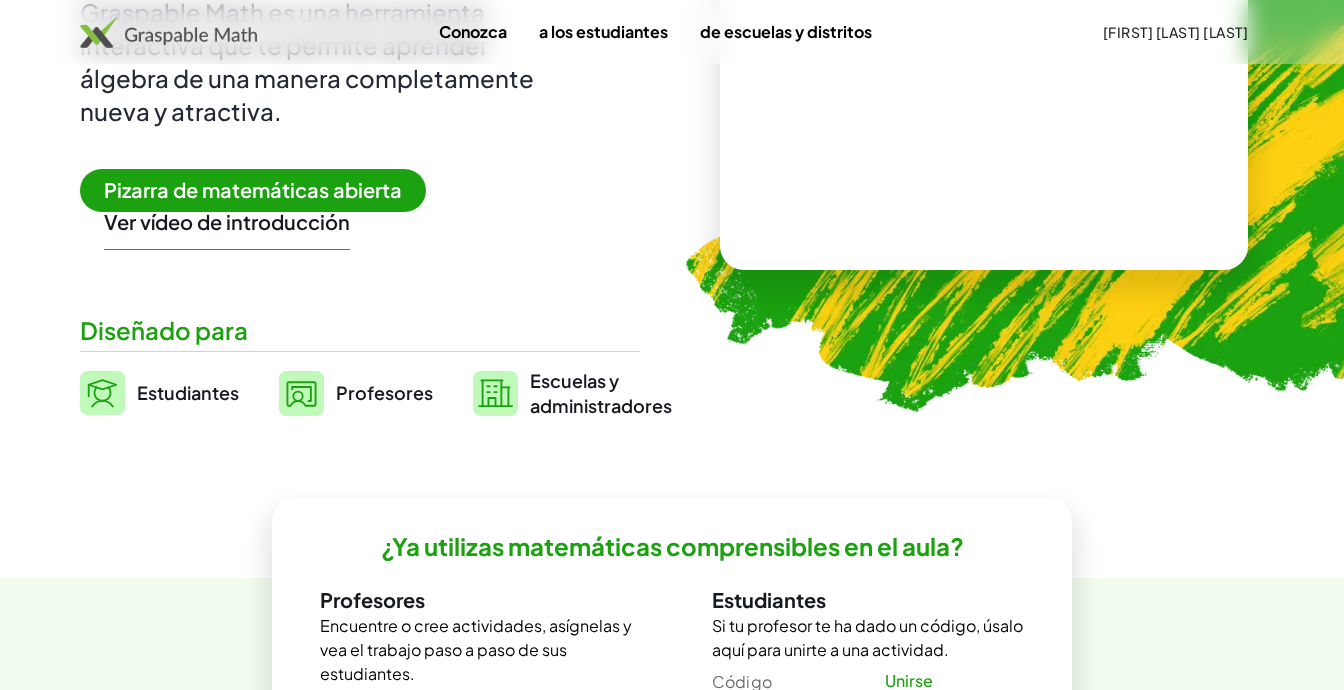 click 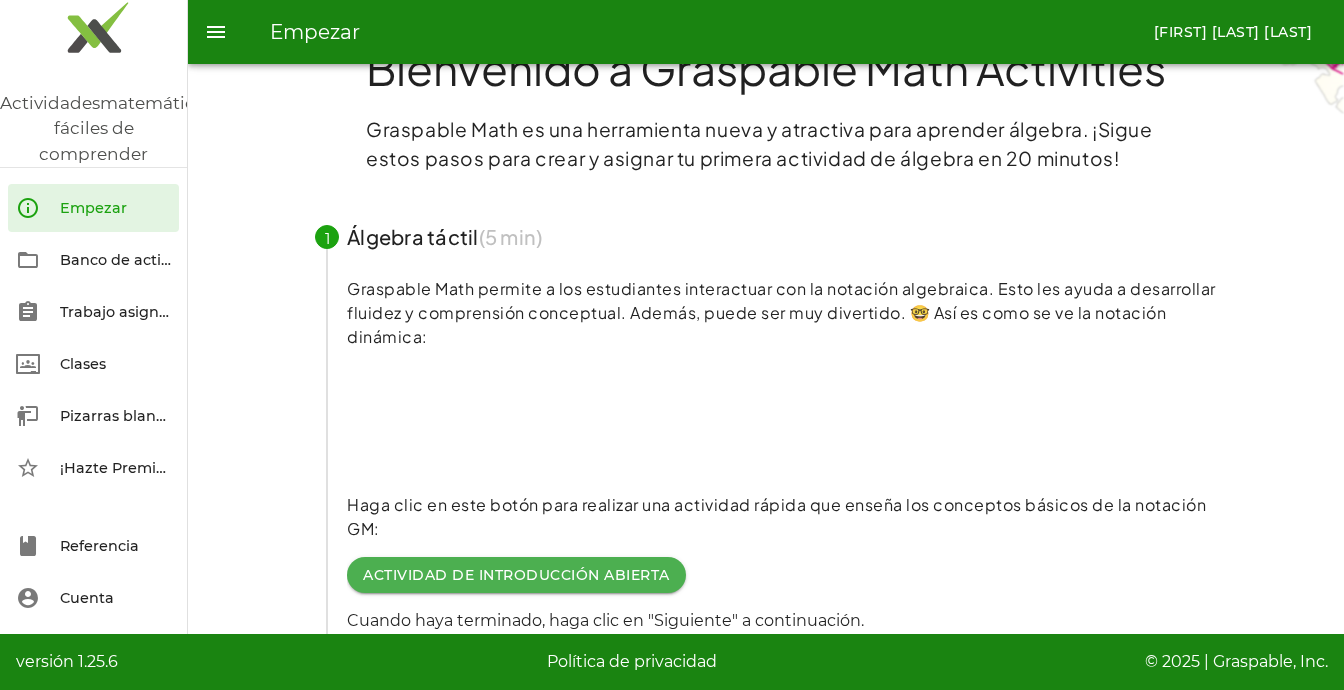 scroll, scrollTop: 0, scrollLeft: 0, axis: both 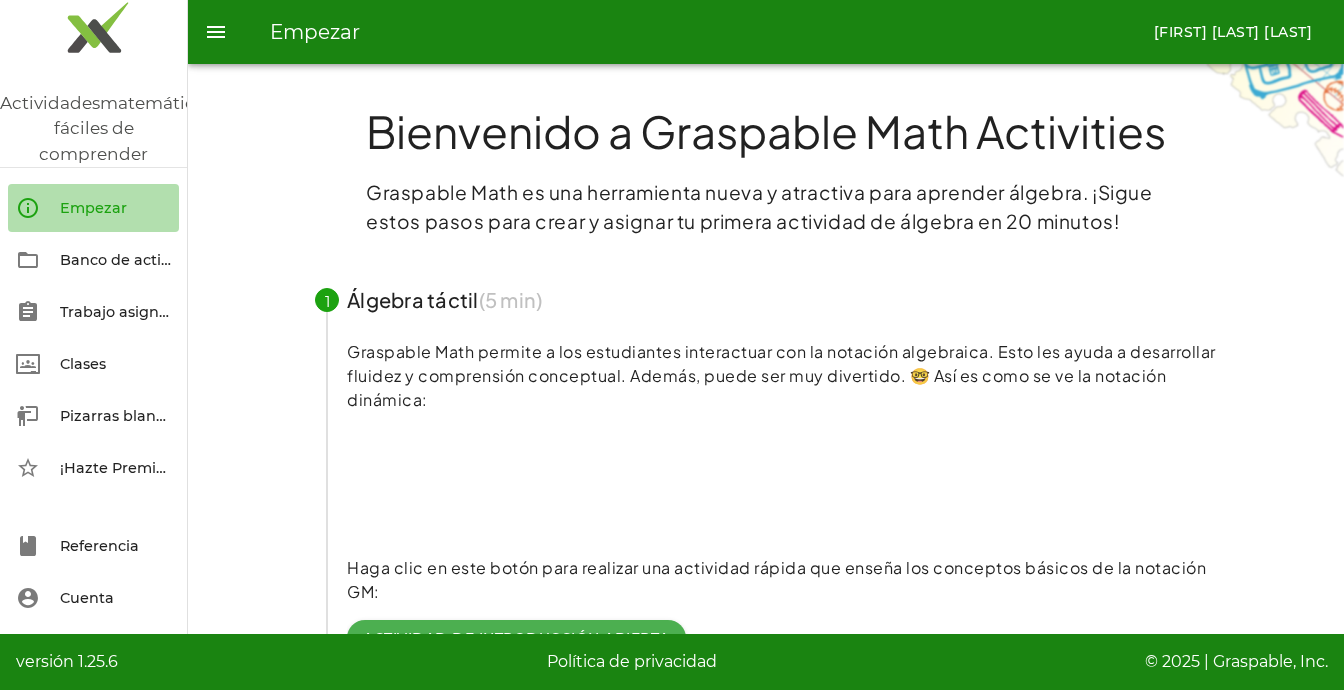 click on "Empezar" at bounding box center (93, 208) 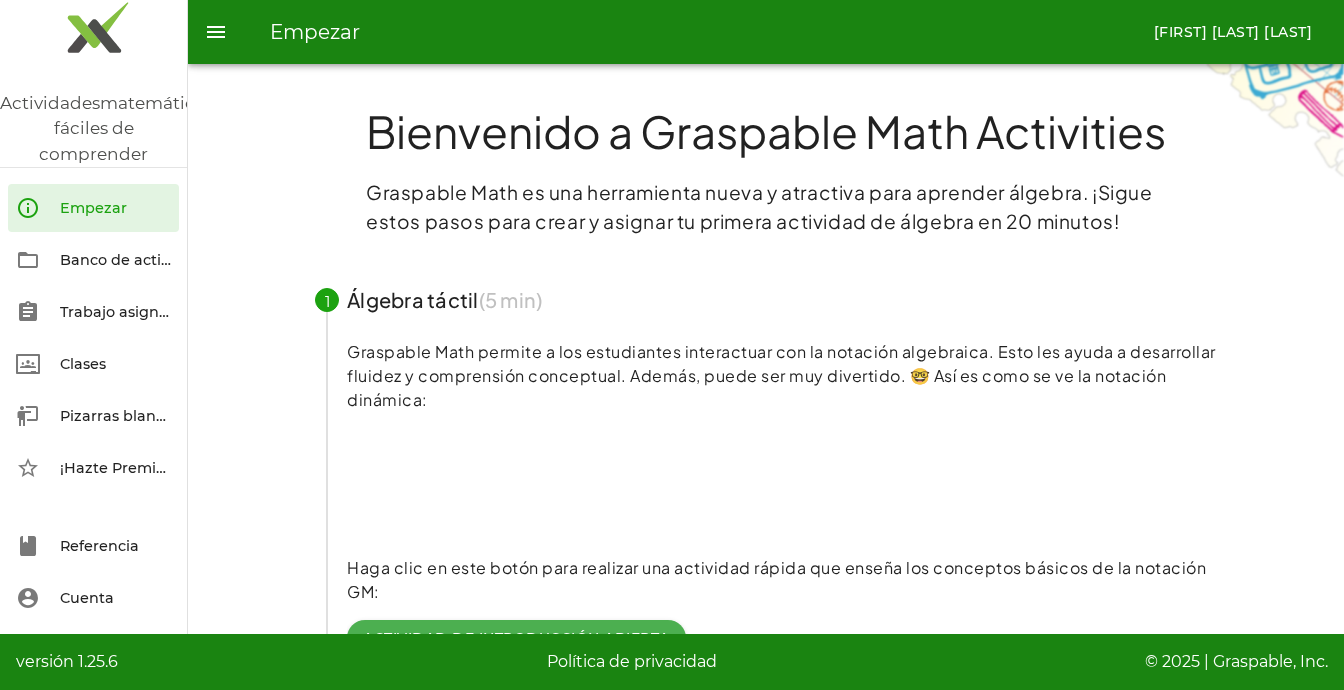 click on "Empezar" 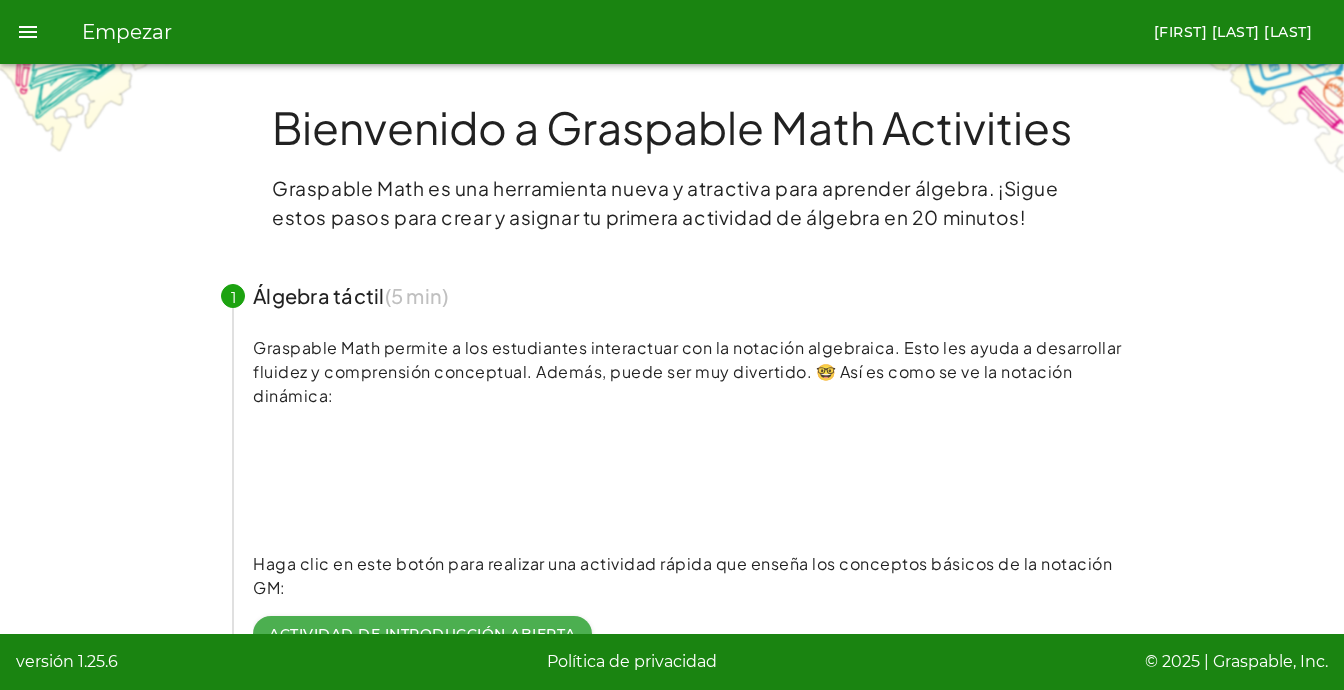 scroll, scrollTop: 0, scrollLeft: 0, axis: both 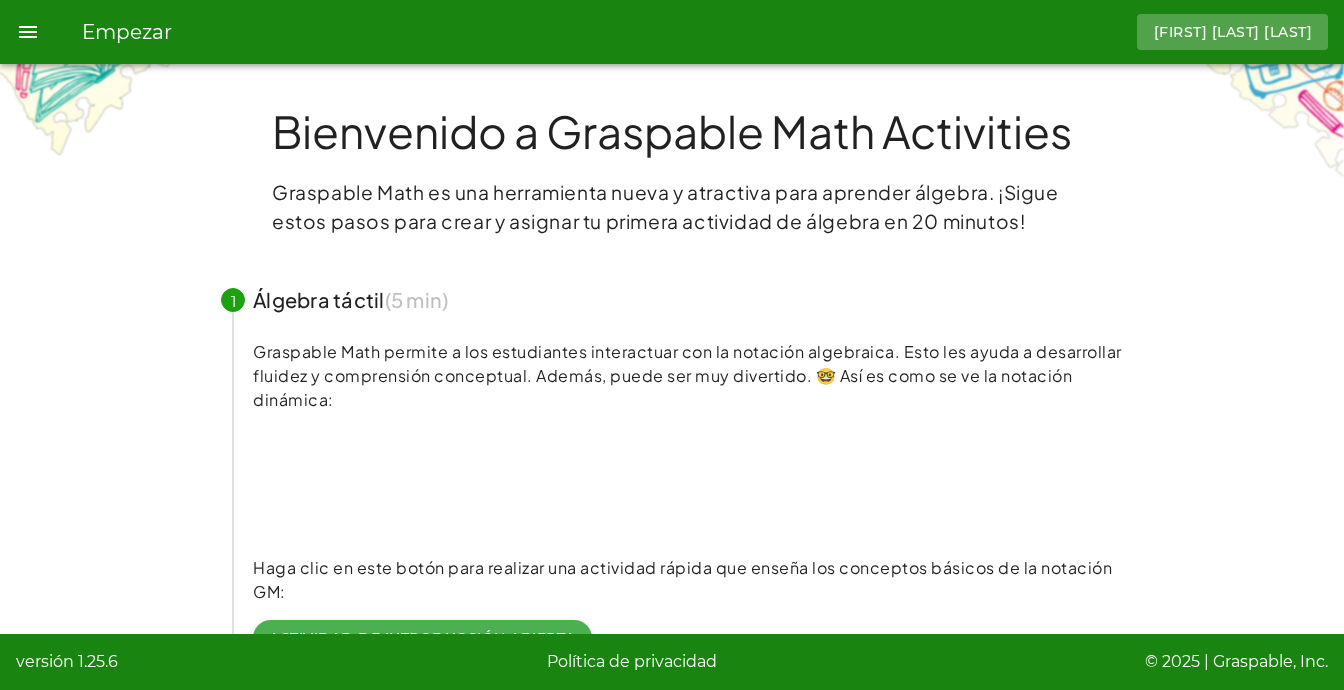 click on "[FIRST] [LAST] [LAST]" at bounding box center (1233, 32) 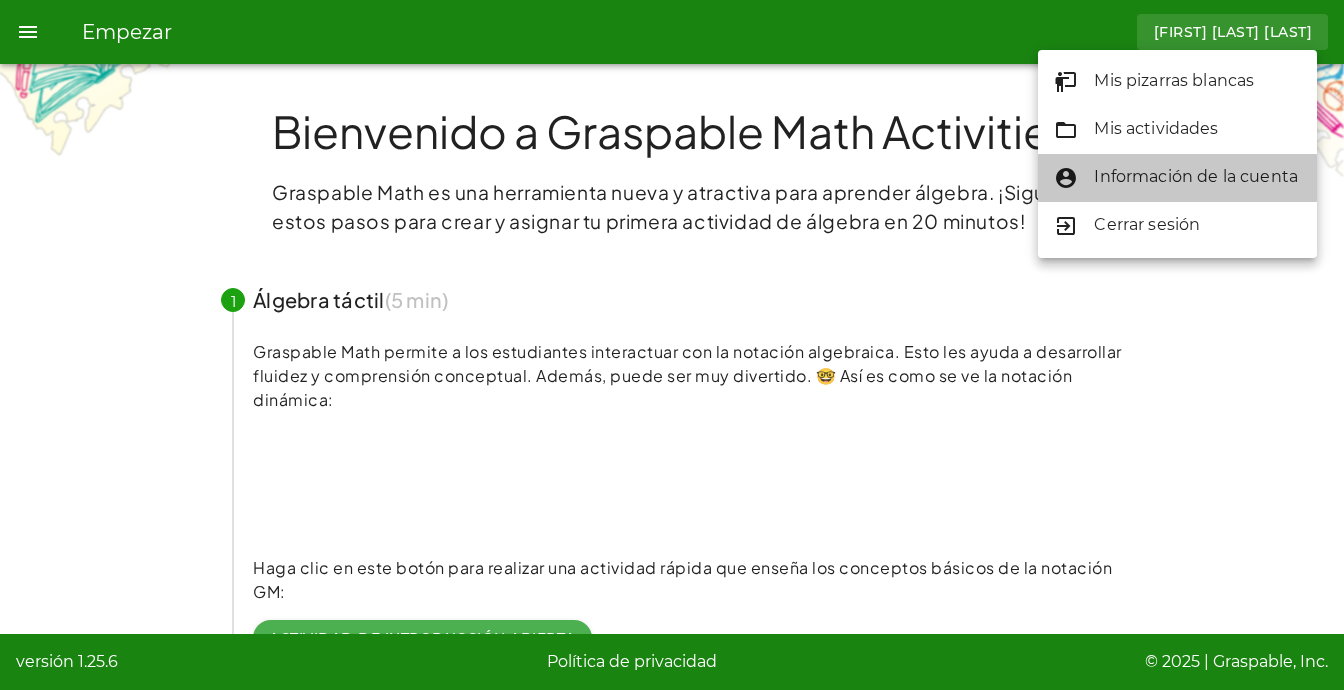 click on "Información de la cuenta" at bounding box center (1196, 176) 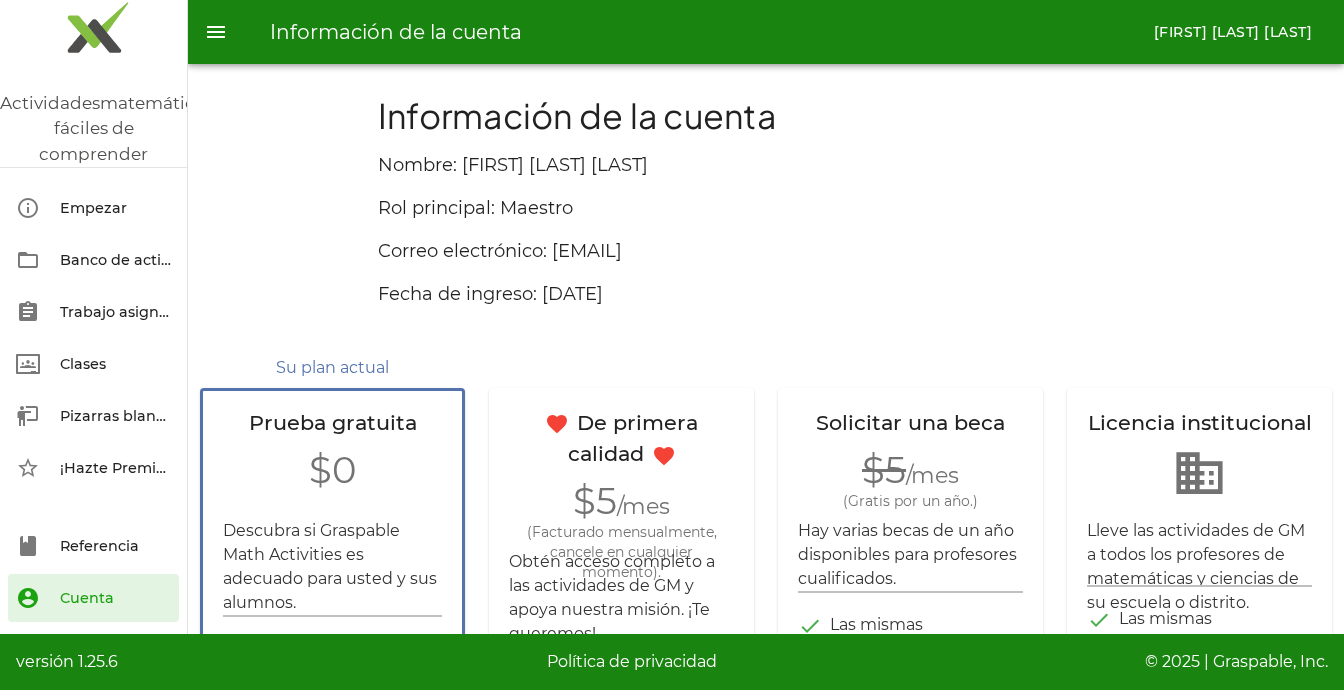 click on "Empezar" at bounding box center (93, 208) 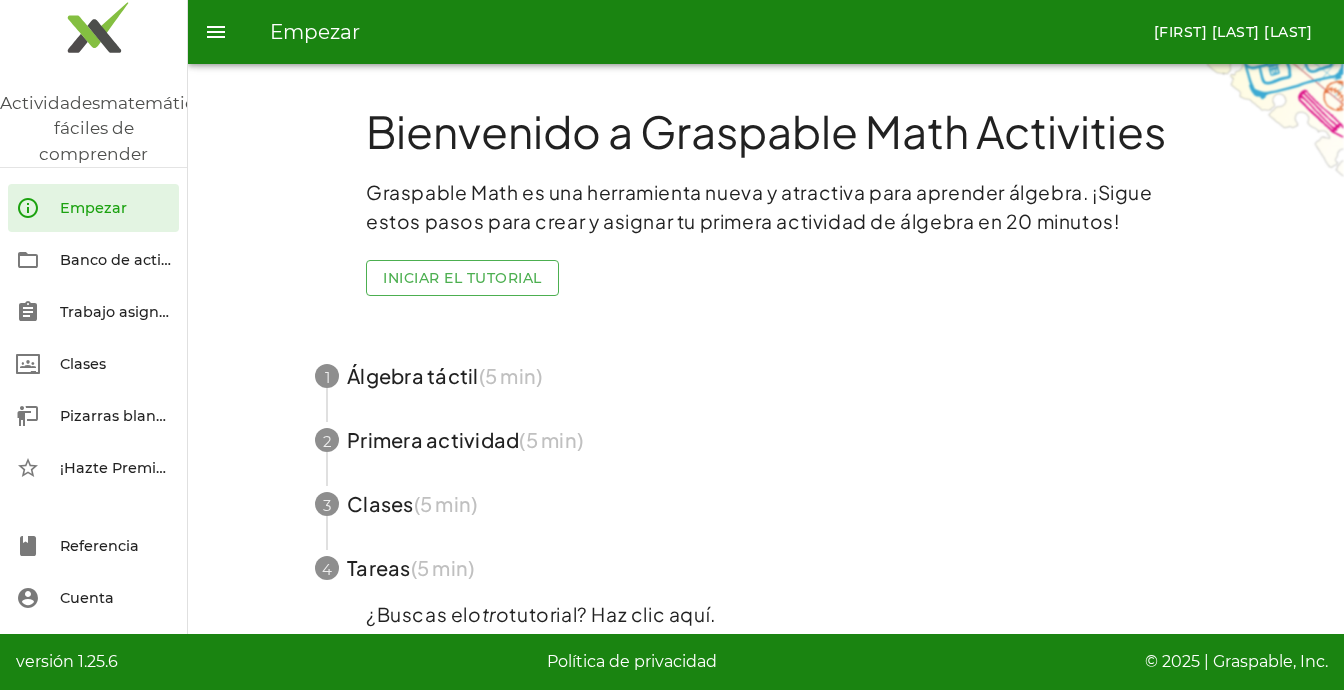 click on "Empezar" at bounding box center (698, 32) 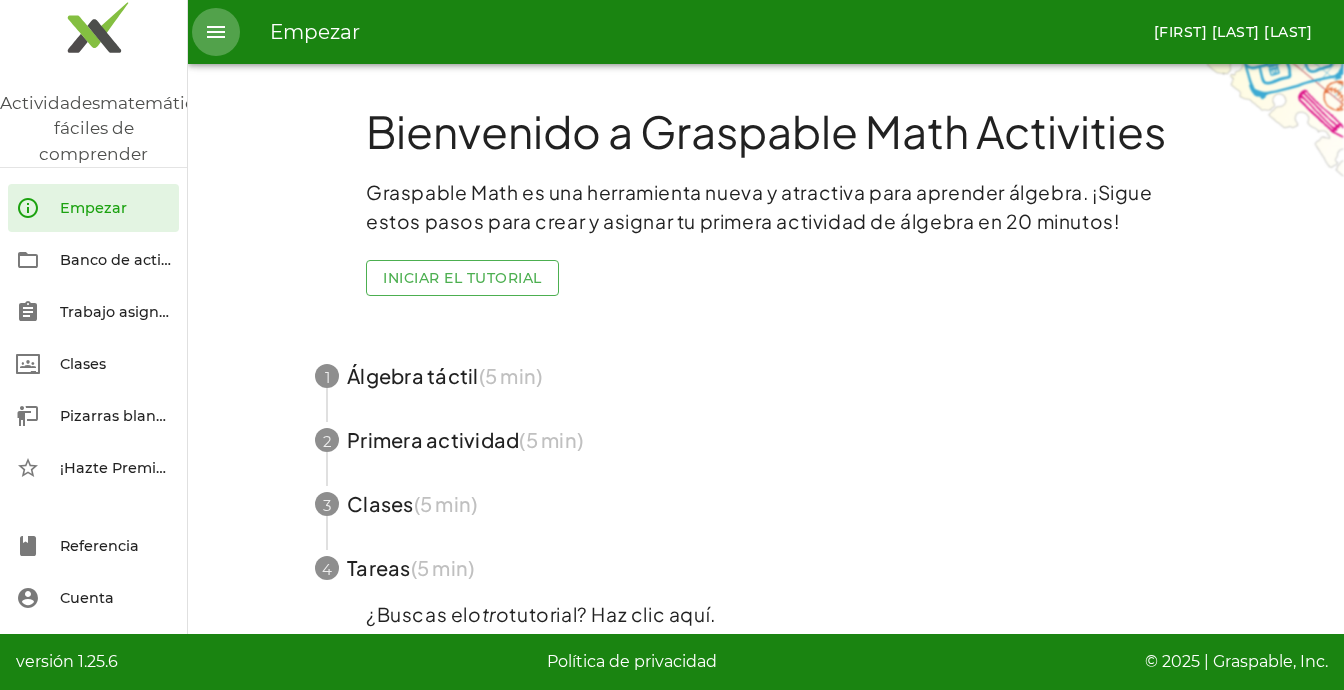 click at bounding box center [216, 32] 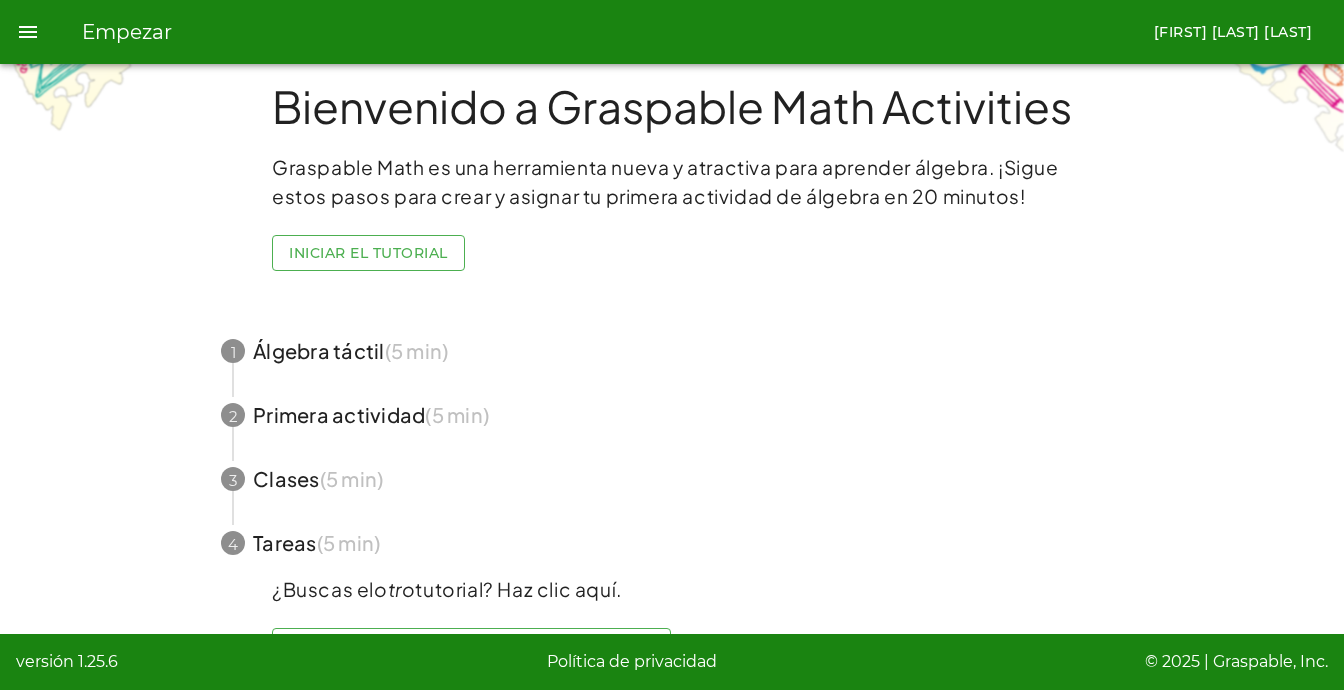 scroll, scrollTop: 0, scrollLeft: 0, axis: both 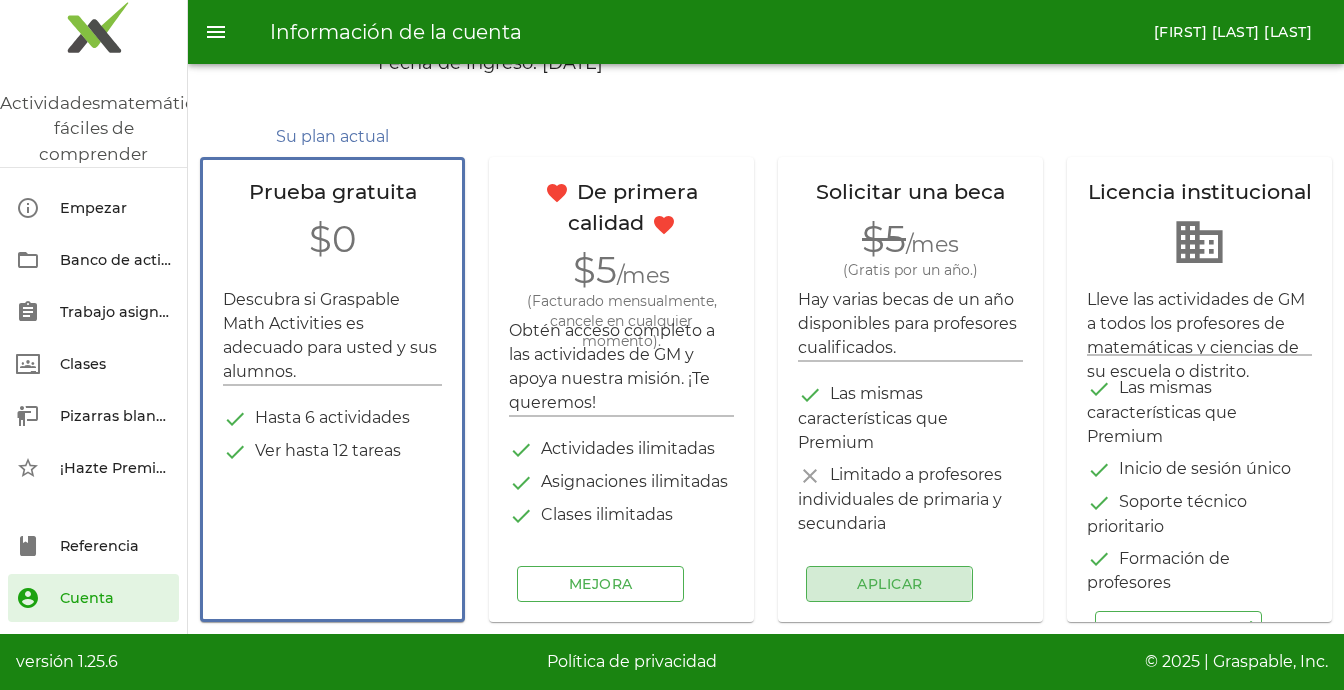 click on "Aplicar" at bounding box center [889, 584] 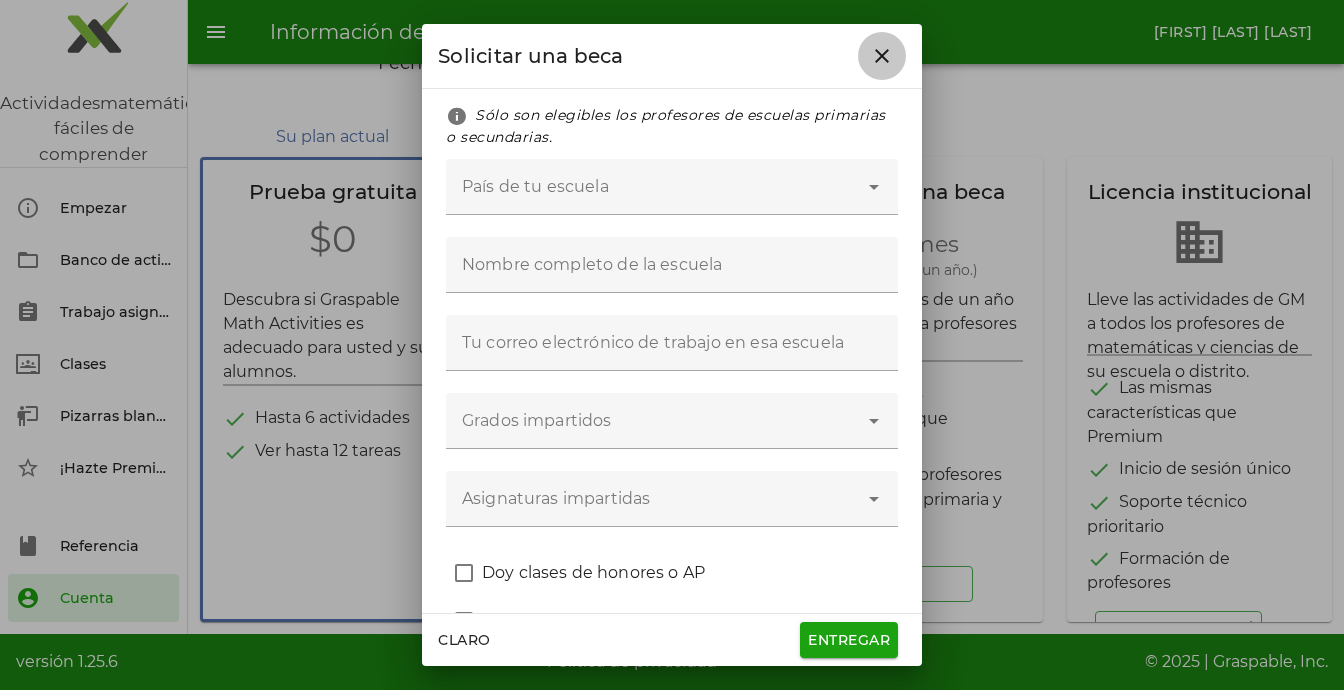 click 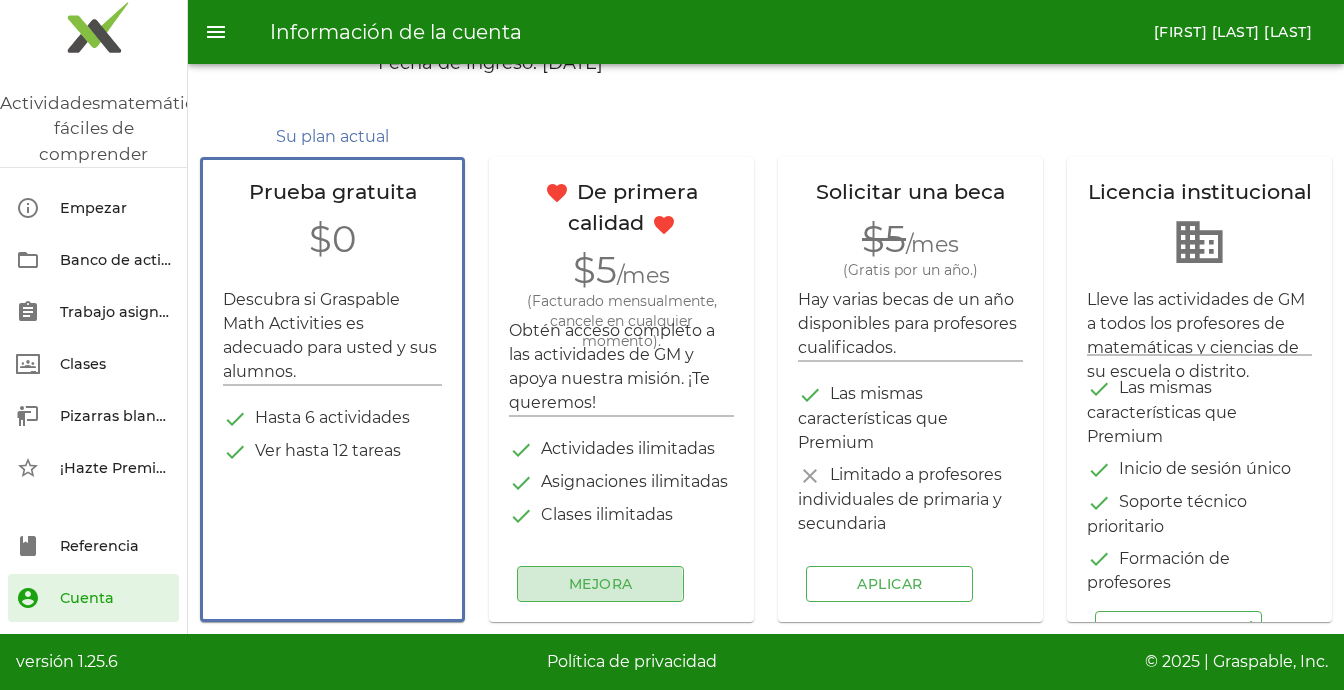 click on "Mejora" 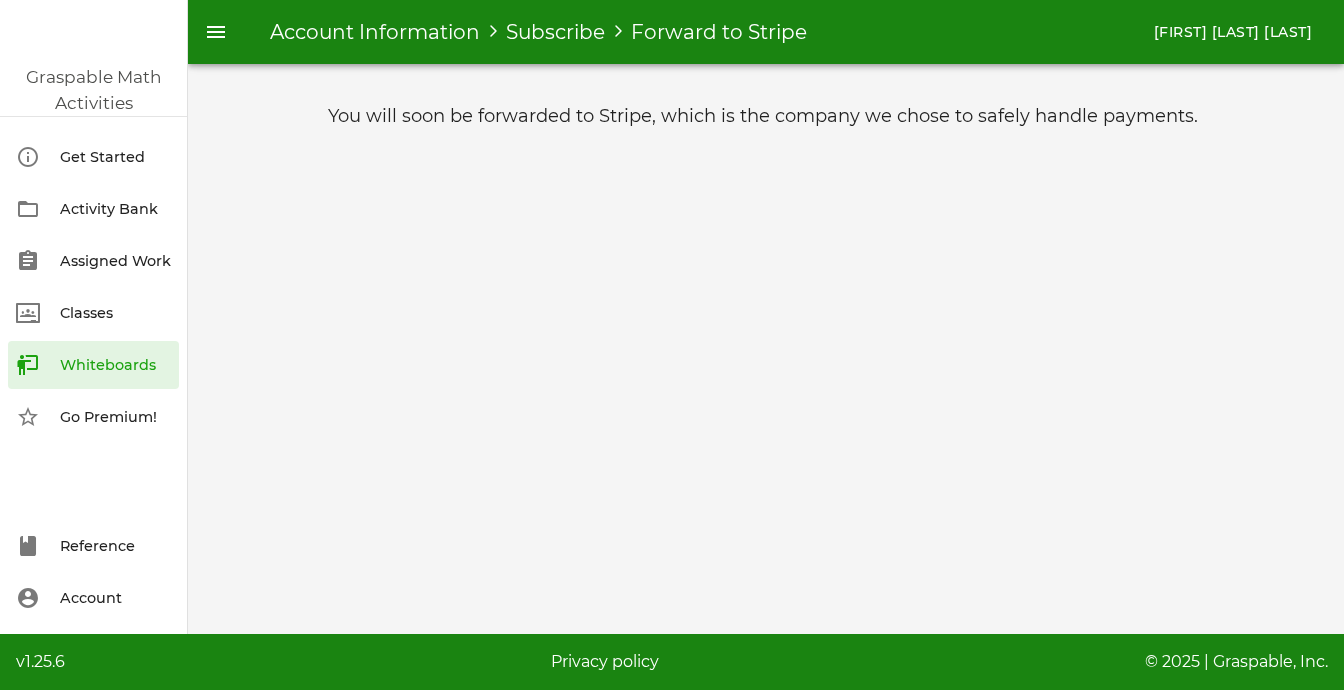 scroll, scrollTop: 0, scrollLeft: 0, axis: both 